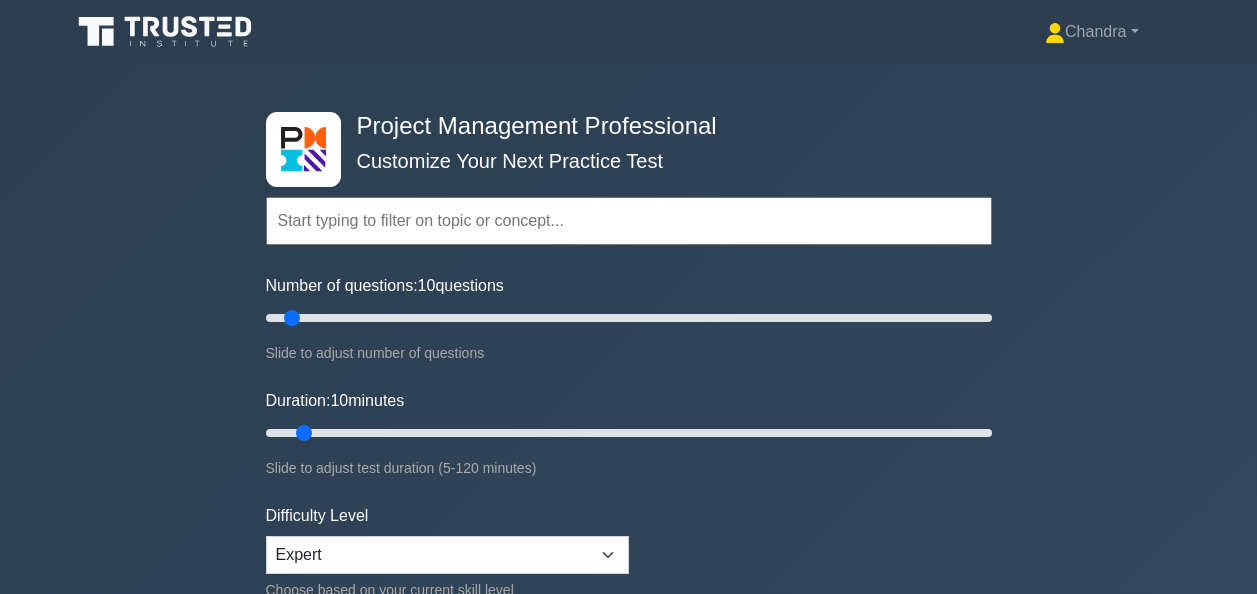 scroll, scrollTop: 500, scrollLeft: 0, axis: vertical 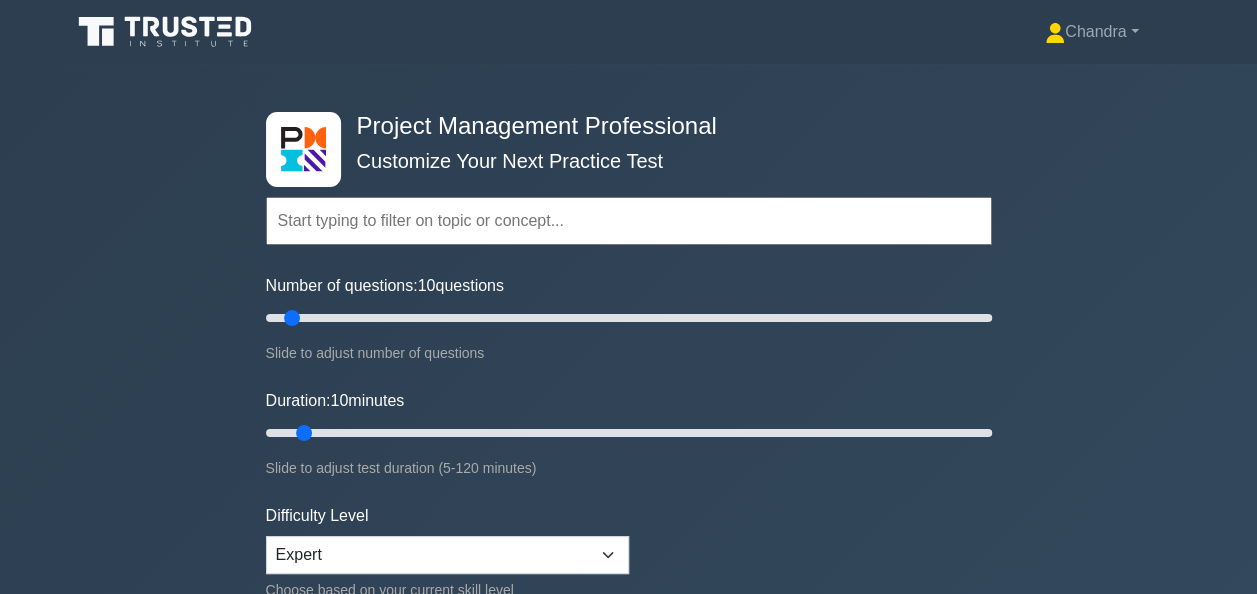 click 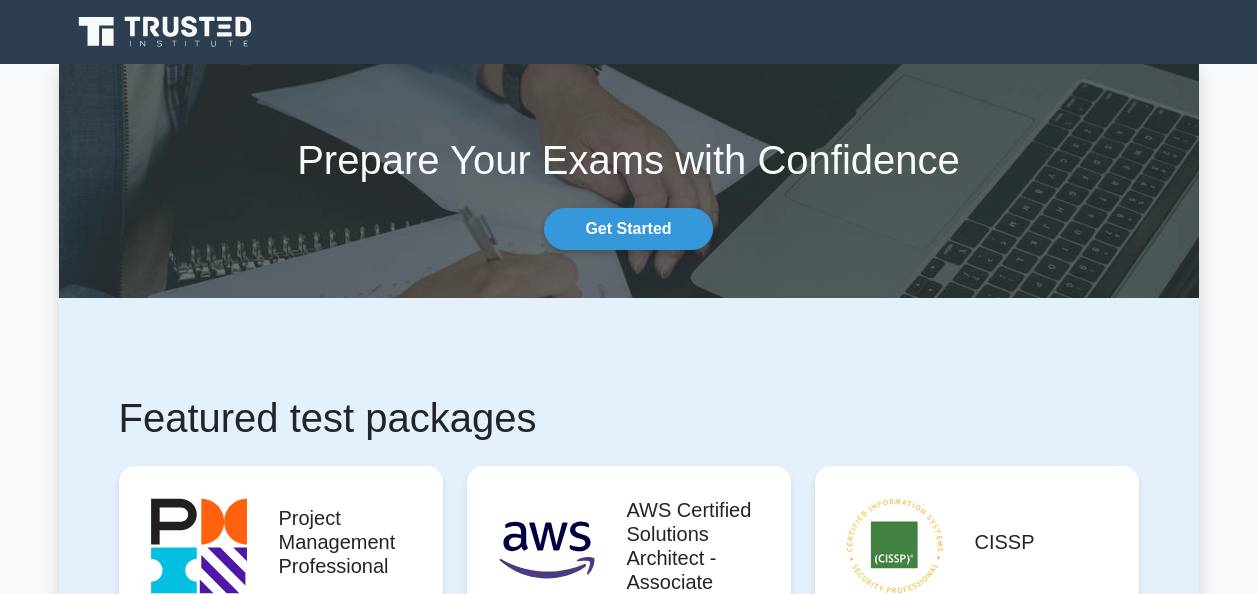 scroll, scrollTop: 0, scrollLeft: 0, axis: both 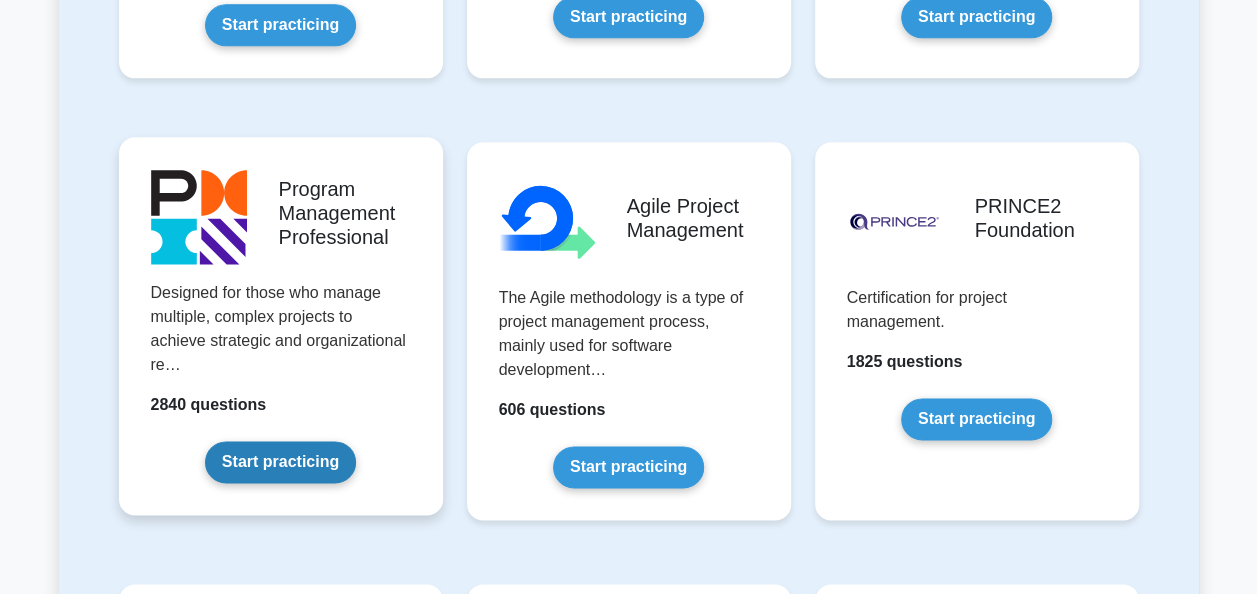 click on "Start practicing" at bounding box center (280, 462) 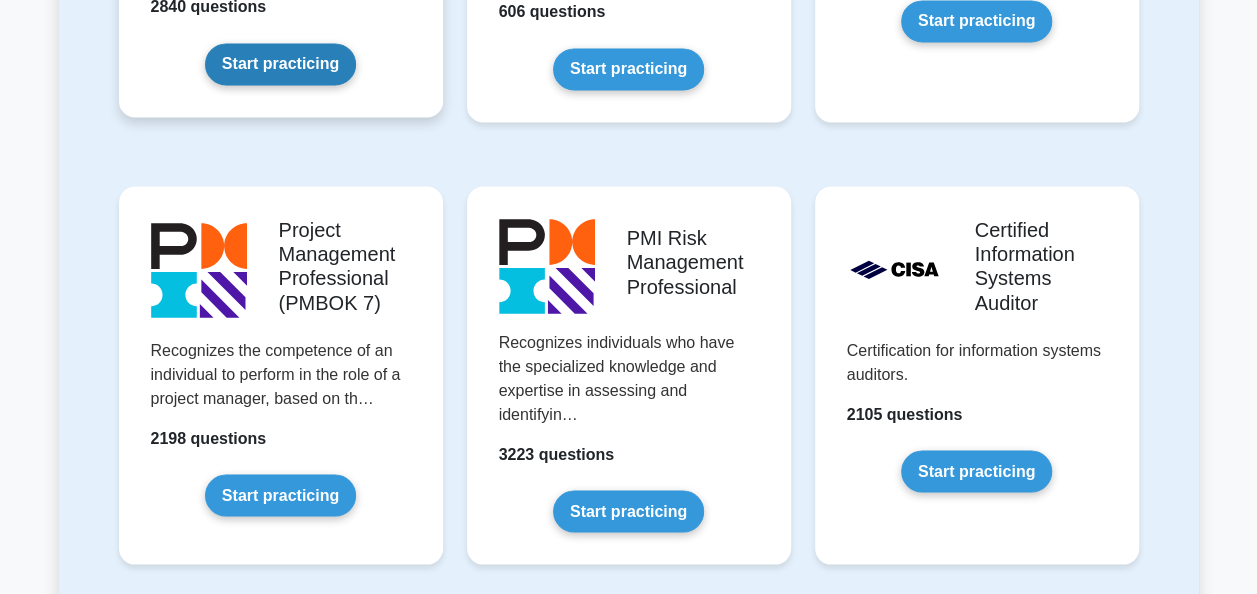 scroll, scrollTop: 1600, scrollLeft: 0, axis: vertical 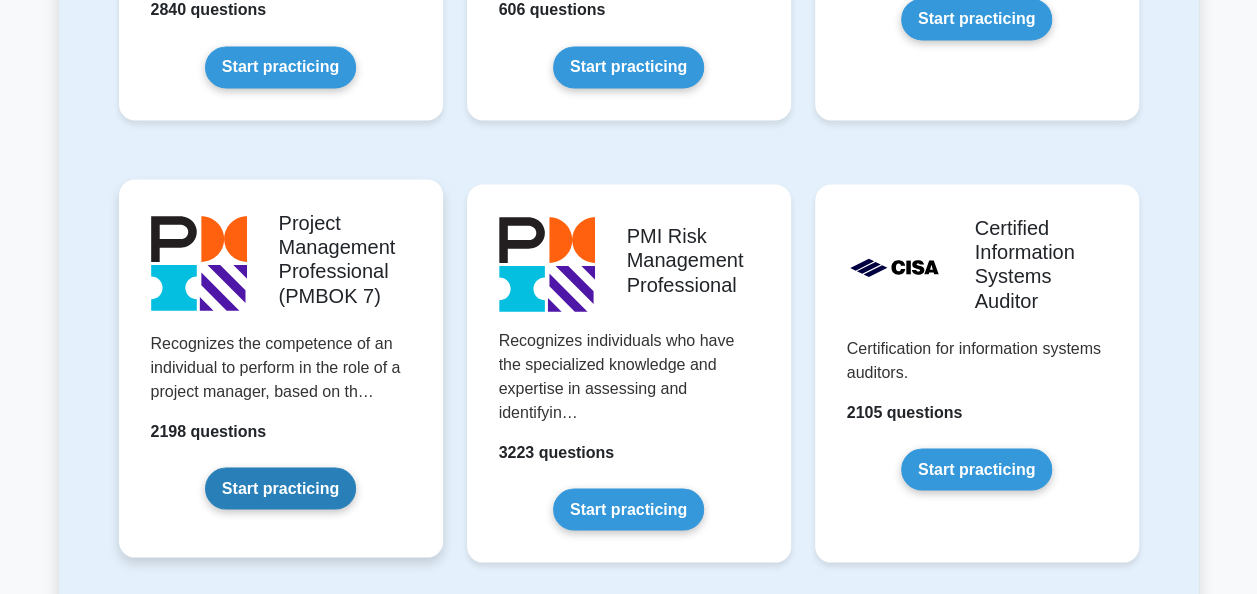 click on "Start practicing" at bounding box center [280, 488] 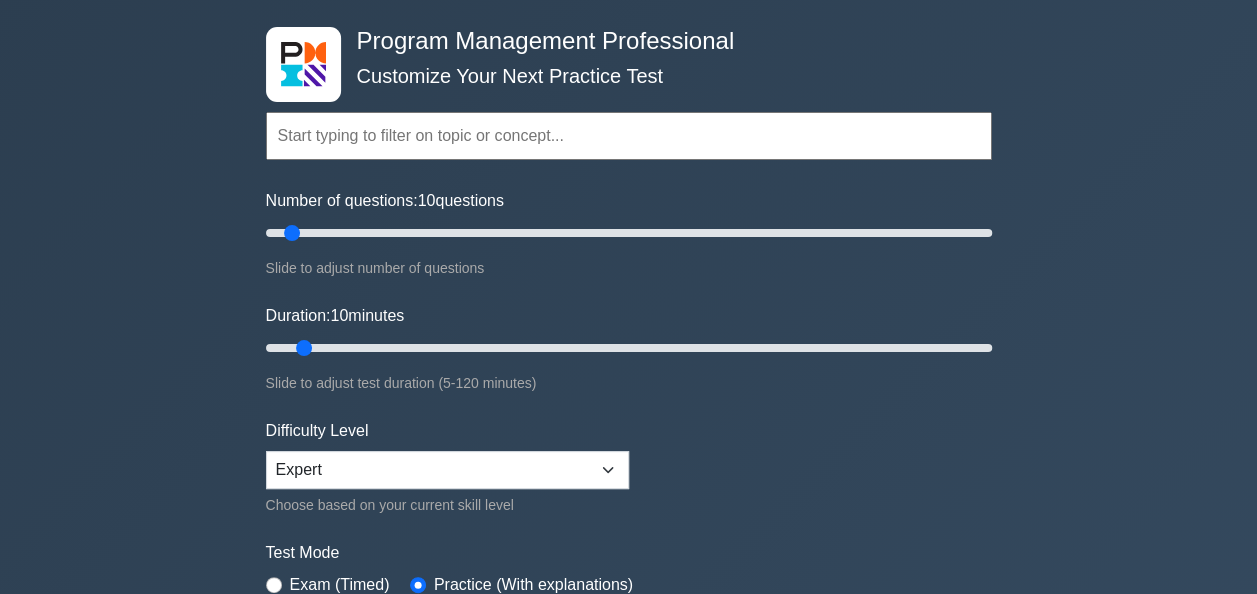 scroll, scrollTop: 0, scrollLeft: 0, axis: both 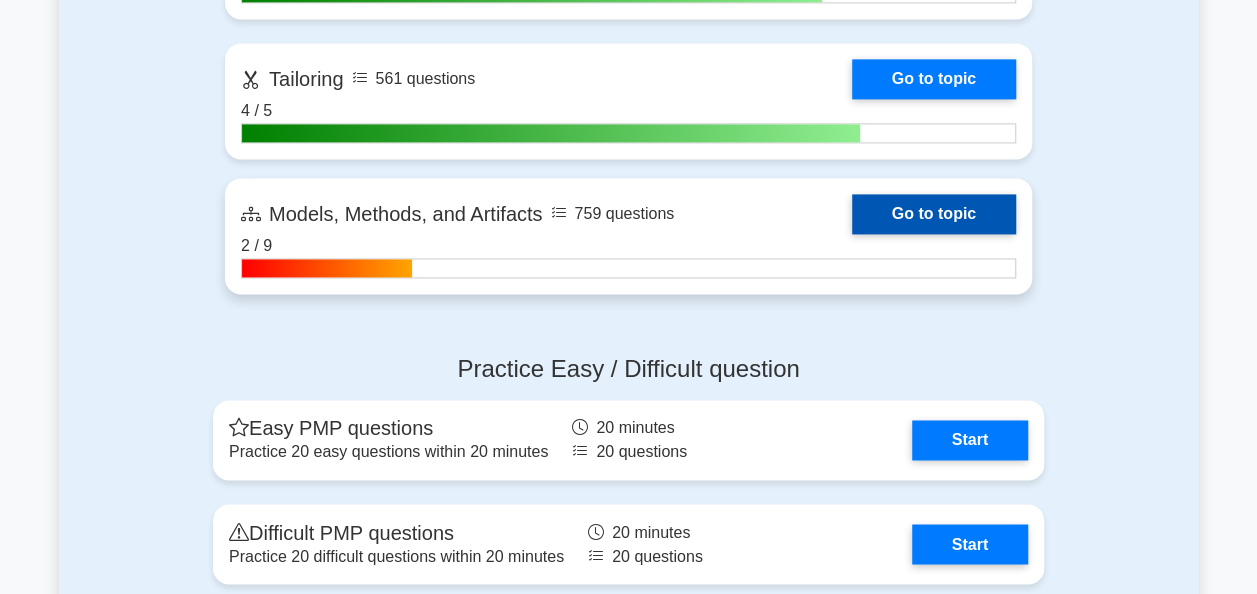 click on "Go to topic" at bounding box center (934, 214) 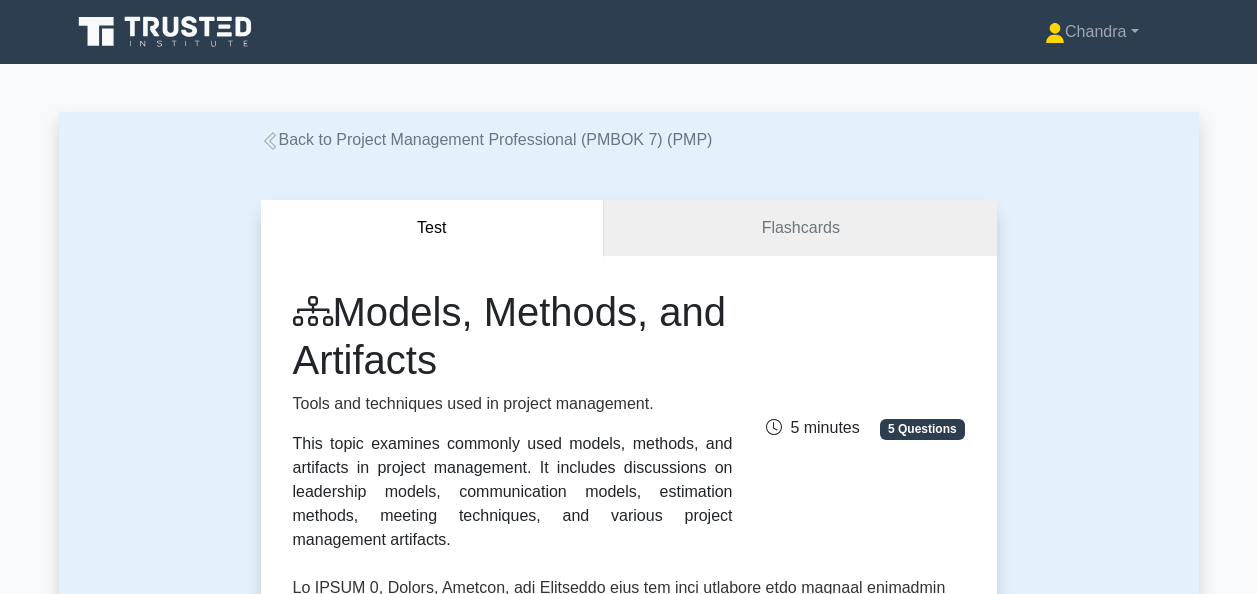 scroll, scrollTop: 0, scrollLeft: 0, axis: both 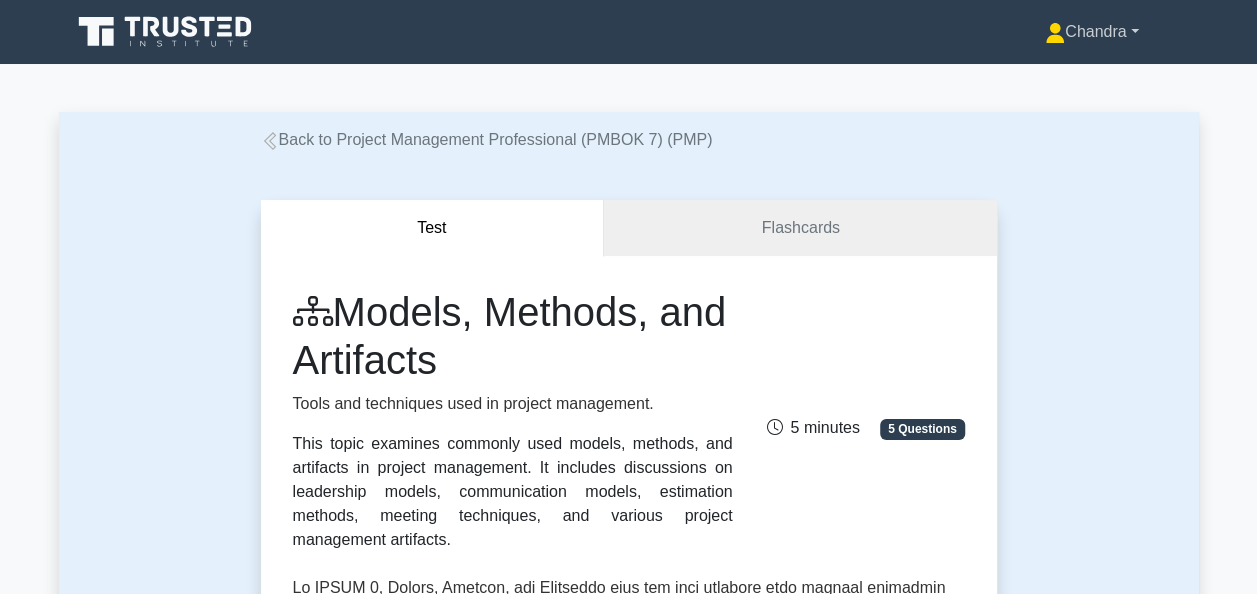 click on "Chandra" at bounding box center (1091, 32) 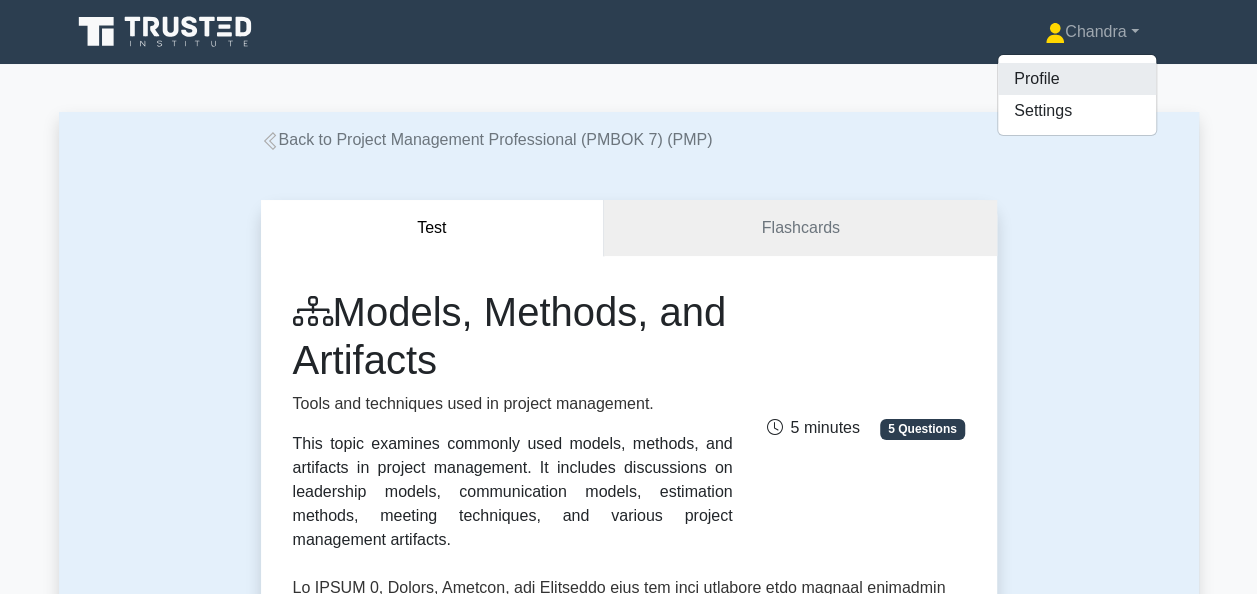 click on "Profile" at bounding box center [1077, 79] 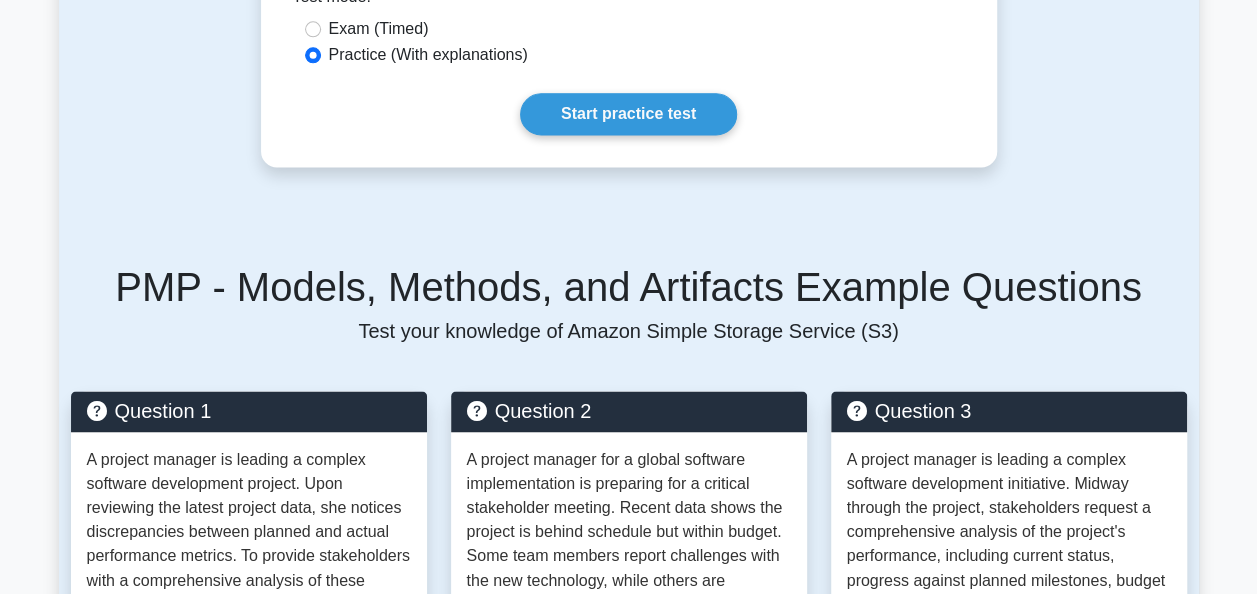 scroll, scrollTop: 1200, scrollLeft: 0, axis: vertical 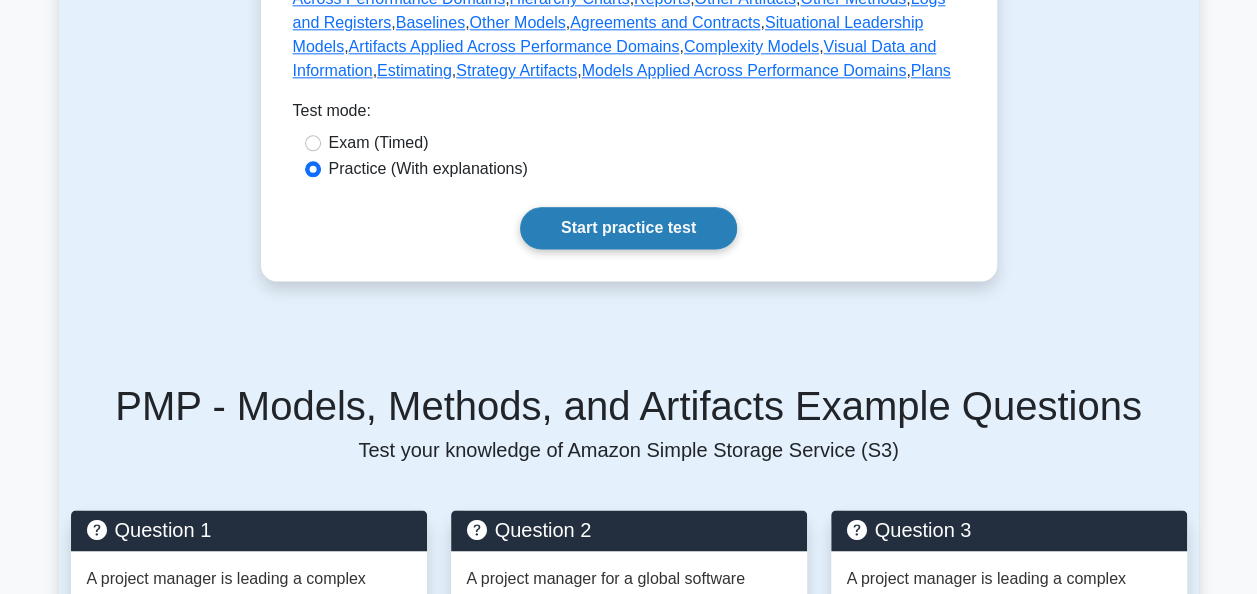 click on "Start practice test" at bounding box center (628, 228) 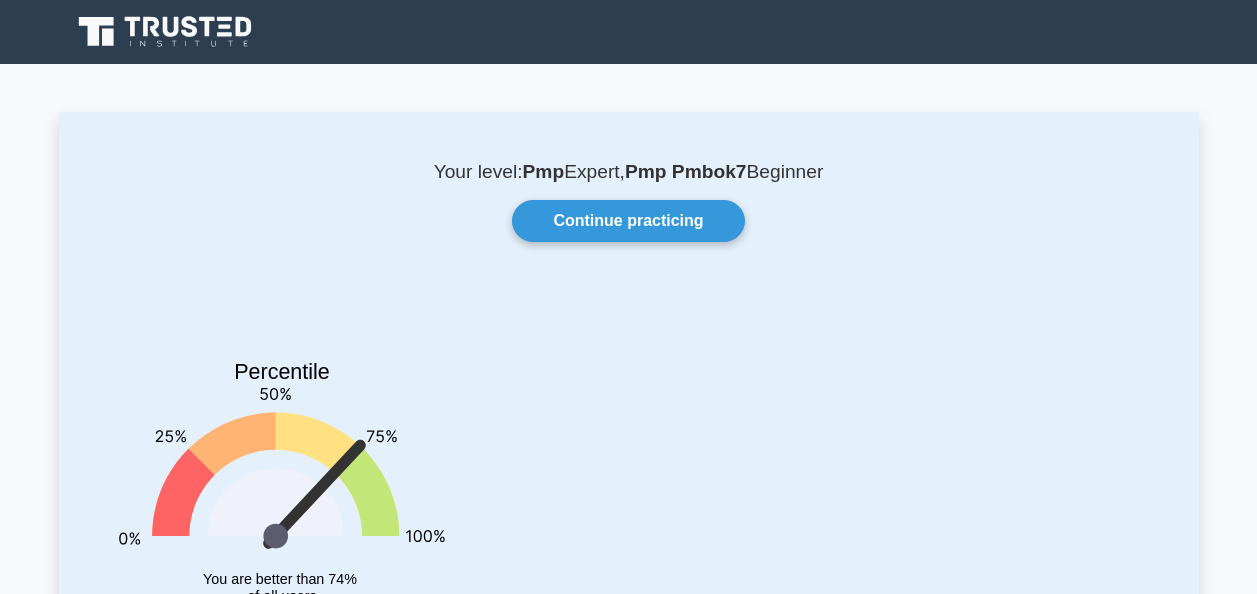 scroll, scrollTop: 0, scrollLeft: 0, axis: both 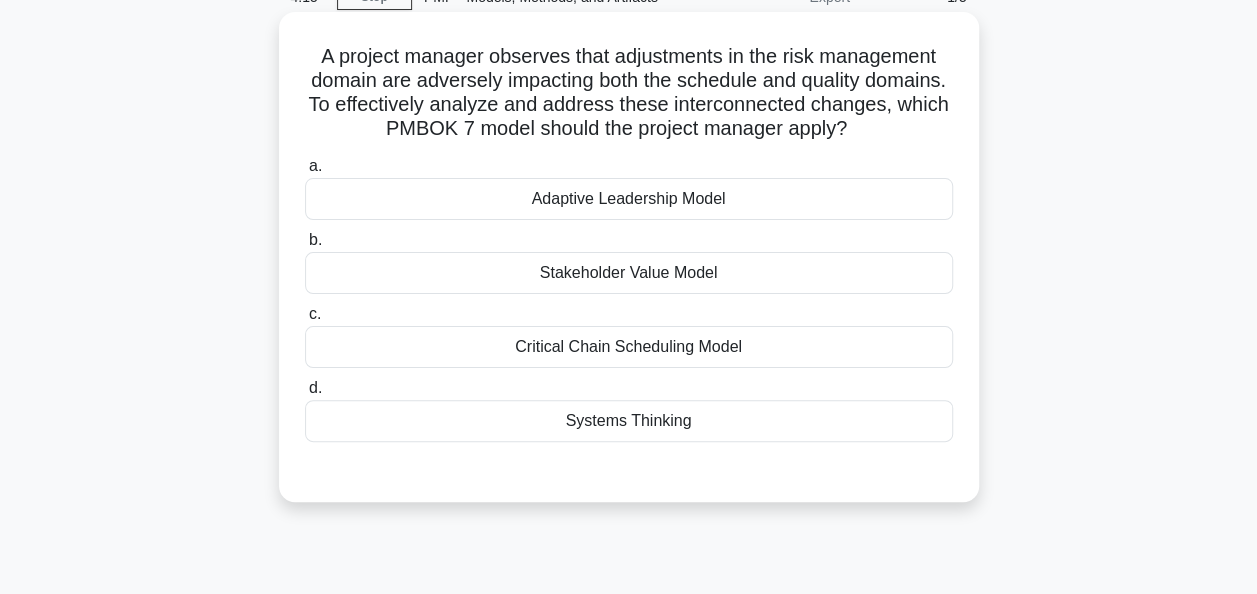 click on "Systems Thinking" at bounding box center [629, 421] 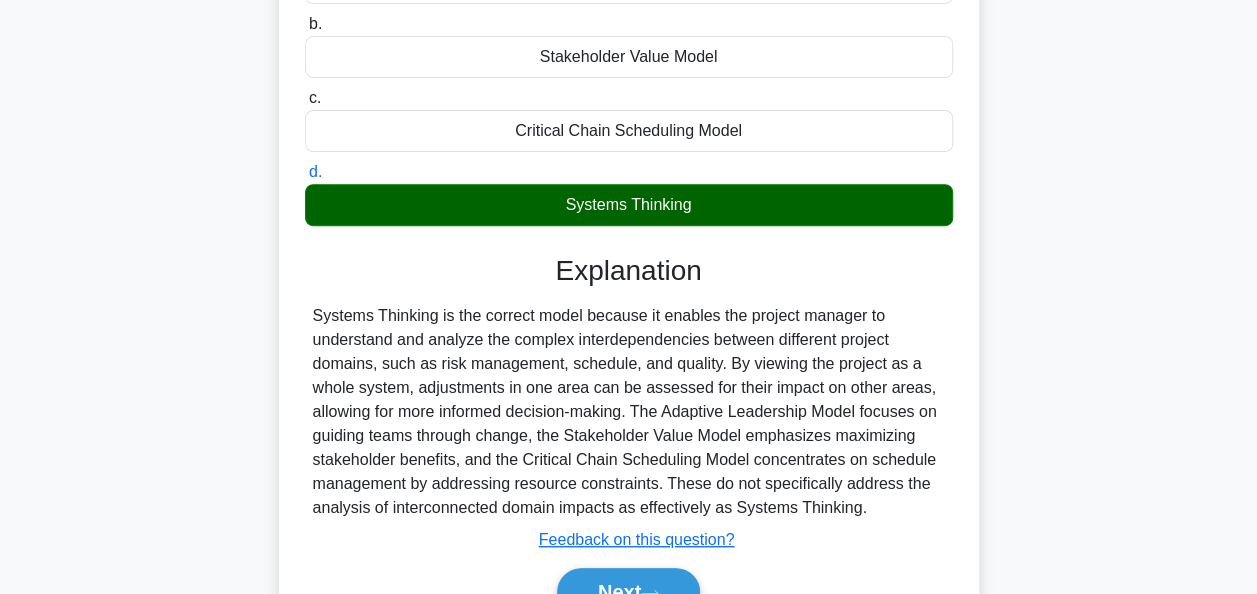 scroll, scrollTop: 486, scrollLeft: 0, axis: vertical 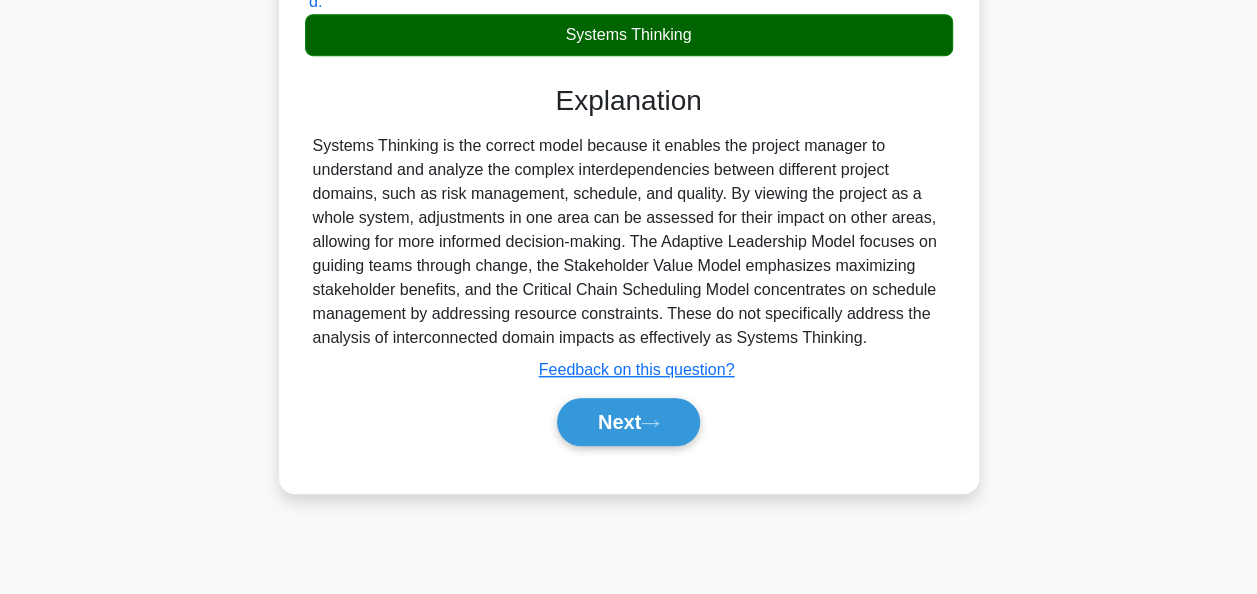 click on "Next" at bounding box center [628, 422] 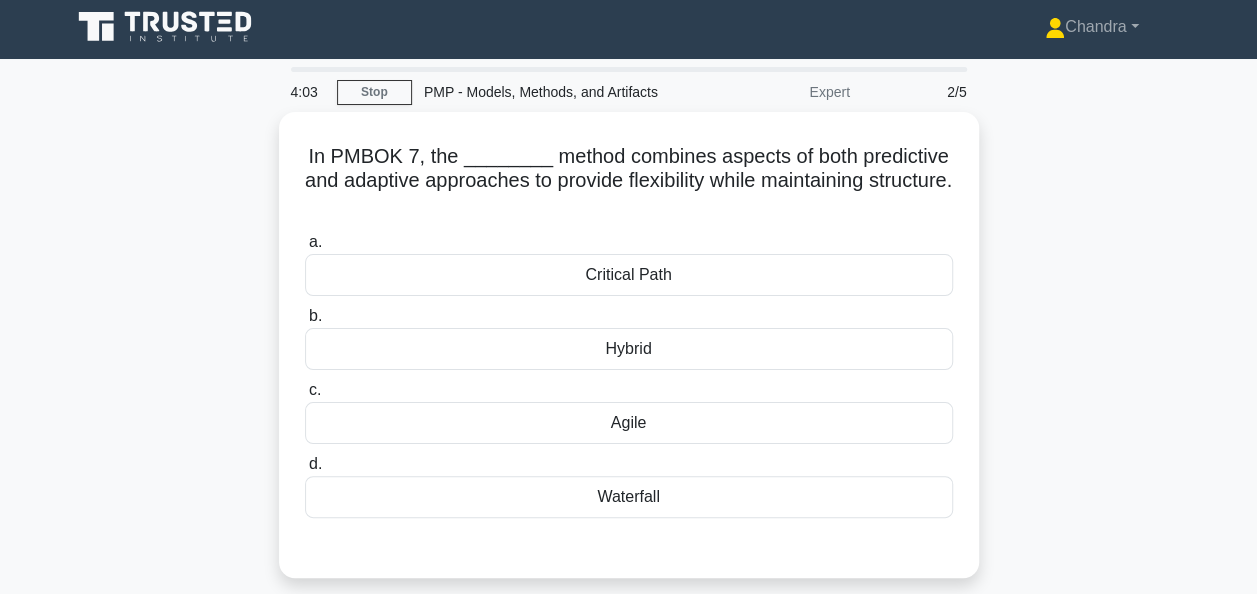 scroll, scrollTop: 0, scrollLeft: 0, axis: both 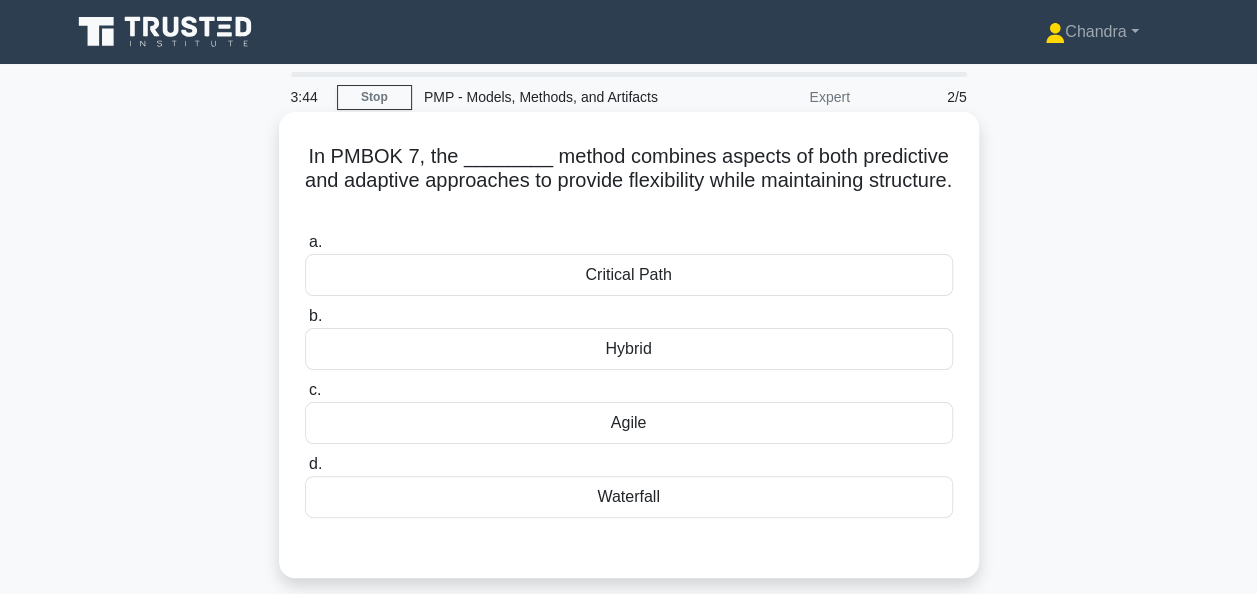 click on "Hybrid" at bounding box center [629, 349] 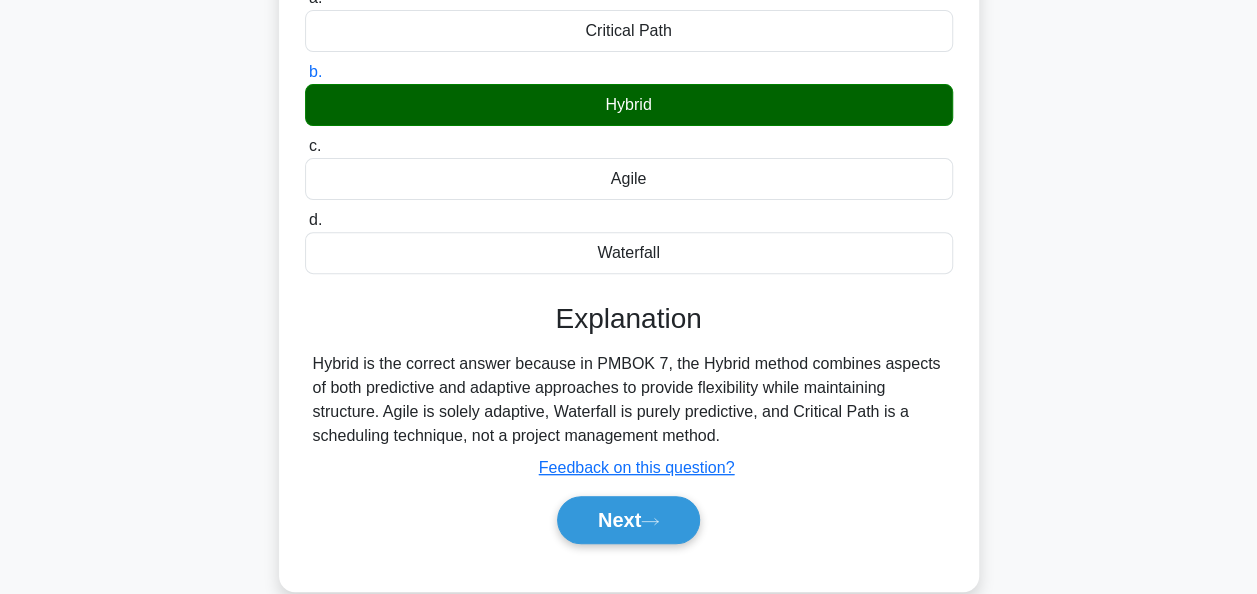 scroll, scrollTop: 486, scrollLeft: 0, axis: vertical 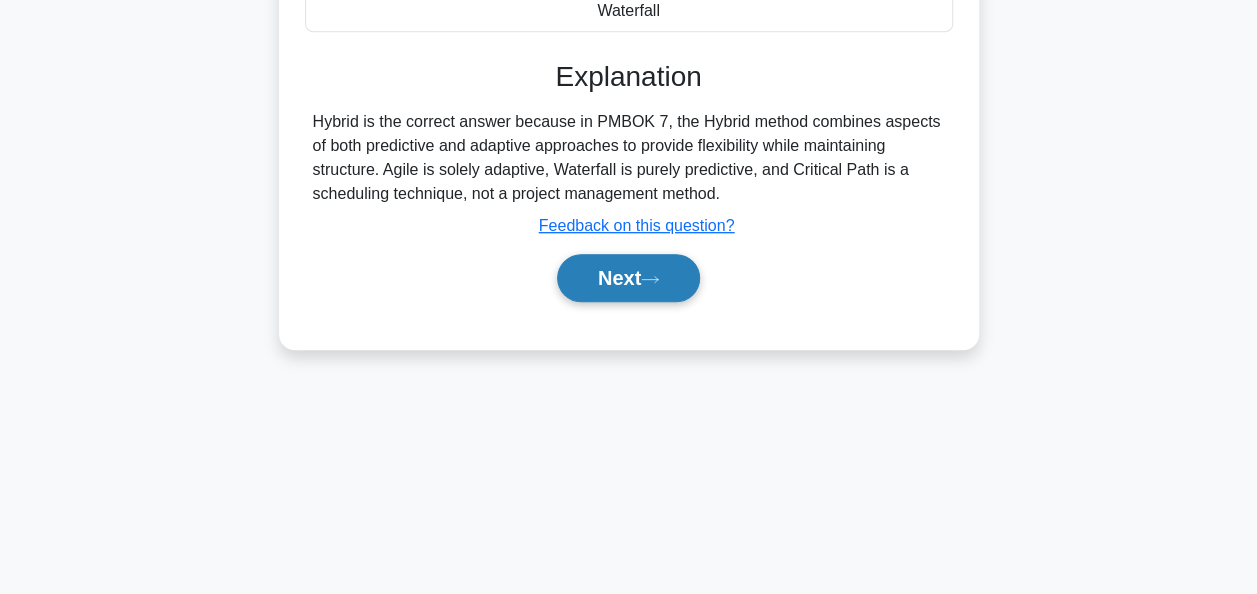 click on "Next" at bounding box center [628, 278] 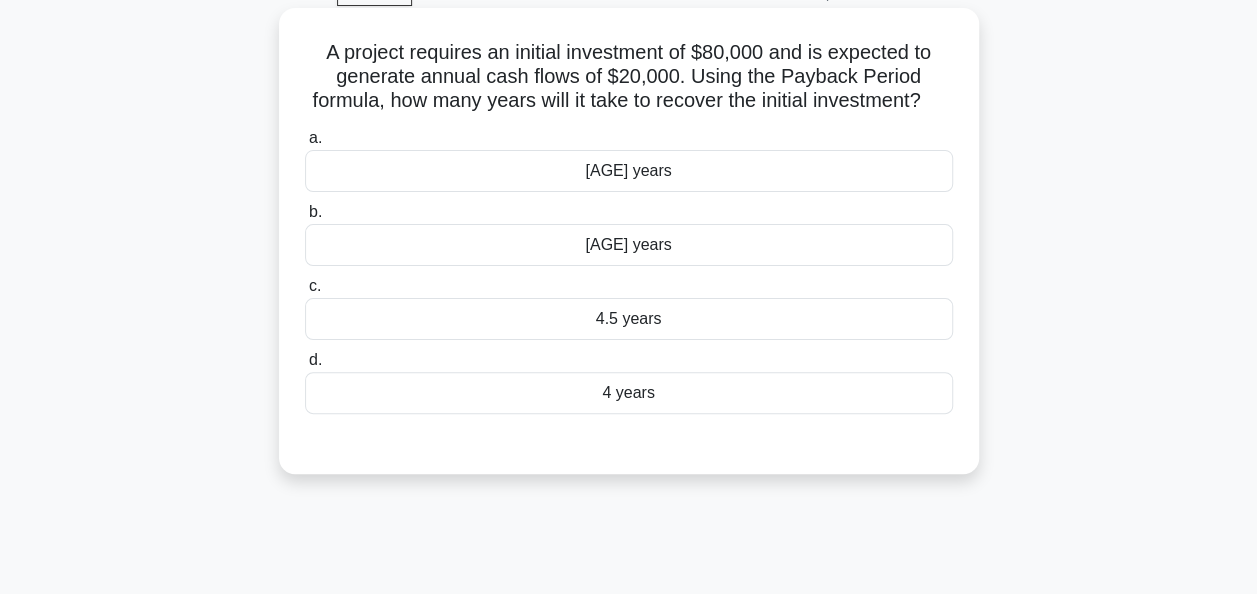 scroll, scrollTop: 100, scrollLeft: 0, axis: vertical 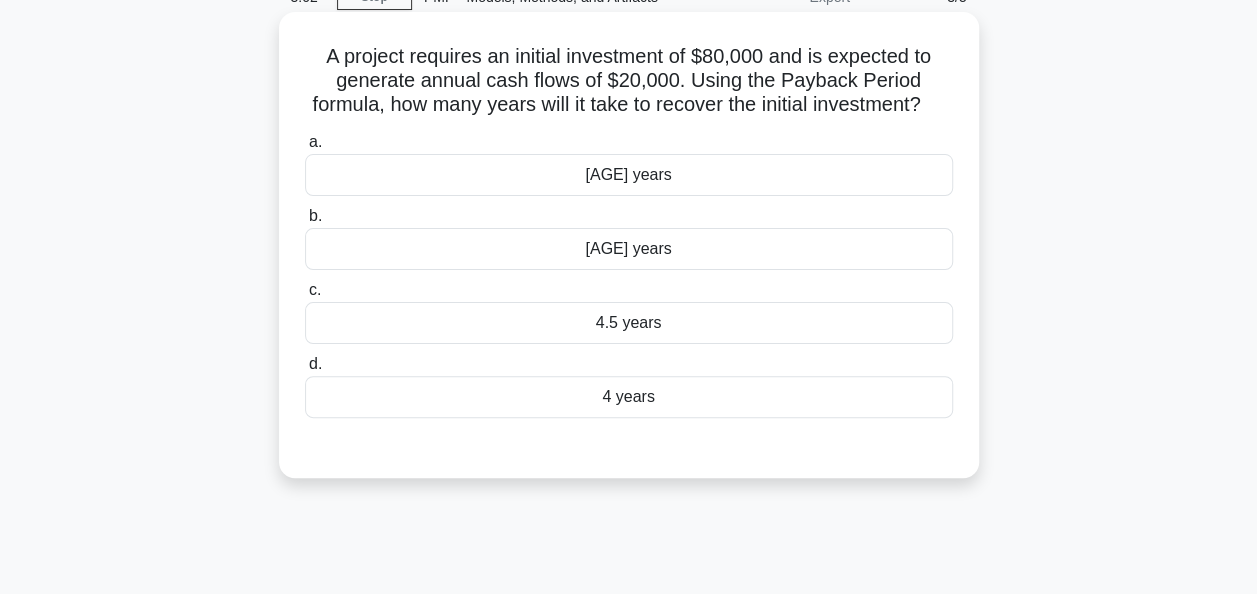 click on "5 years" at bounding box center [629, 249] 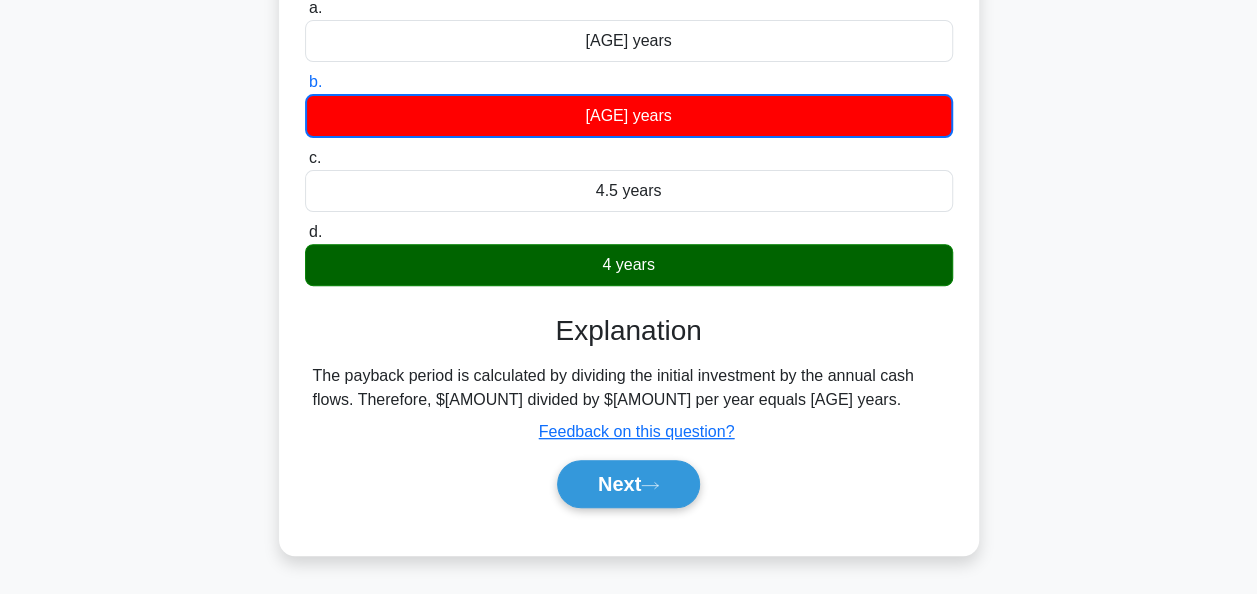 scroll, scrollTop: 486, scrollLeft: 0, axis: vertical 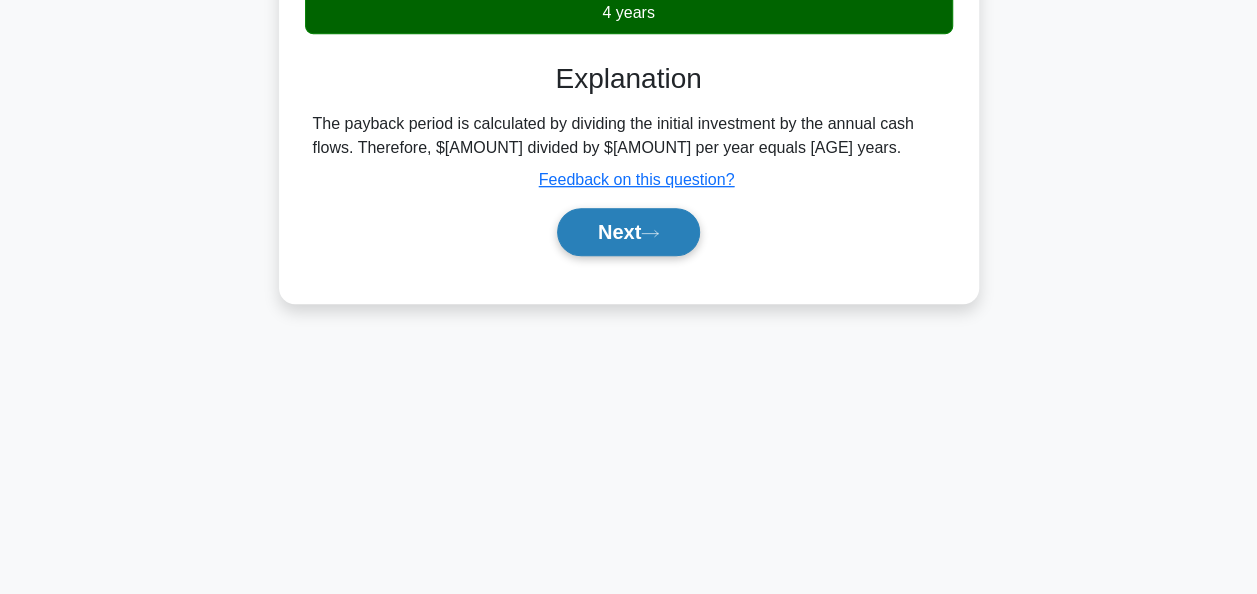 click on "Next" at bounding box center (628, 232) 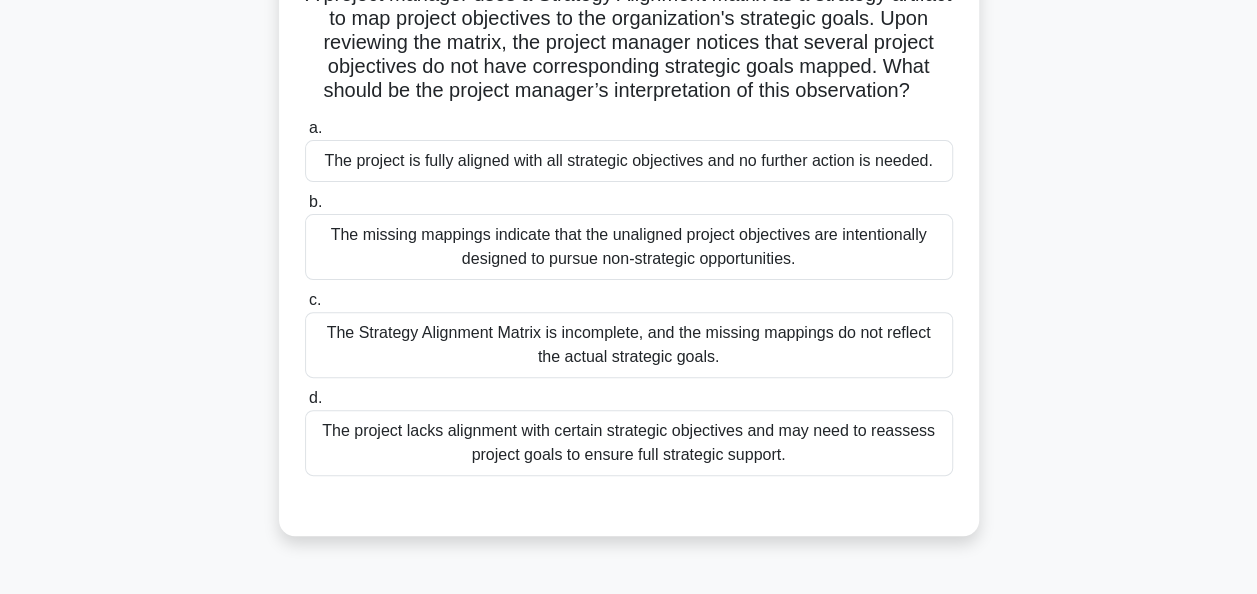 scroll, scrollTop: 186, scrollLeft: 0, axis: vertical 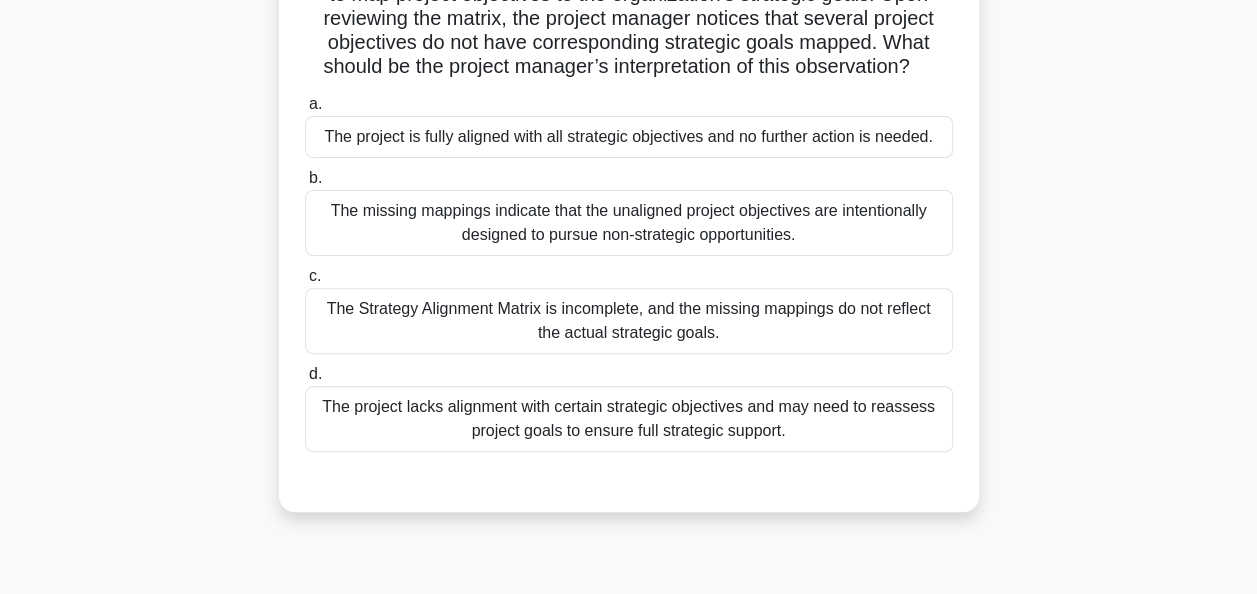 click on "The project lacks alignment with certain strategic objectives and may need to reassess project goals to ensure full strategic support." at bounding box center (629, 419) 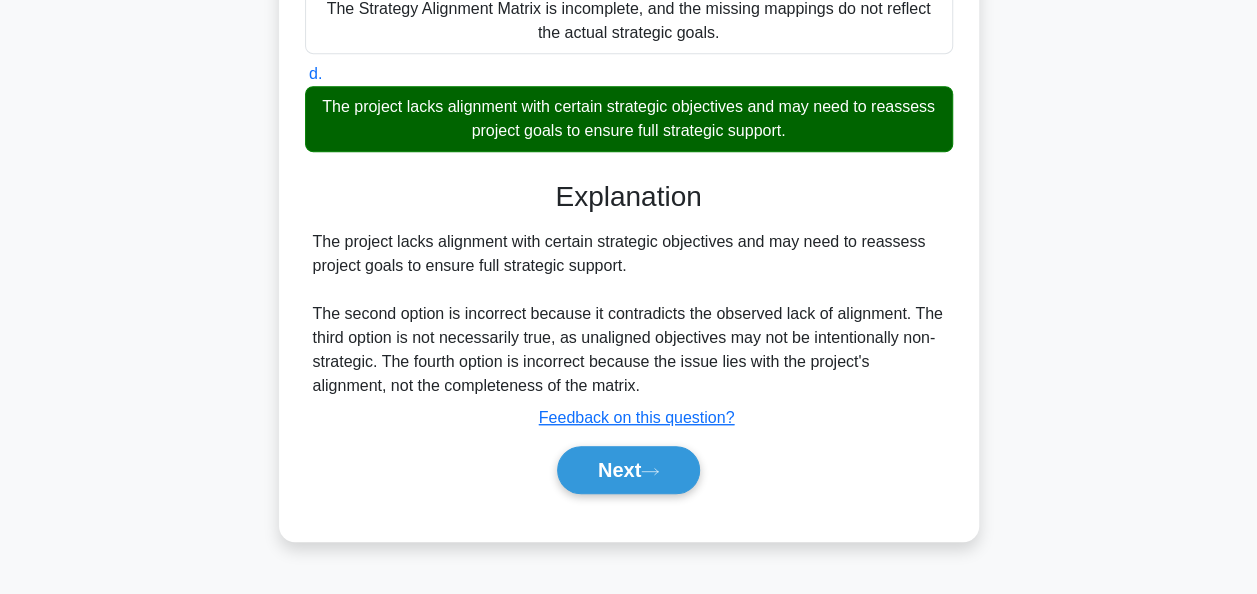 scroll, scrollTop: 492, scrollLeft: 0, axis: vertical 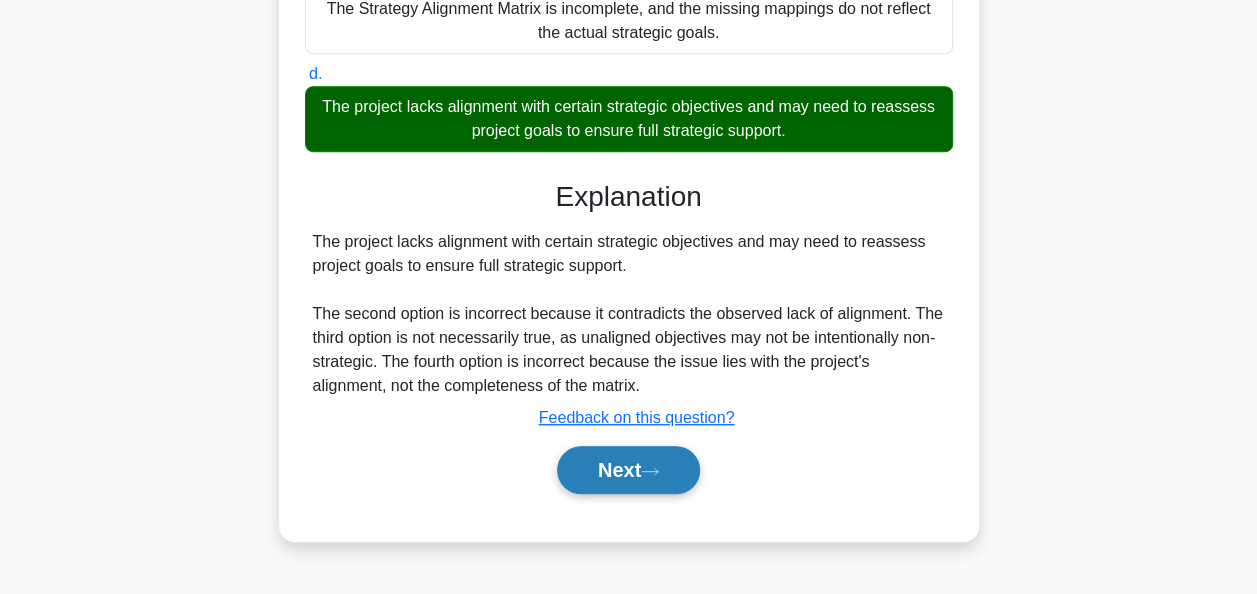 click on "Next" at bounding box center (628, 470) 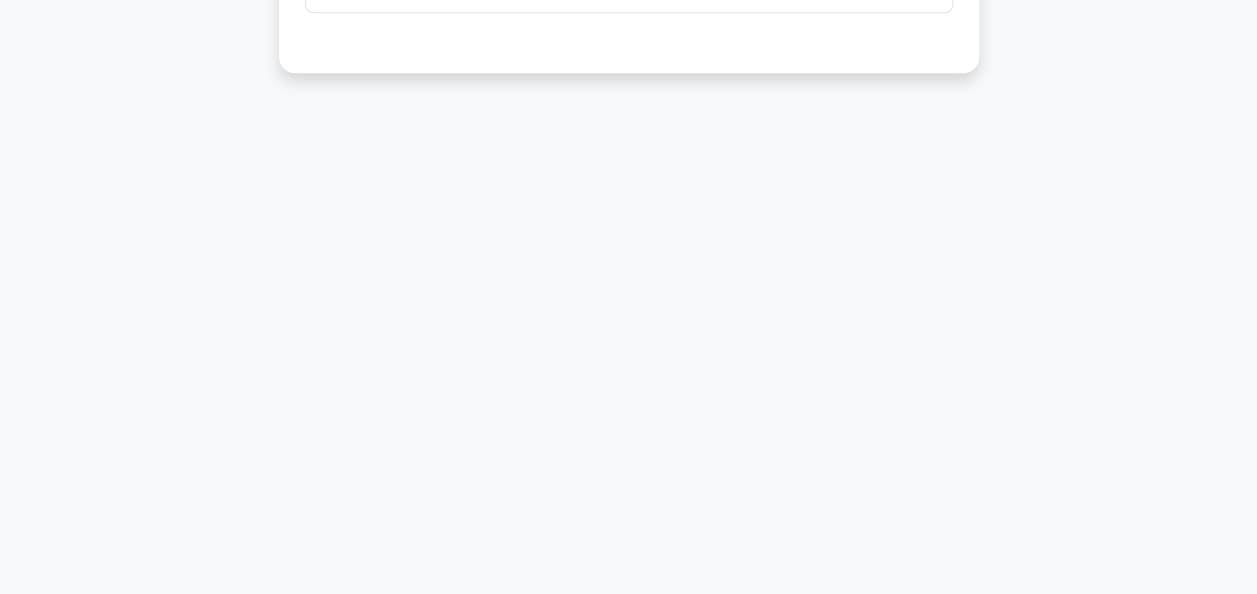 scroll, scrollTop: 0, scrollLeft: 0, axis: both 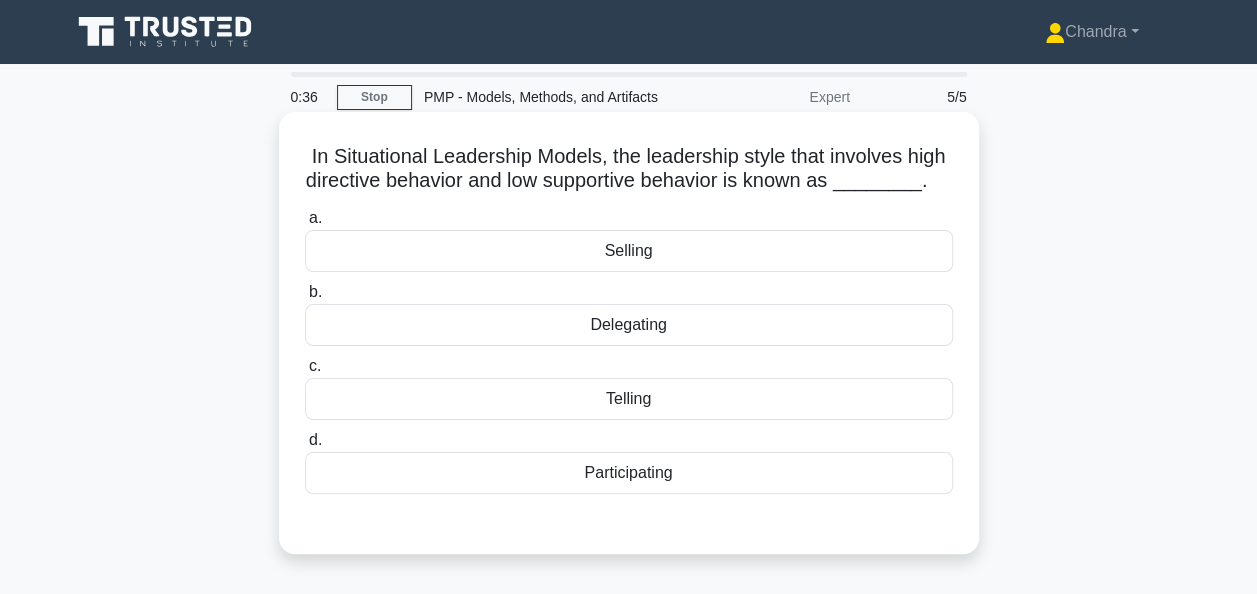 click on "Telling" at bounding box center [629, 399] 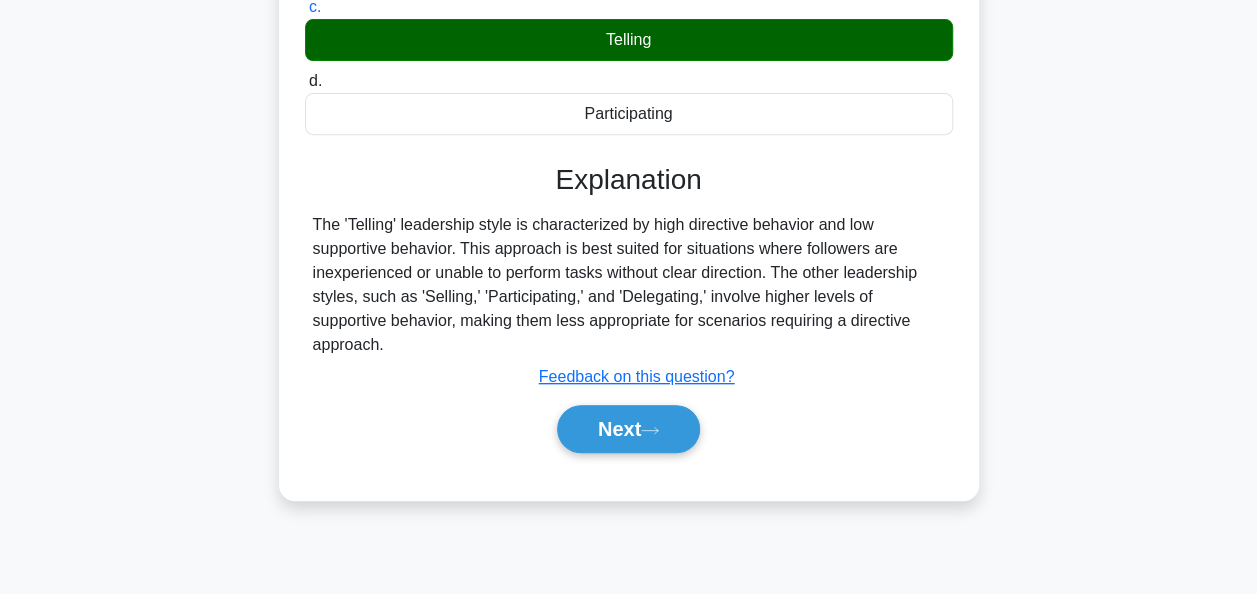 scroll, scrollTop: 400, scrollLeft: 0, axis: vertical 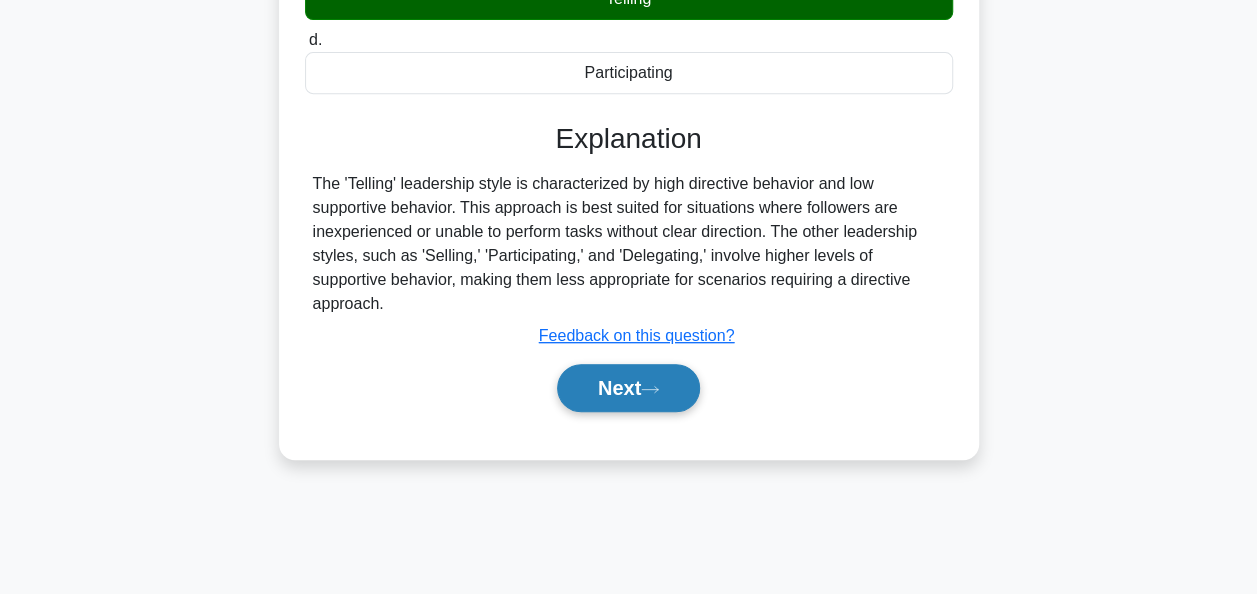 click on "Next" at bounding box center (628, 388) 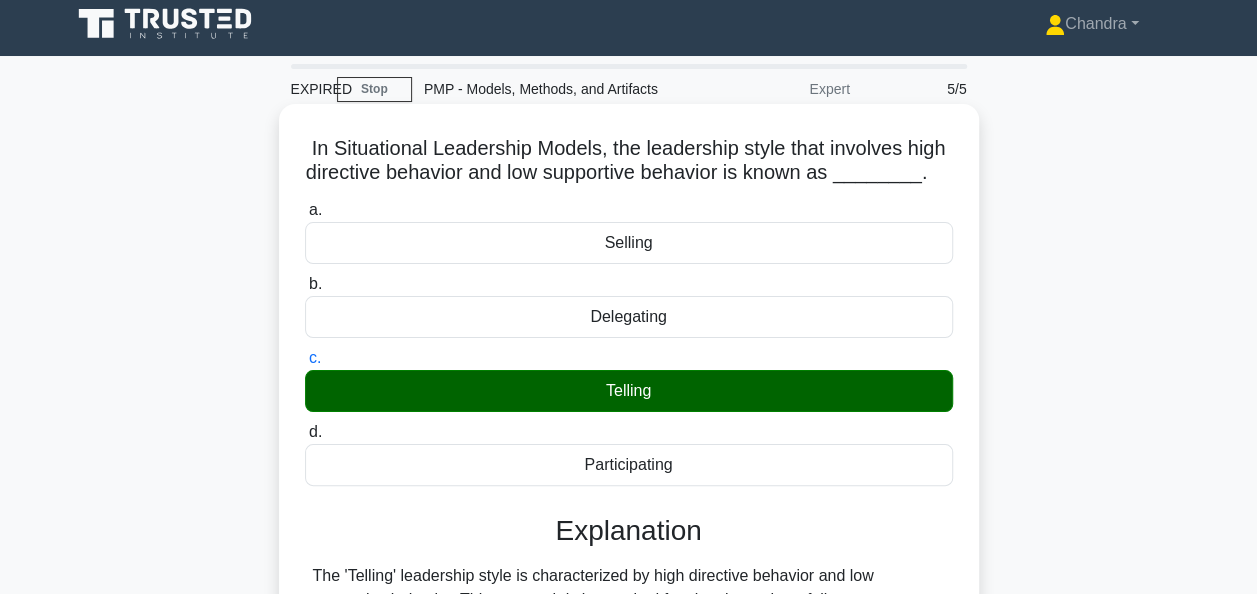 scroll, scrollTop: 0, scrollLeft: 0, axis: both 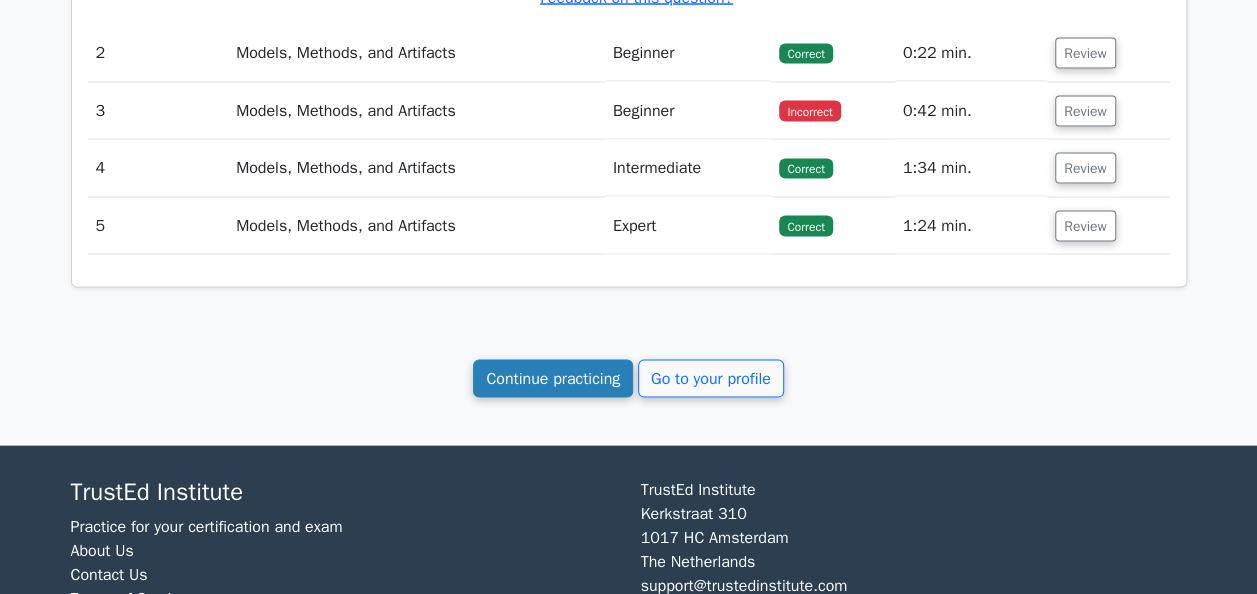 click on "Continue practicing" at bounding box center [553, 379] 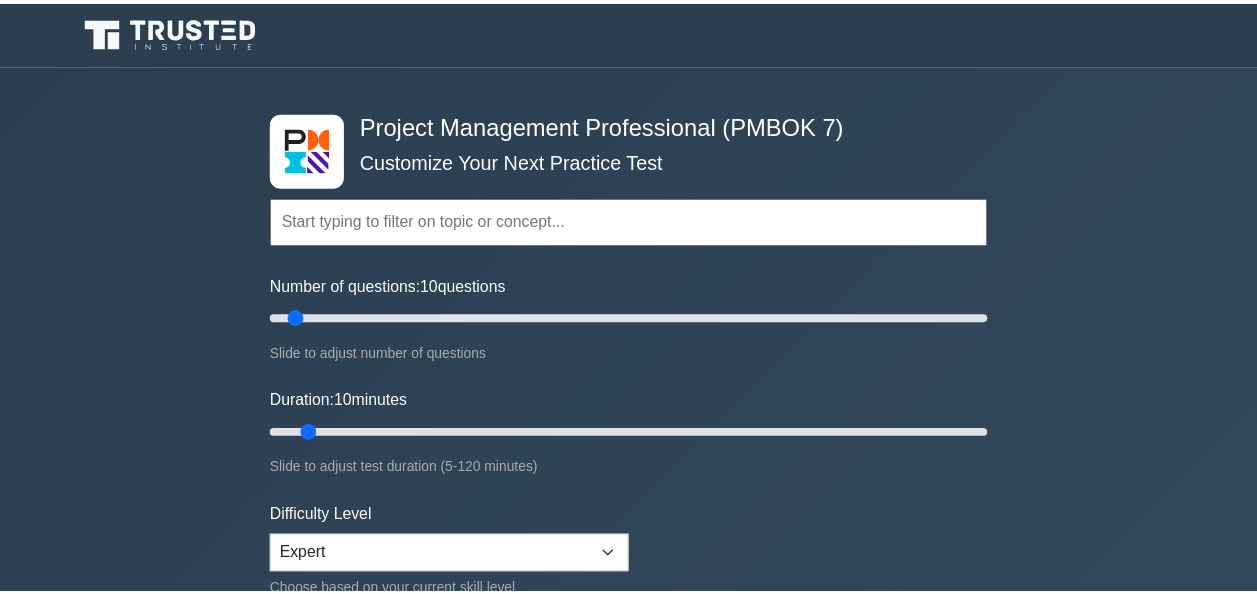 scroll, scrollTop: 0, scrollLeft: 0, axis: both 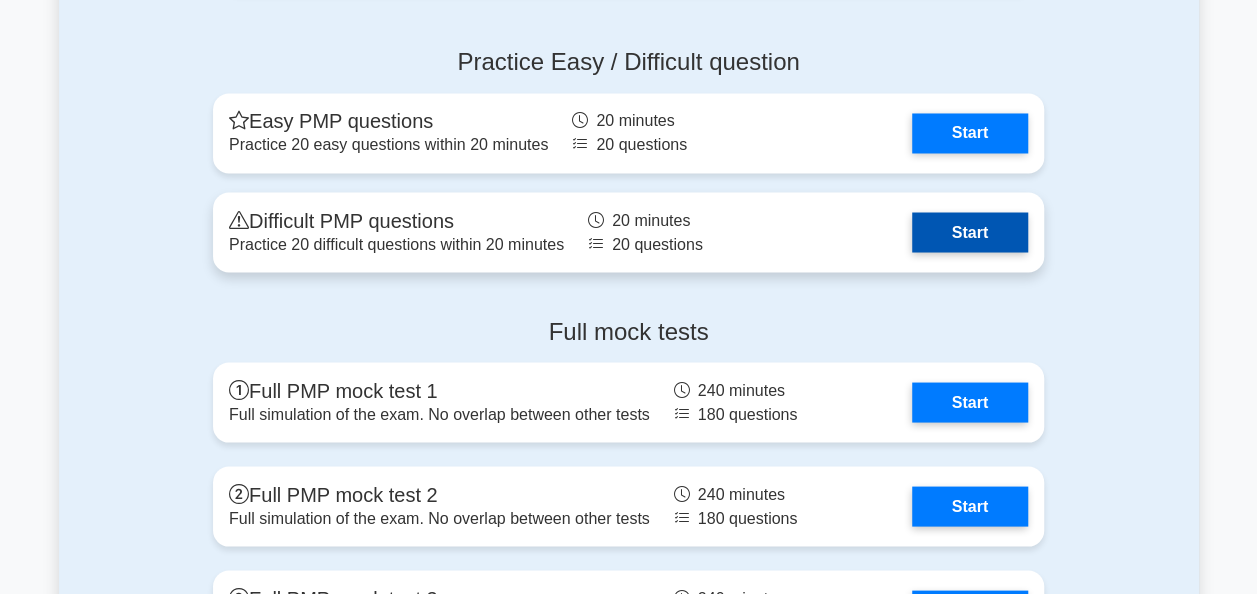 click on "Start" at bounding box center [970, 232] 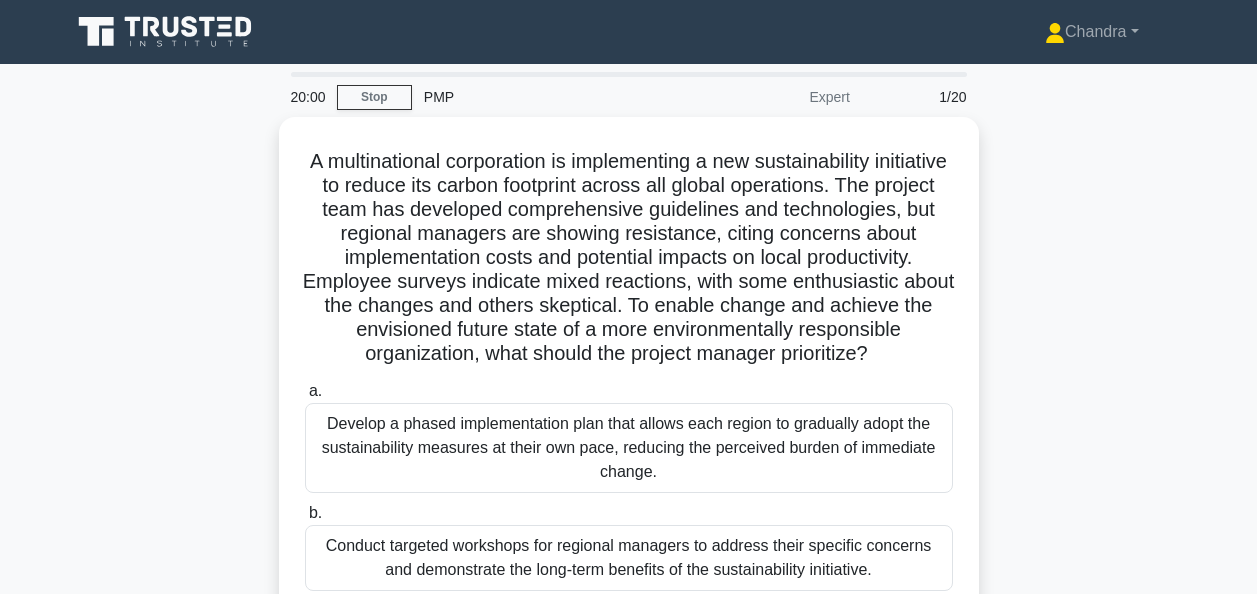 scroll, scrollTop: 0, scrollLeft: 0, axis: both 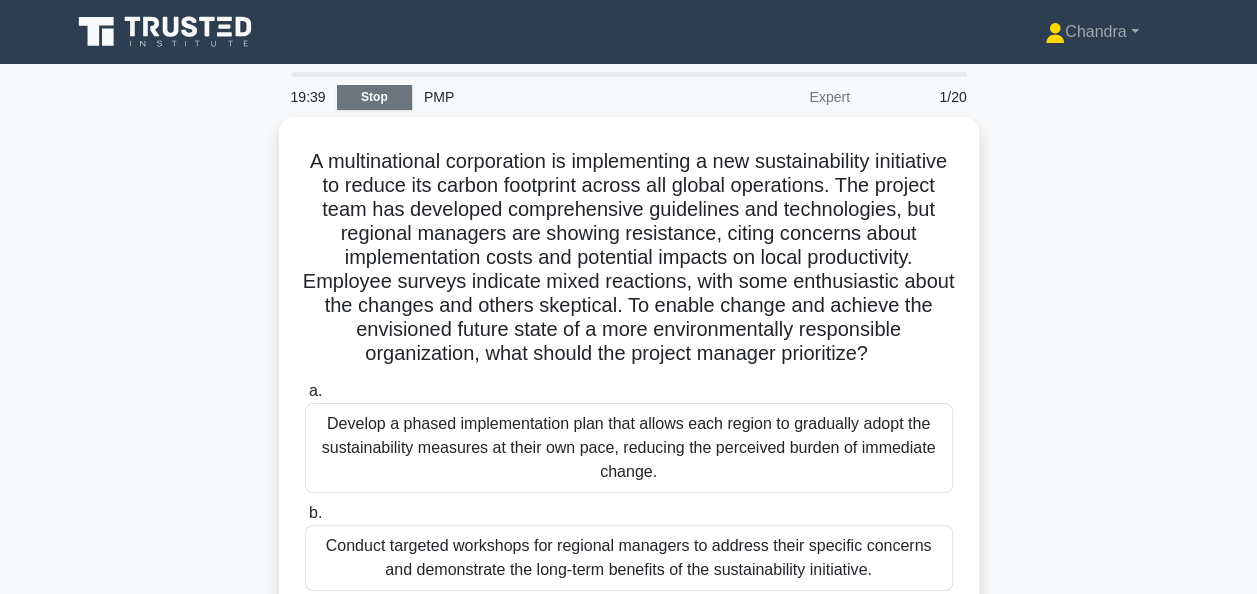 click on "Stop" at bounding box center (374, 97) 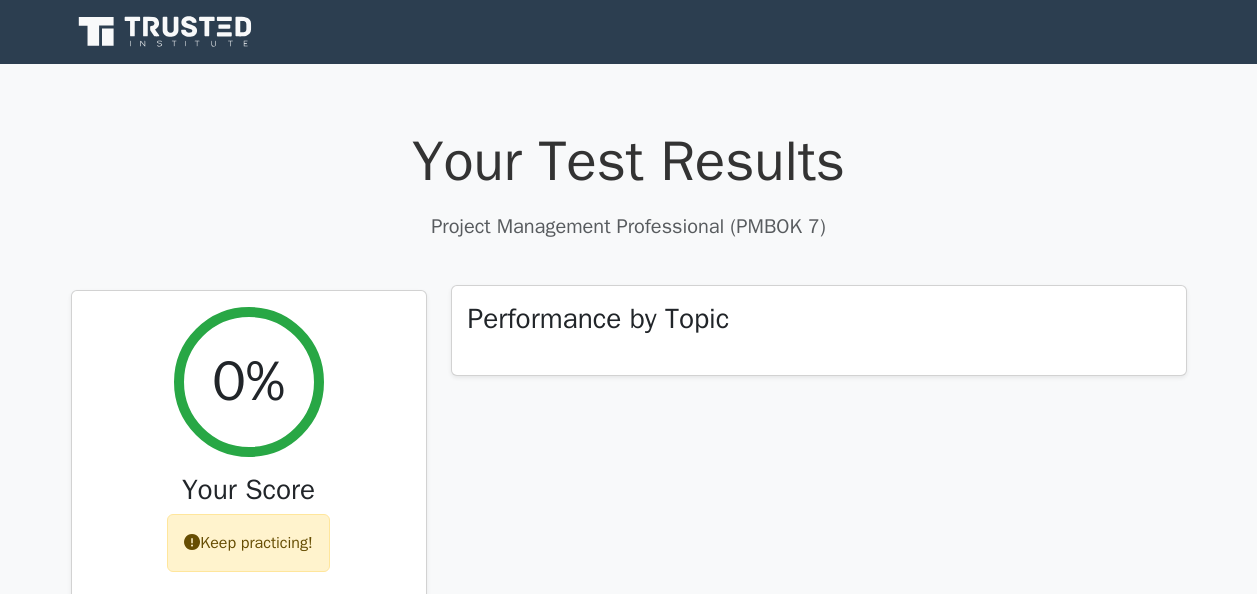 scroll, scrollTop: 360, scrollLeft: 0, axis: vertical 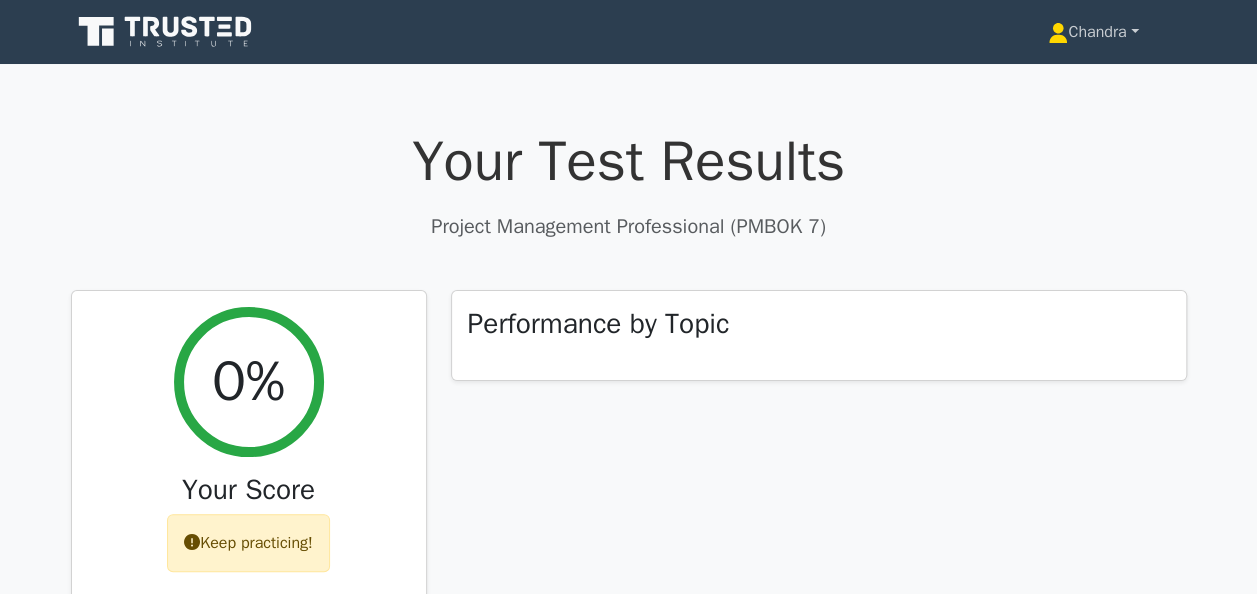 click on "Chandra" at bounding box center (1093, 32) 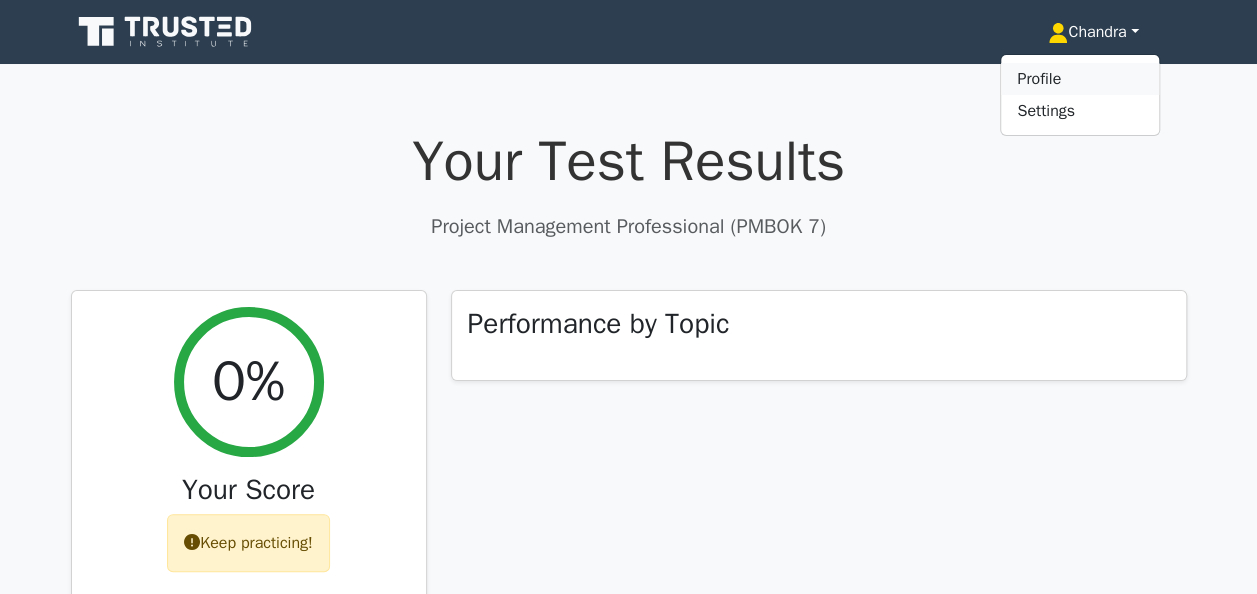 click on "Profile" at bounding box center (1080, 79) 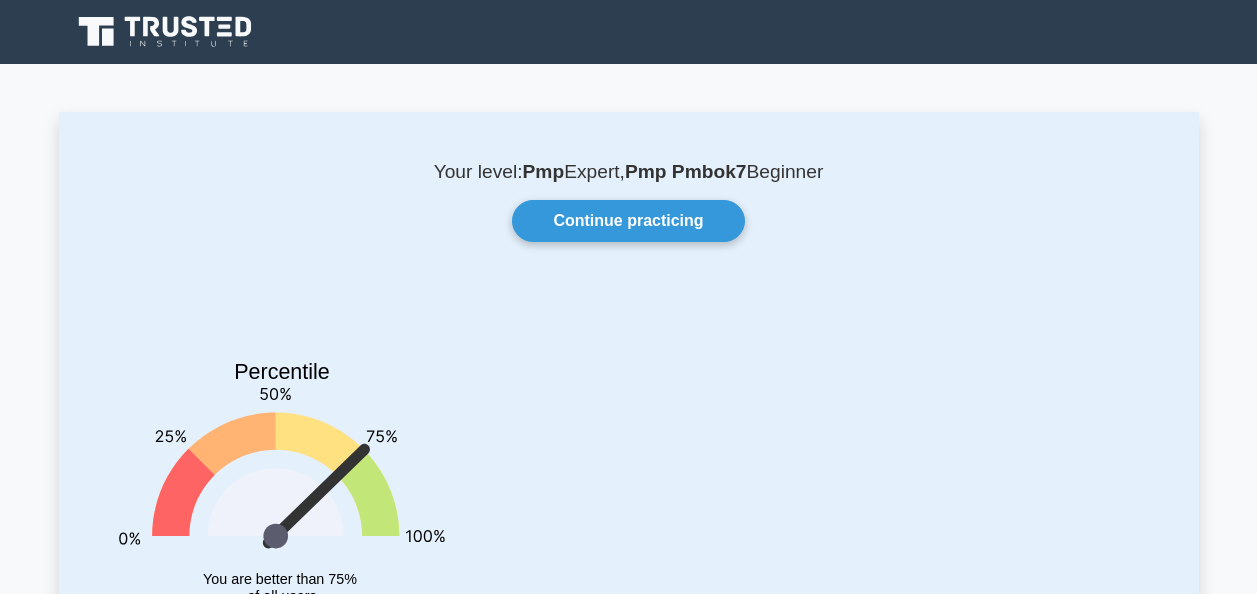 scroll, scrollTop: 0, scrollLeft: 0, axis: both 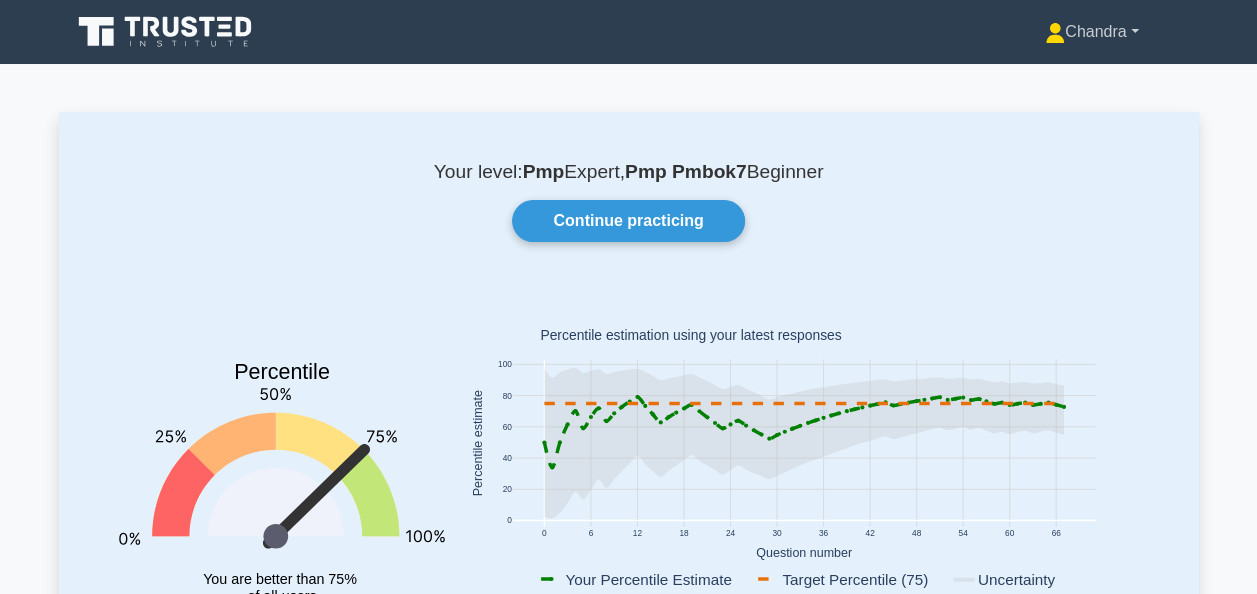click on "Chandra" at bounding box center (1091, 32) 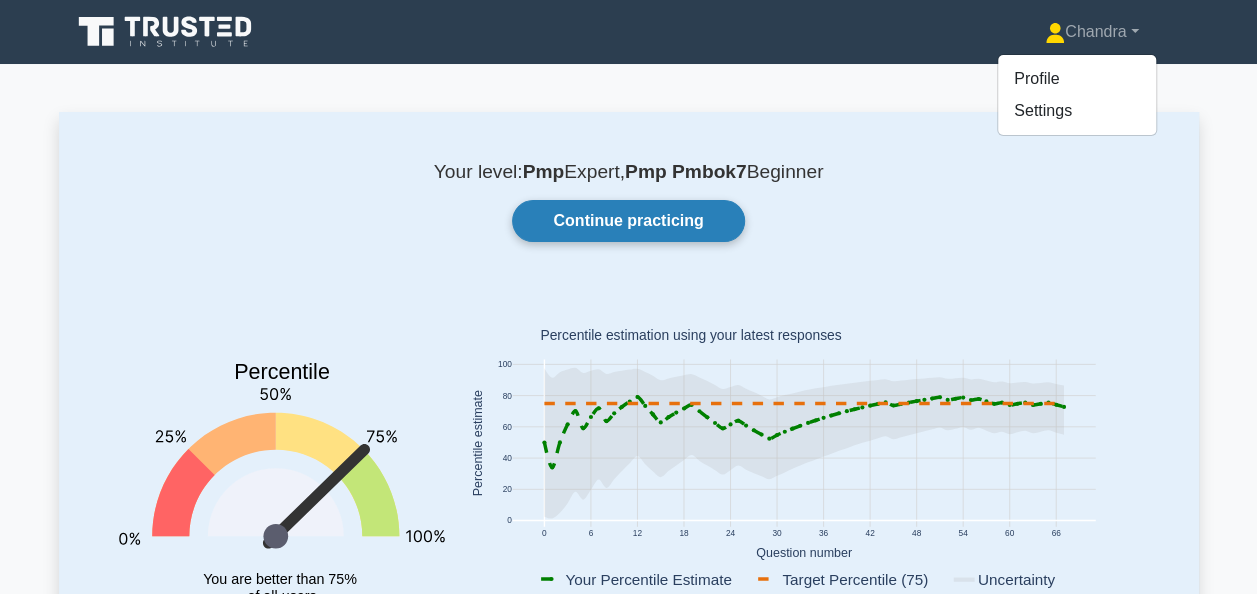 click on "Continue practicing" at bounding box center [628, 221] 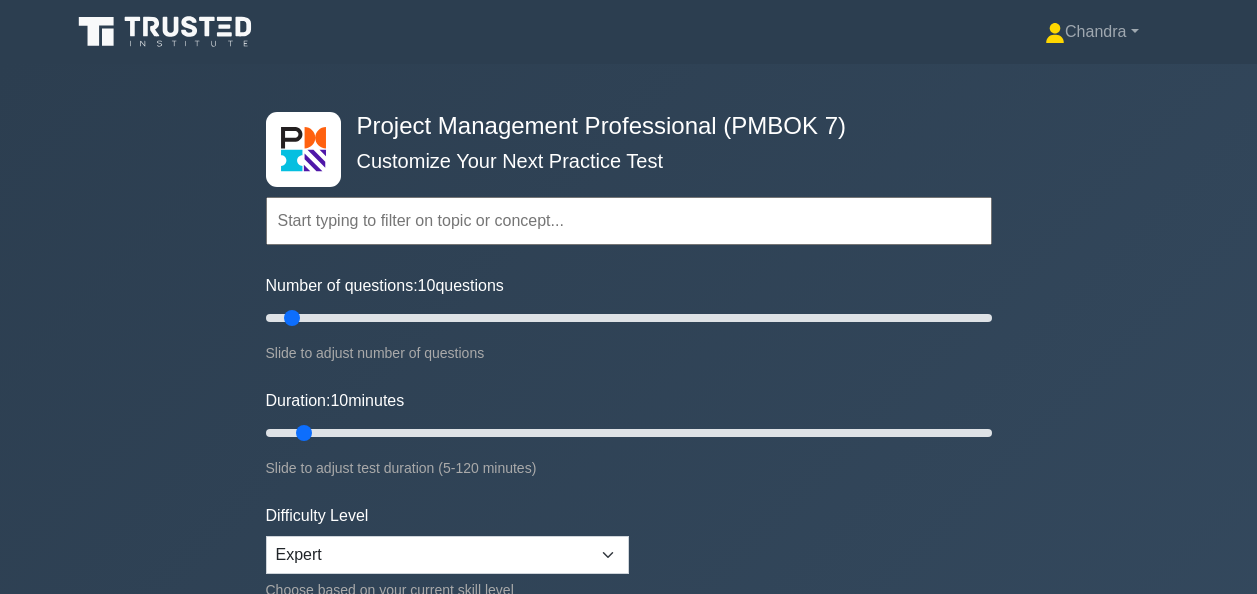 scroll, scrollTop: 0, scrollLeft: 0, axis: both 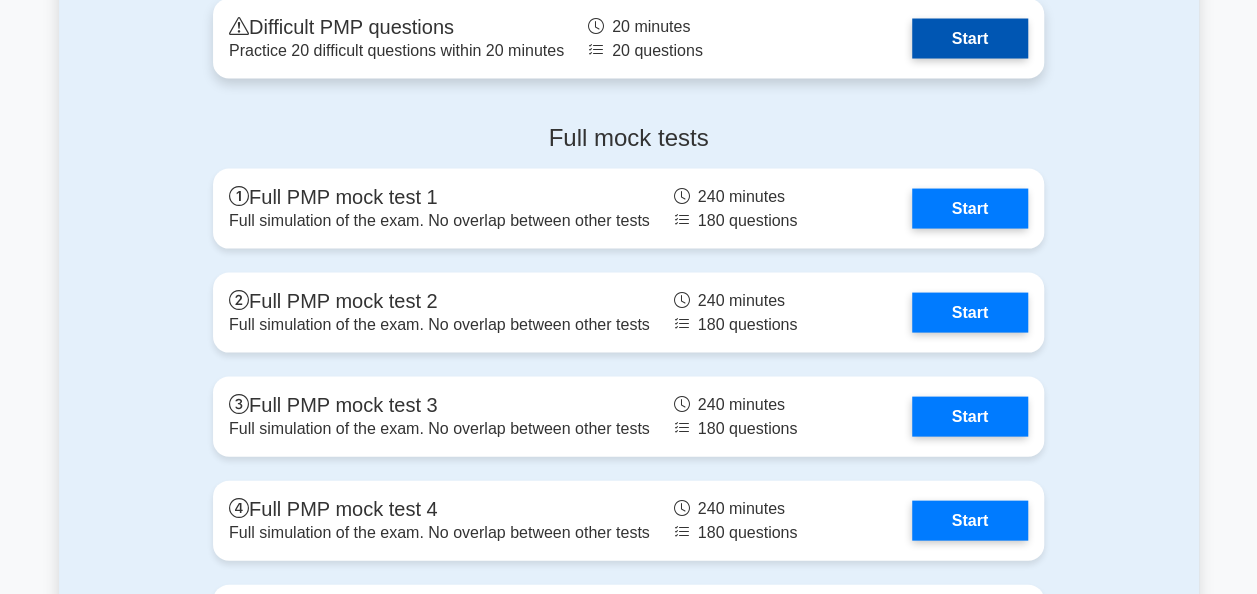 click on "Start" at bounding box center [970, 39] 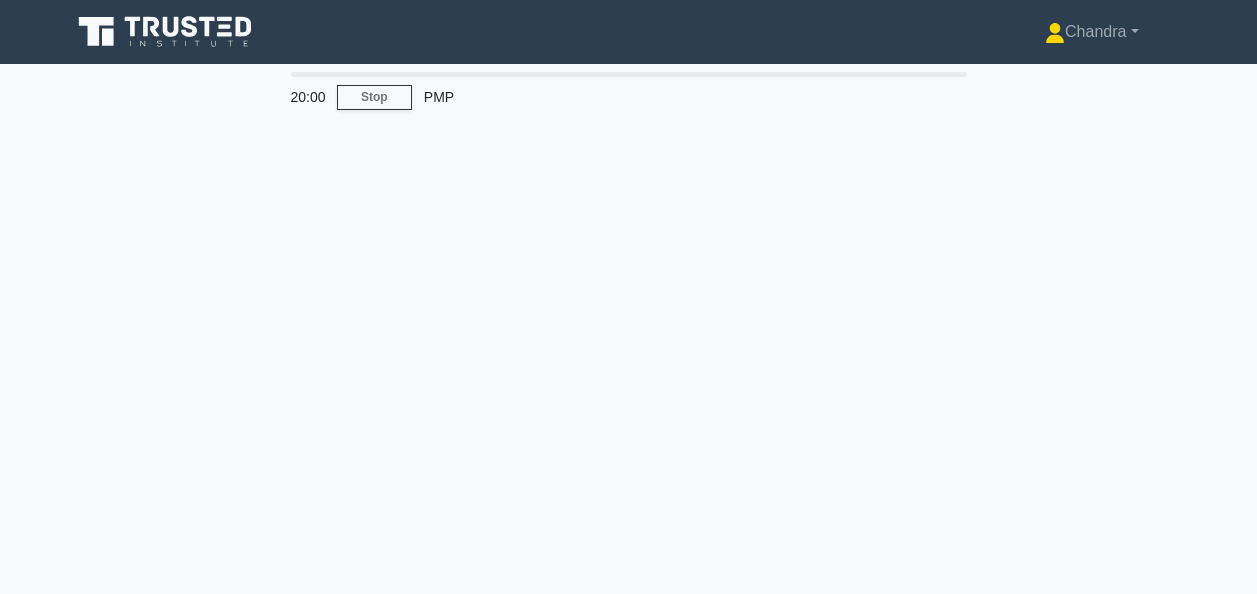 scroll, scrollTop: 0, scrollLeft: 0, axis: both 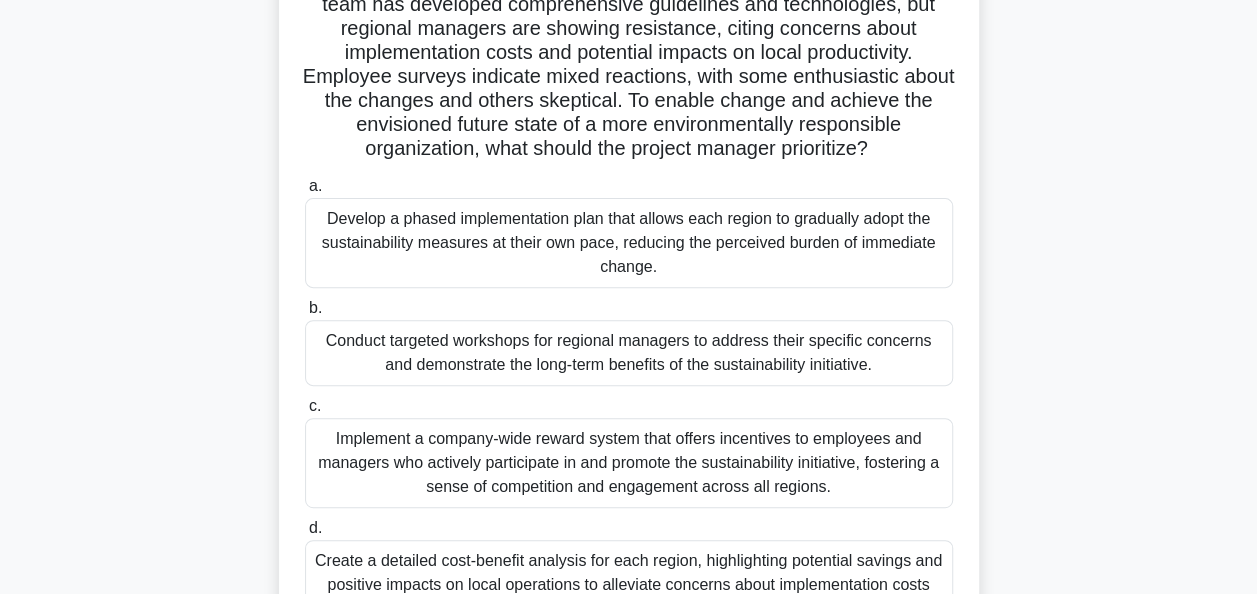 click on "Conduct targeted workshops for regional managers to address their specific concerns and demonstrate the long-term benefits of the sustainability initiative." at bounding box center (629, 353) 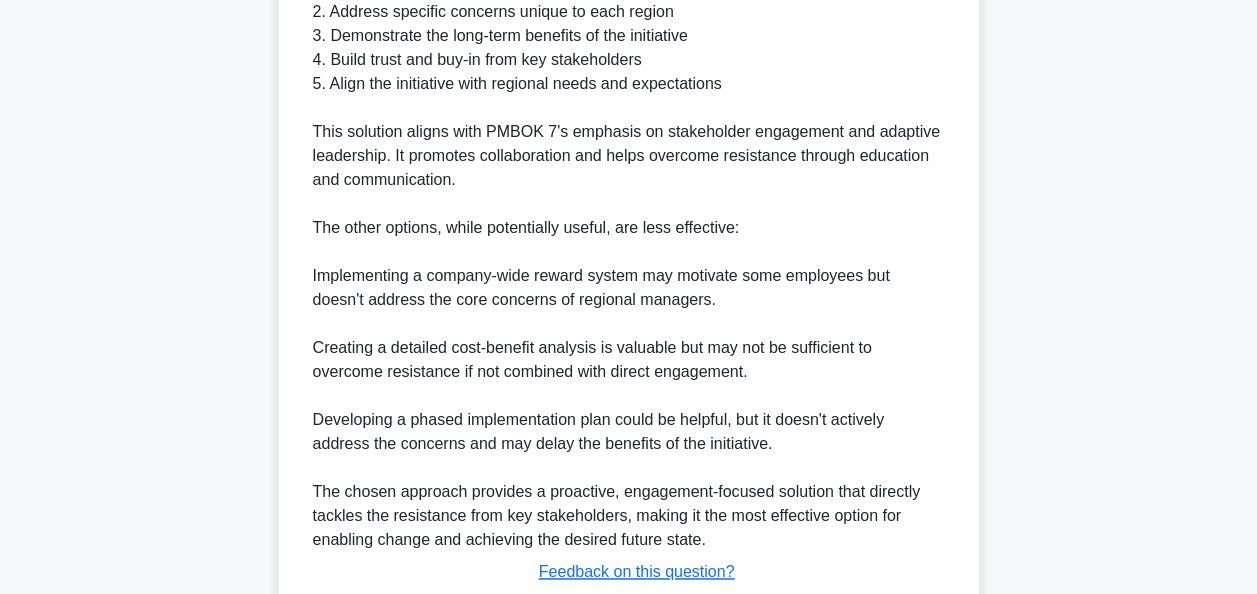 scroll, scrollTop: 1260, scrollLeft: 0, axis: vertical 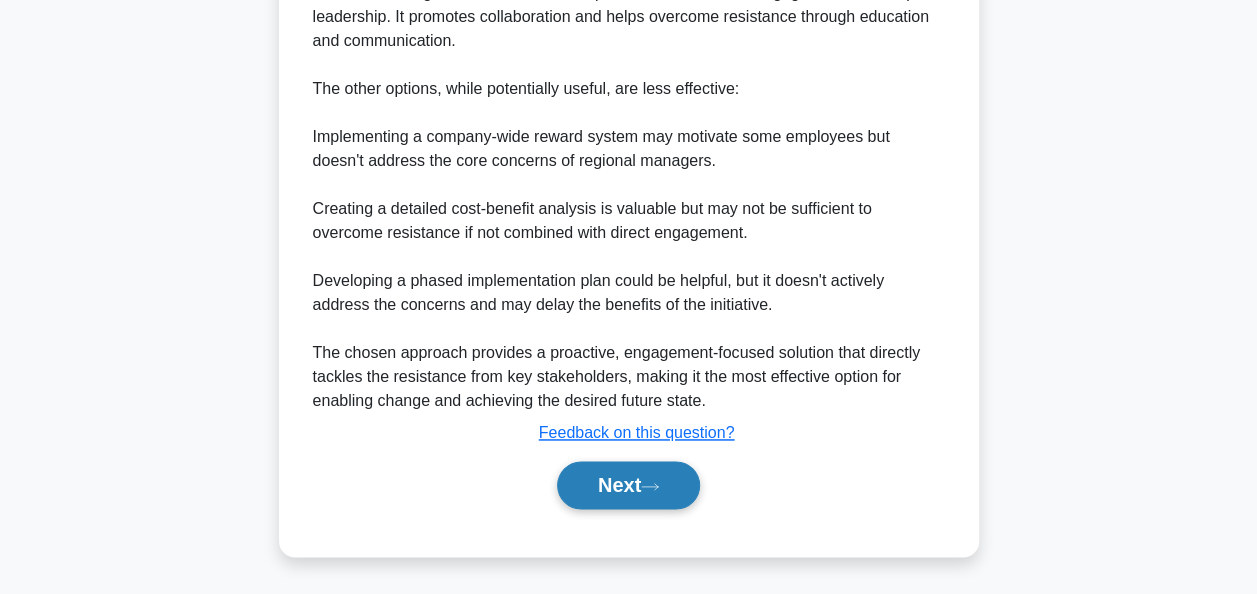 click on "Next" at bounding box center (628, 485) 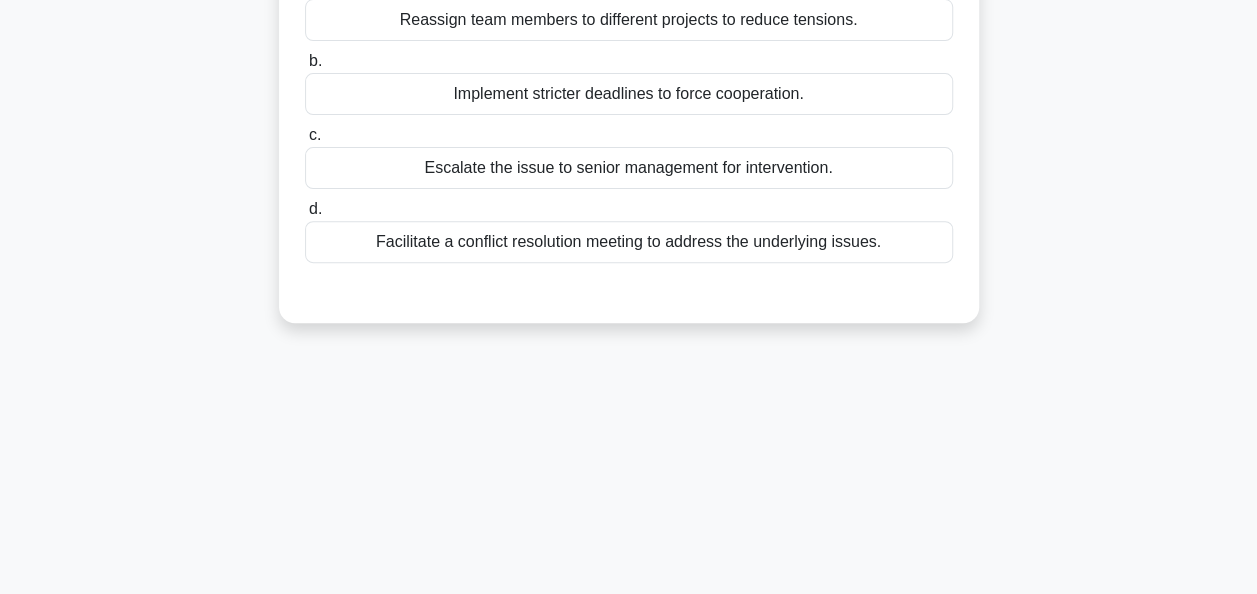 scroll, scrollTop: 0, scrollLeft: 0, axis: both 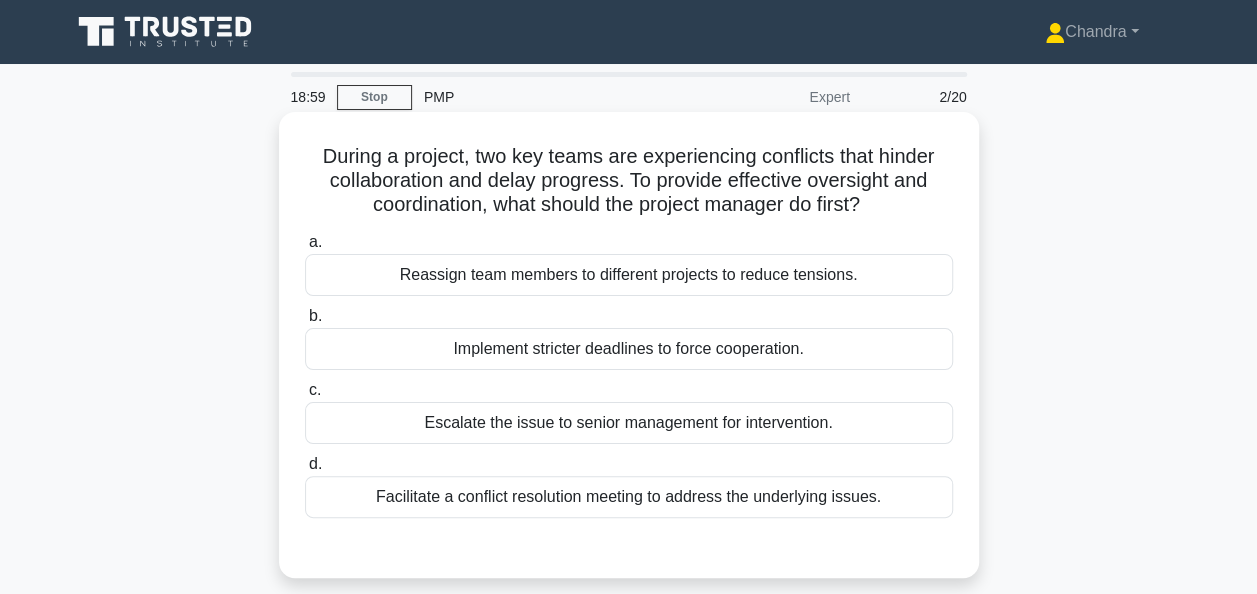 click on "Facilitate a conflict resolution meeting to address the underlying issues." at bounding box center (629, 497) 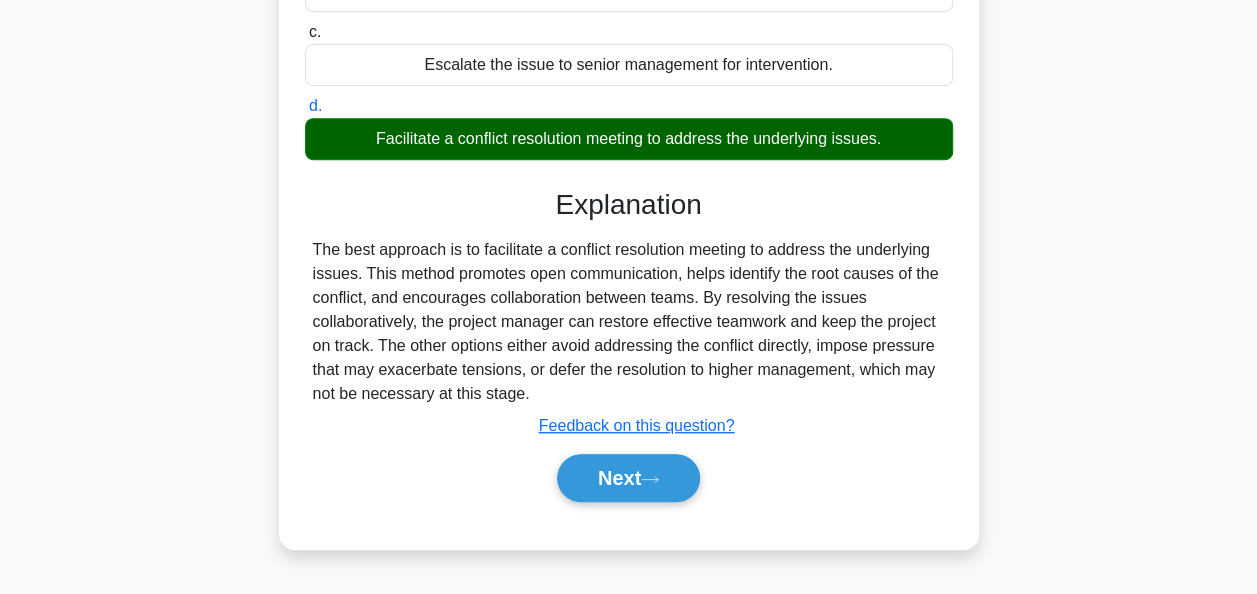 scroll, scrollTop: 400, scrollLeft: 0, axis: vertical 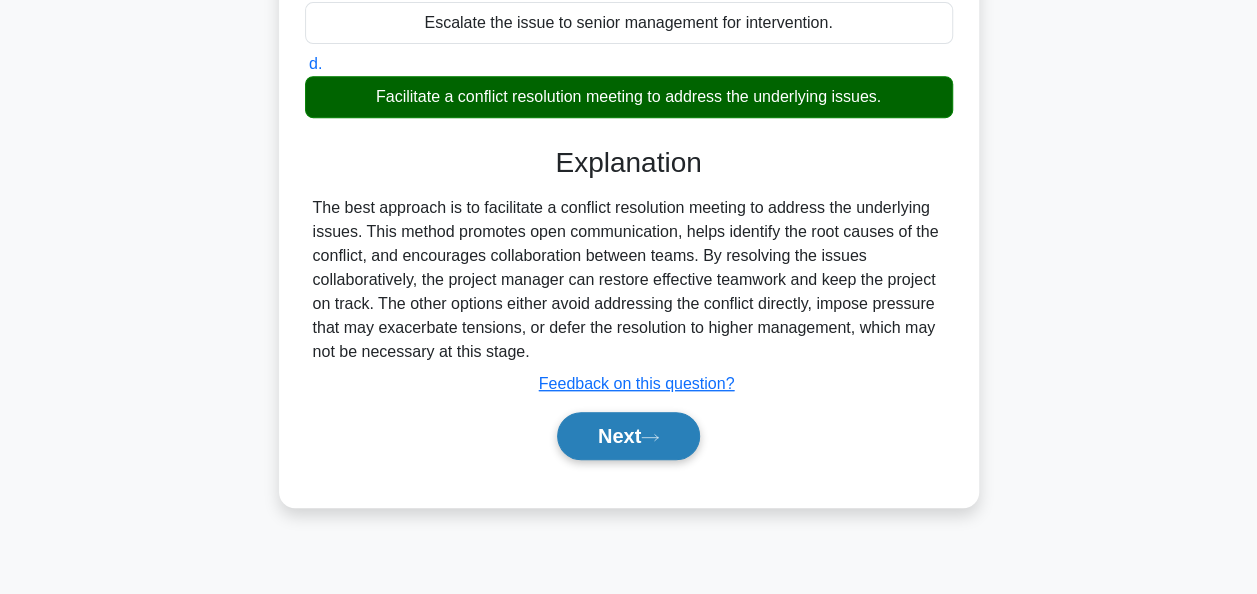 click on "Next" at bounding box center (628, 436) 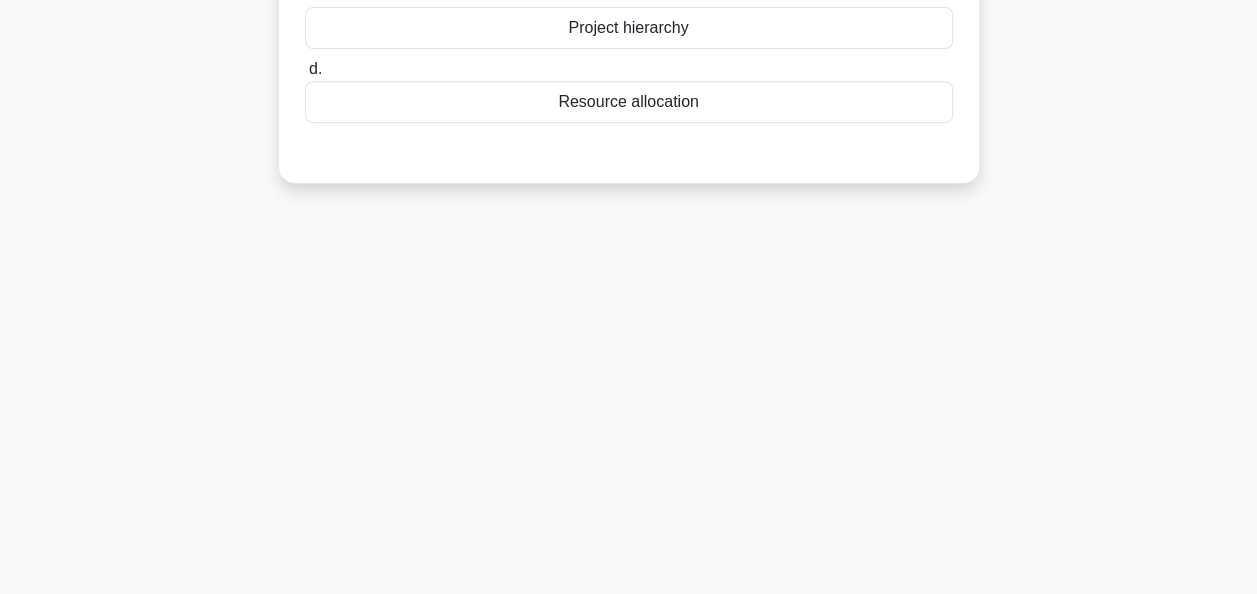 scroll, scrollTop: 0, scrollLeft: 0, axis: both 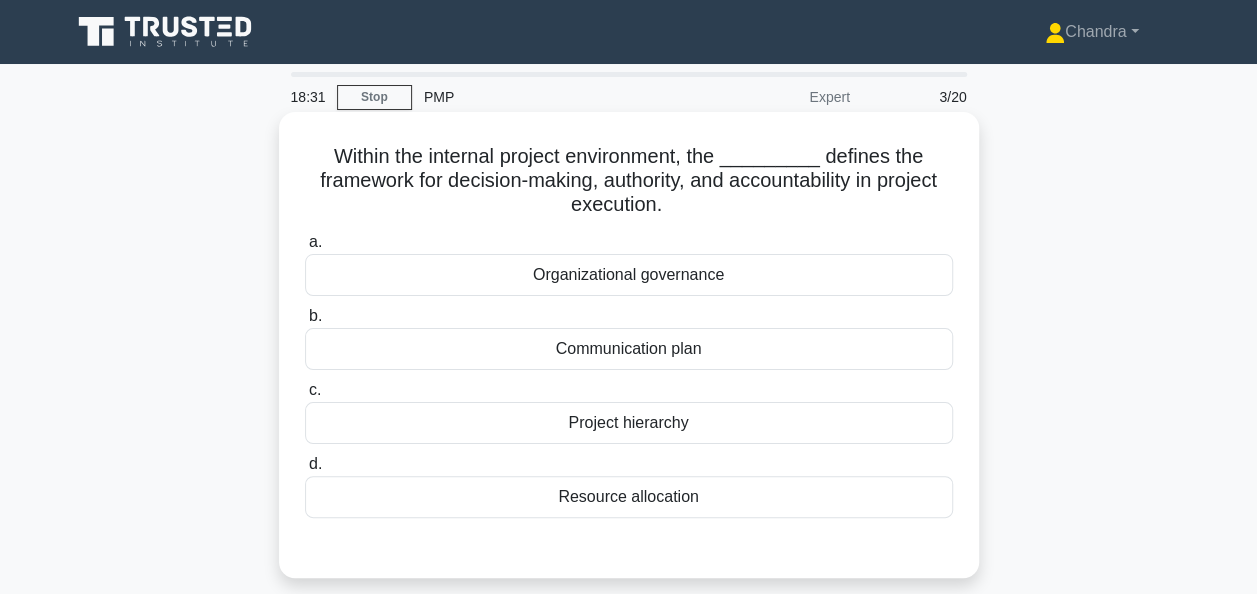 click on "Project hierarchy" at bounding box center (629, 423) 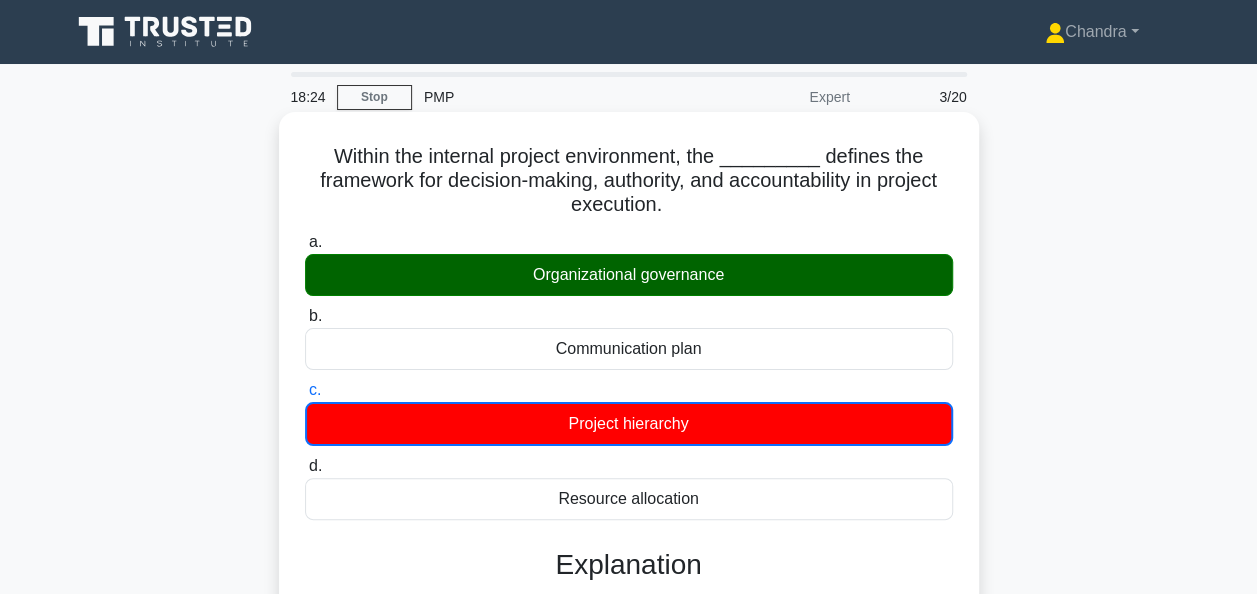 scroll, scrollTop: 300, scrollLeft: 0, axis: vertical 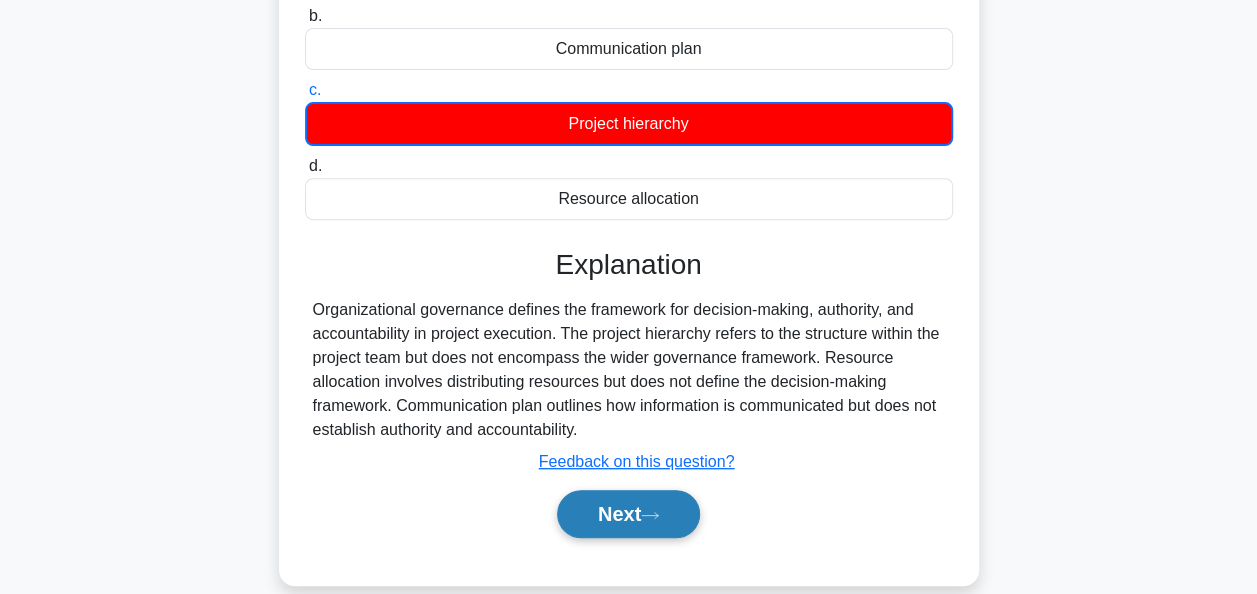click on "Next" at bounding box center (628, 514) 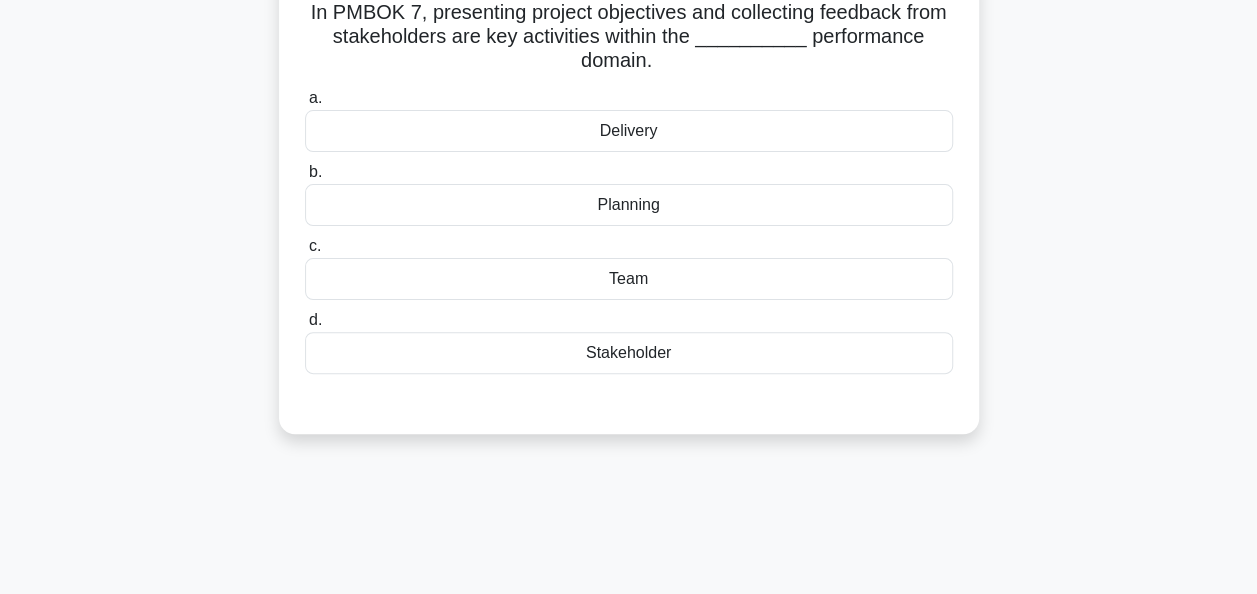 scroll, scrollTop: 0, scrollLeft: 0, axis: both 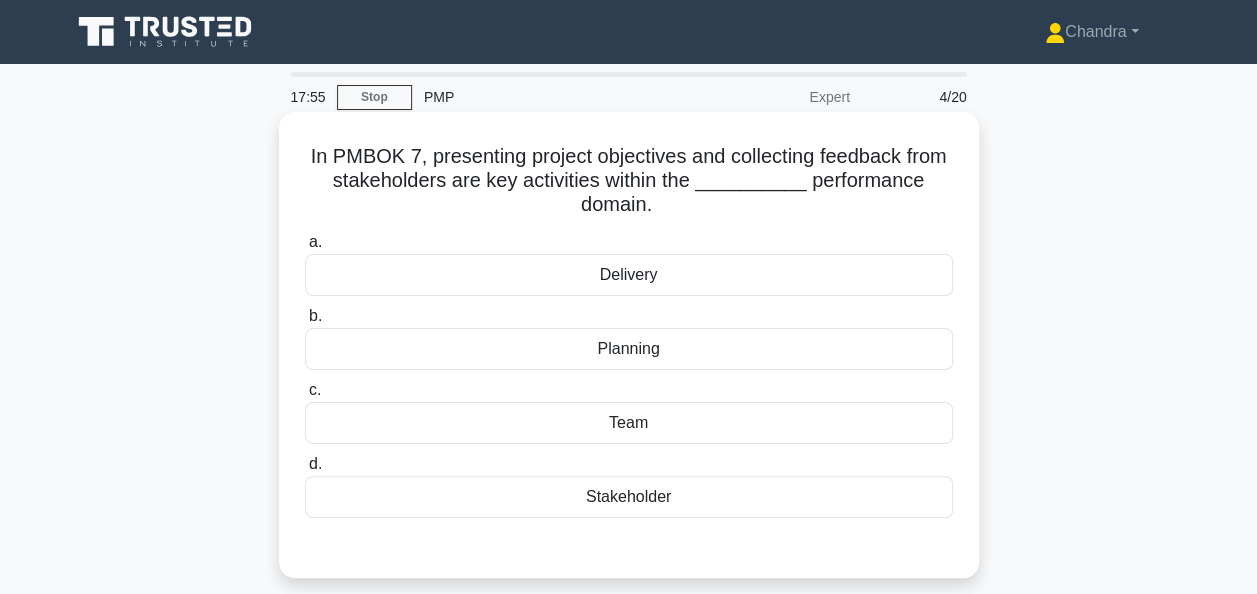 click on "Stakeholder" at bounding box center (629, 497) 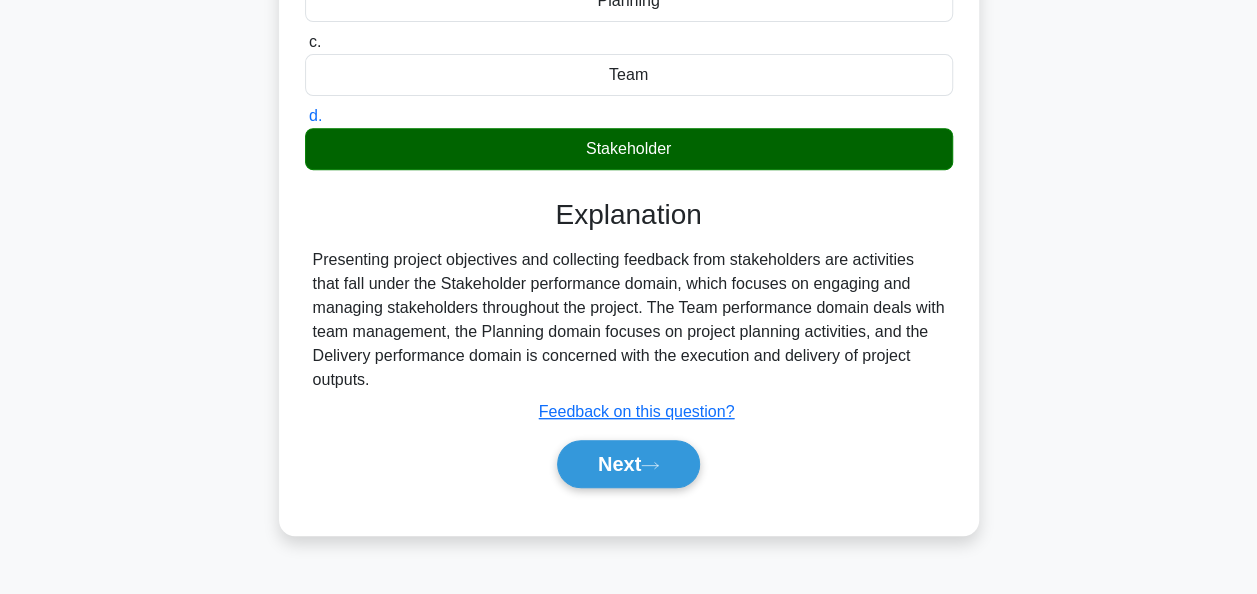 scroll, scrollTop: 400, scrollLeft: 0, axis: vertical 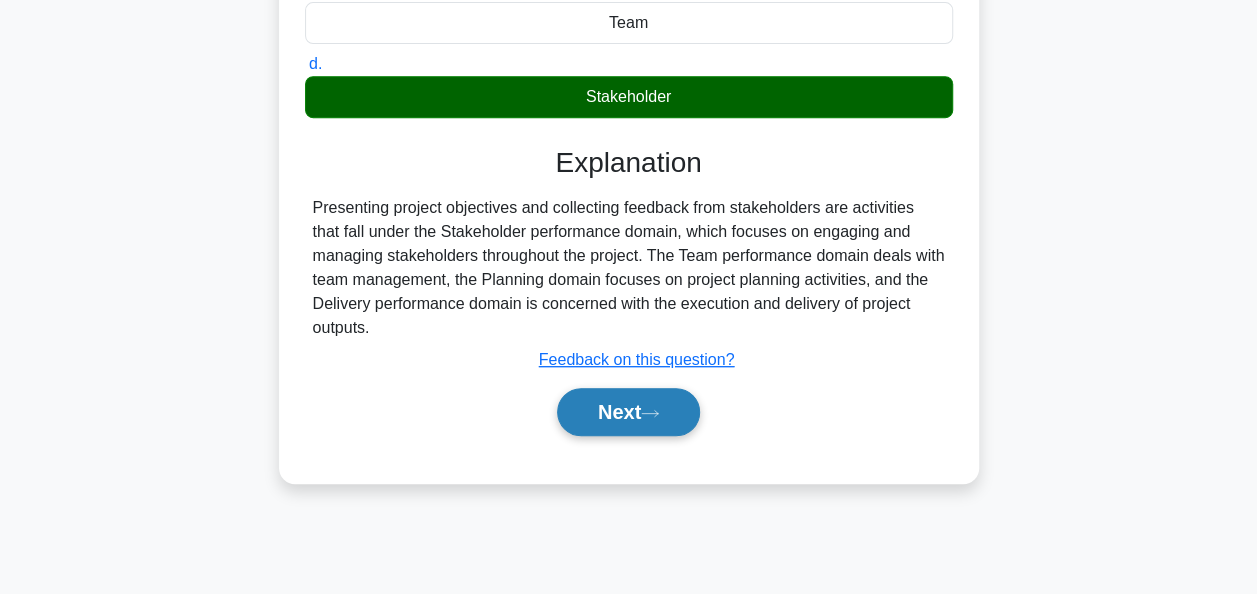 click on "Next" at bounding box center [628, 412] 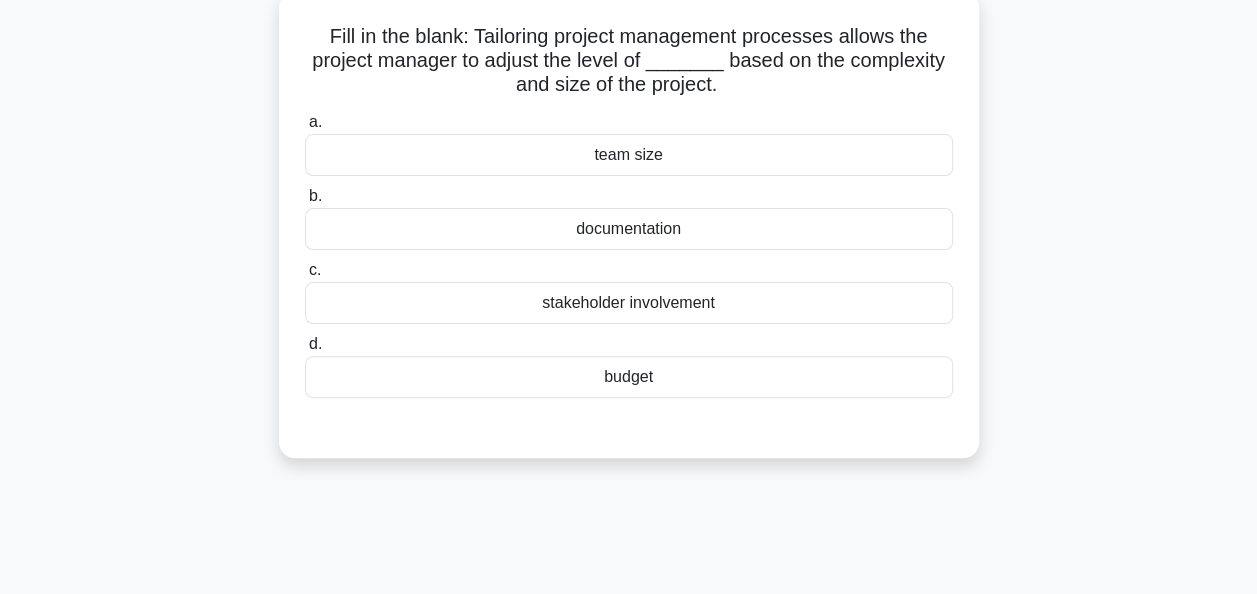 scroll, scrollTop: 0, scrollLeft: 0, axis: both 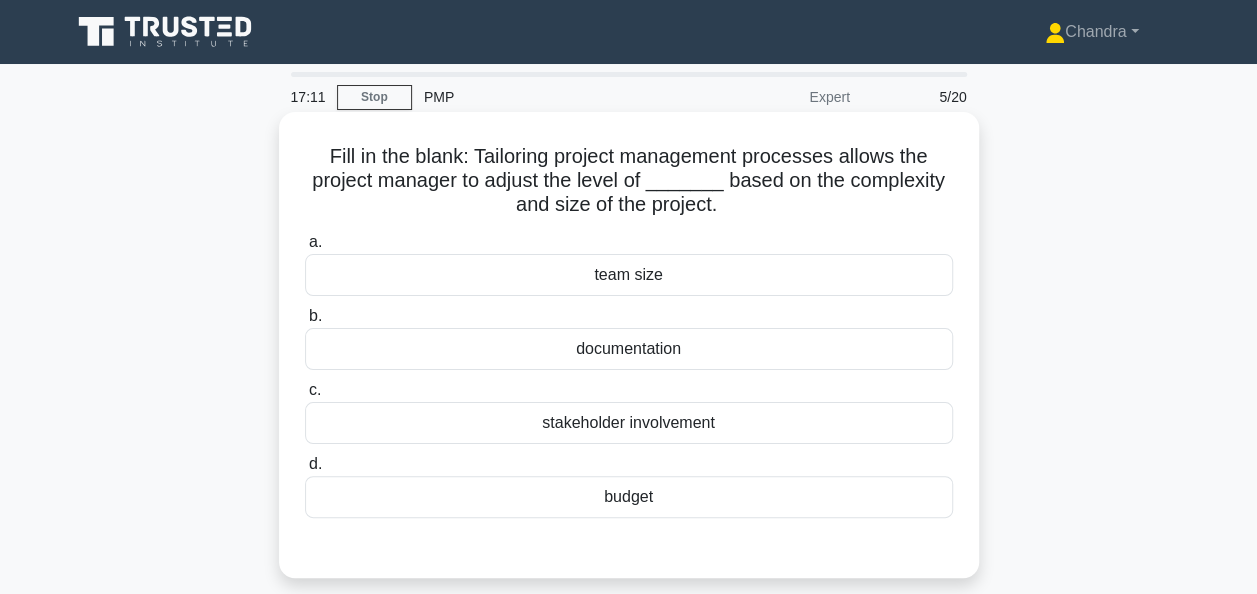click on "team size" at bounding box center [629, 275] 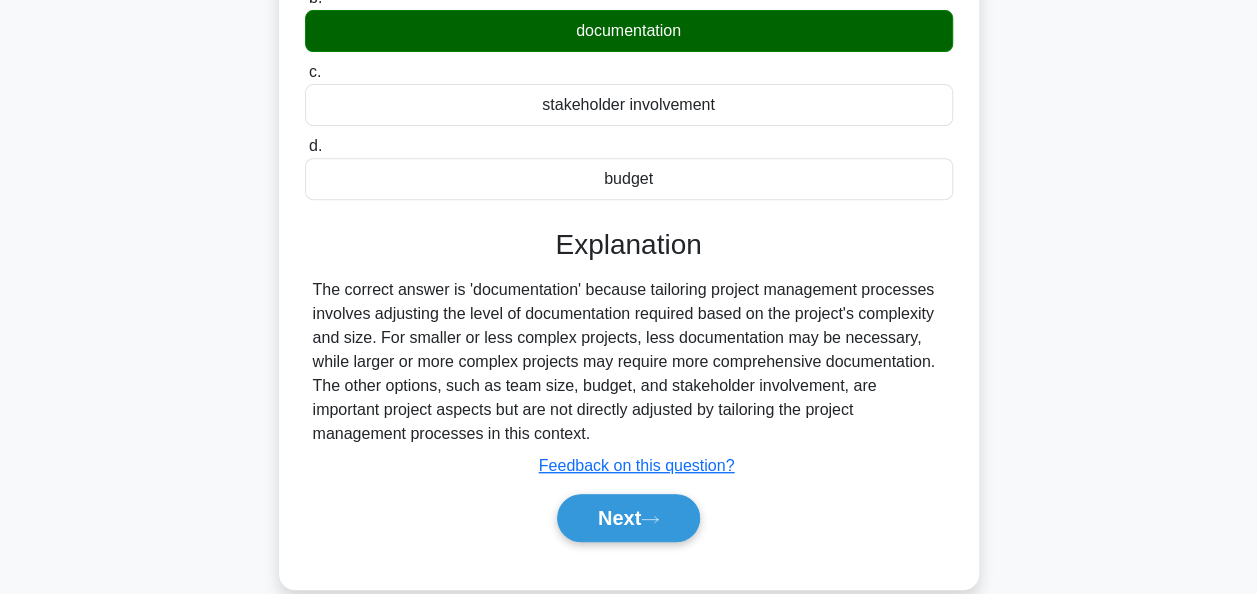scroll, scrollTop: 486, scrollLeft: 0, axis: vertical 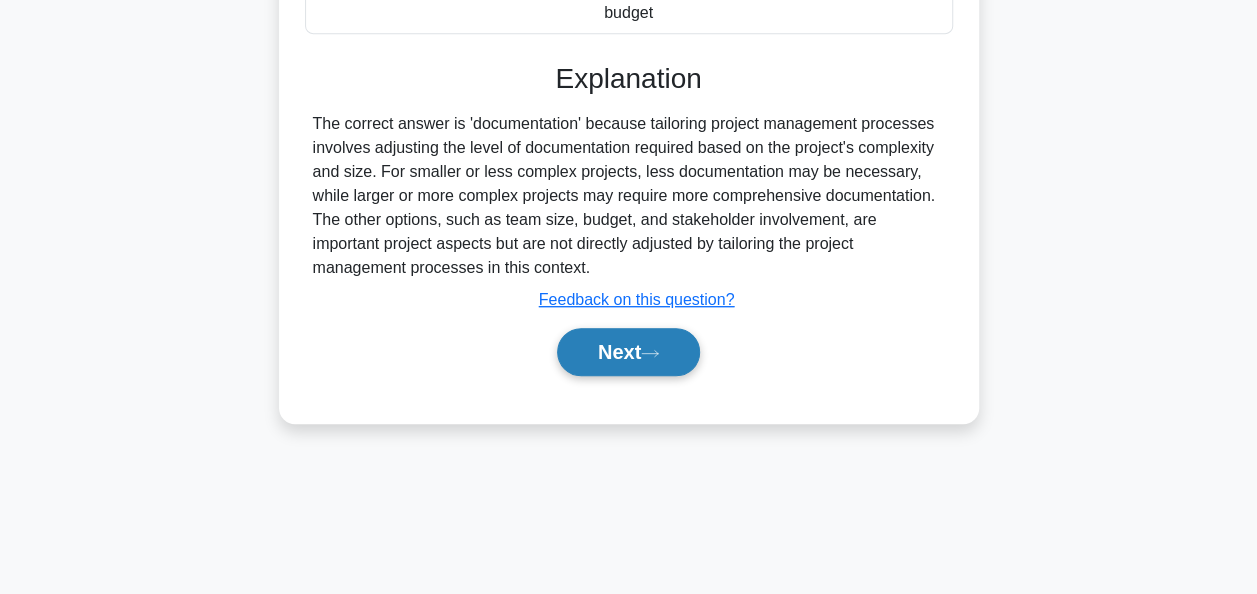 click on "Next" at bounding box center [628, 352] 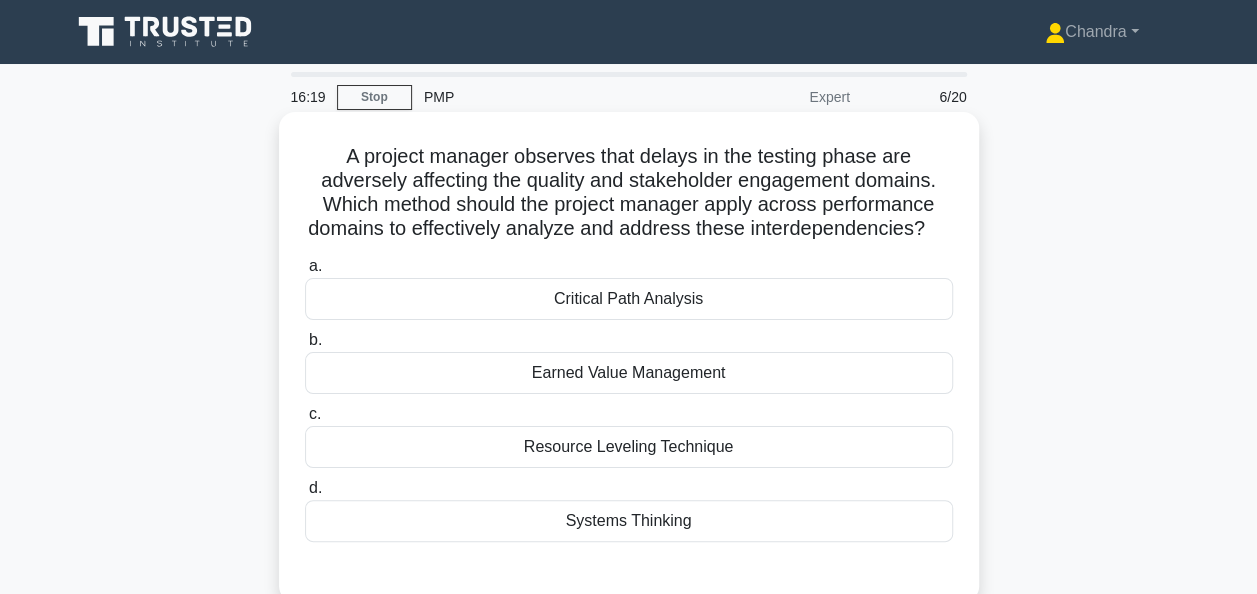 scroll, scrollTop: 100, scrollLeft: 0, axis: vertical 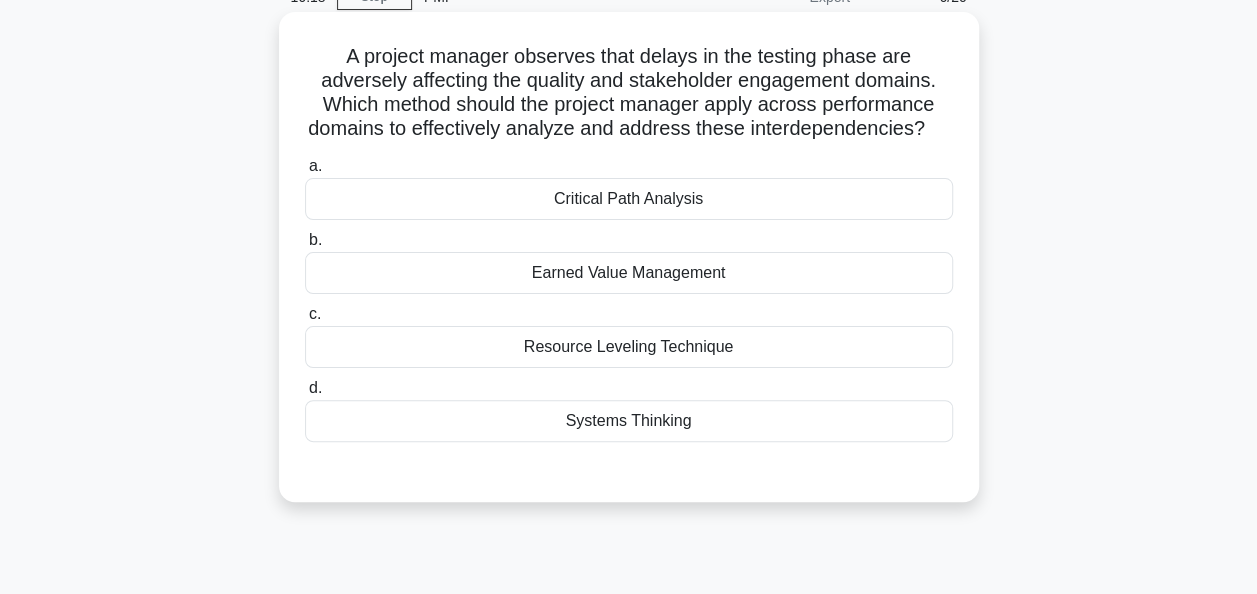click on "Systems Thinking" at bounding box center (629, 421) 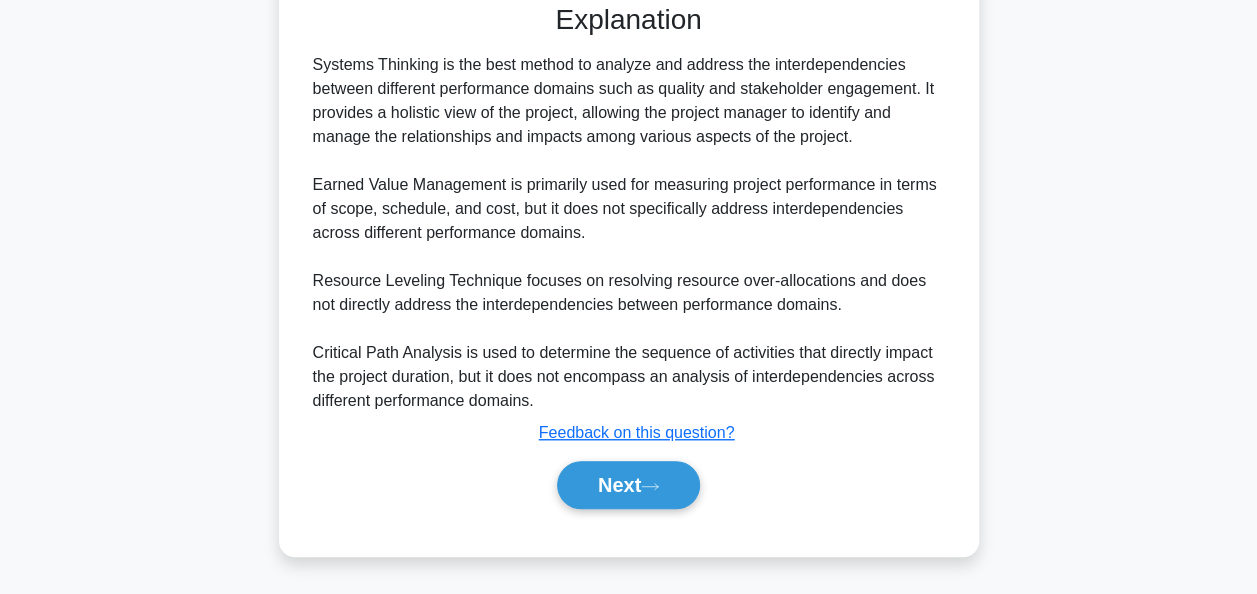 scroll, scrollTop: 588, scrollLeft: 0, axis: vertical 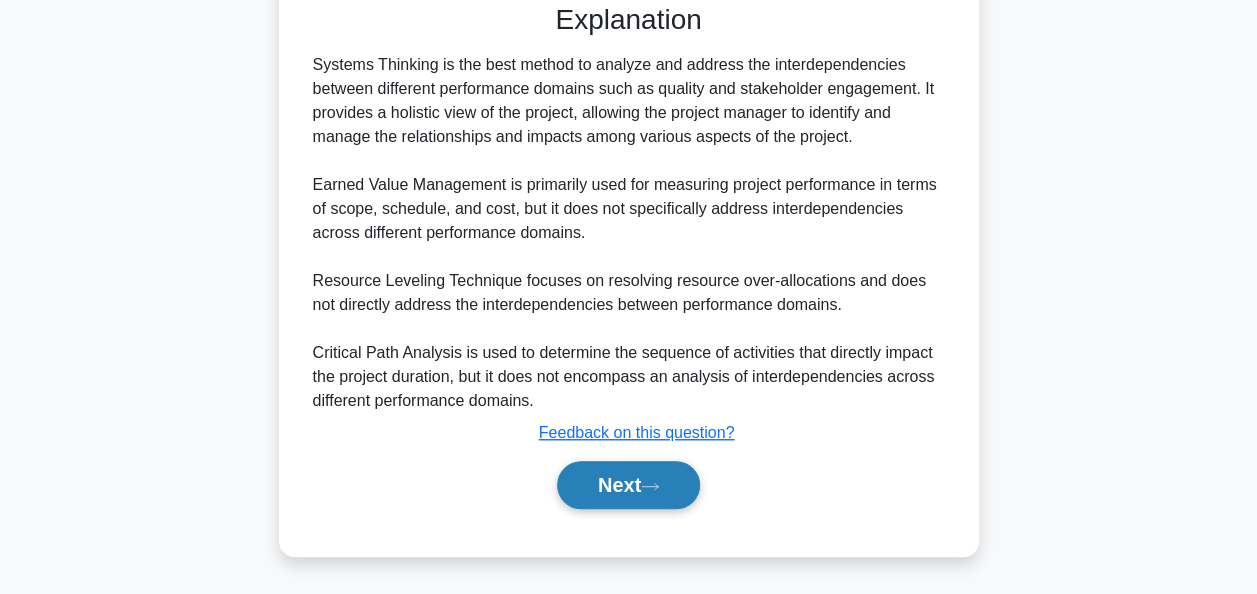 click on "Next" at bounding box center [628, 485] 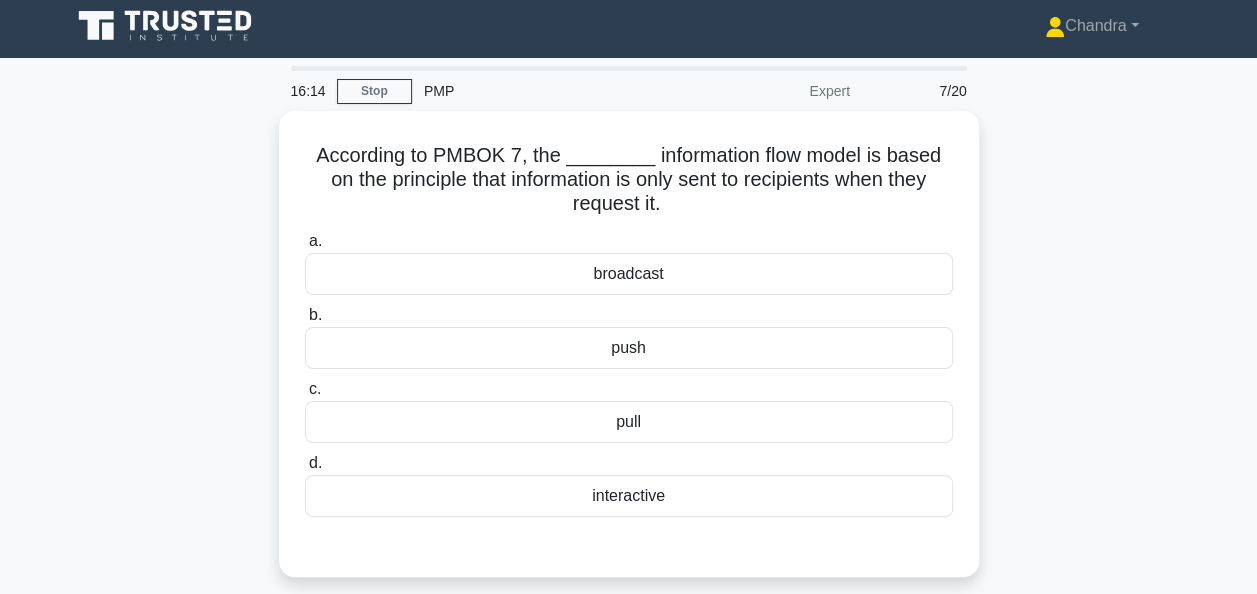 scroll, scrollTop: 0, scrollLeft: 0, axis: both 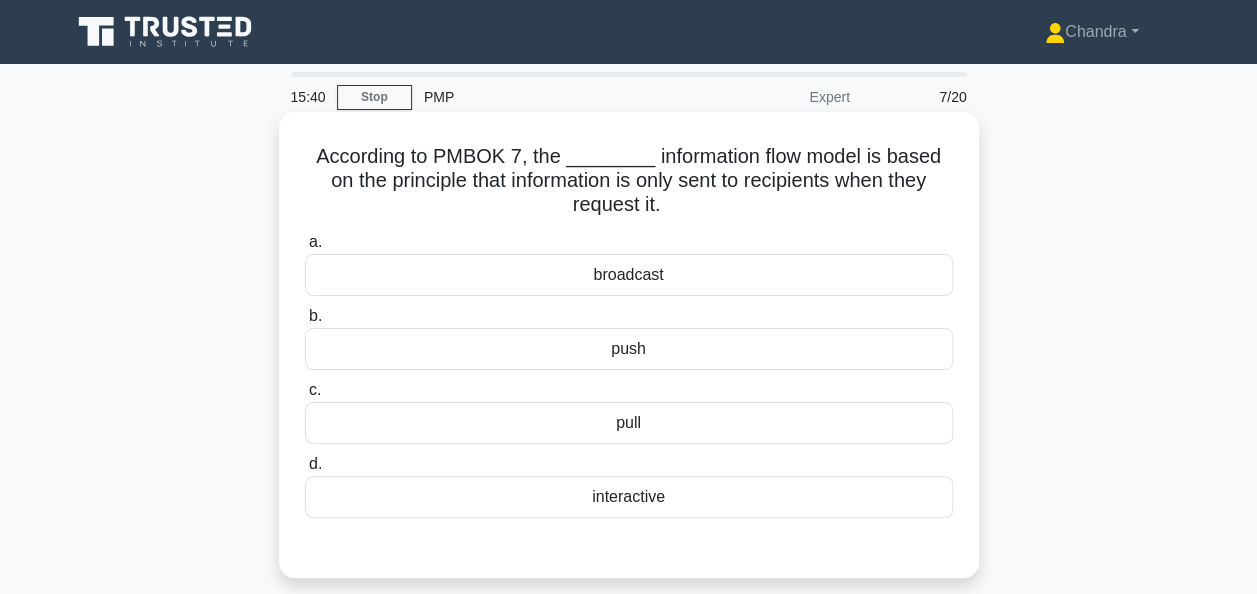 click on "push" at bounding box center (629, 349) 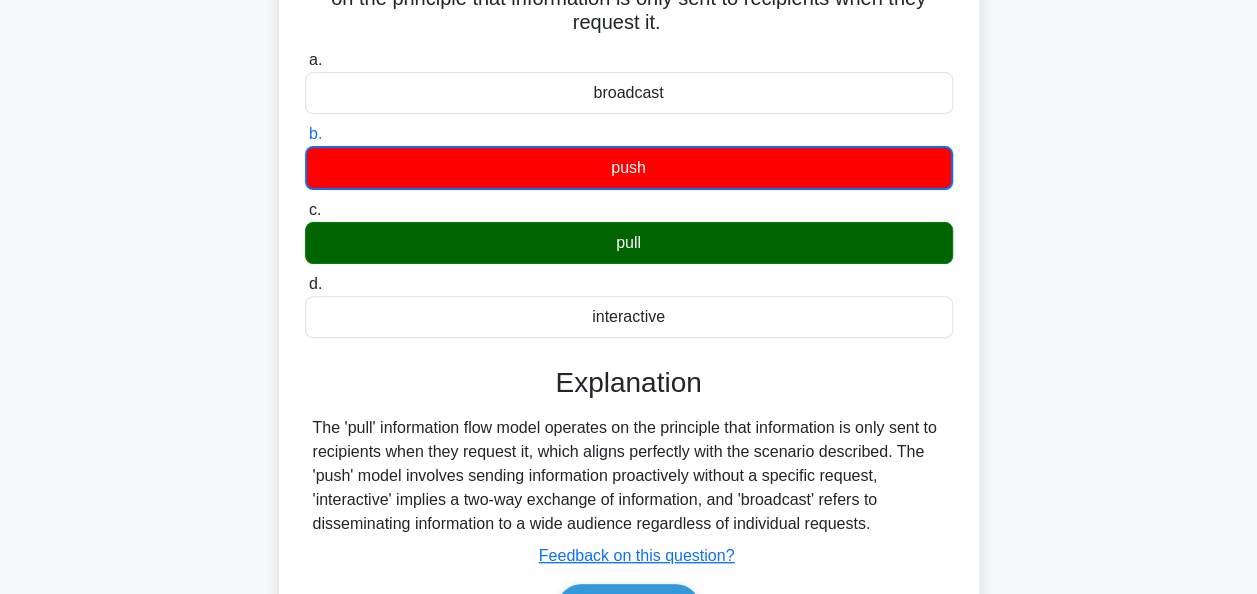 scroll, scrollTop: 300, scrollLeft: 0, axis: vertical 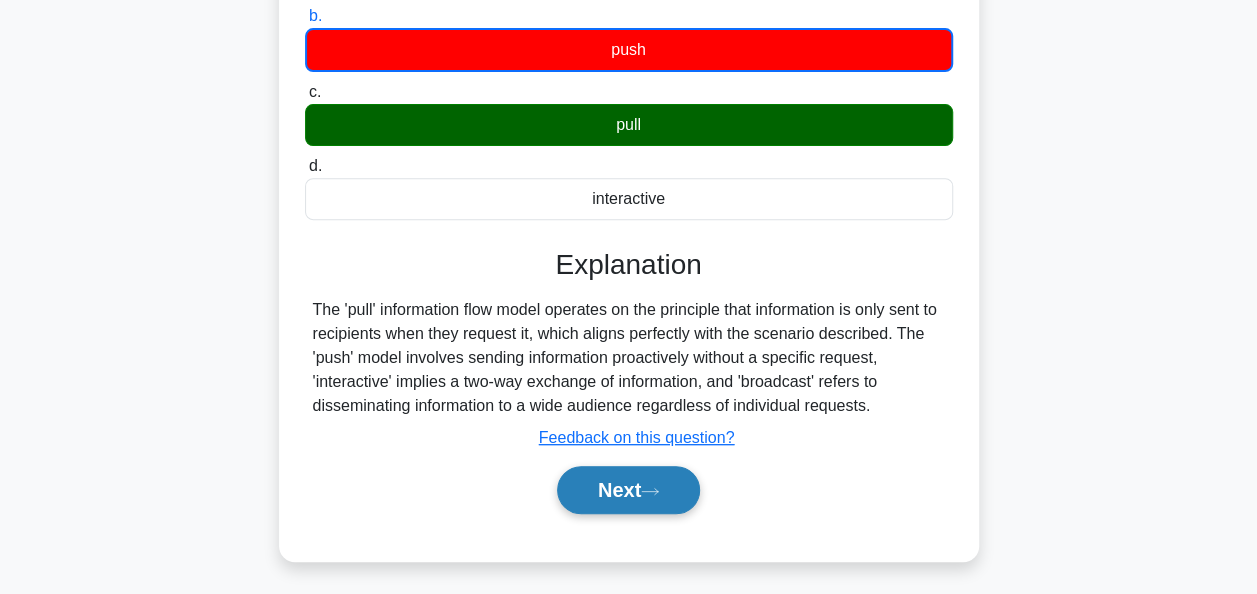 click on "Next" at bounding box center [628, 490] 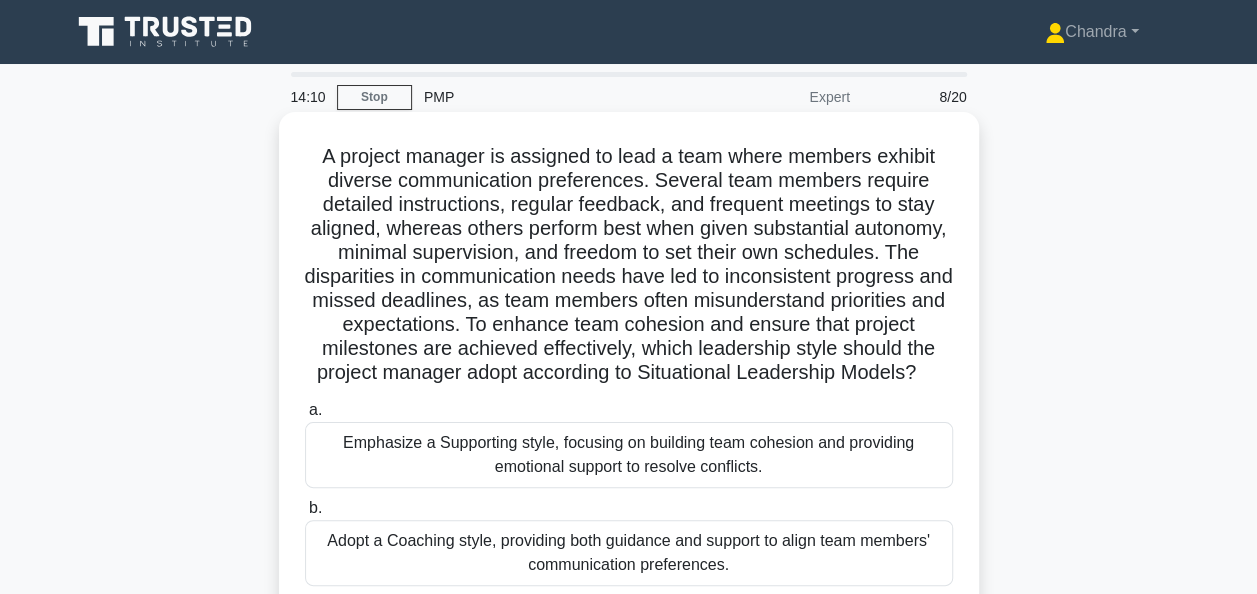 scroll, scrollTop: 200, scrollLeft: 0, axis: vertical 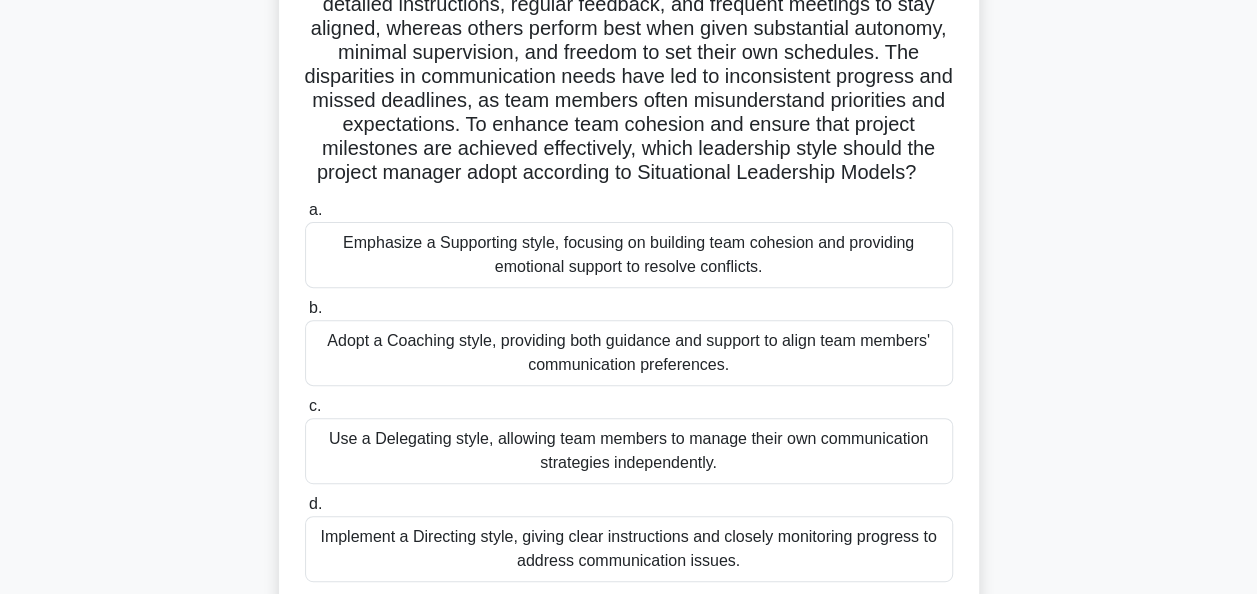 click on "Emphasize a Supporting style, focusing on building team cohesion and providing emotional support to resolve conflicts." at bounding box center [629, 255] 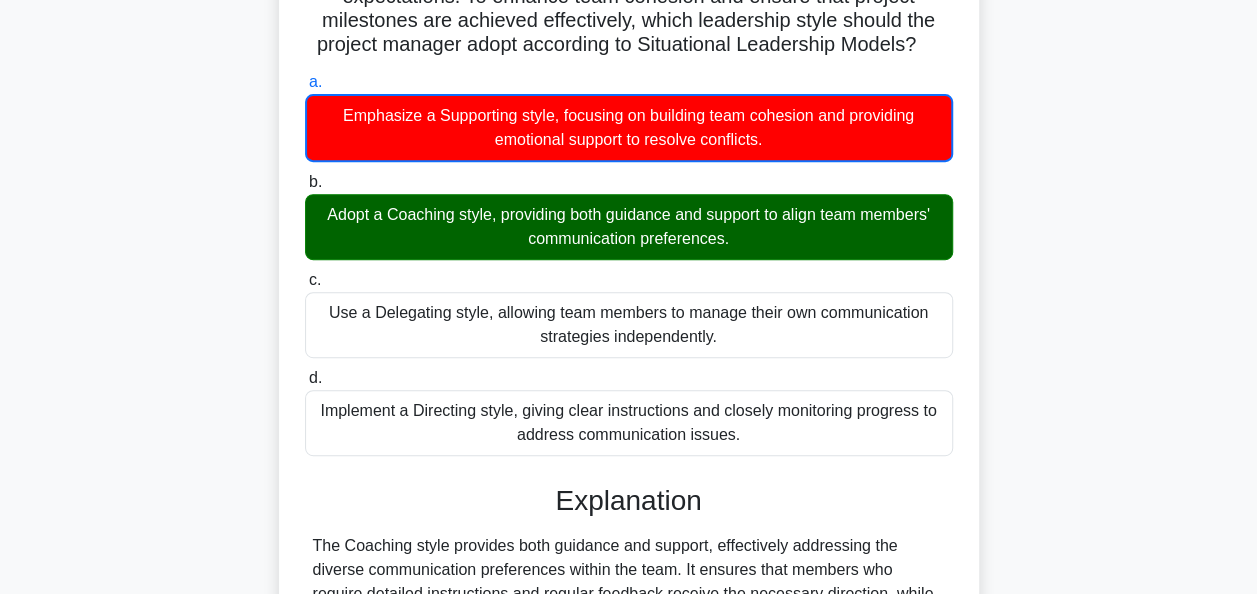 scroll, scrollTop: 600, scrollLeft: 0, axis: vertical 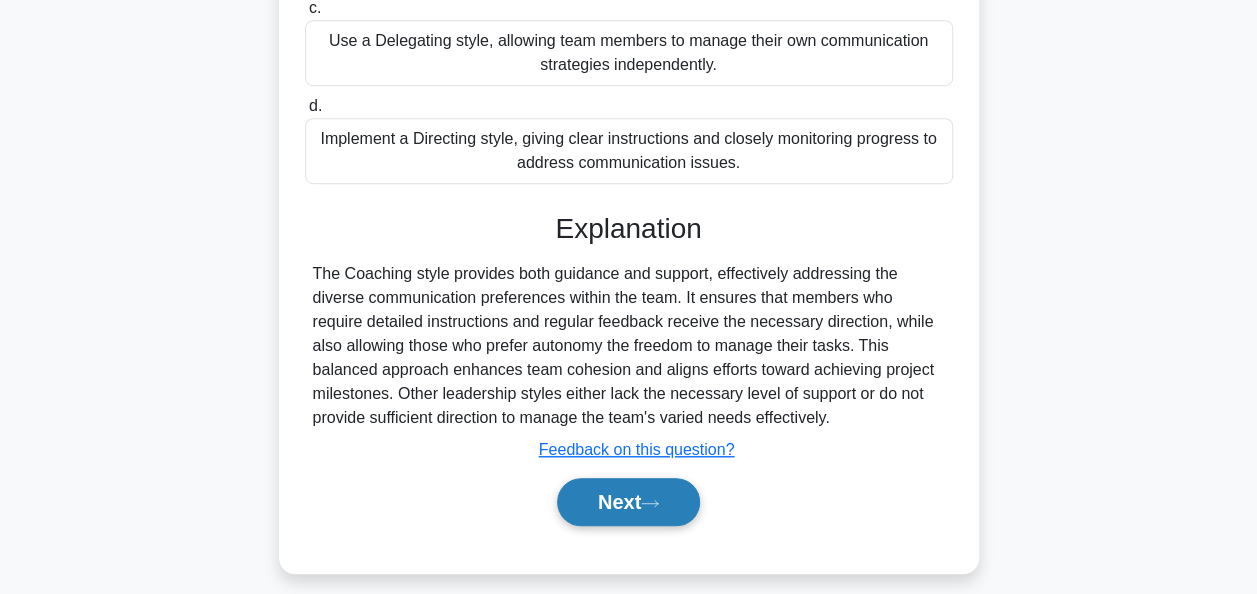 click on "Next" at bounding box center (628, 502) 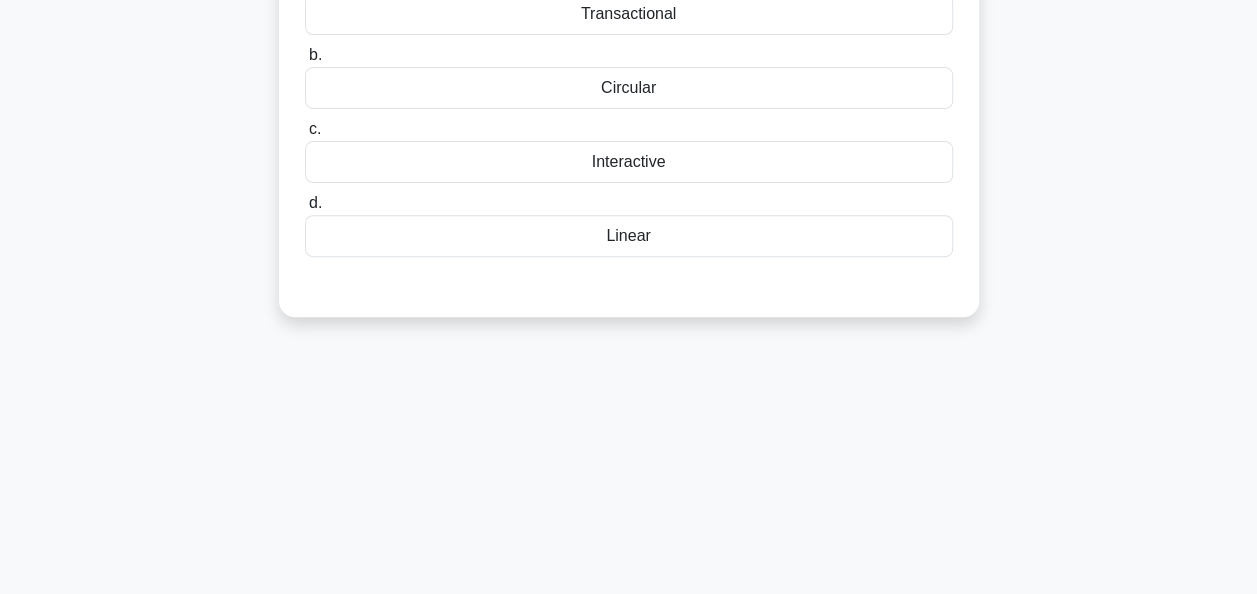 scroll, scrollTop: 86, scrollLeft: 0, axis: vertical 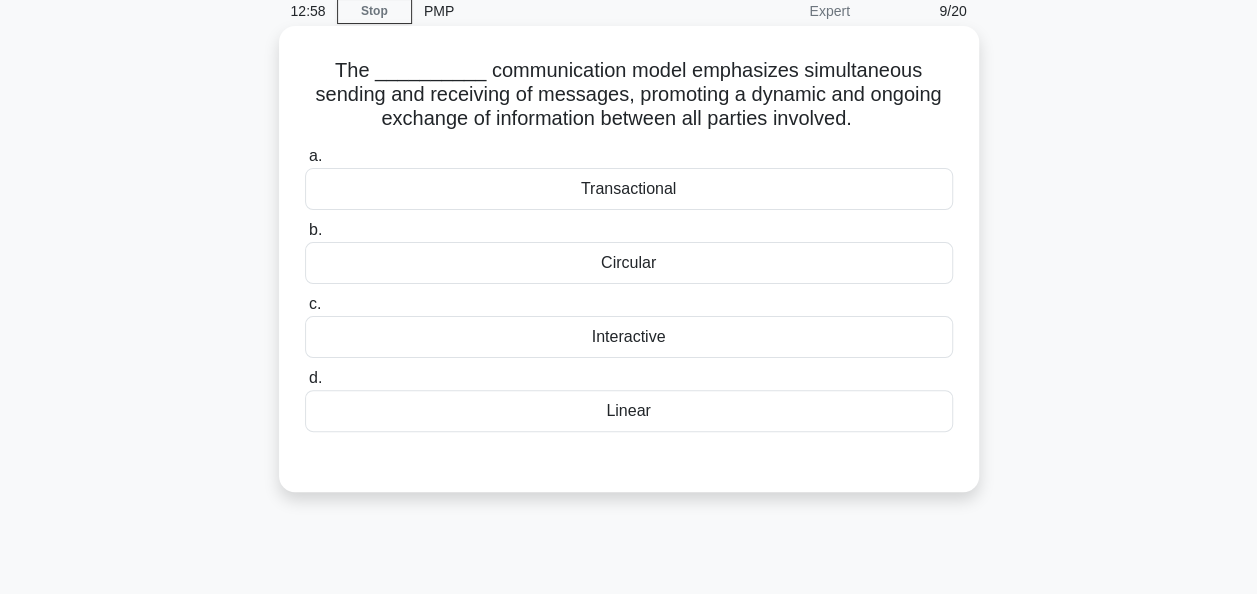 click on "Transactional" at bounding box center [629, 189] 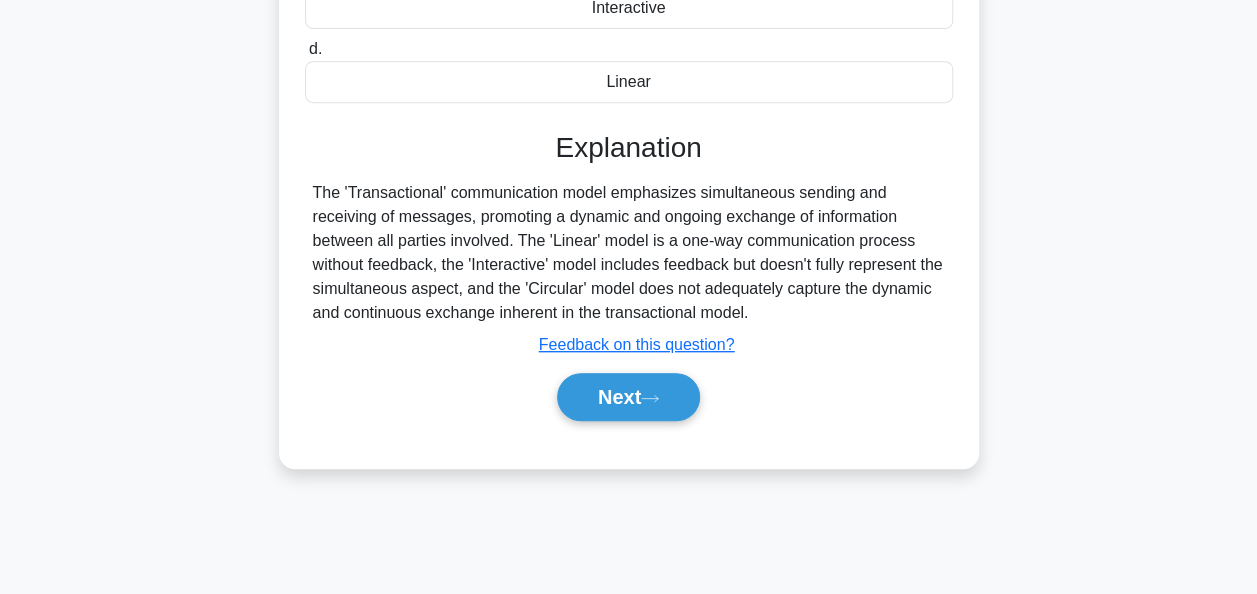 scroll, scrollTop: 486, scrollLeft: 0, axis: vertical 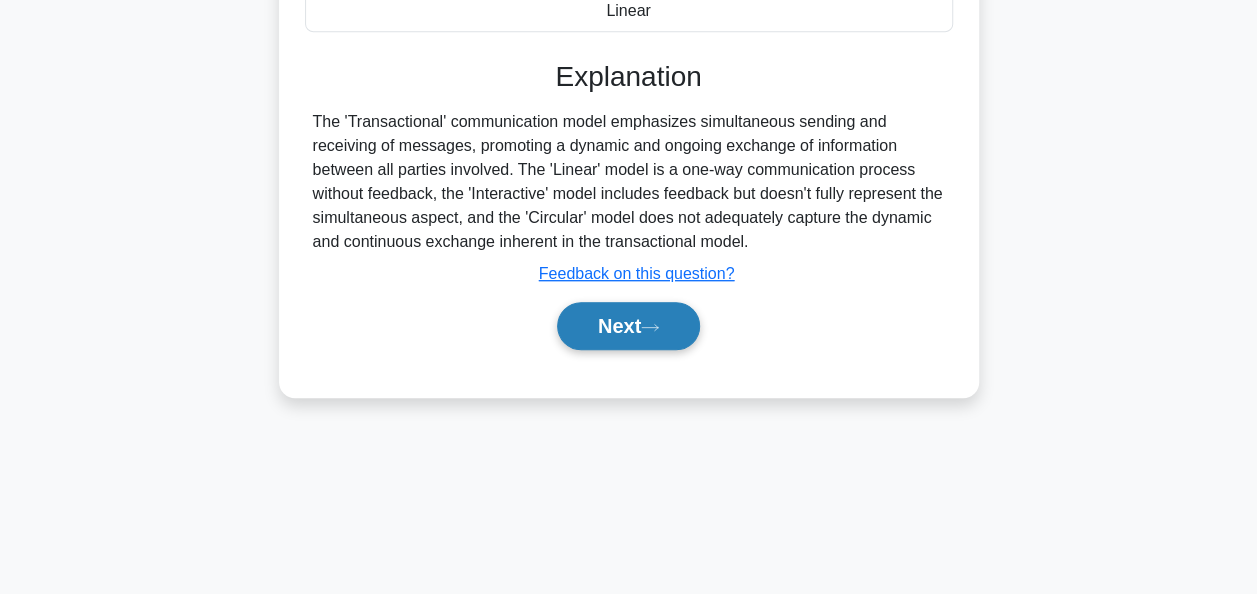 click 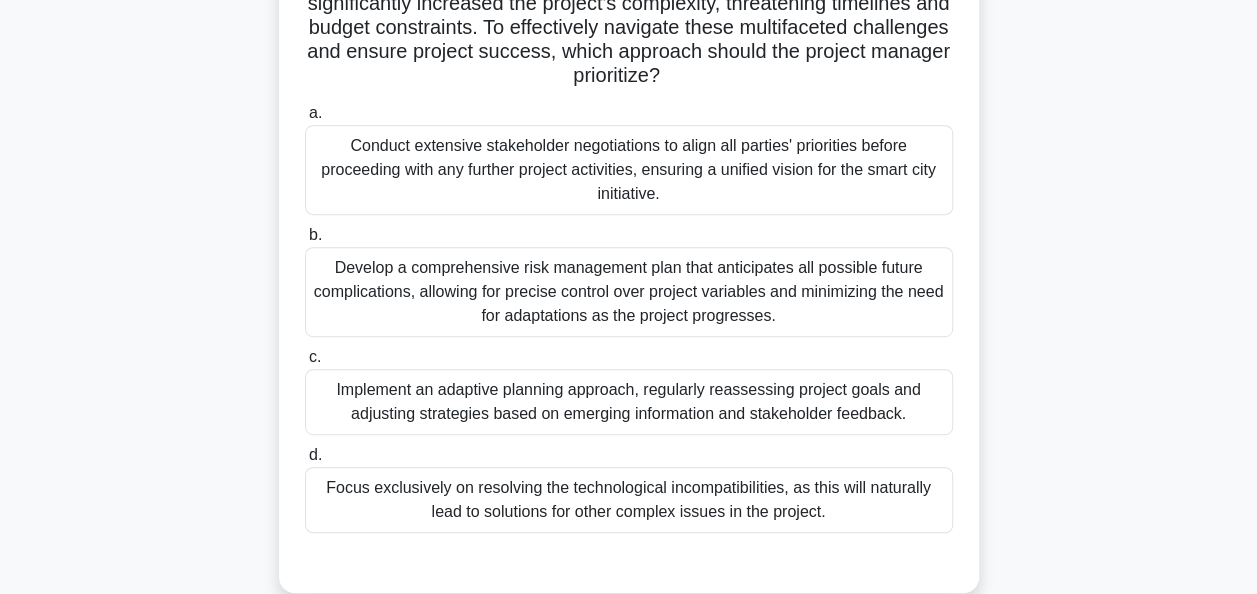 scroll, scrollTop: 400, scrollLeft: 0, axis: vertical 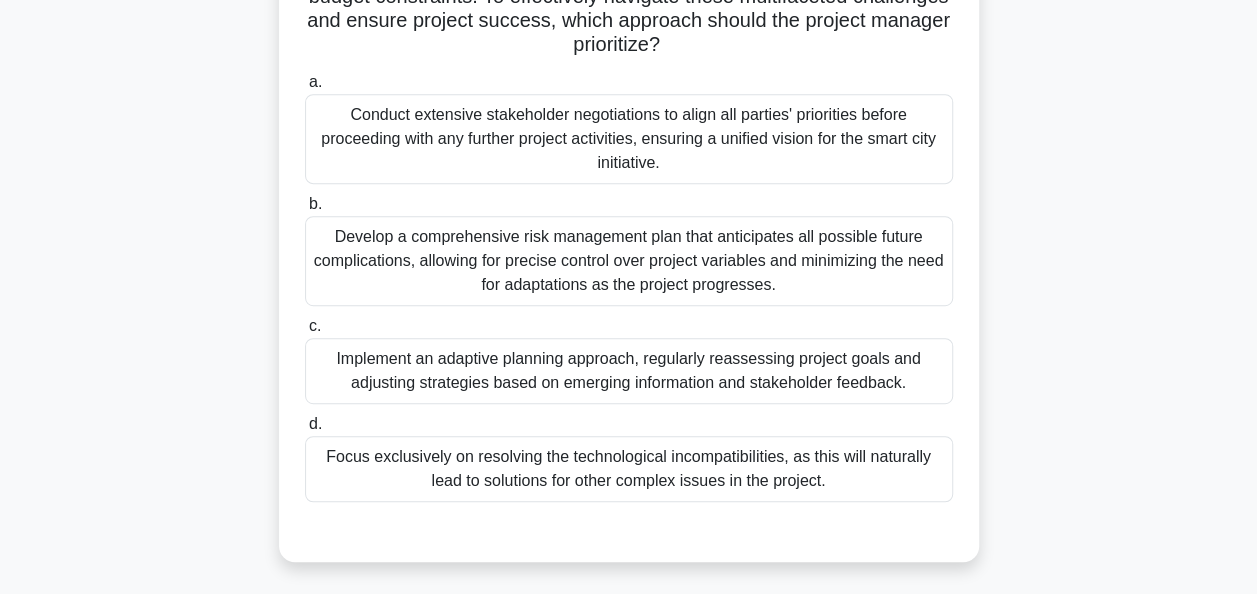 click on "Implement an adaptive planning approach, regularly reassessing project goals and adjusting strategies based on emerging information and stakeholder feedback." at bounding box center [629, 371] 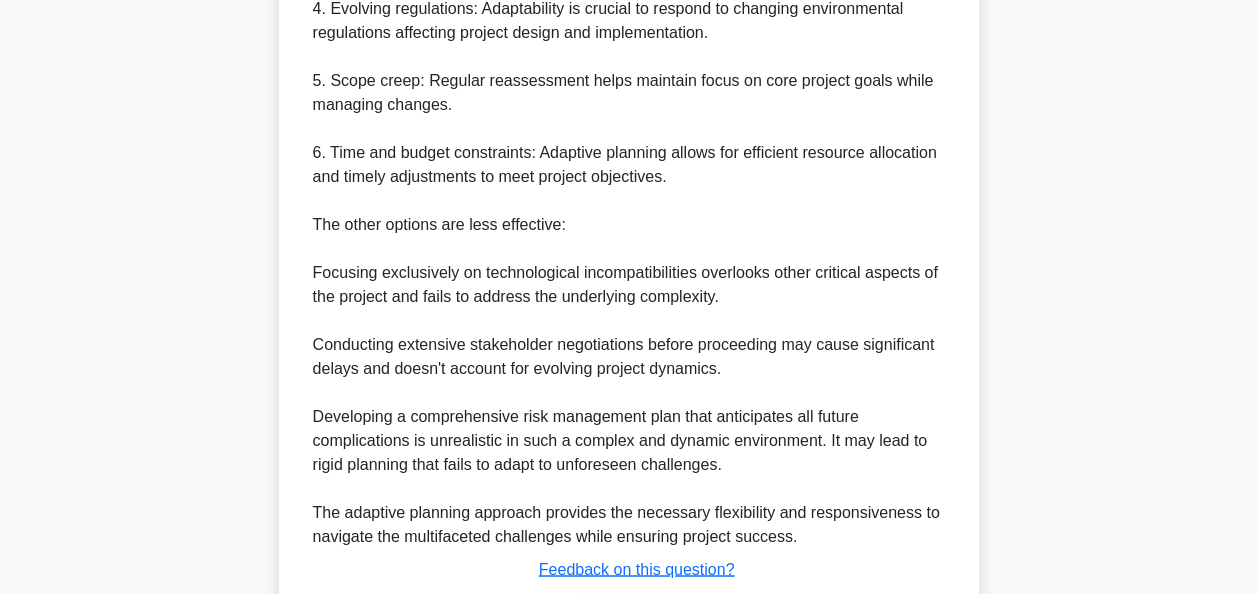 scroll, scrollTop: 1476, scrollLeft: 0, axis: vertical 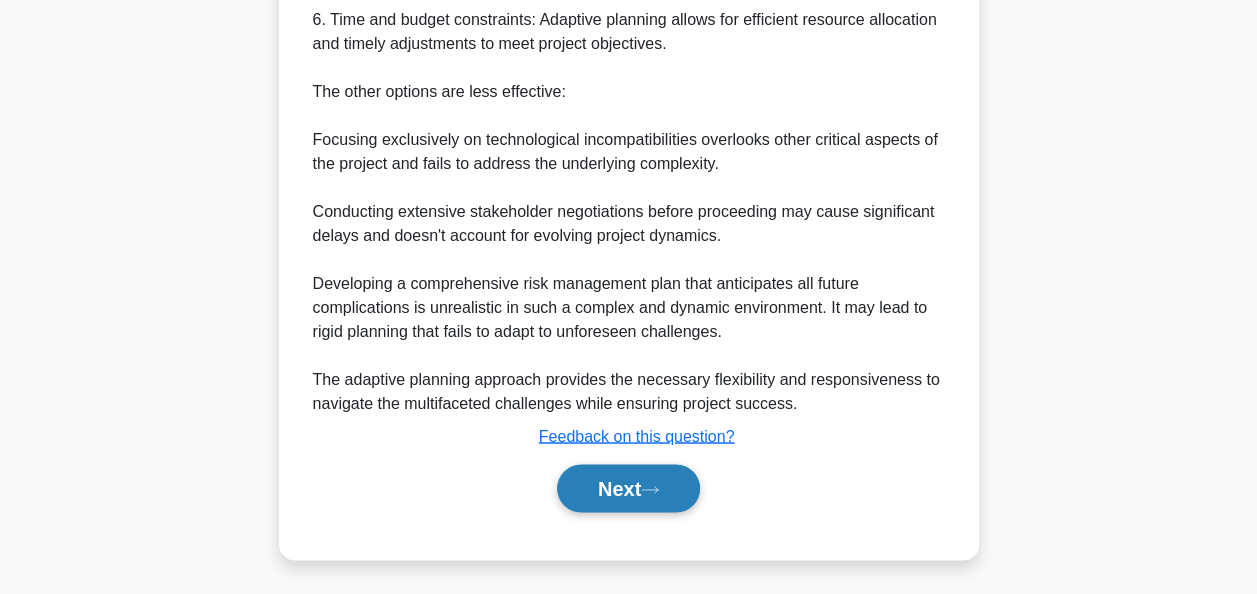 click on "Next" at bounding box center (628, 488) 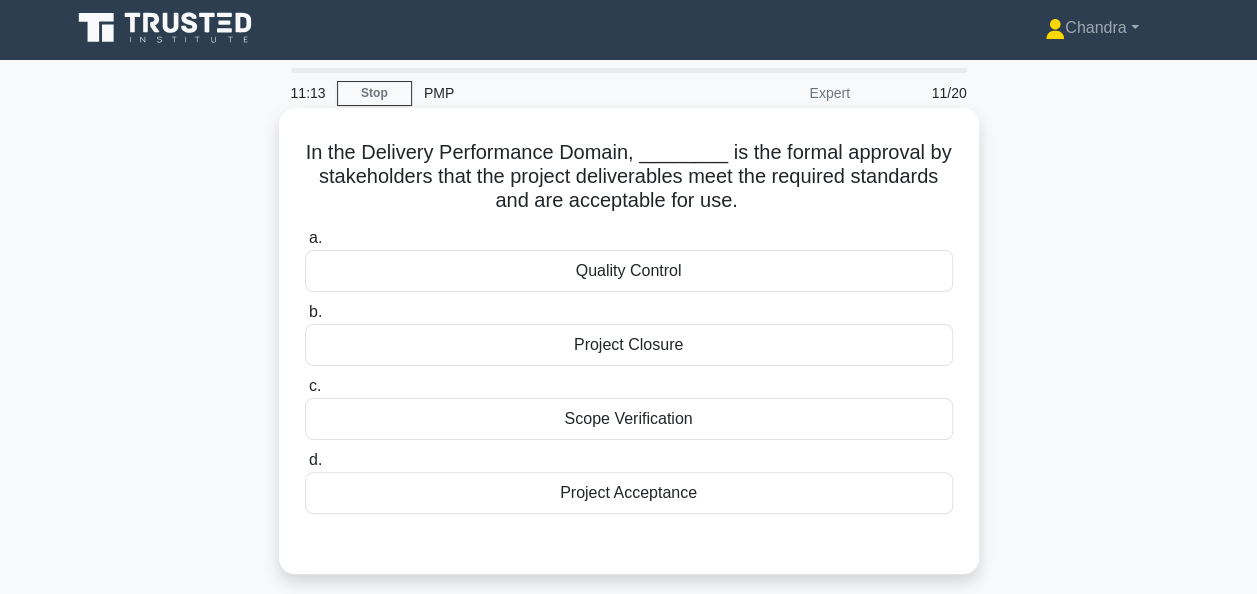 scroll, scrollTop: 0, scrollLeft: 0, axis: both 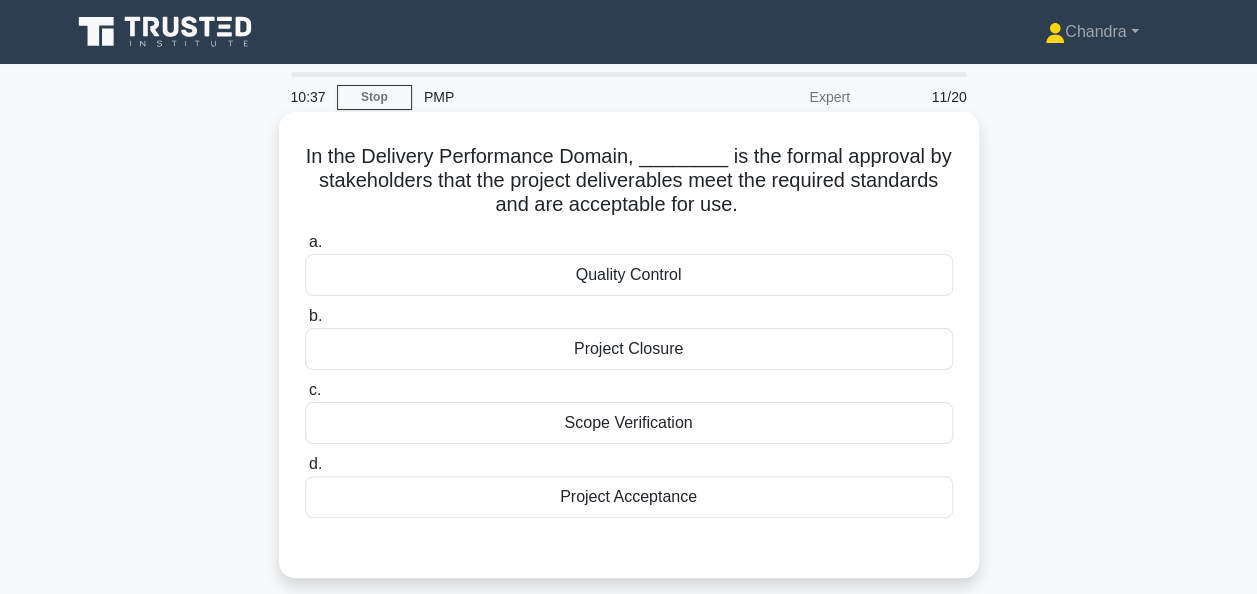click on "Project Acceptance" at bounding box center [629, 497] 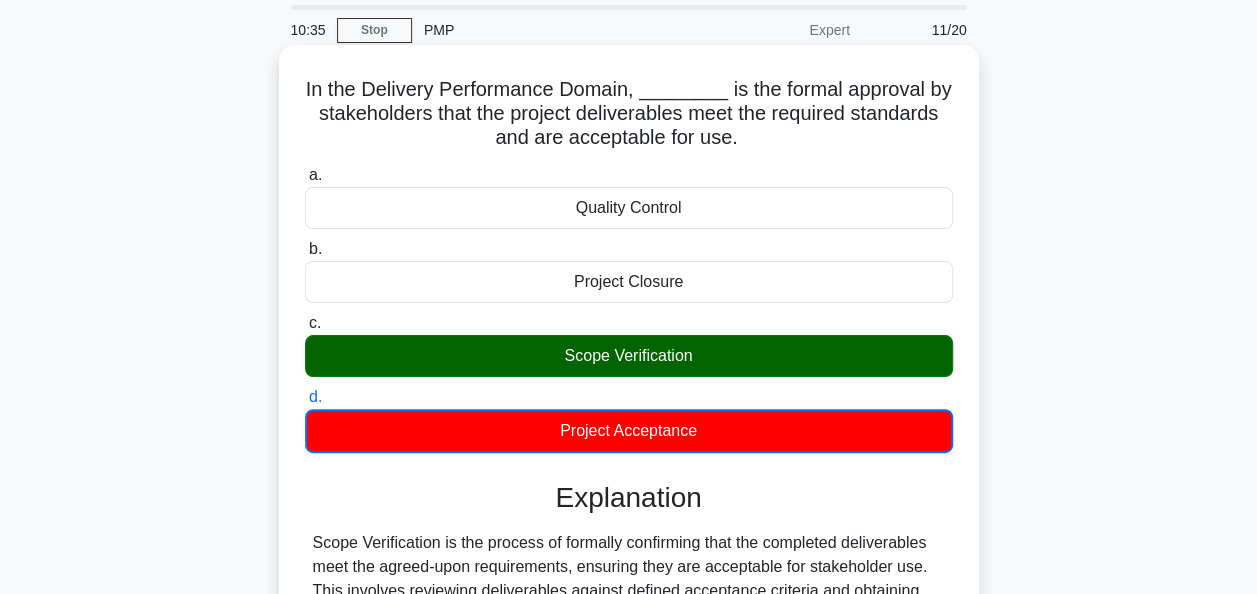 scroll, scrollTop: 486, scrollLeft: 0, axis: vertical 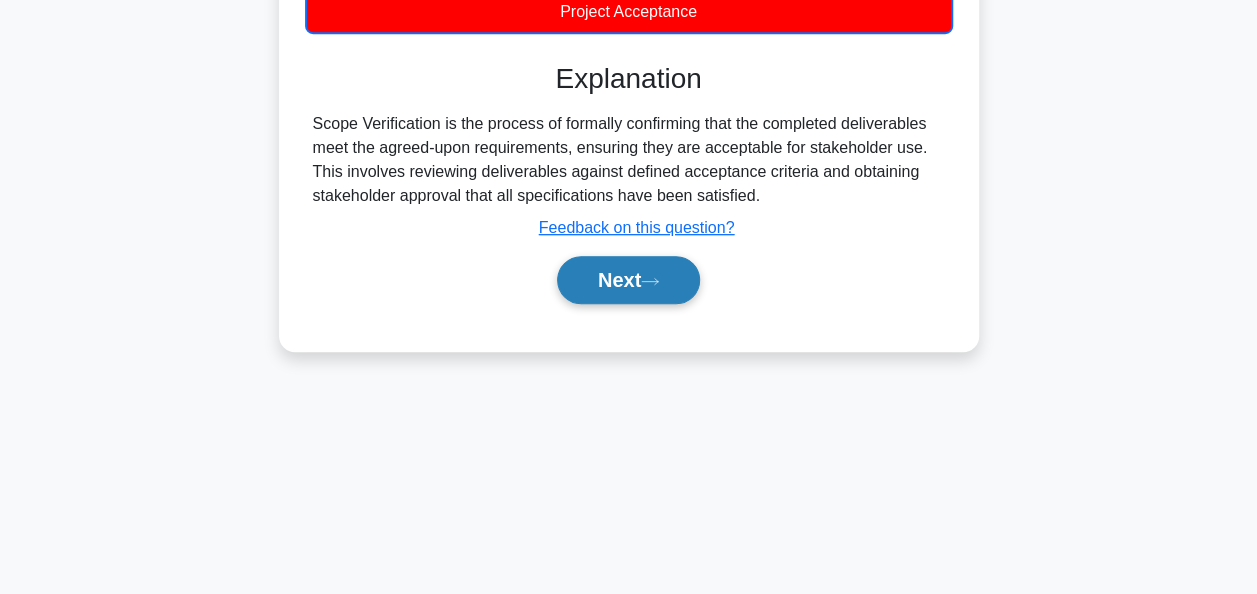 click on "Next" at bounding box center (628, 280) 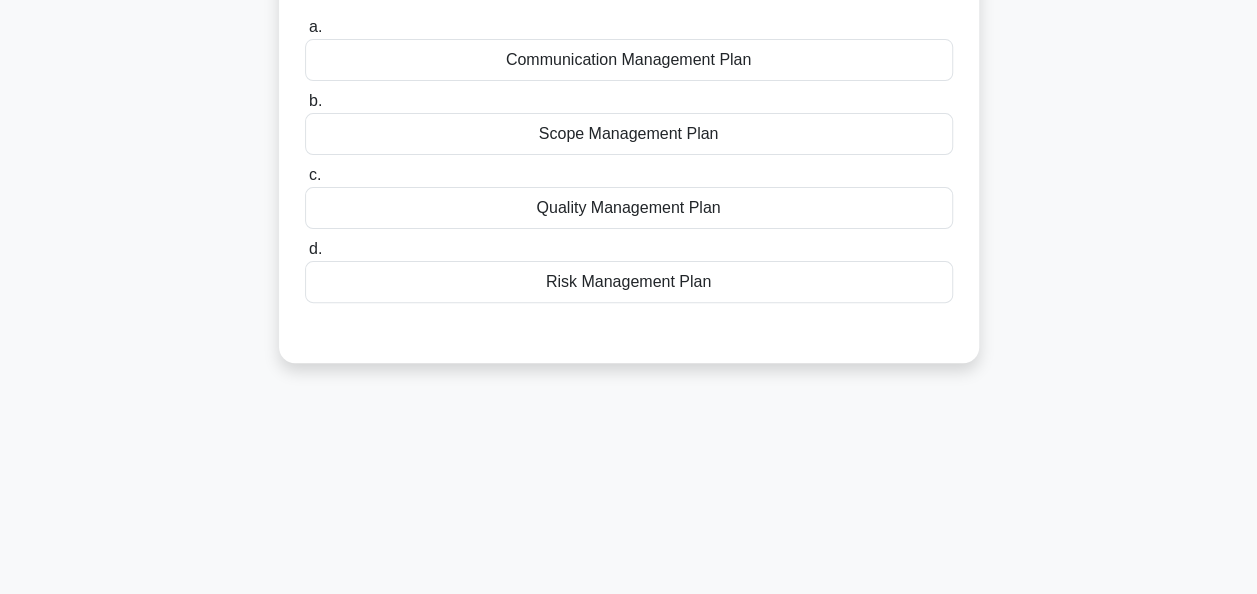 scroll, scrollTop: 0, scrollLeft: 0, axis: both 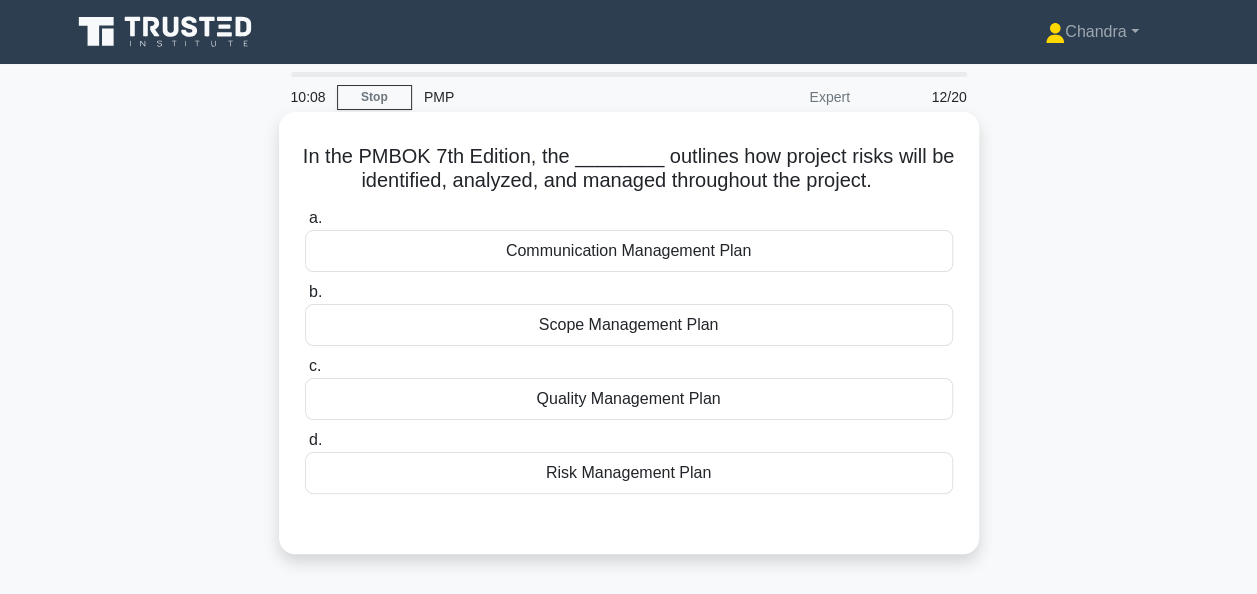 click on "Risk Management Plan" at bounding box center [629, 473] 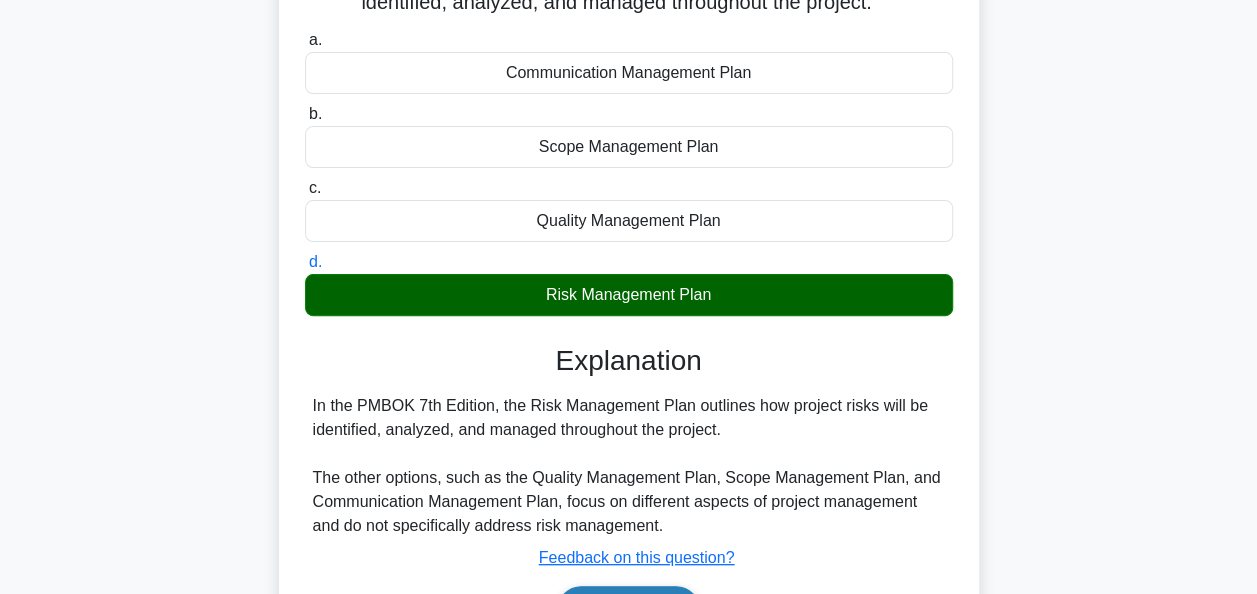 scroll, scrollTop: 400, scrollLeft: 0, axis: vertical 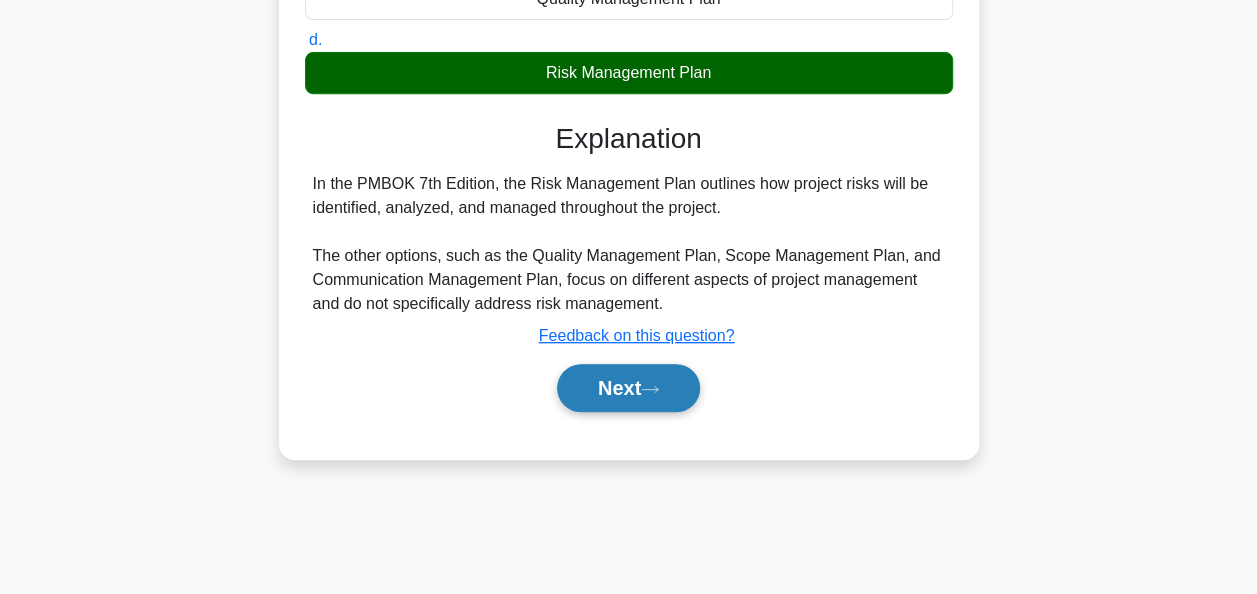 click on "Next" at bounding box center (628, 388) 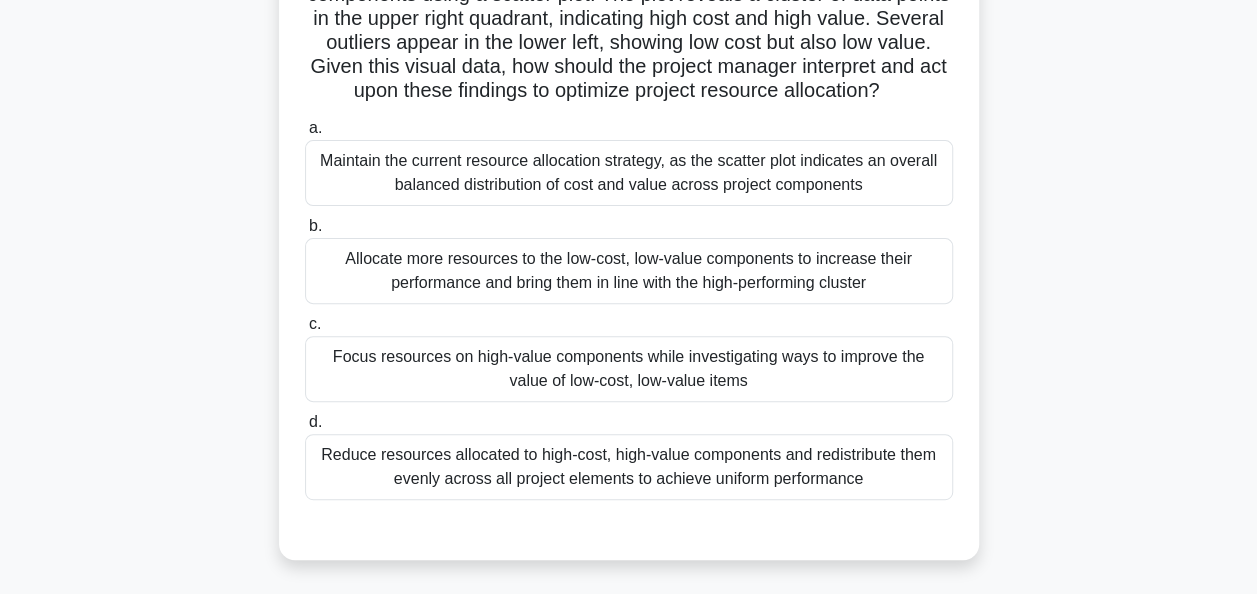 scroll, scrollTop: 200, scrollLeft: 0, axis: vertical 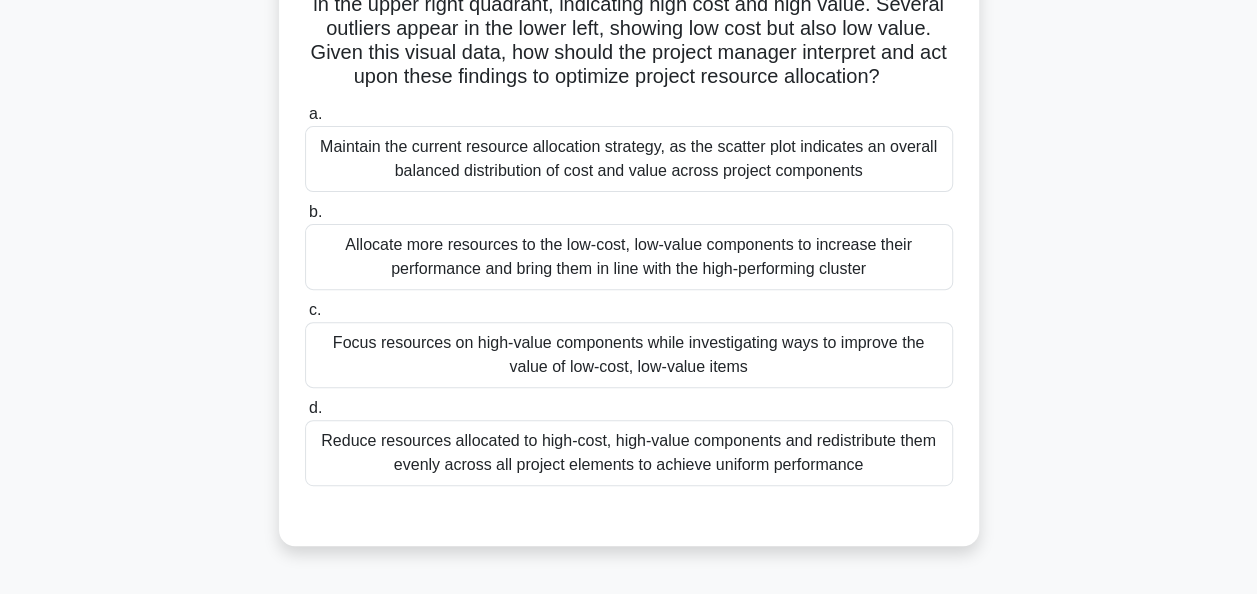 click on "Focus resources on high-value components while investigating ways to improve the value of low-cost, low-value items" at bounding box center (629, 355) 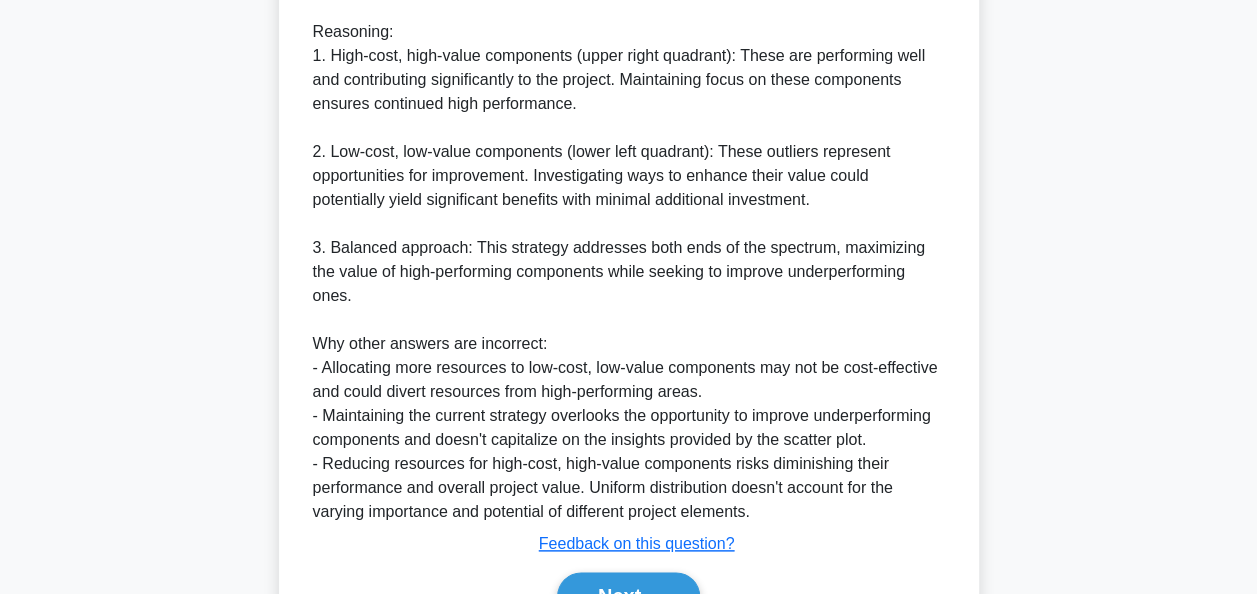 scroll, scrollTop: 972, scrollLeft: 0, axis: vertical 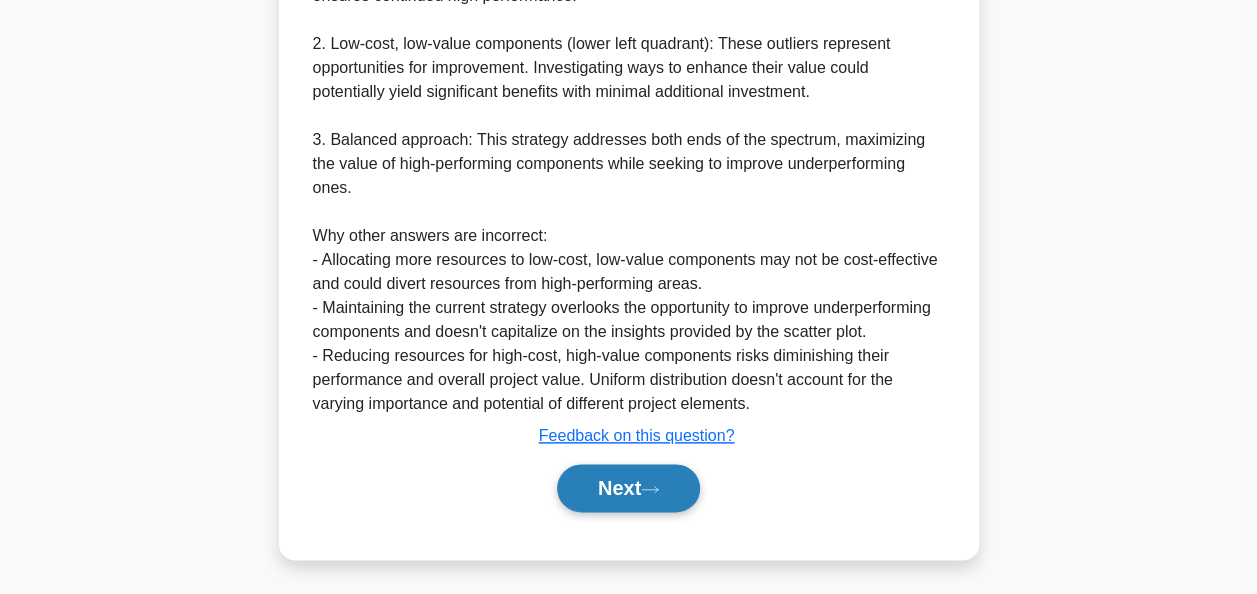 click on "Next" at bounding box center [628, 488] 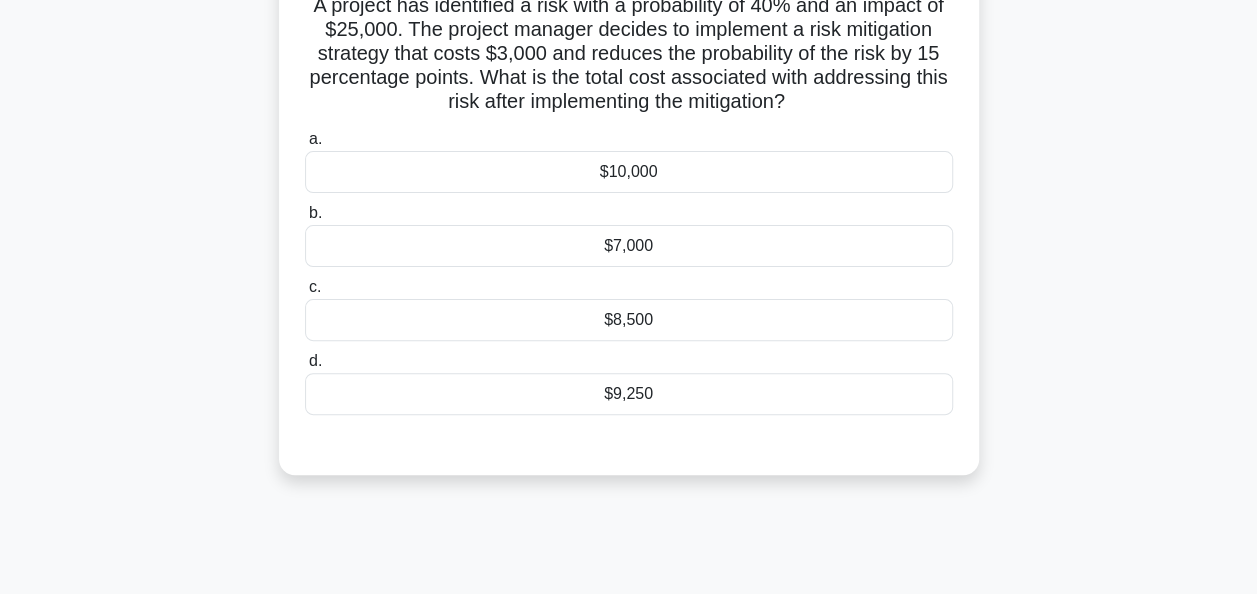 scroll, scrollTop: 0, scrollLeft: 0, axis: both 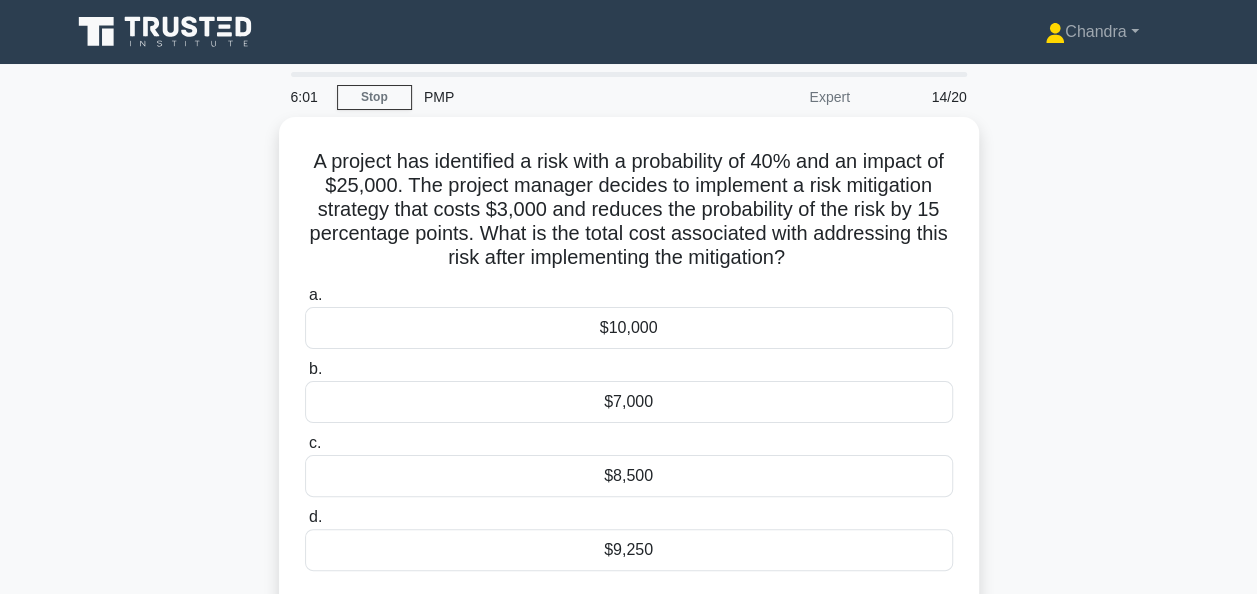 click on "A project has identified a risk with a probability of 40% and an impact of $25,000. The project manager decides to implement a risk mitigation strategy that costs $3,000 and reduces the probability of the risk by 15 percentage points. What is the total cost associated with addressing this risk after implementing the mitigation?
.spinner_0XTQ{transform-origin:center;animation:spinner_y6GP .75s linear infinite}@keyframes spinner_y6GP{100%{transform:rotate(360deg)}}
a.
b." at bounding box center [629, 386] 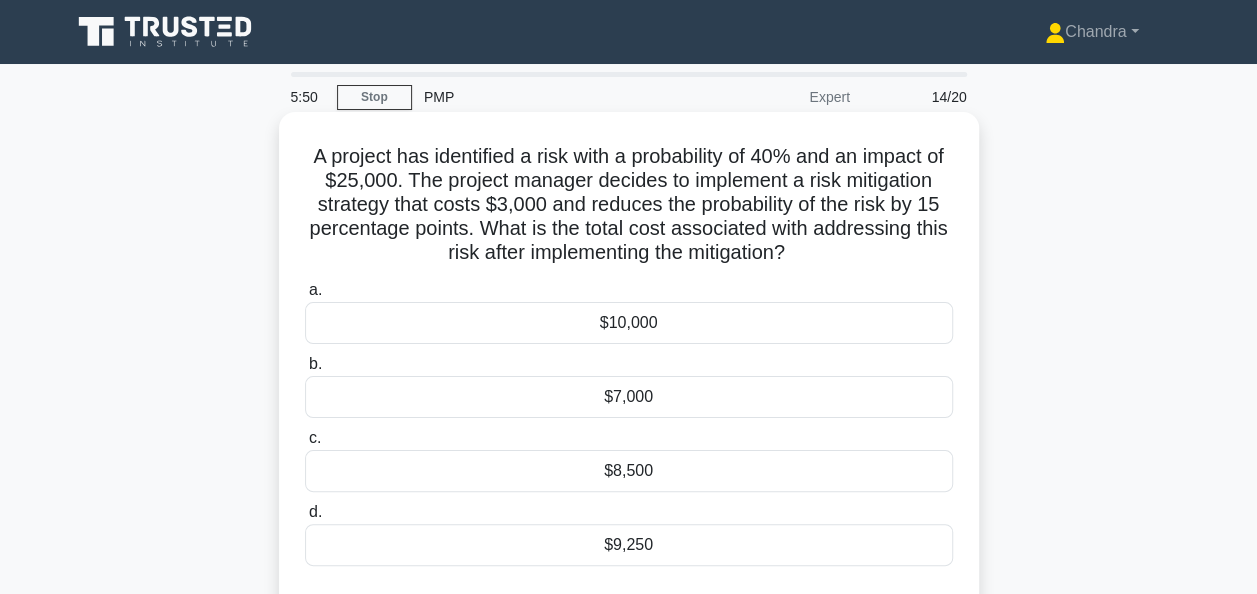 click on "$8,500" at bounding box center (629, 471) 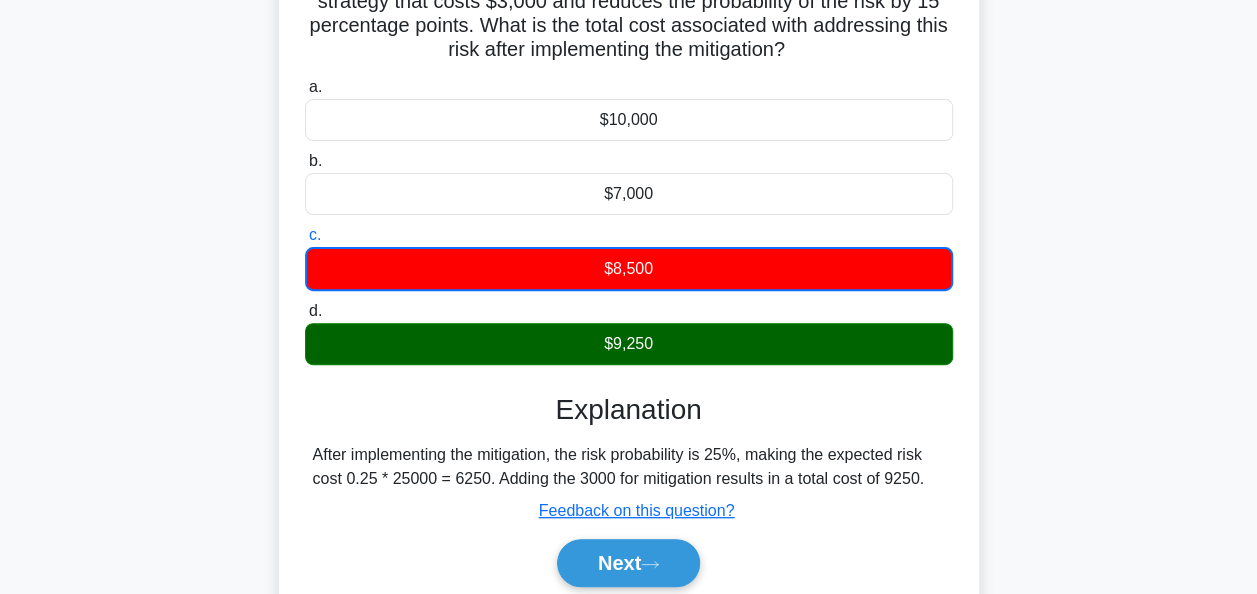 scroll, scrollTop: 300, scrollLeft: 0, axis: vertical 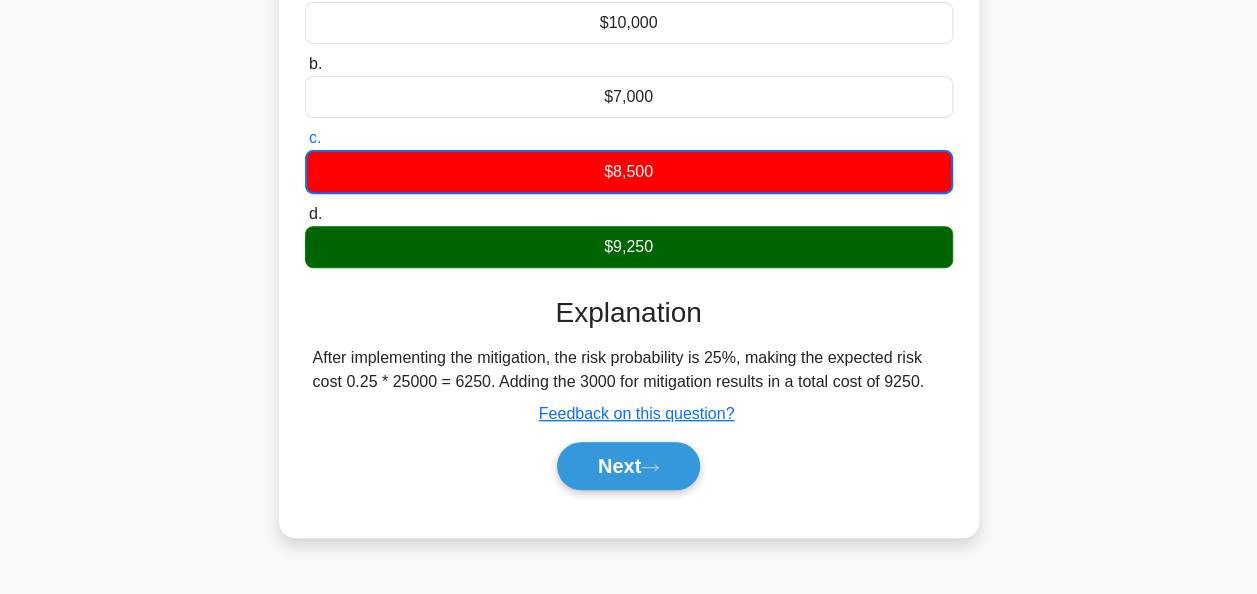click on "Next" at bounding box center [628, 466] 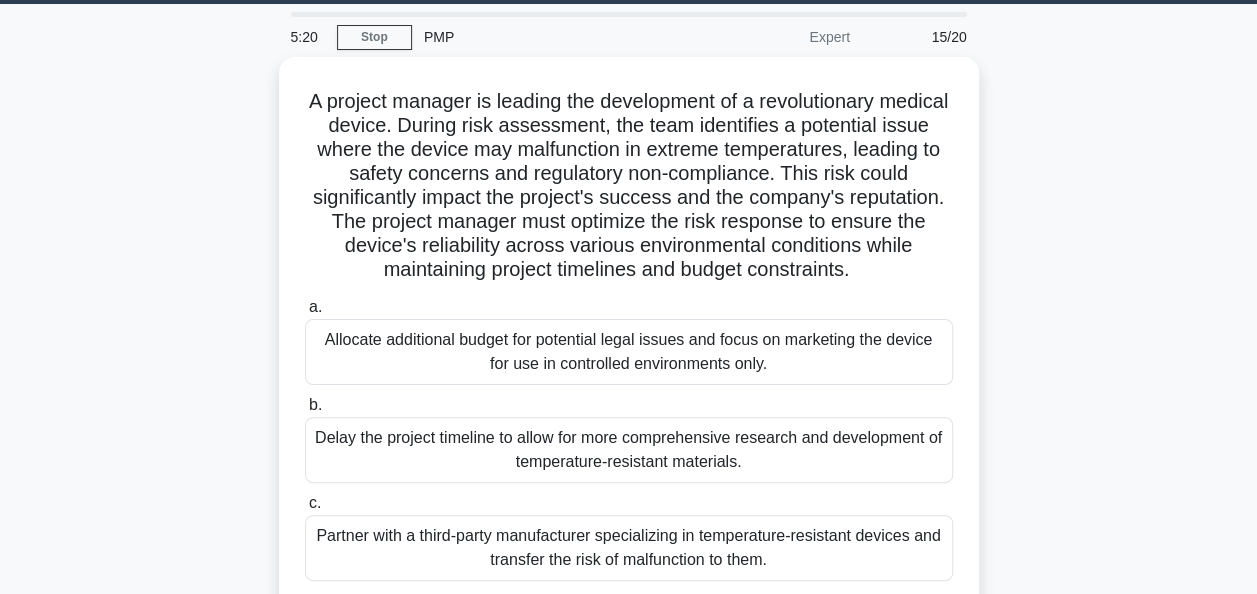 scroll, scrollTop: 0, scrollLeft: 0, axis: both 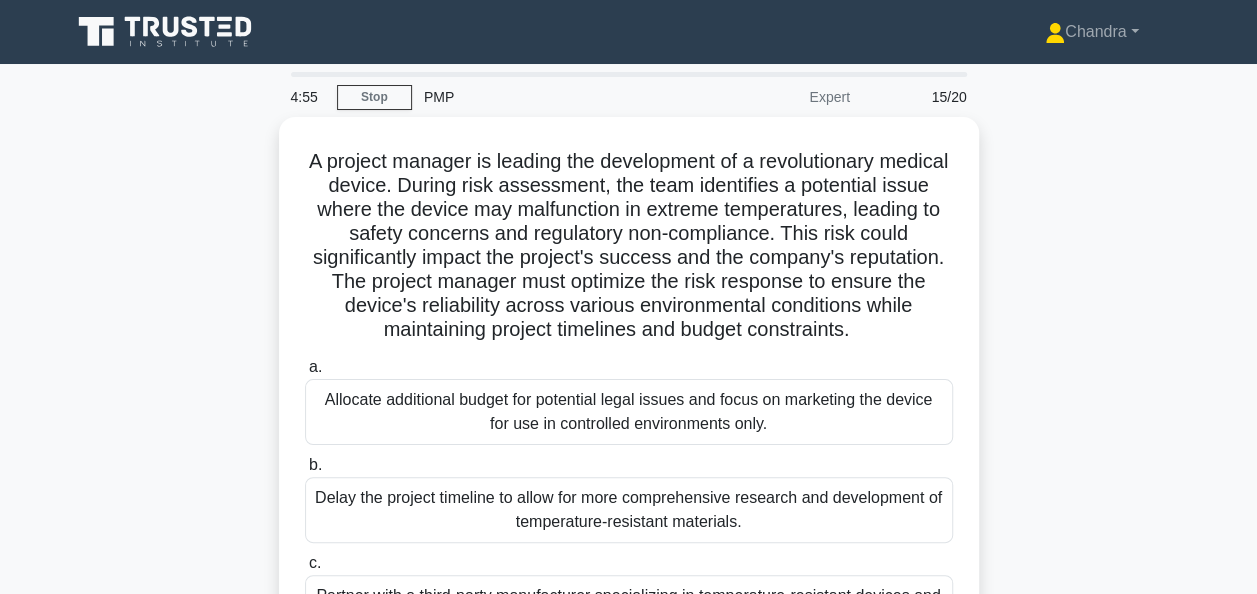 click on "A project manager is leading the development of a revolutionary medical device. During risk assessment, the team identifies a potential issue where the device may malfunction in extreme temperatures, leading to safety concerns and regulatory non-compliance. This risk could significantly impact the project's success and the company's reputation. The project manager must optimize the risk response to ensure the device's reliability across various environmental conditions while maintaining project timelines and budget constraints.
.spinner_0XTQ{transform-origin:center;animation:spinner_y6GP .75s linear infinite}@keyframes spinner_y6GP{100%{transform:rotate(360deg)}}
a. b. c. d." at bounding box center (629, 470) 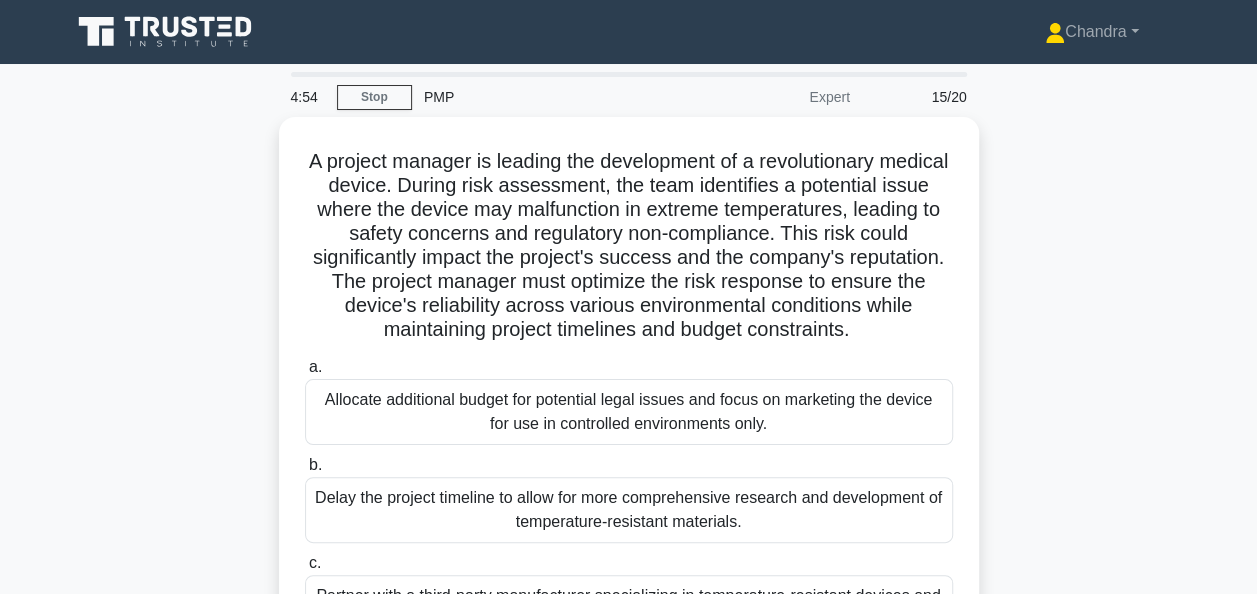 click on "A project manager is leading the development of a revolutionary medical device. During risk assessment, the team identifies a potential issue where the device may malfunction in extreme temperatures, leading to safety concerns and regulatory non-compliance. This risk could significantly impact the project's success and the company's reputation. The project manager must optimize the risk response to ensure the device's reliability across various environmental conditions while maintaining project timelines and budget constraints.
.spinner_0XTQ{transform-origin:center;animation:spinner_y6GP .75s linear infinite}@keyframes spinner_y6GP{100%{transform:rotate(360deg)}}
a. b. c. d." at bounding box center [629, 470] 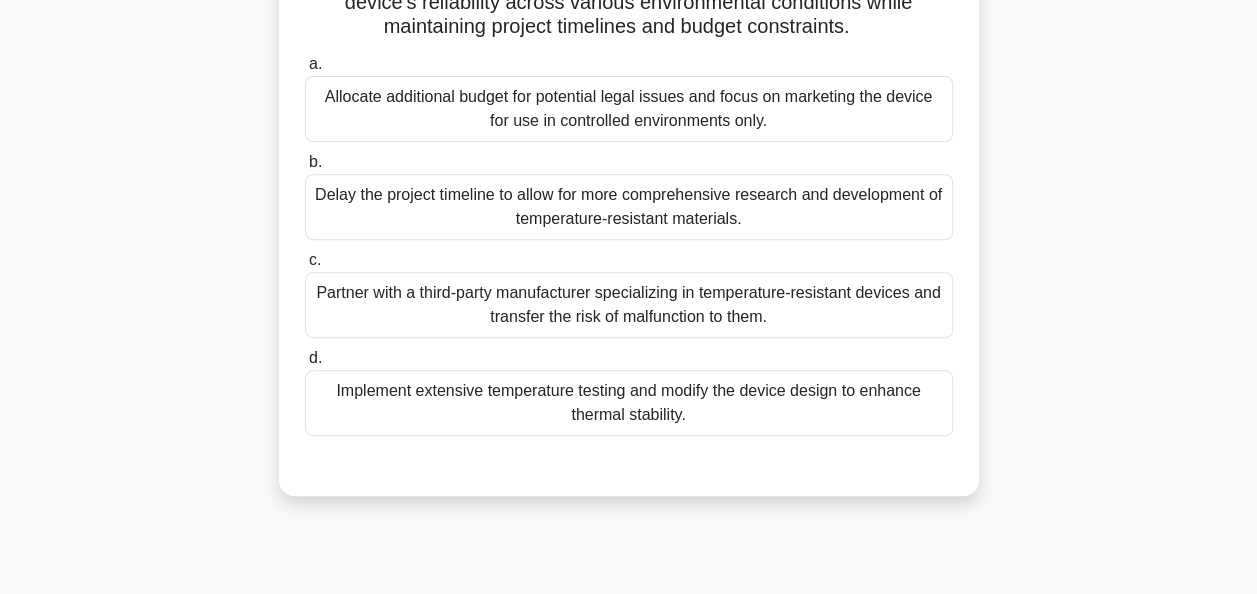 scroll, scrollTop: 300, scrollLeft: 0, axis: vertical 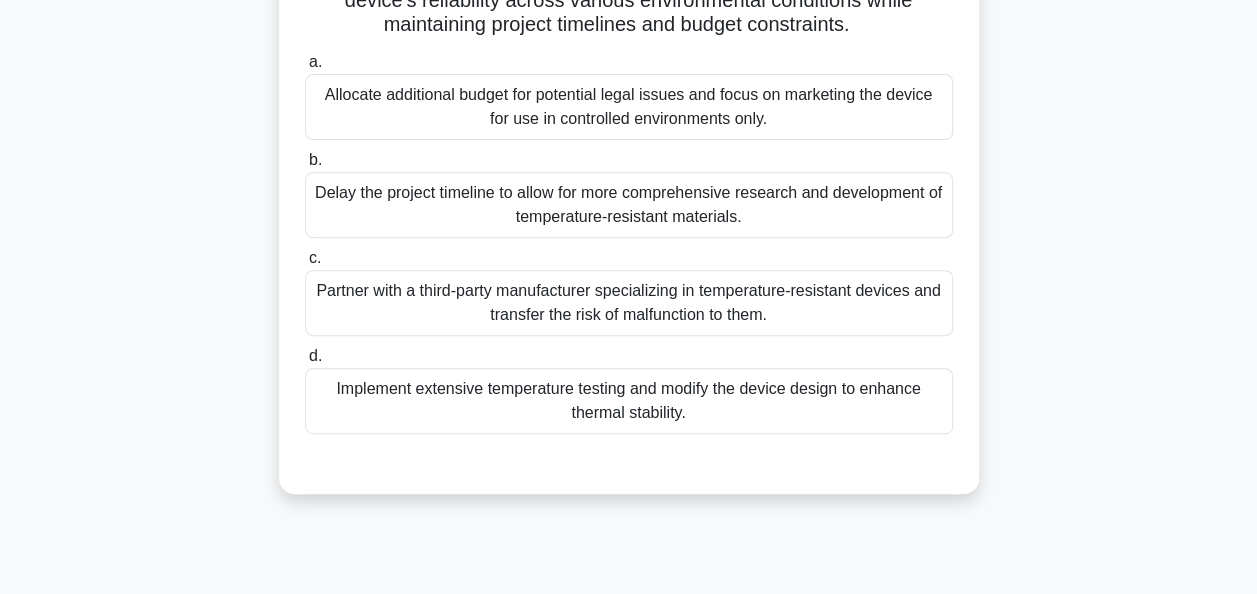 click on "Implement extensive temperature testing and modify the device design to enhance thermal stability." at bounding box center [629, 401] 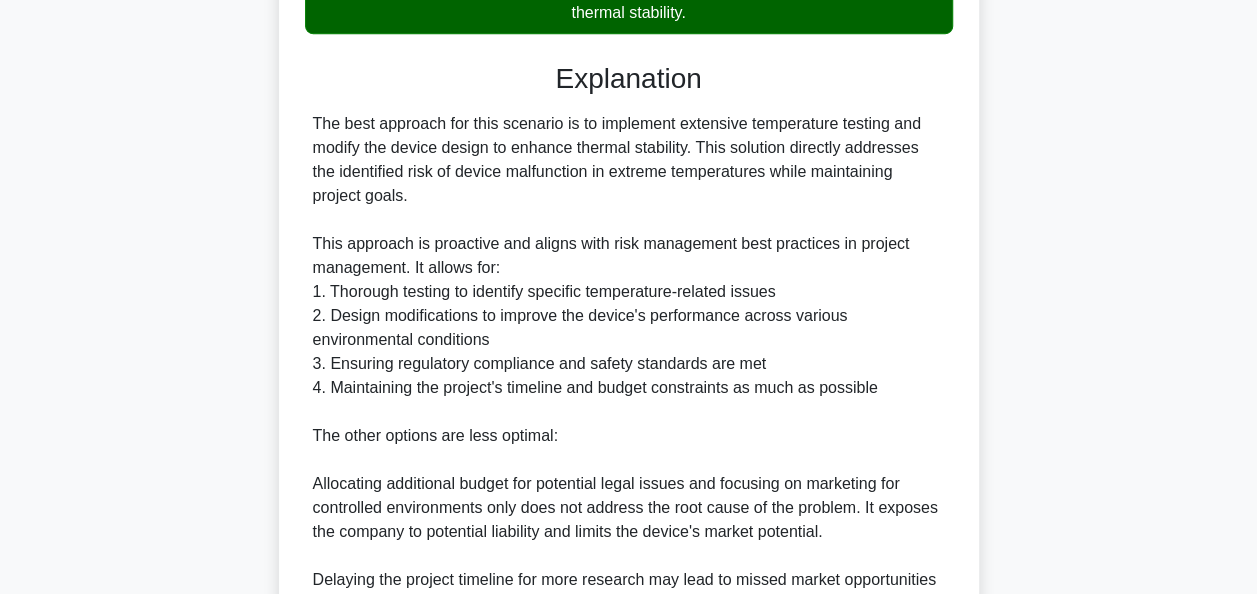 scroll, scrollTop: 1100, scrollLeft: 0, axis: vertical 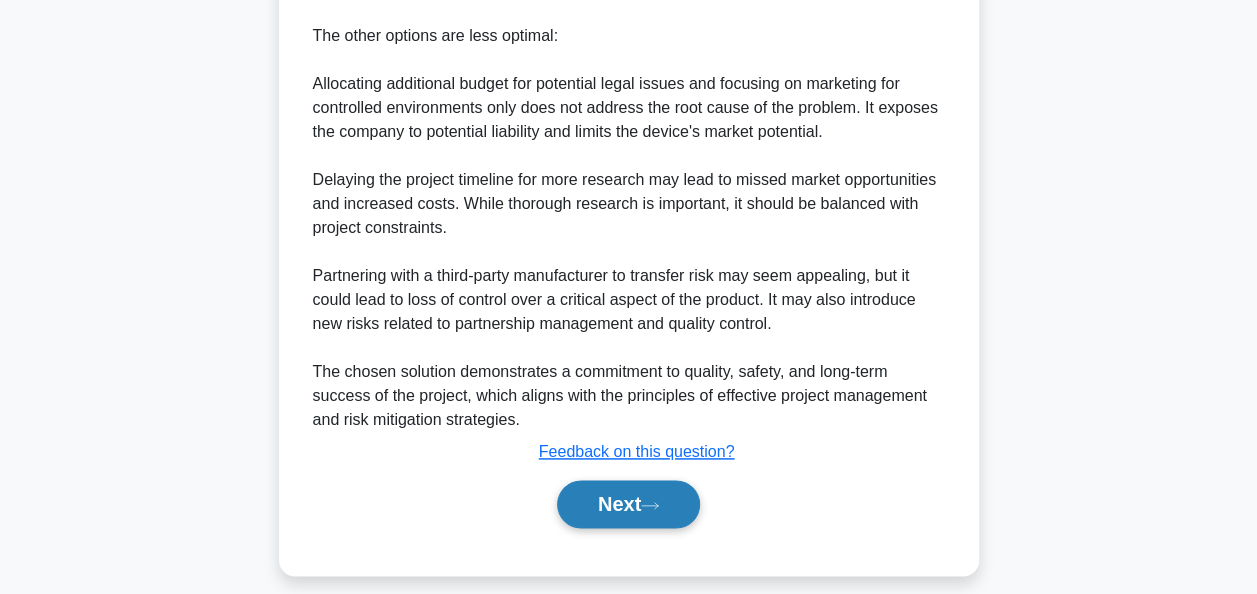 click on "Next" at bounding box center [628, 504] 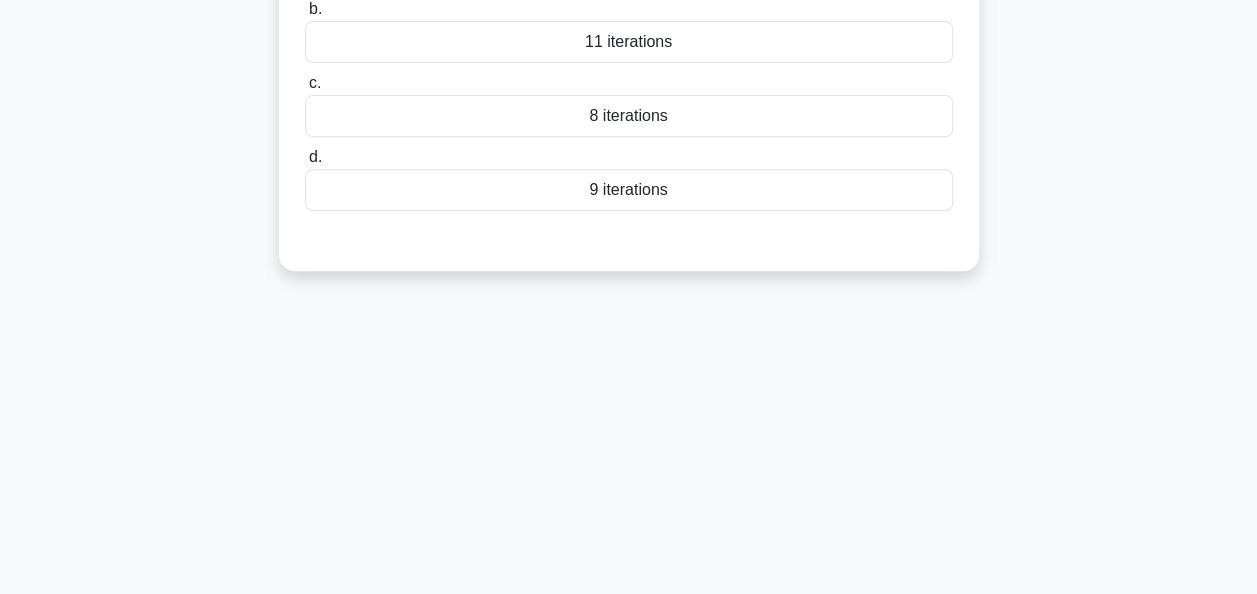 scroll, scrollTop: 86, scrollLeft: 0, axis: vertical 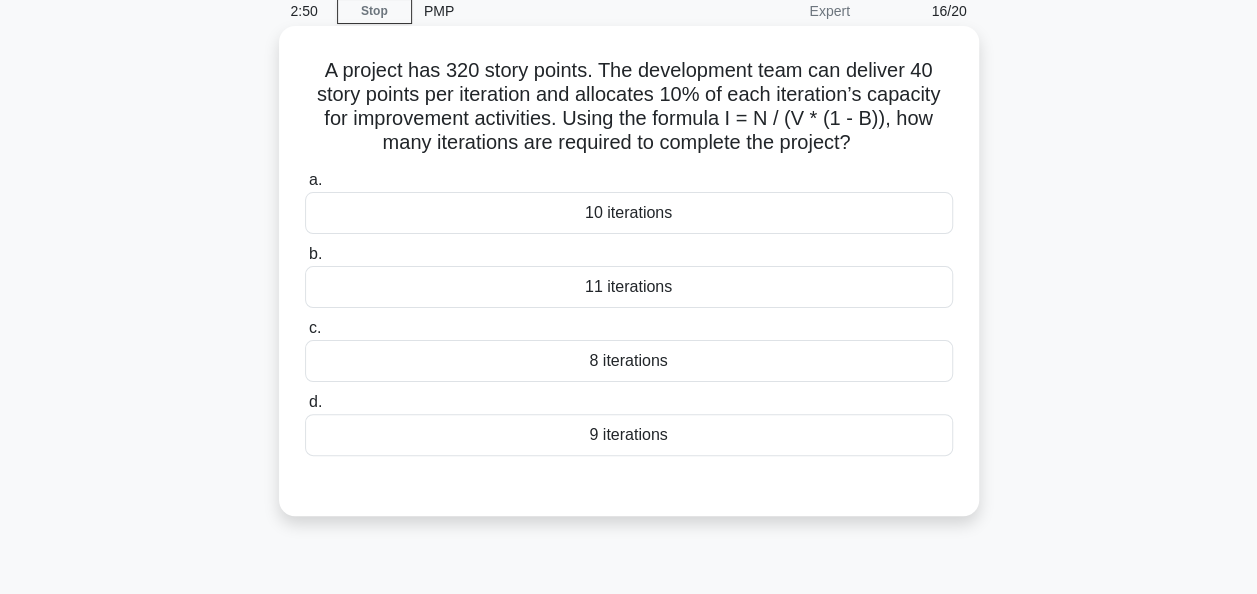 click on "10 iterations" at bounding box center (629, 213) 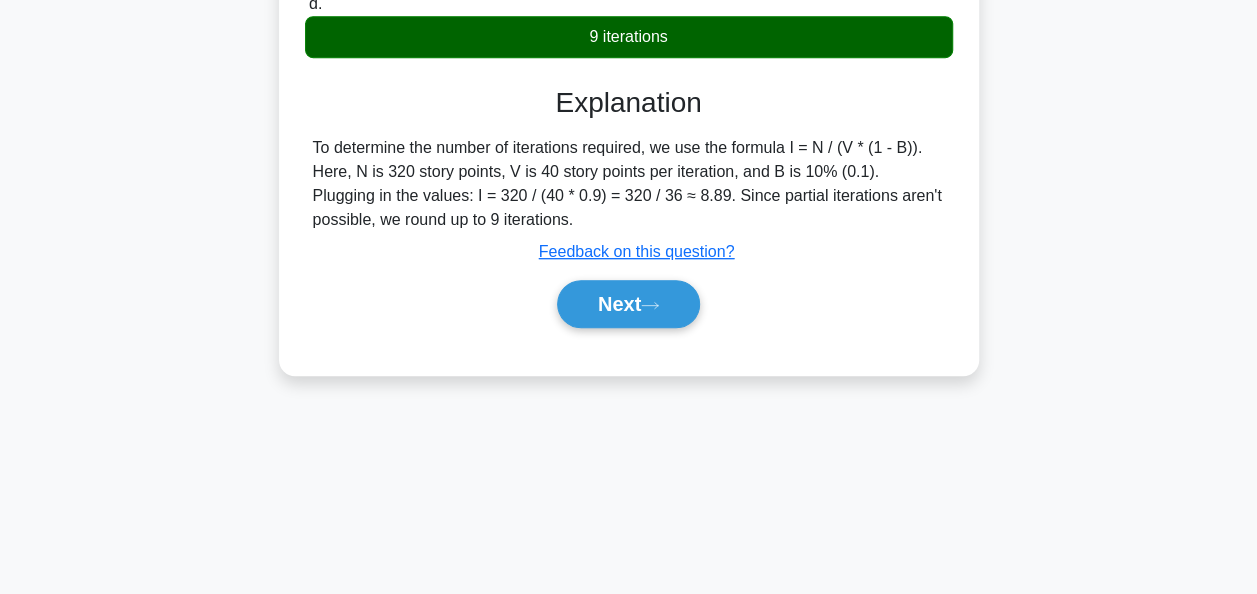scroll, scrollTop: 486, scrollLeft: 0, axis: vertical 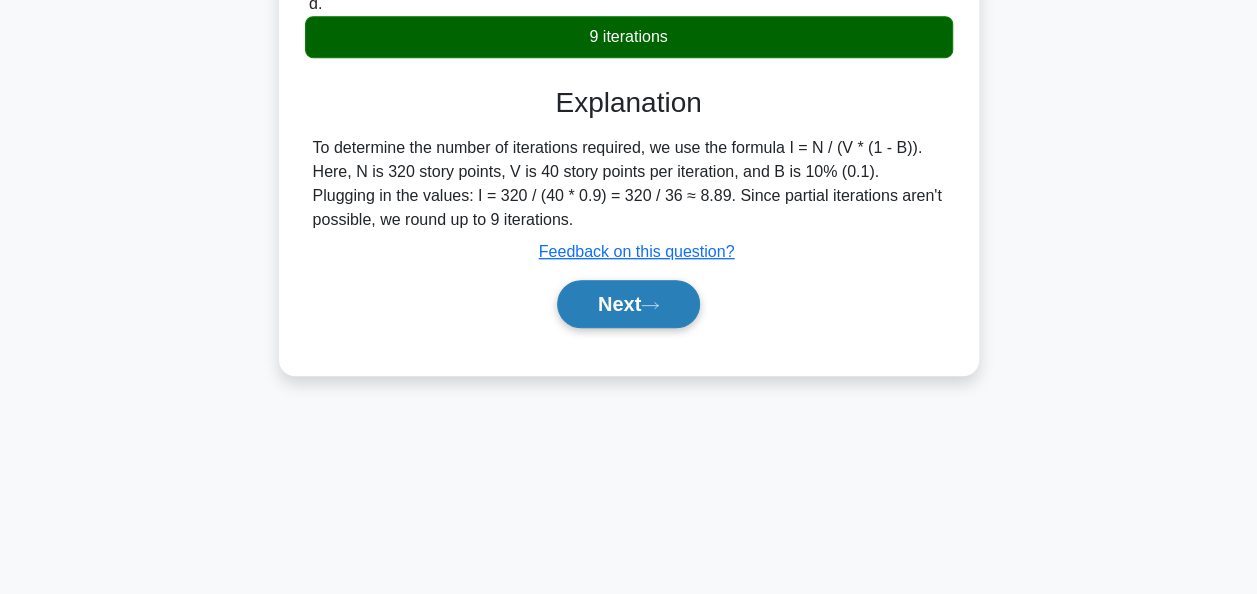 drag, startPoint x: 652, startPoint y: 322, endPoint x: 645, endPoint y: 312, distance: 12.206555 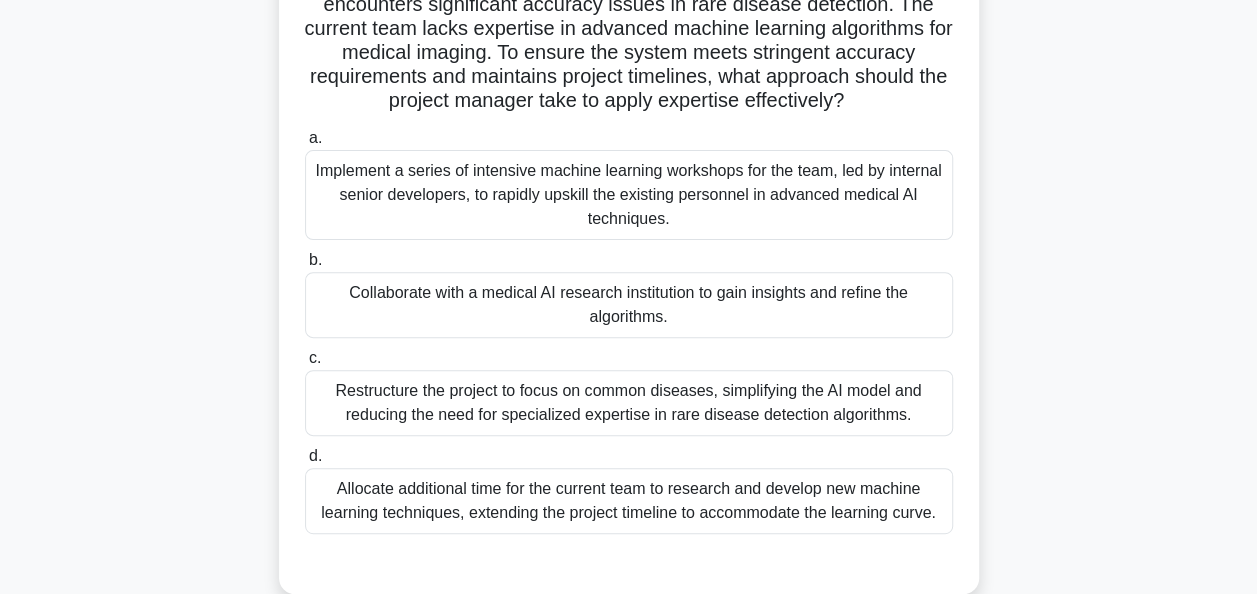 scroll, scrollTop: 300, scrollLeft: 0, axis: vertical 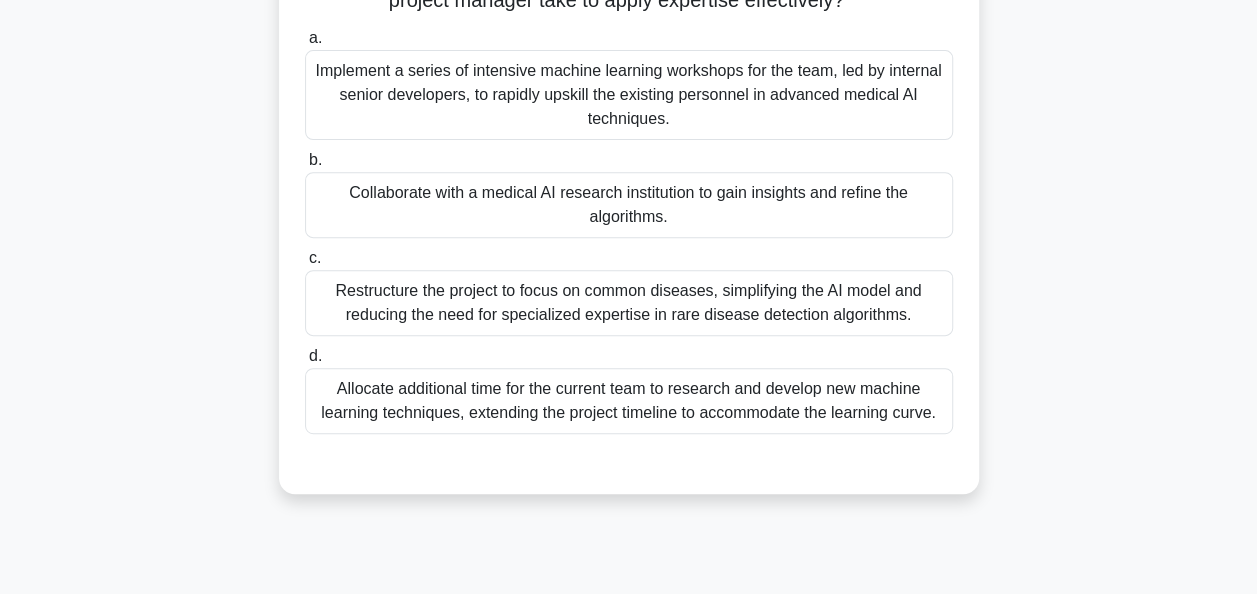 click on "Collaborate with a medical AI research institution to gain insights and refine the algorithms." at bounding box center (629, 205) 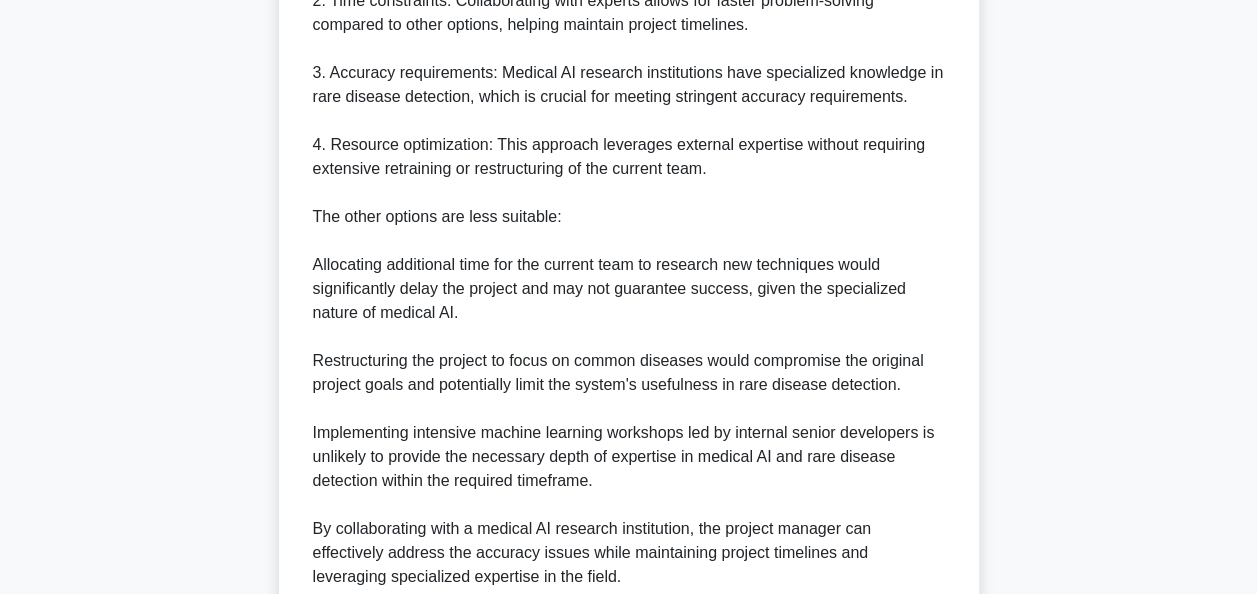 scroll, scrollTop: 1164, scrollLeft: 0, axis: vertical 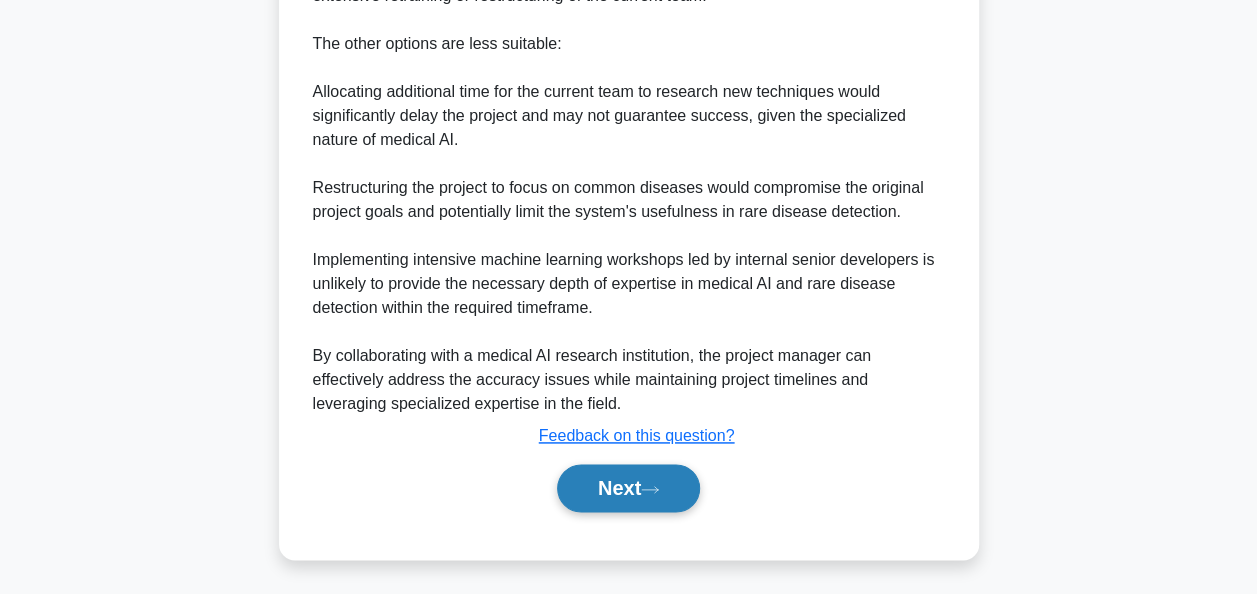 click on "Next" at bounding box center [628, 488] 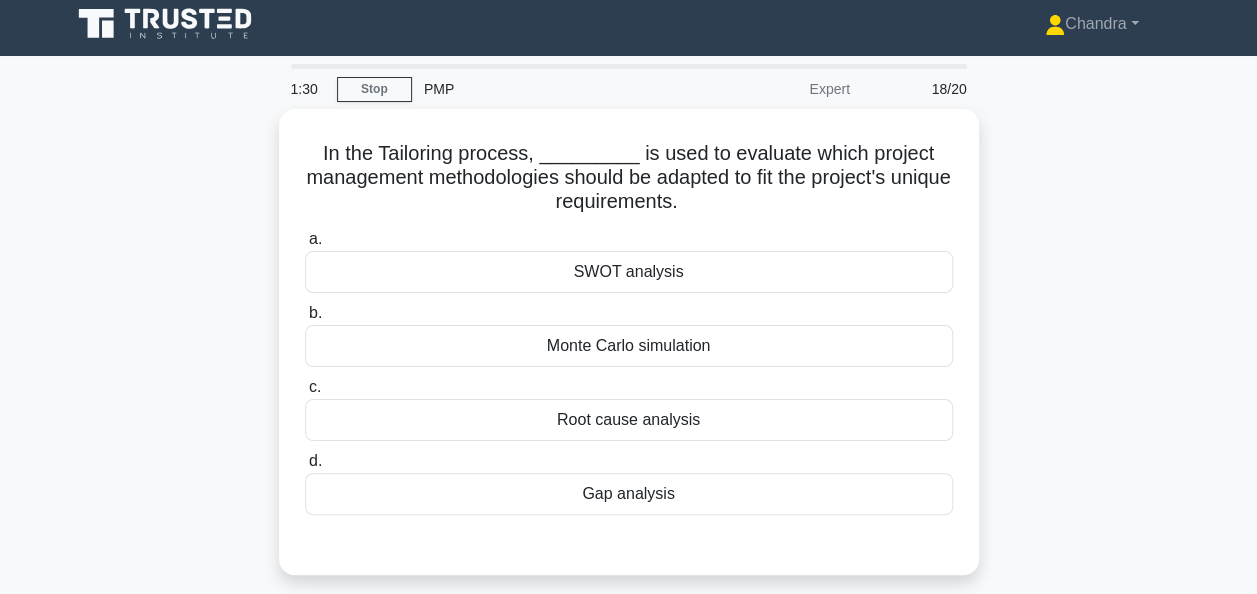 scroll, scrollTop: 0, scrollLeft: 0, axis: both 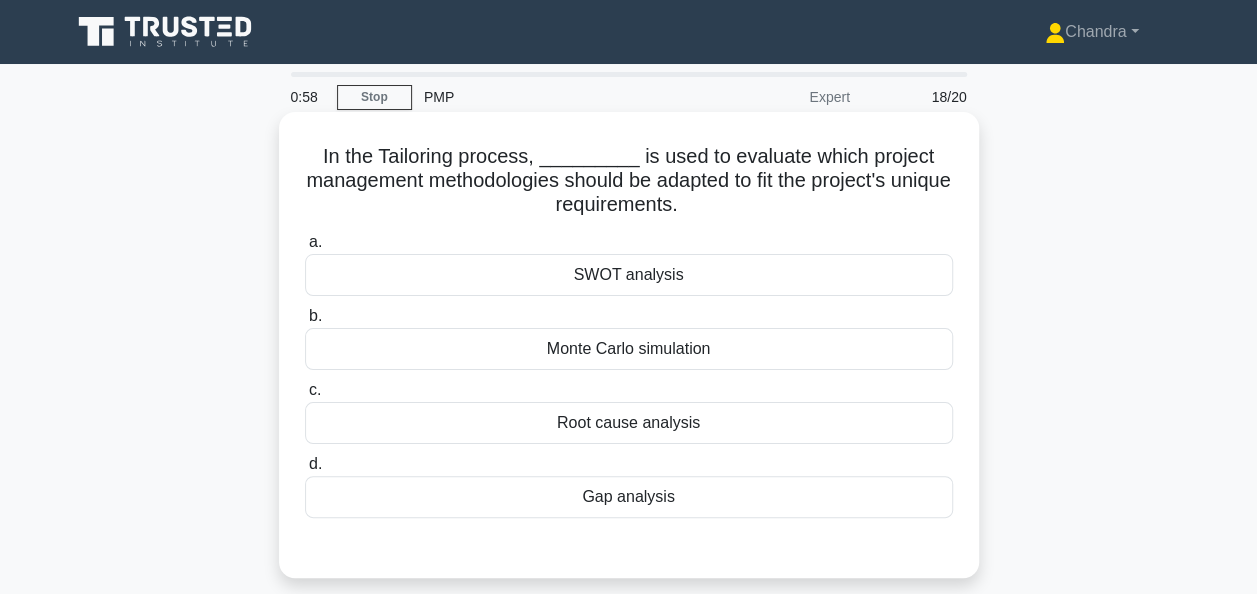 click on "SWOT analysis" at bounding box center [629, 275] 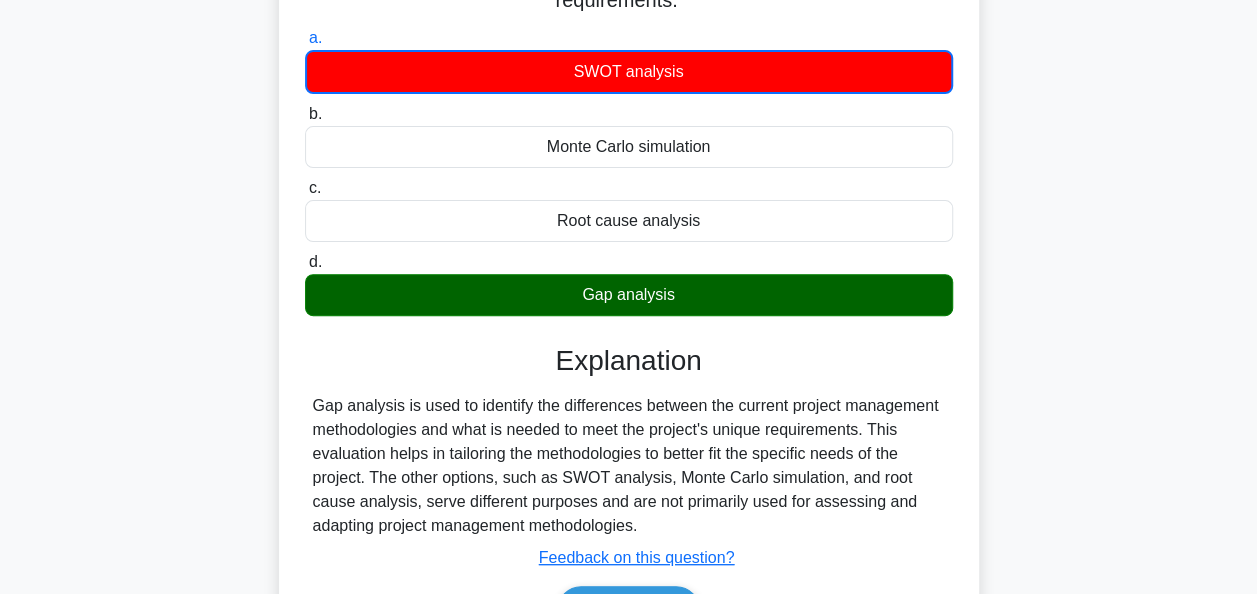 scroll, scrollTop: 486, scrollLeft: 0, axis: vertical 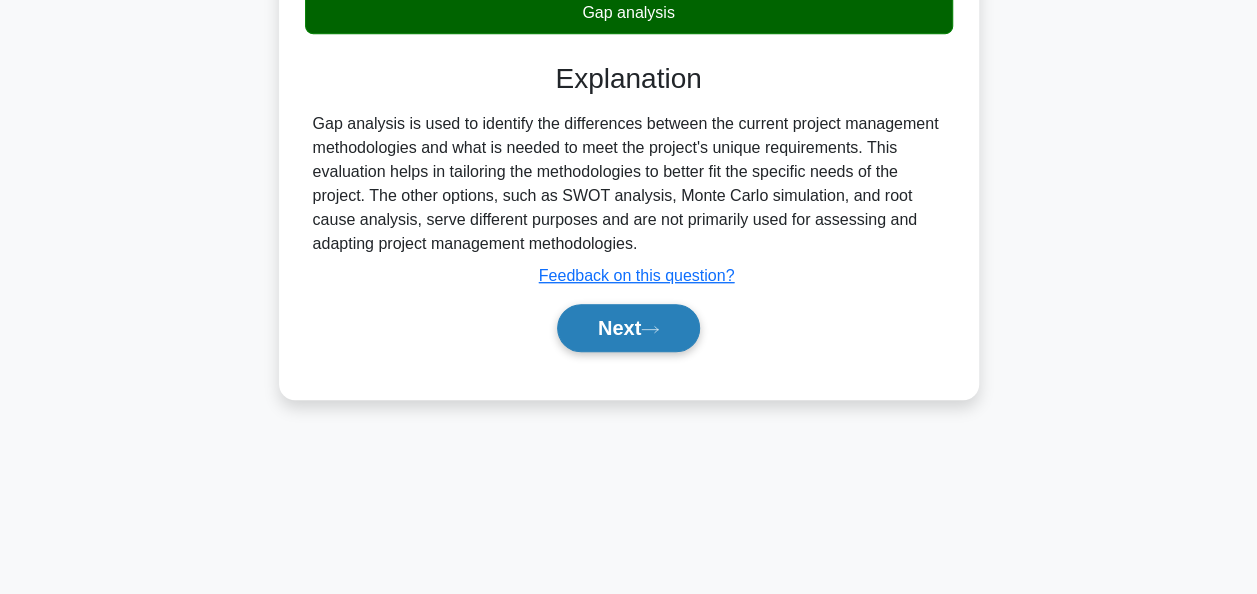click on "Next" at bounding box center (628, 328) 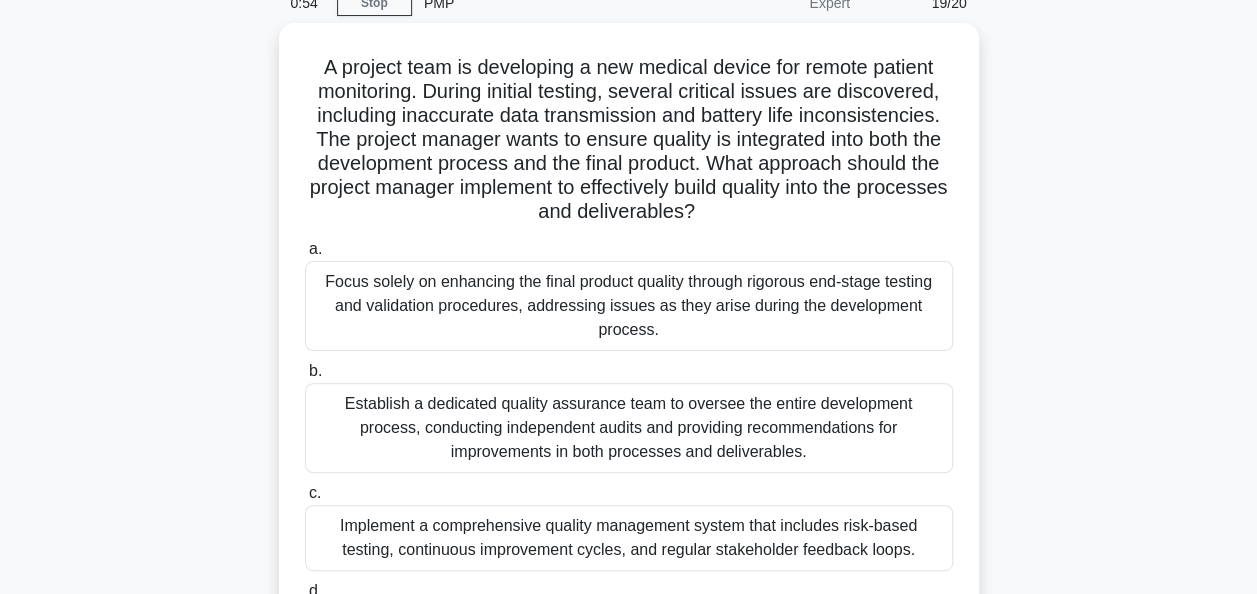 scroll, scrollTop: 86, scrollLeft: 0, axis: vertical 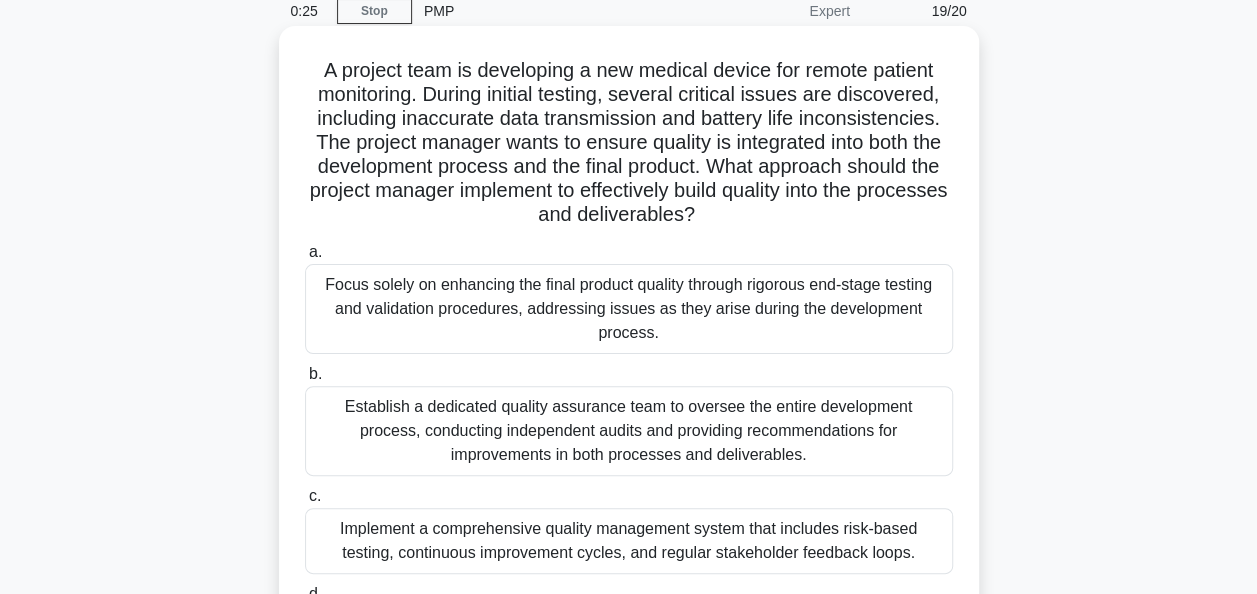 click on "Focus solely on enhancing the final product quality through rigorous end-stage testing and validation procedures, addressing issues as they arise during the development process." at bounding box center (629, 309) 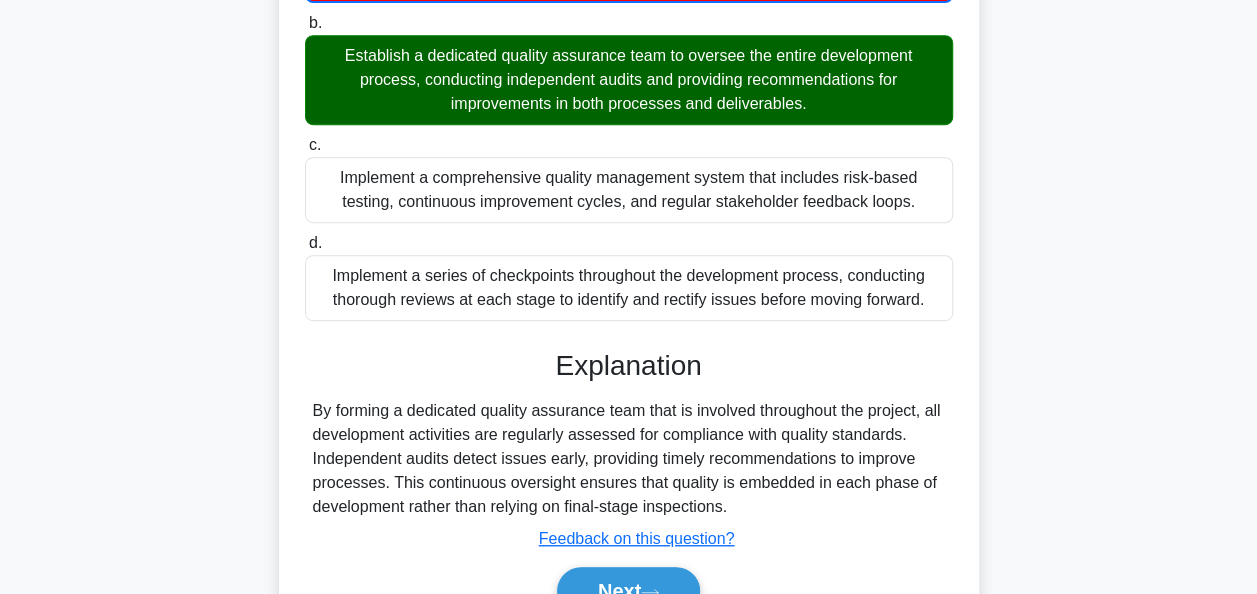 scroll, scrollTop: 543, scrollLeft: 0, axis: vertical 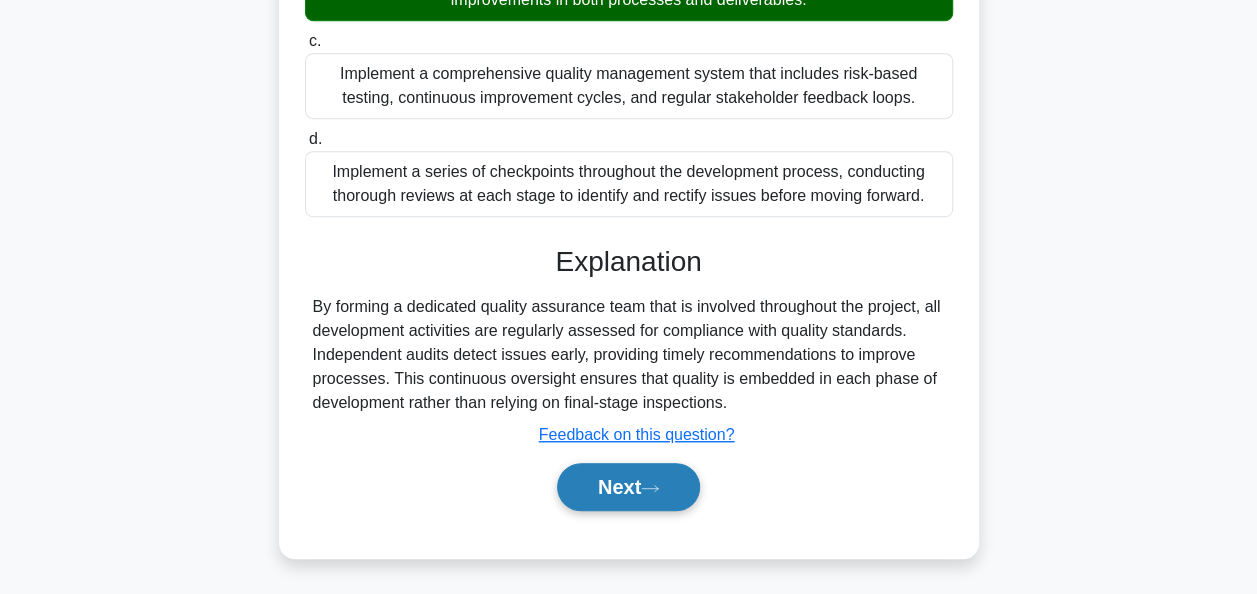 click 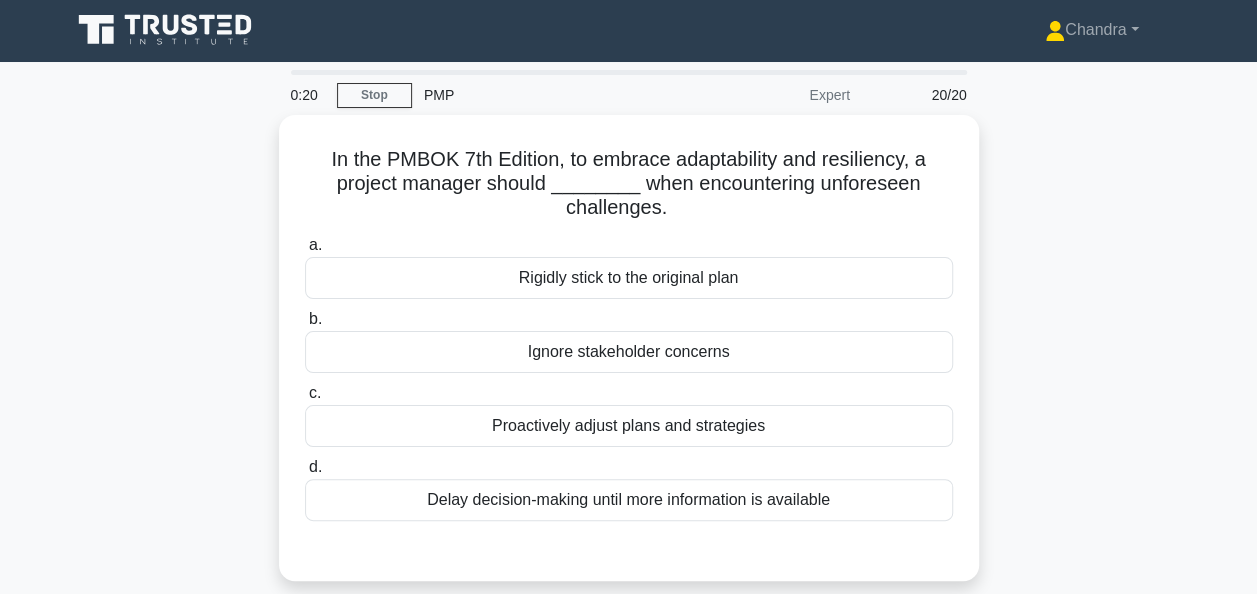 scroll, scrollTop: 0, scrollLeft: 0, axis: both 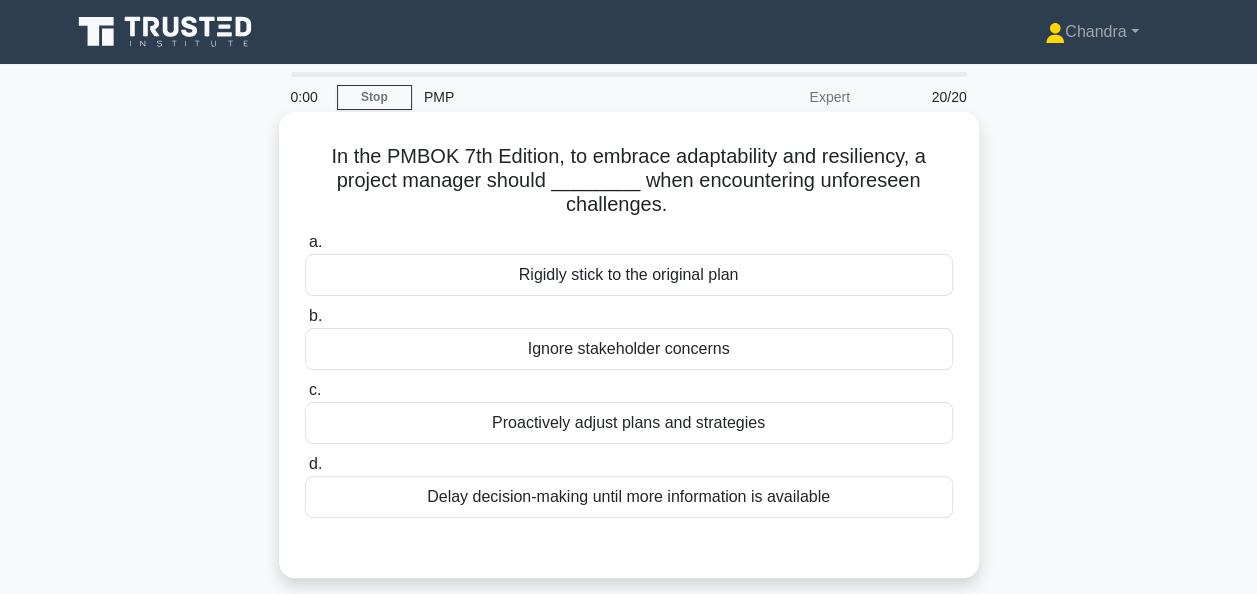 click on "Proactively adjust plans and strategies" at bounding box center (629, 423) 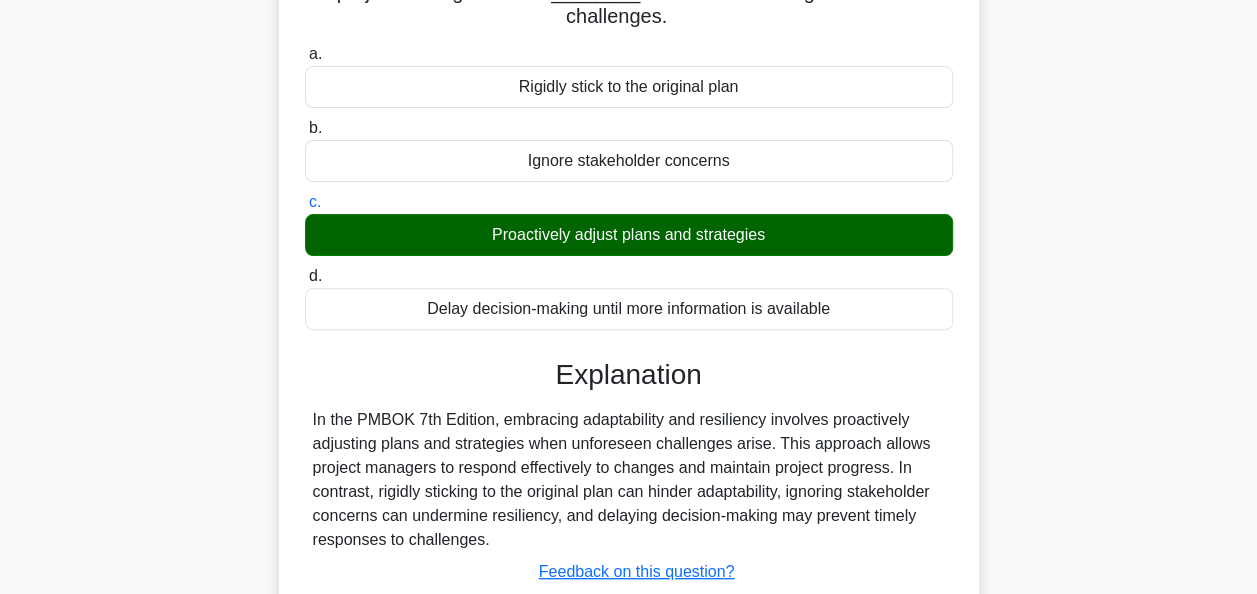 scroll, scrollTop: 486, scrollLeft: 0, axis: vertical 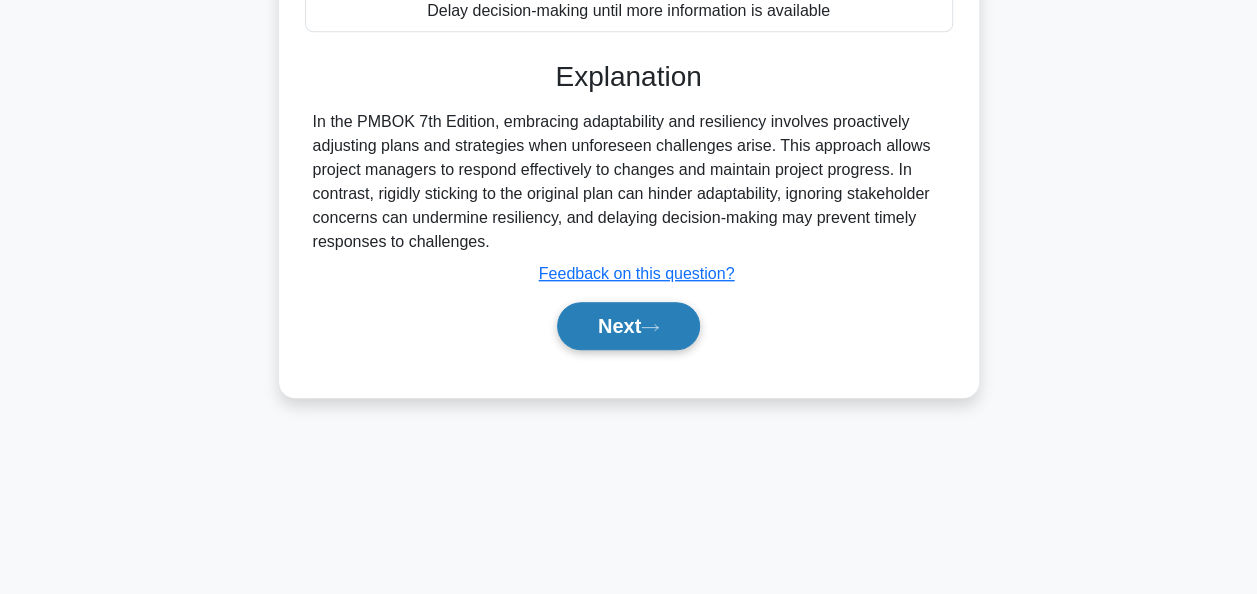click on "Next" at bounding box center (628, 326) 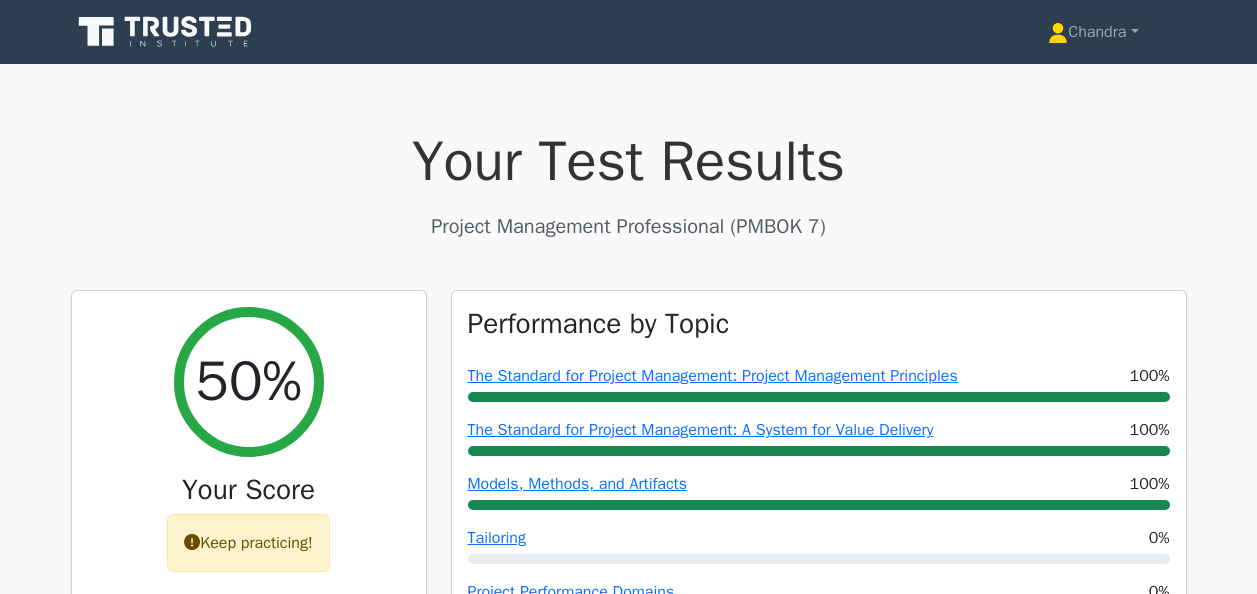 scroll, scrollTop: 400, scrollLeft: 0, axis: vertical 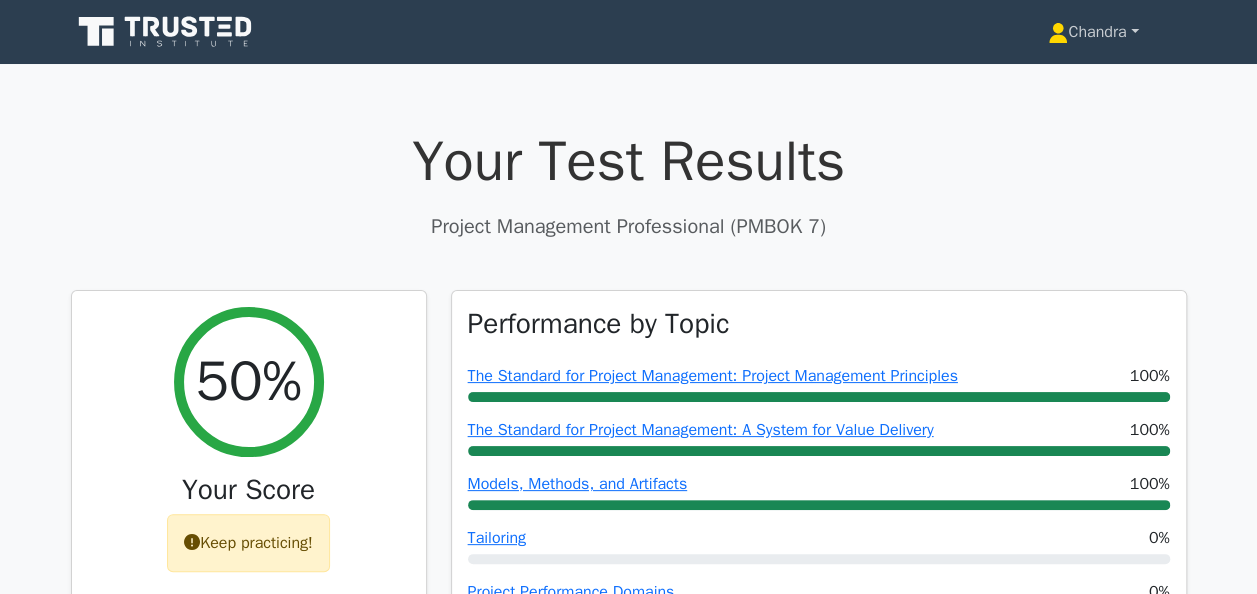 click on "Chandra" at bounding box center [1093, 32] 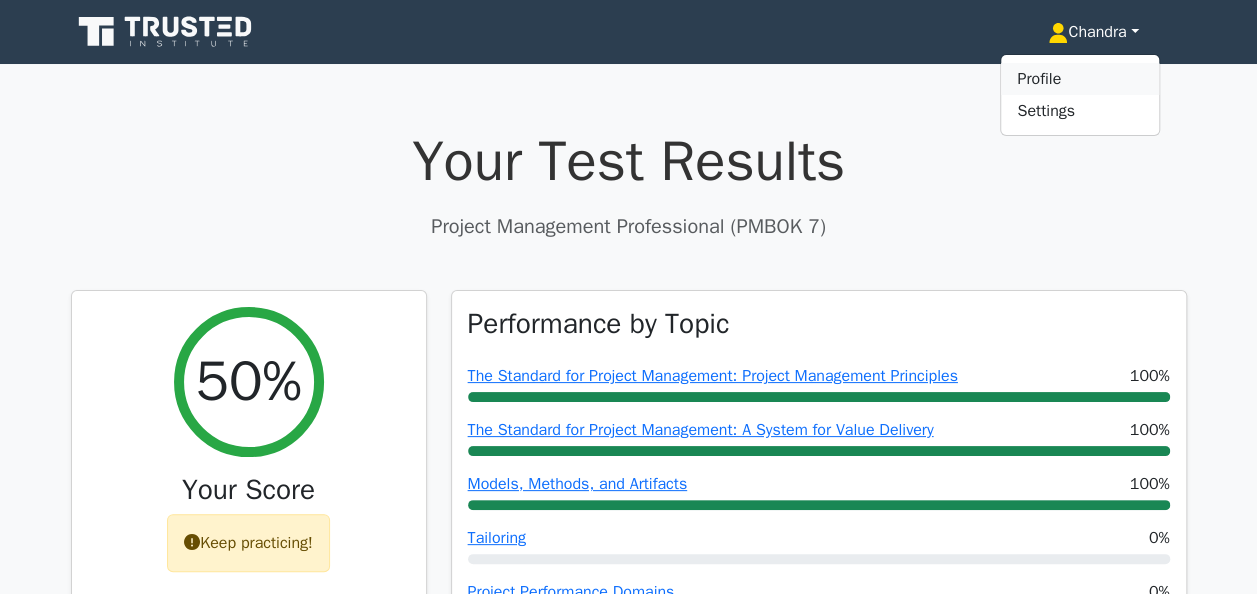 click on "Profile" at bounding box center [1080, 79] 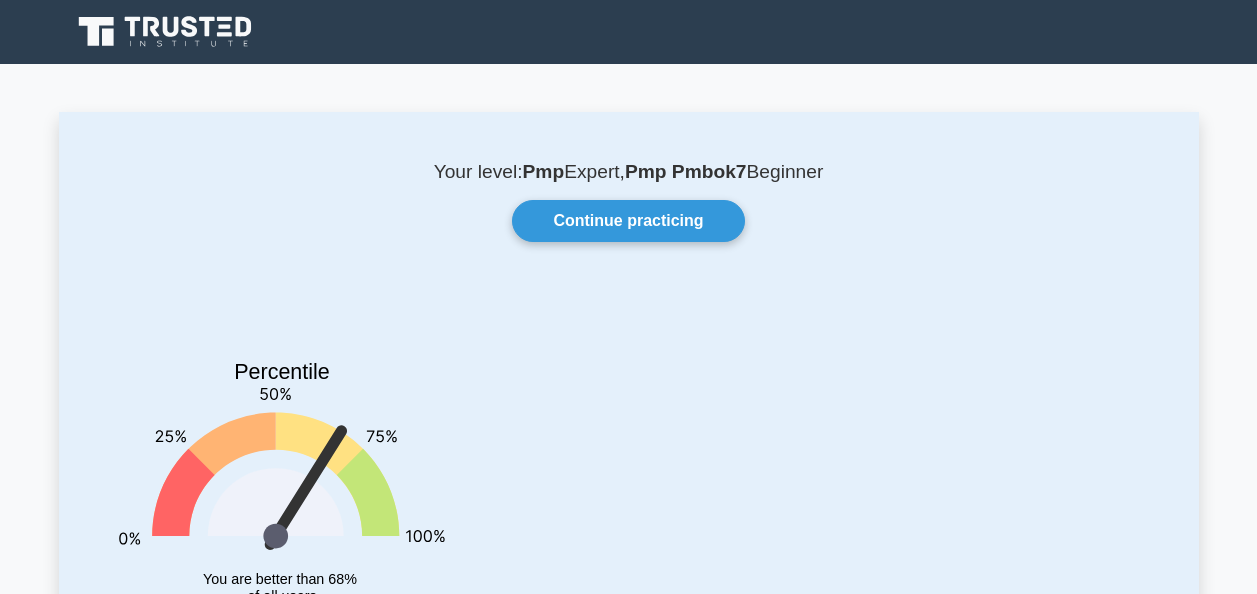 scroll, scrollTop: 0, scrollLeft: 0, axis: both 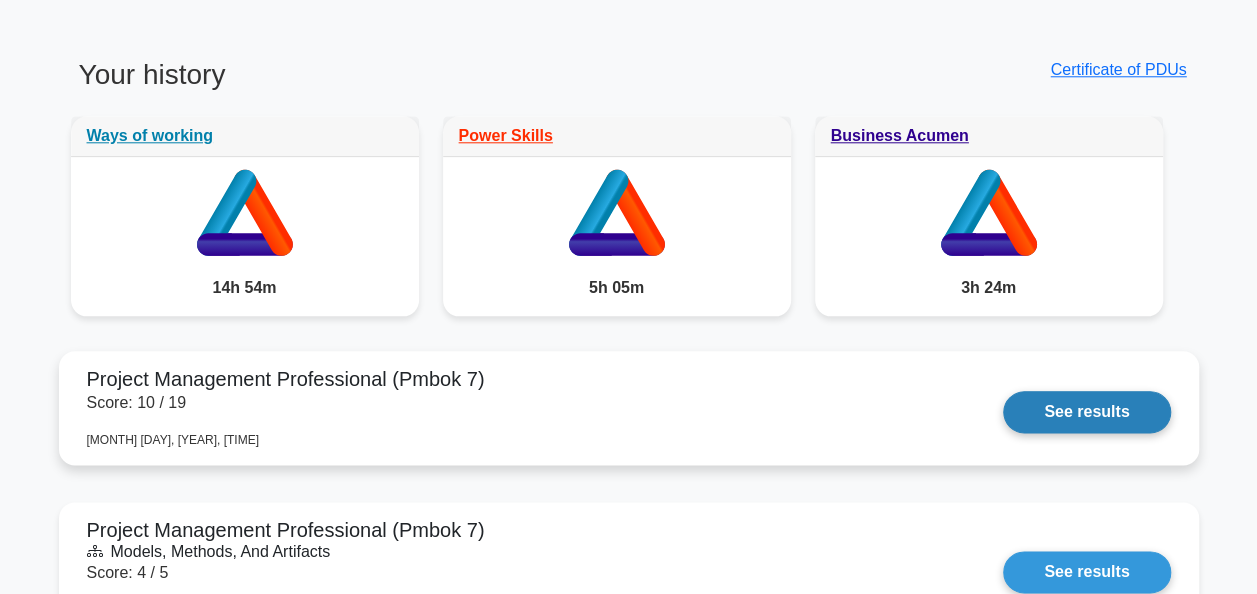 click on "See results" at bounding box center (1086, 412) 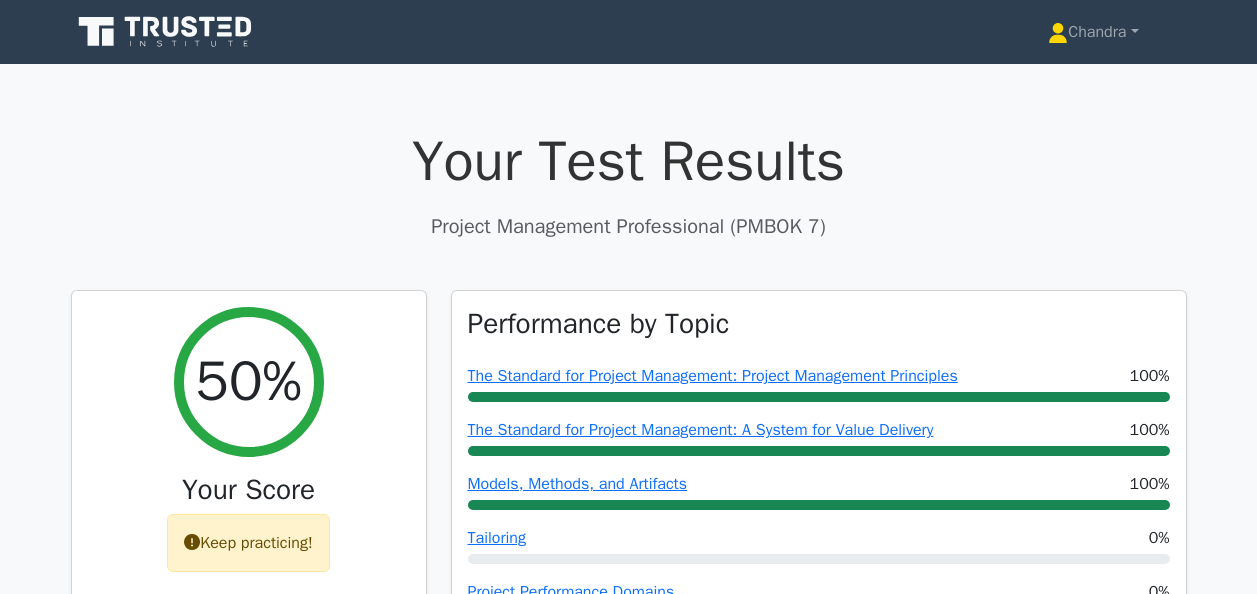 scroll, scrollTop: 0, scrollLeft: 0, axis: both 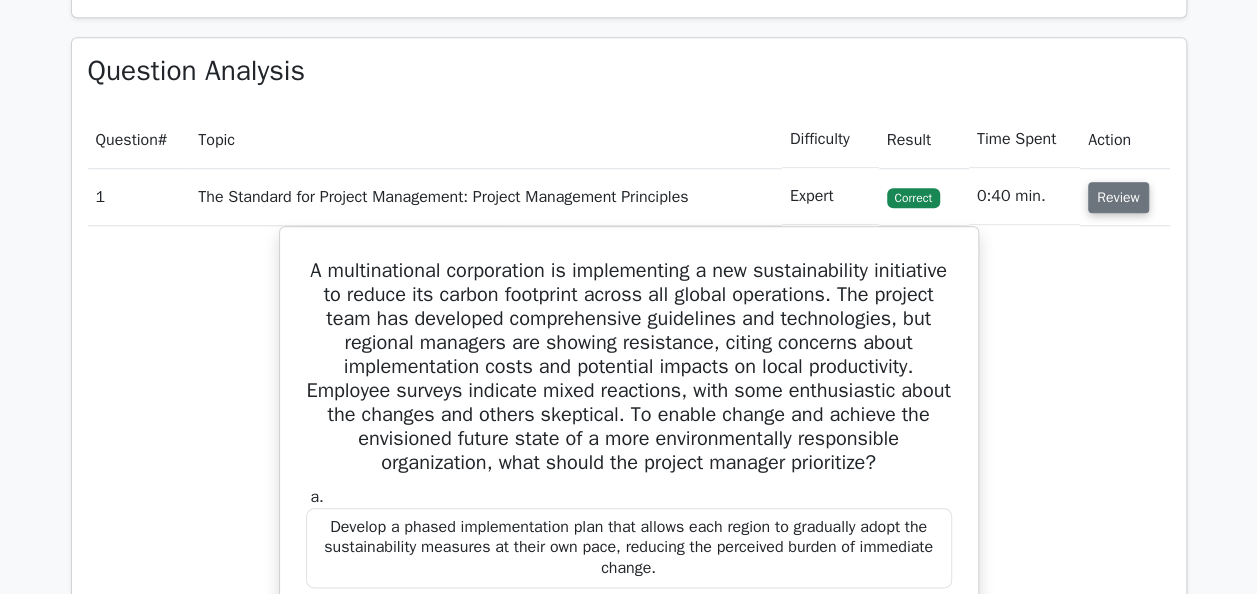 click on "Review" at bounding box center (1118, 197) 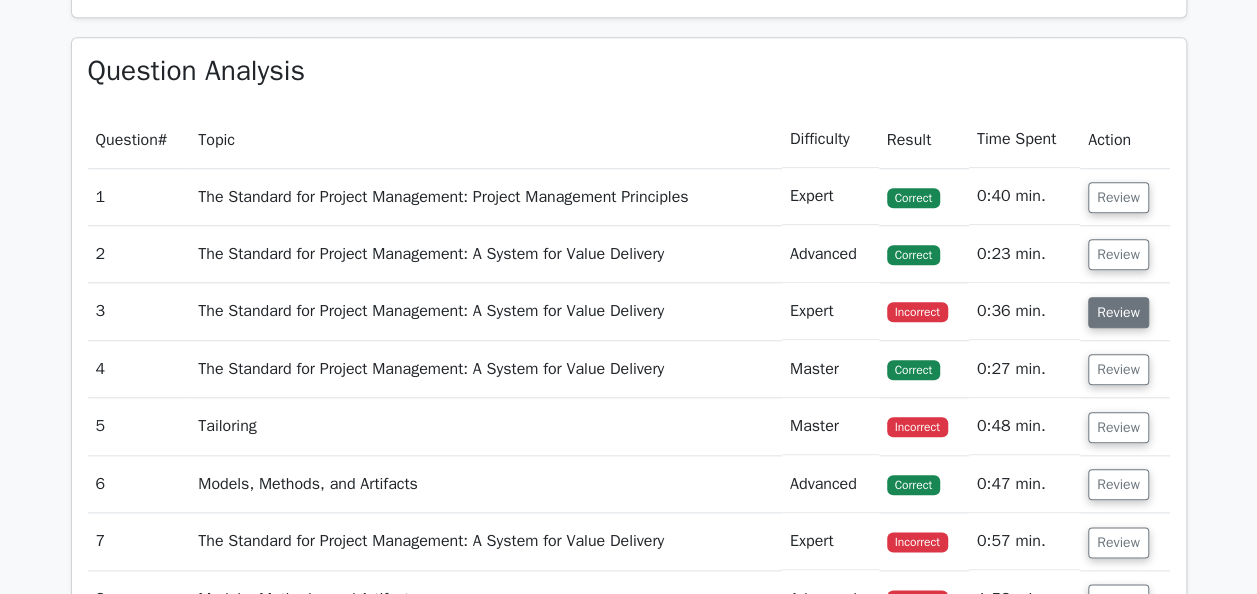 click on "Review" at bounding box center (1118, 312) 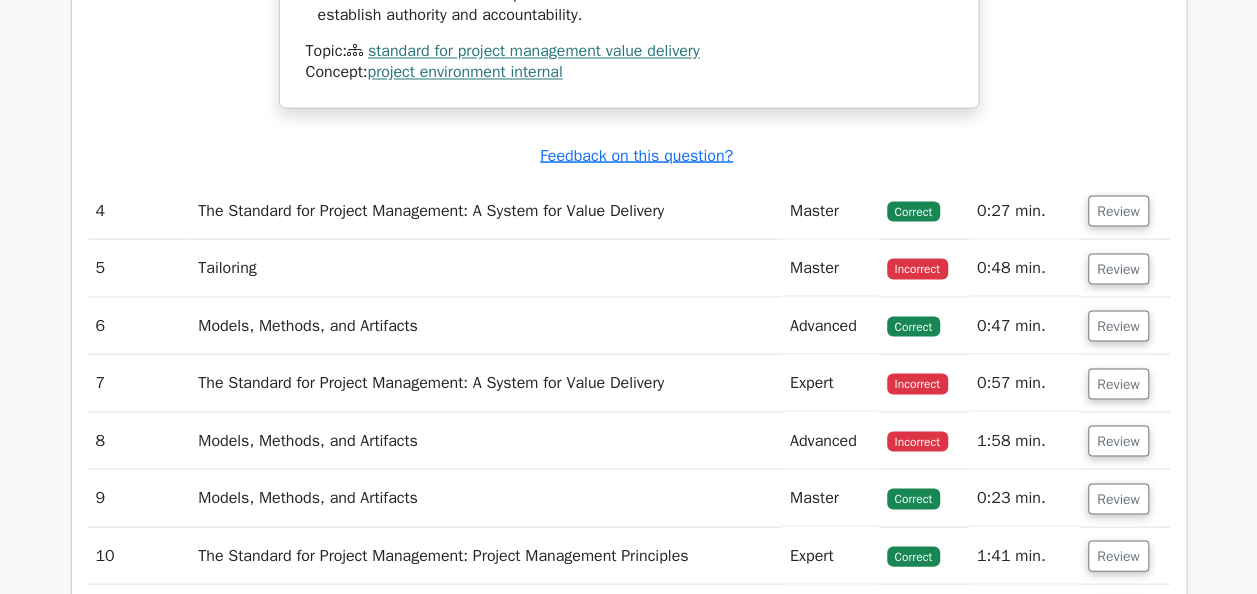 scroll, scrollTop: 1800, scrollLeft: 0, axis: vertical 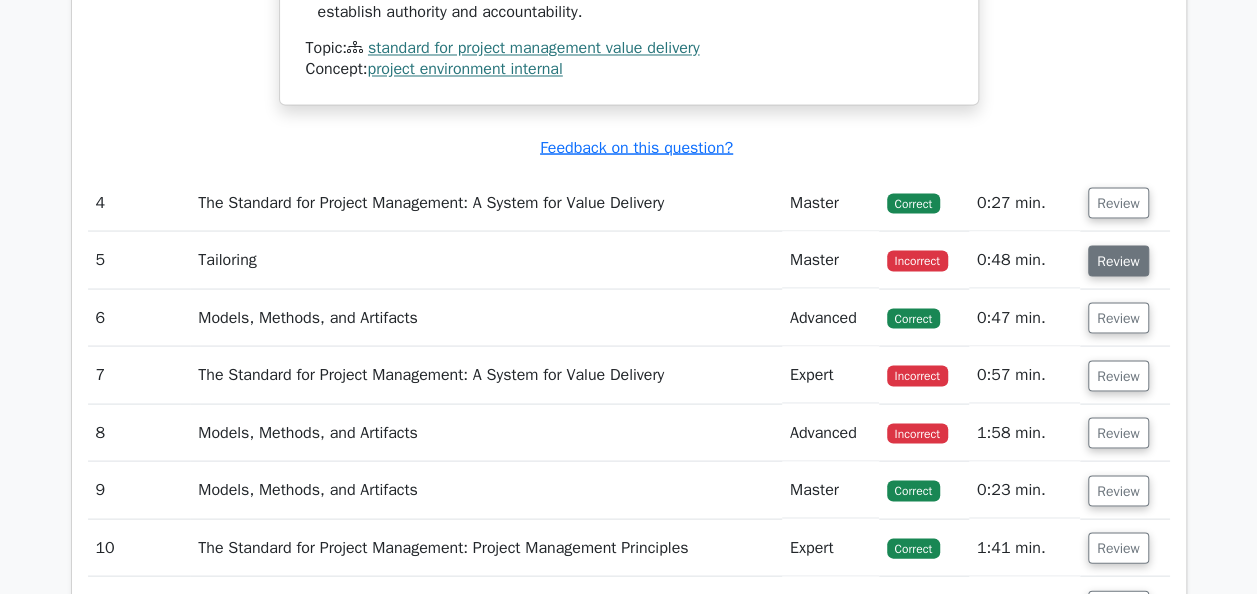 click on "Review" at bounding box center (1118, 260) 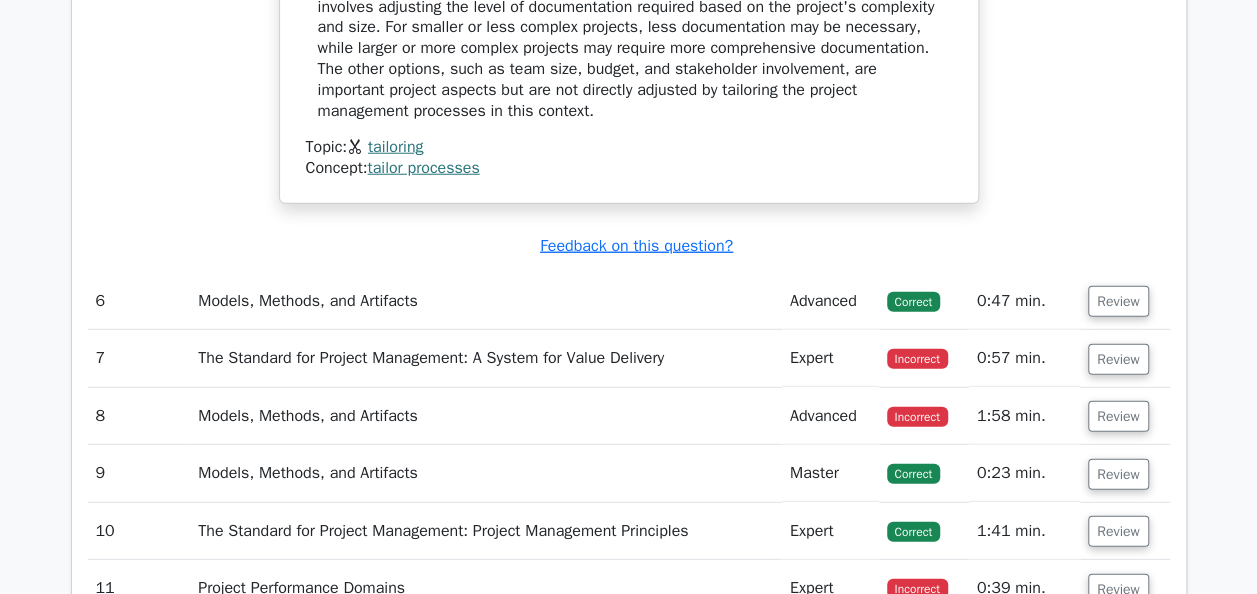 scroll, scrollTop: 2600, scrollLeft: 0, axis: vertical 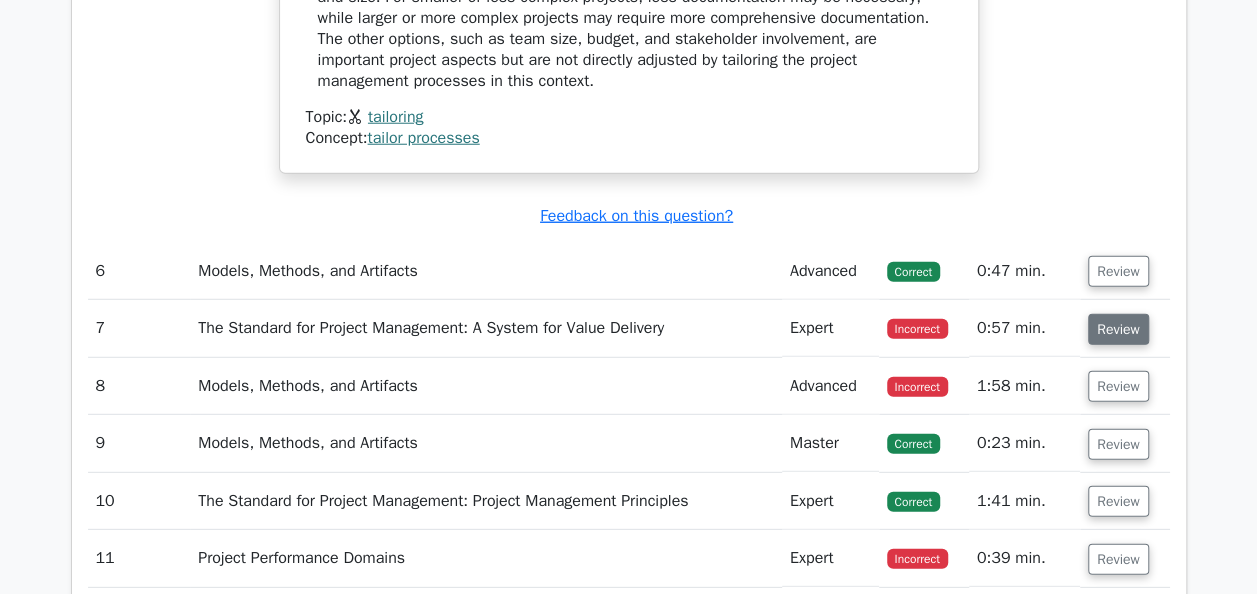 click on "Review" at bounding box center [1118, 329] 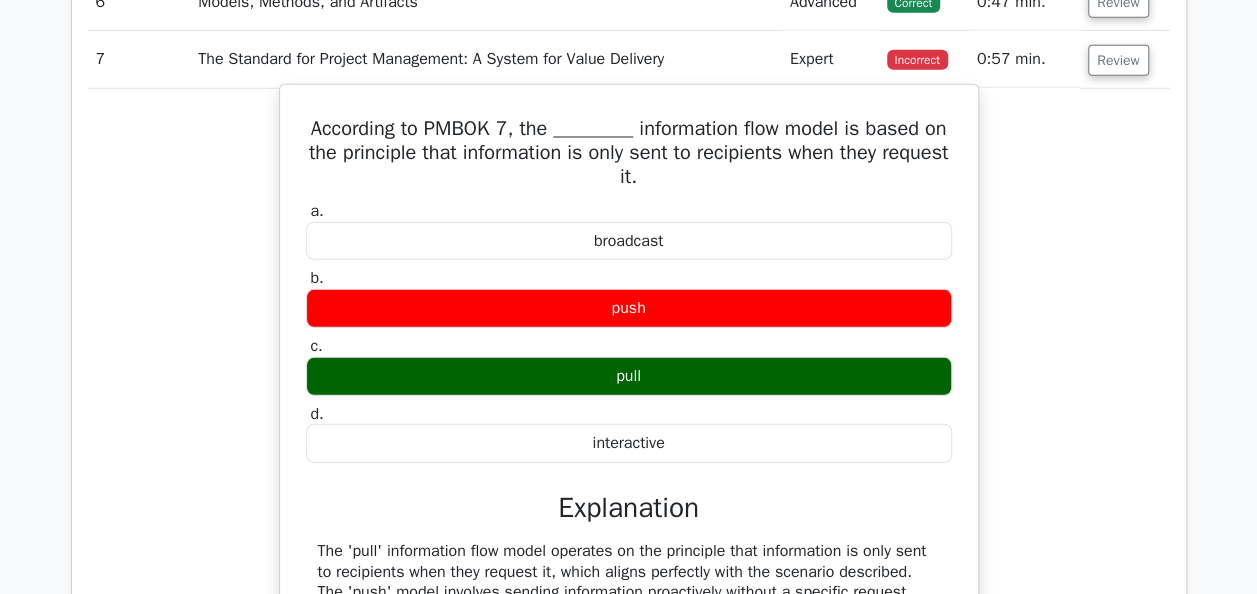 scroll, scrollTop: 2900, scrollLeft: 0, axis: vertical 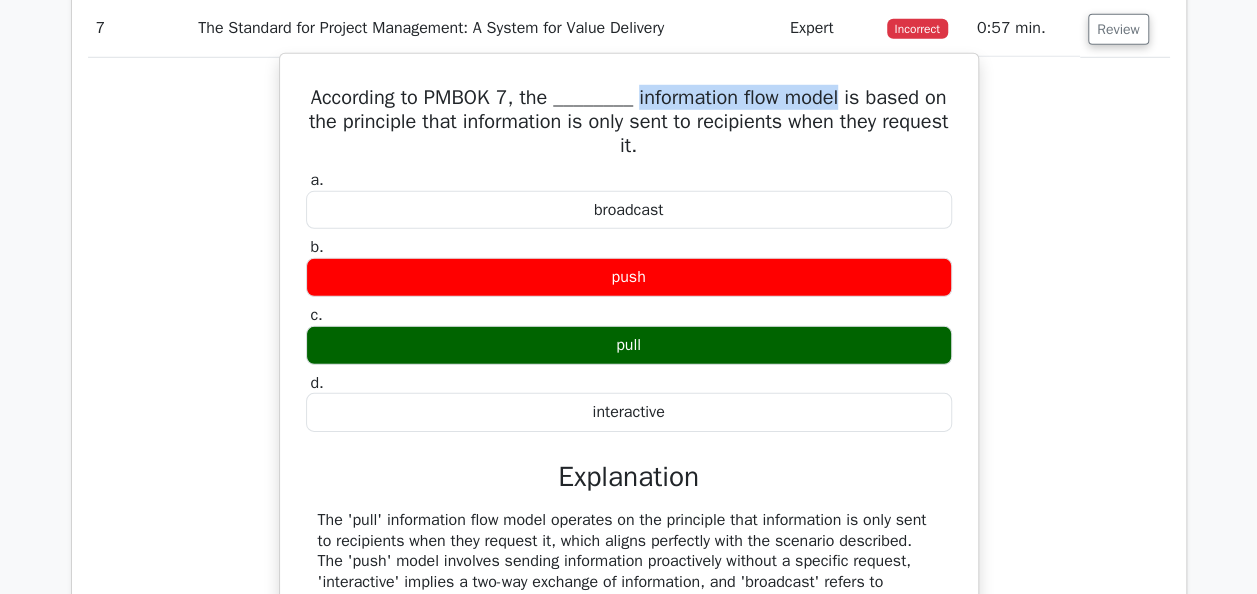 drag, startPoint x: 629, startPoint y: 82, endPoint x: 844, endPoint y: 80, distance: 215.00931 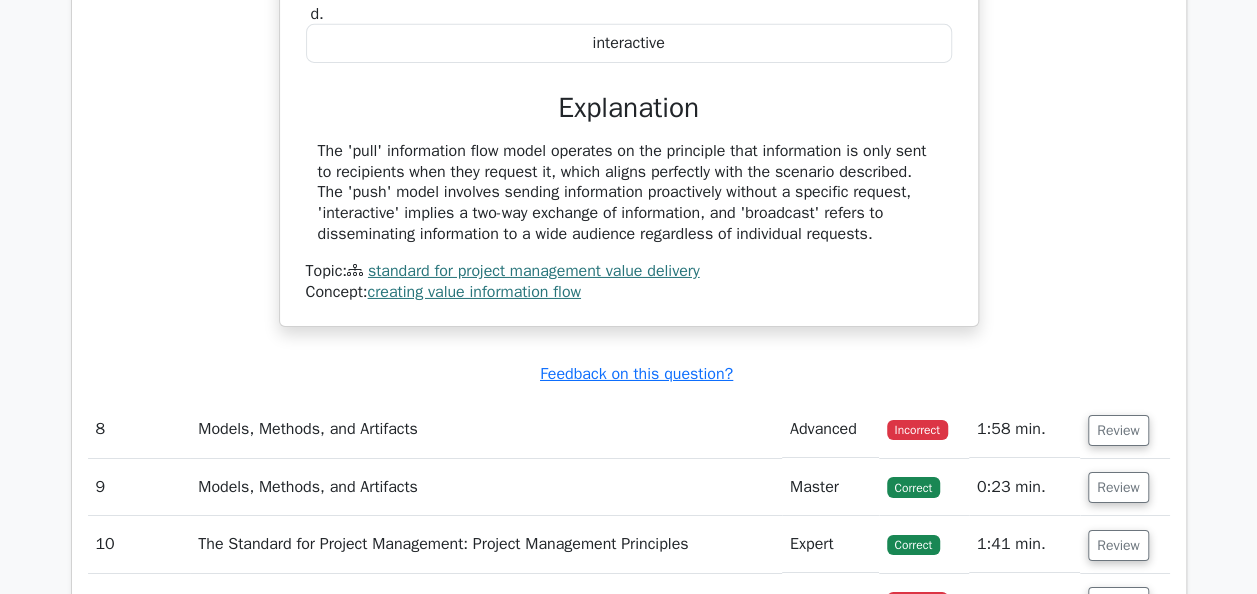 scroll, scrollTop: 3300, scrollLeft: 0, axis: vertical 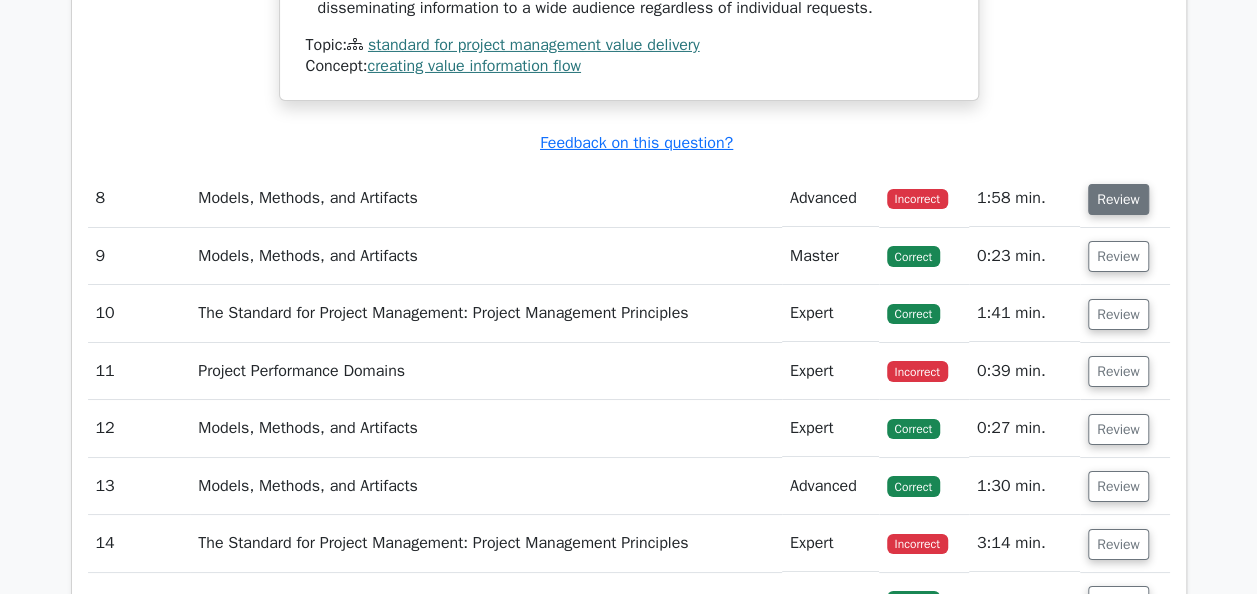 click on "Review" at bounding box center (1118, 199) 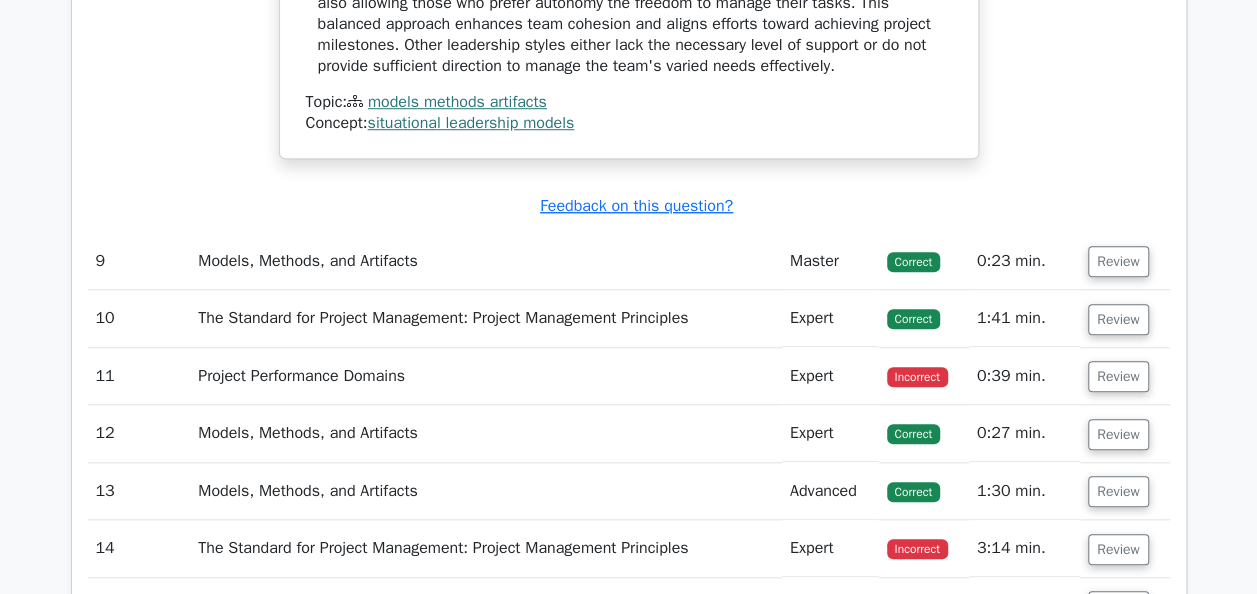 scroll, scrollTop: 4600, scrollLeft: 0, axis: vertical 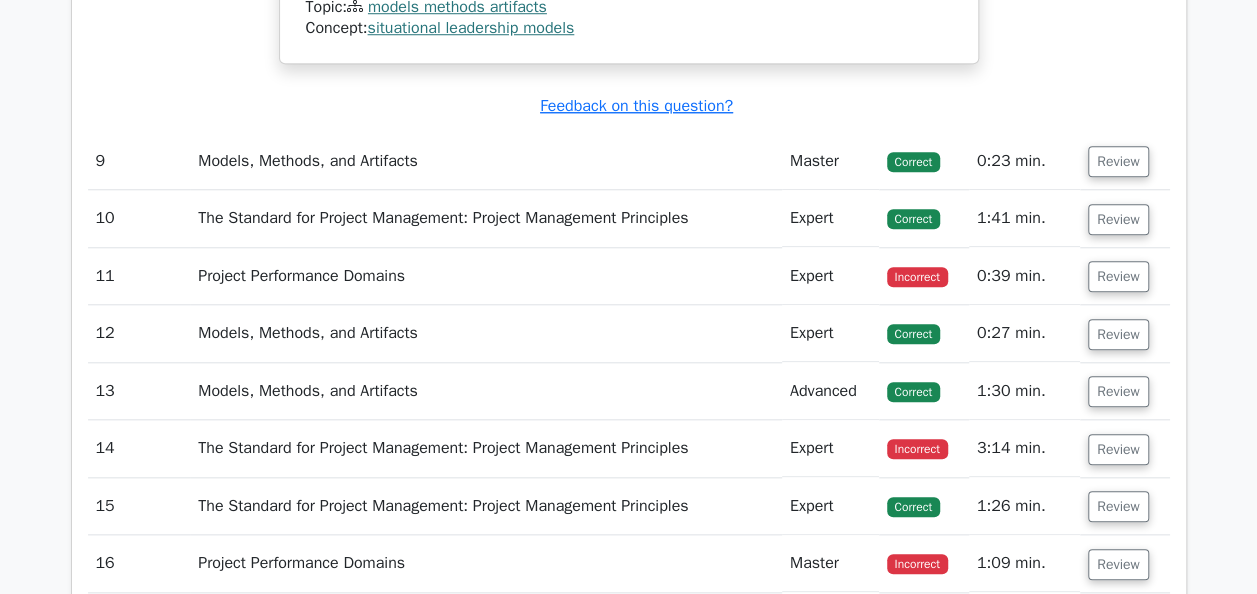 click on "Incorrect" at bounding box center (917, 277) 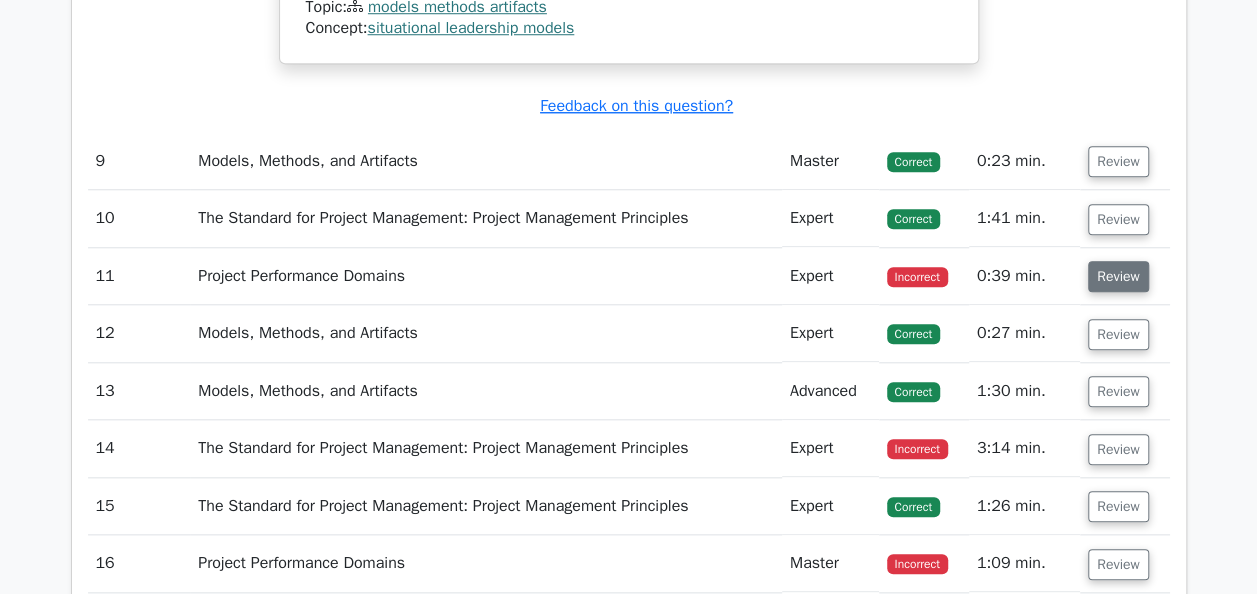 drag, startPoint x: 922, startPoint y: 282, endPoint x: 1106, endPoint y: 282, distance: 184 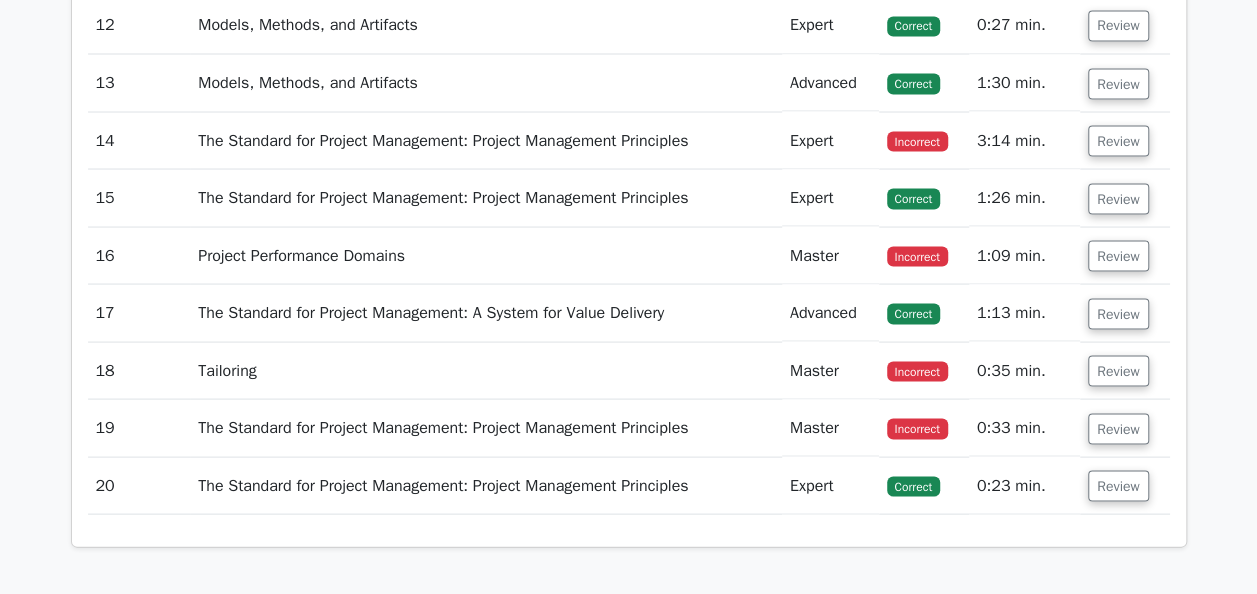 scroll, scrollTop: 5300, scrollLeft: 0, axis: vertical 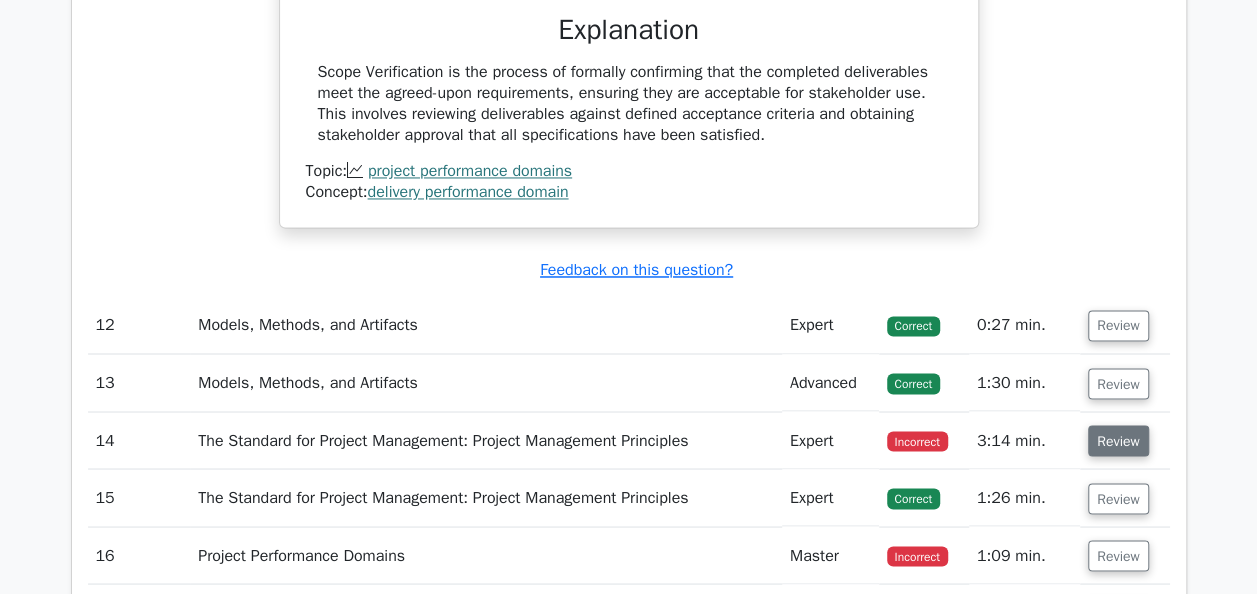click on "Review" at bounding box center (1118, 440) 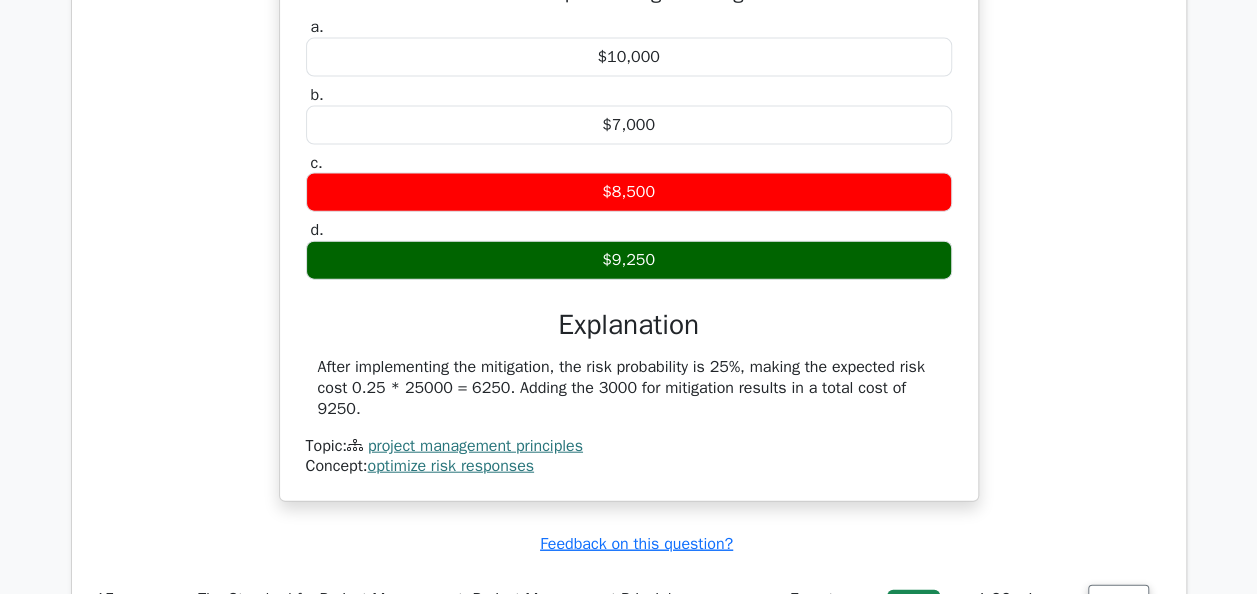 scroll, scrollTop: 6200, scrollLeft: 0, axis: vertical 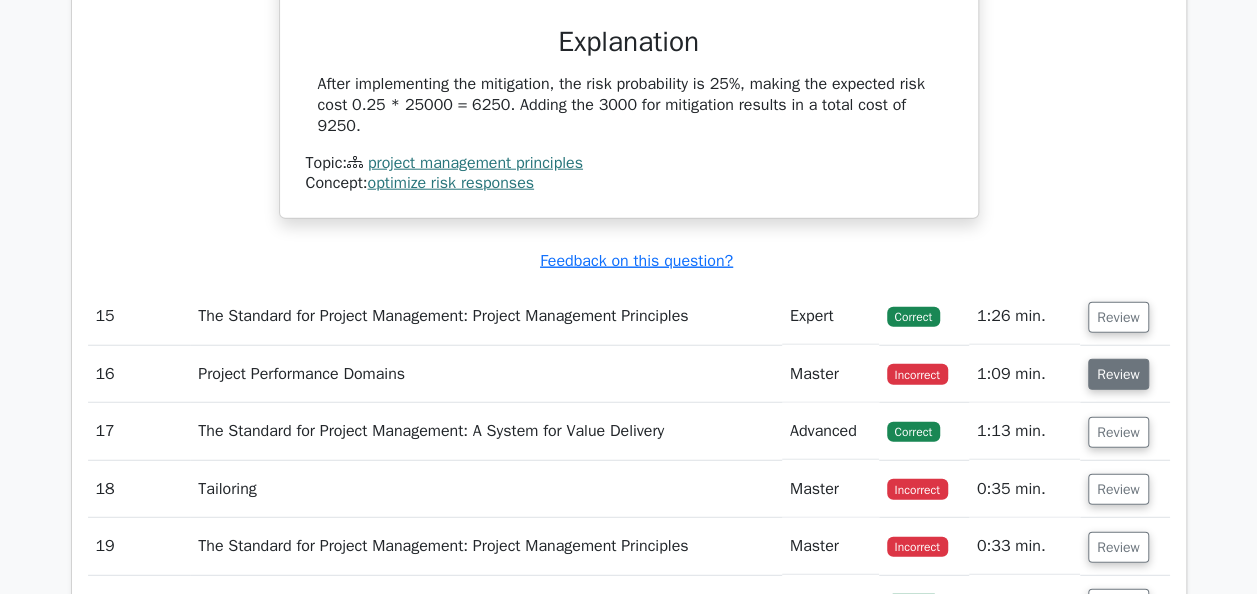 click on "Review" at bounding box center (1118, 374) 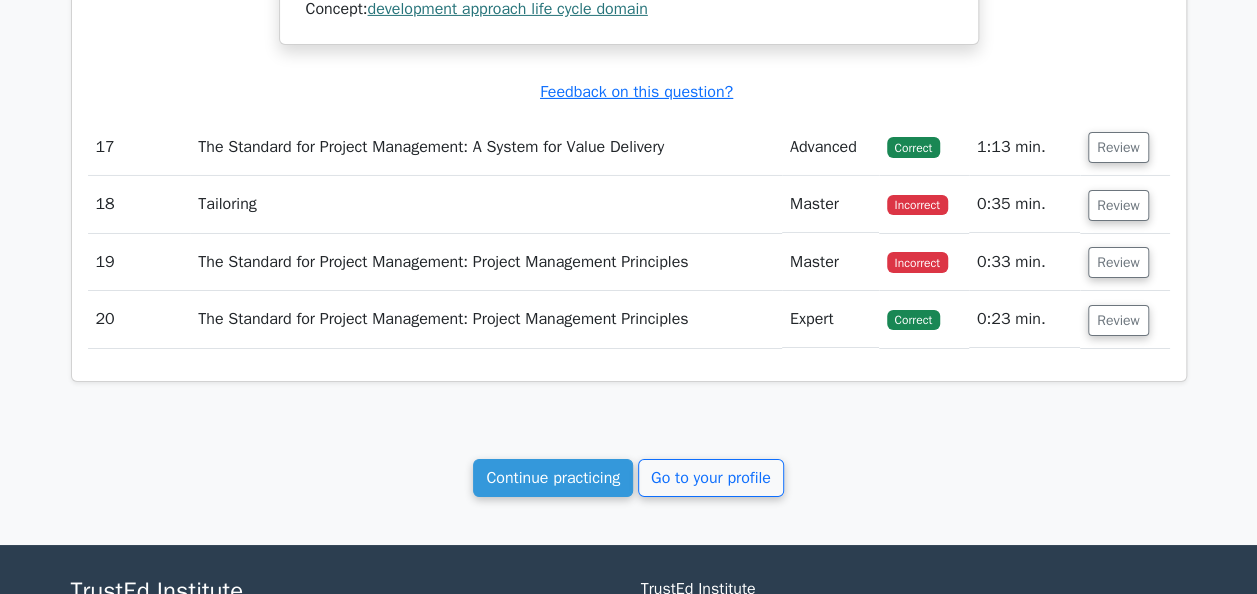 scroll, scrollTop: 7000, scrollLeft: 0, axis: vertical 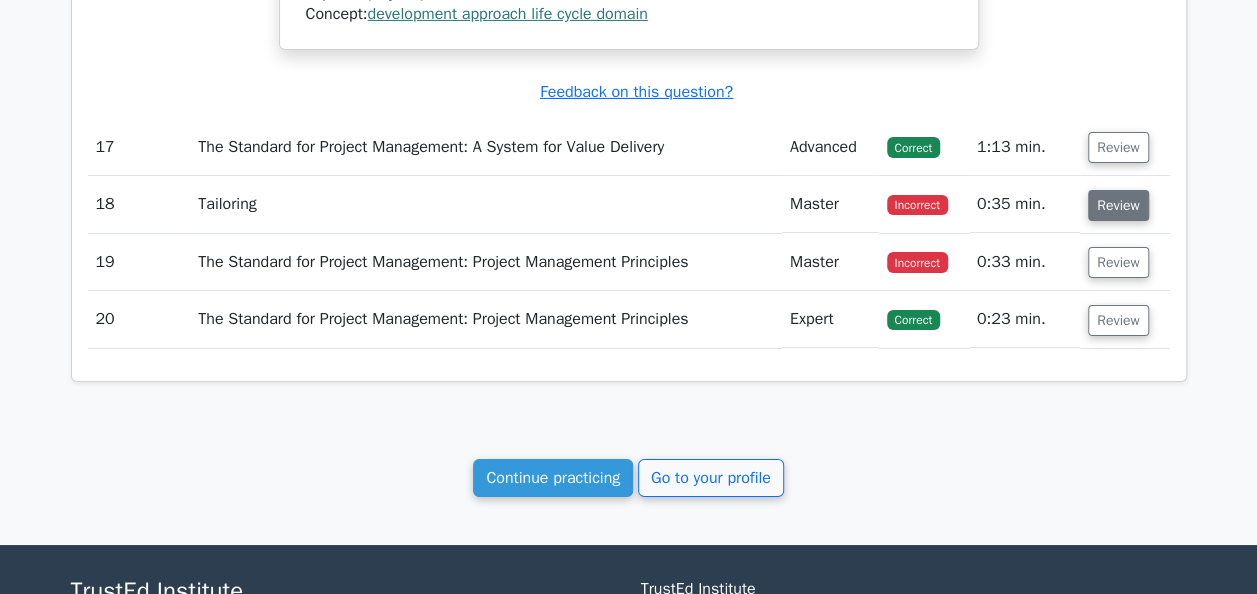 click on "Review" at bounding box center (1118, 205) 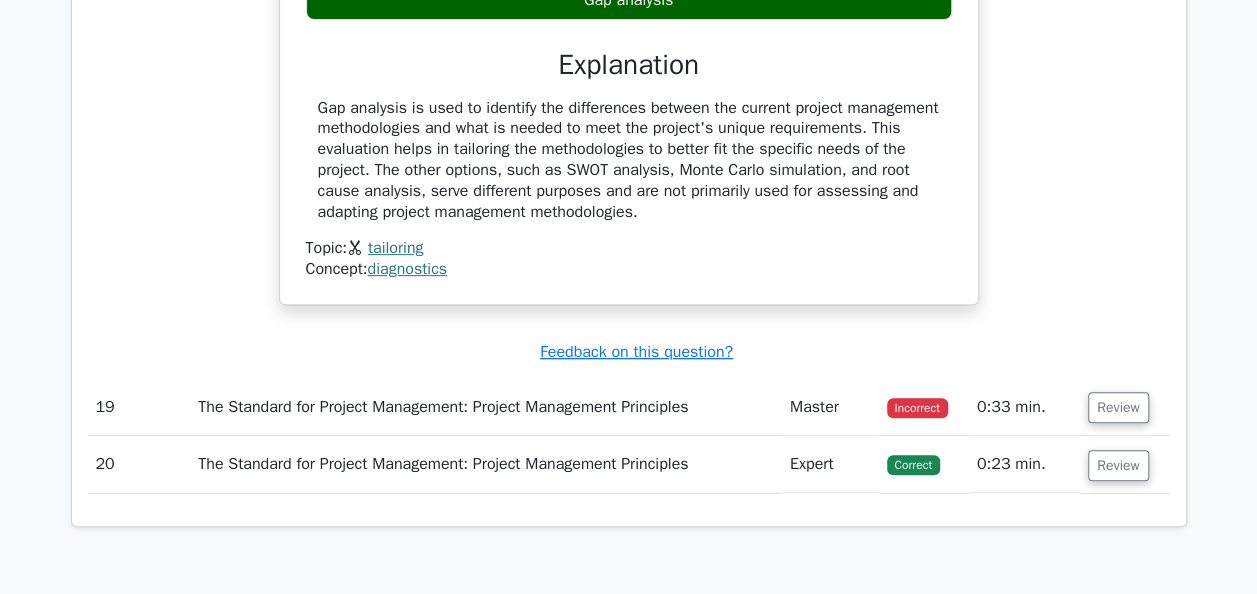 scroll, scrollTop: 7800, scrollLeft: 0, axis: vertical 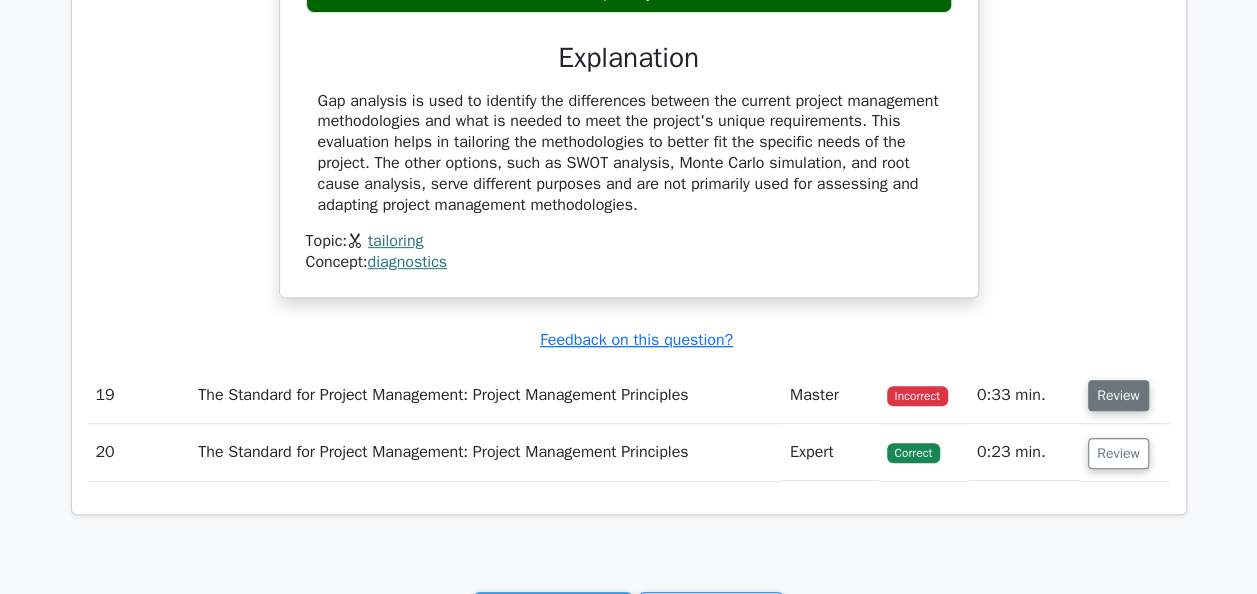 click on "Review" at bounding box center (1118, 395) 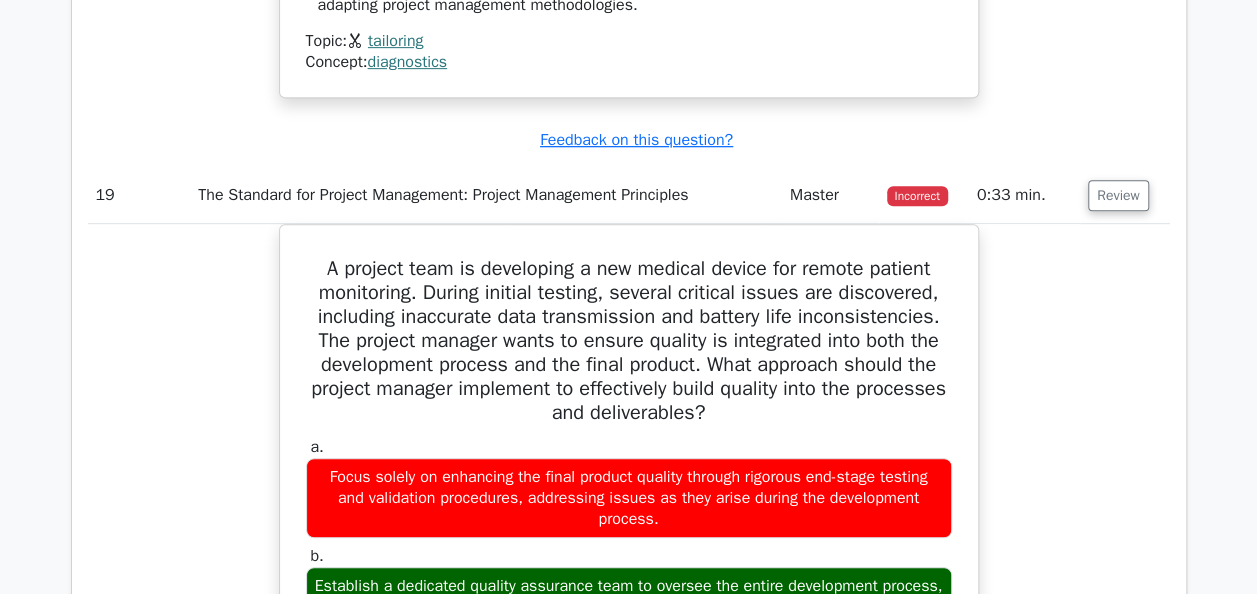 scroll, scrollTop: 7800, scrollLeft: 0, axis: vertical 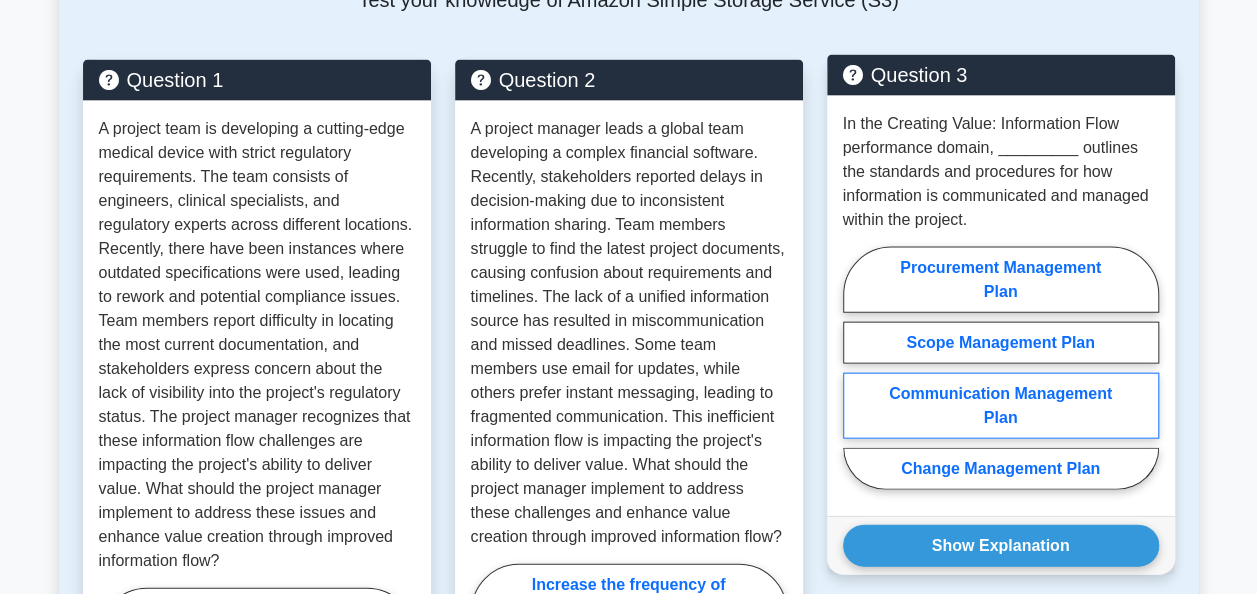 click on "Communication Management Plan" at bounding box center [1001, 406] 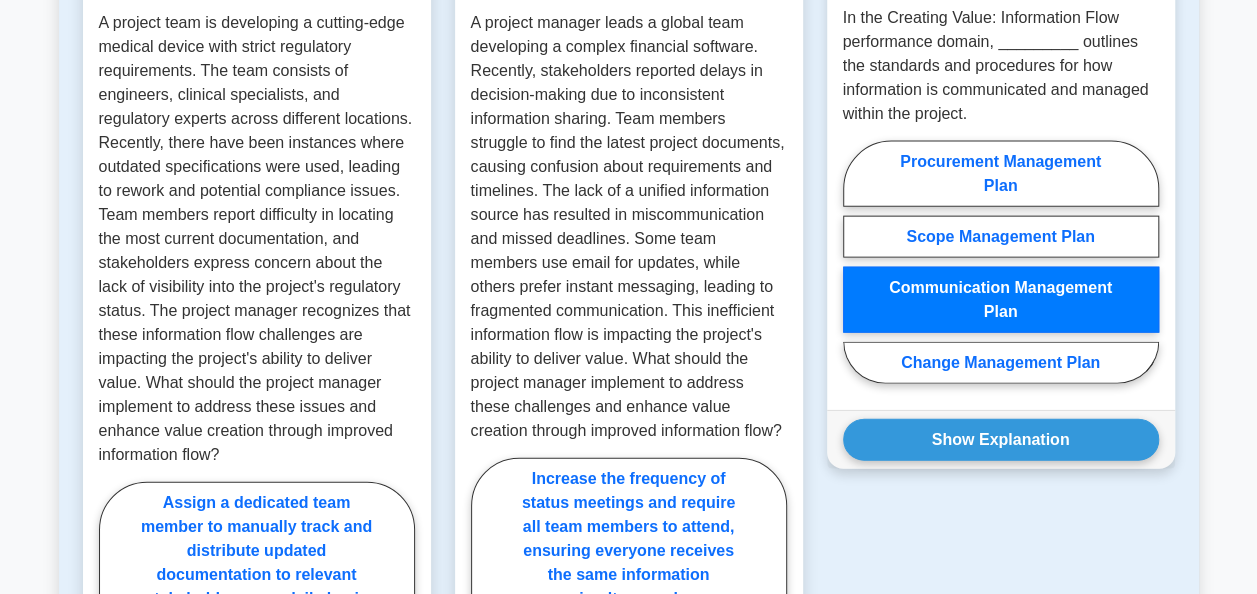 scroll, scrollTop: 2400, scrollLeft: 0, axis: vertical 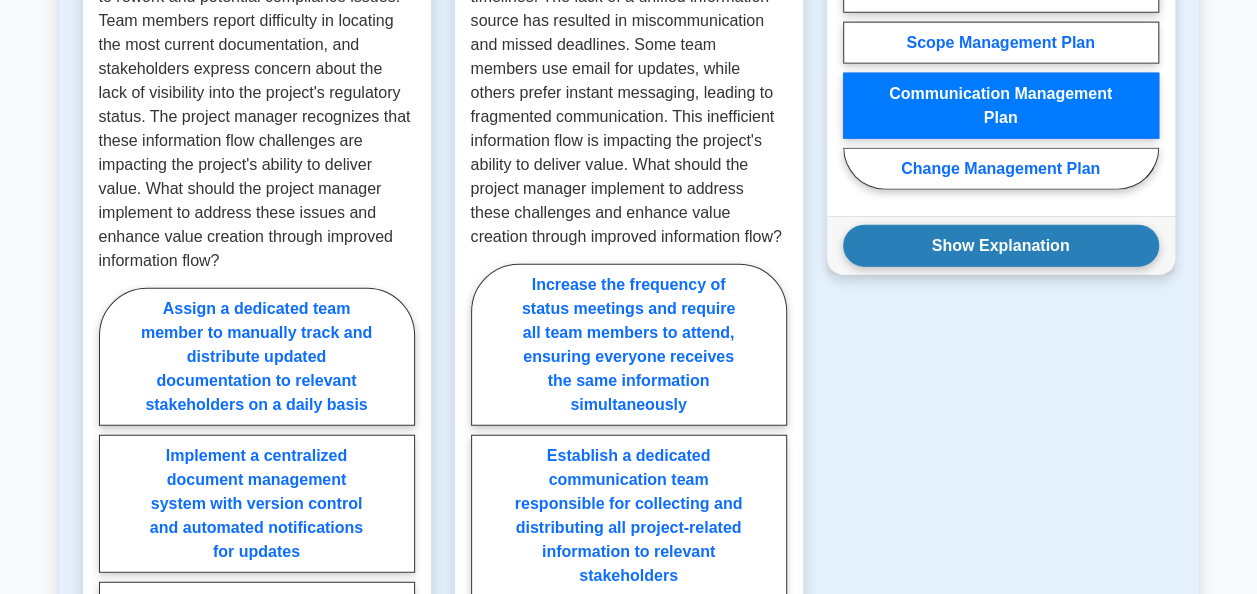 click on "Show Explanation" at bounding box center [1001, 246] 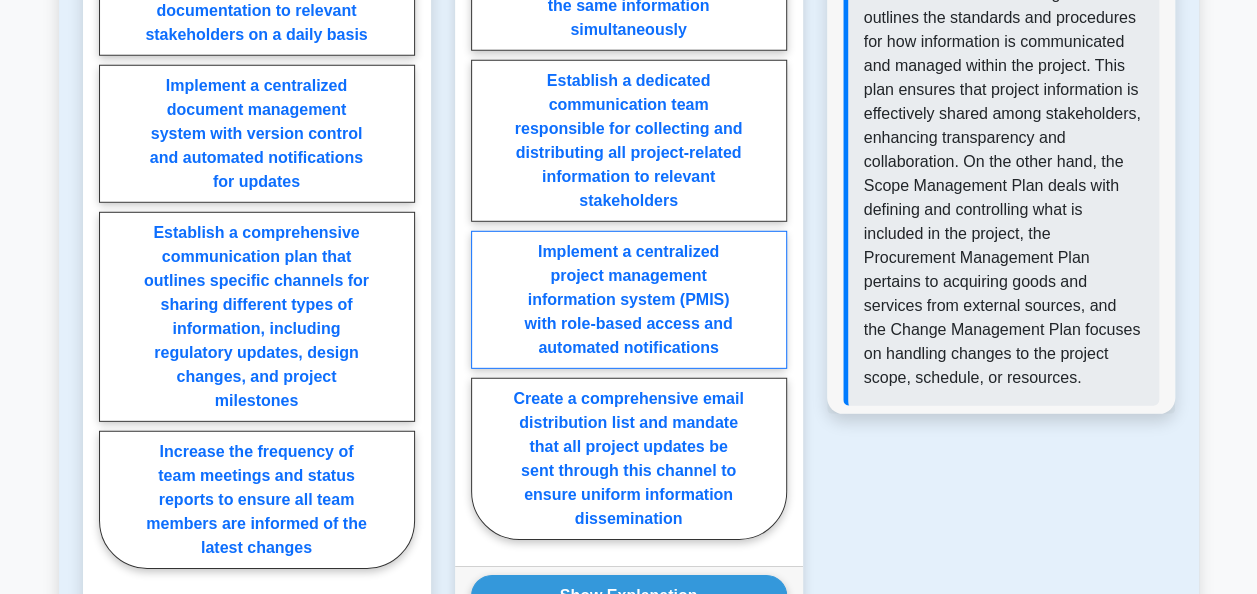 scroll, scrollTop: 2800, scrollLeft: 0, axis: vertical 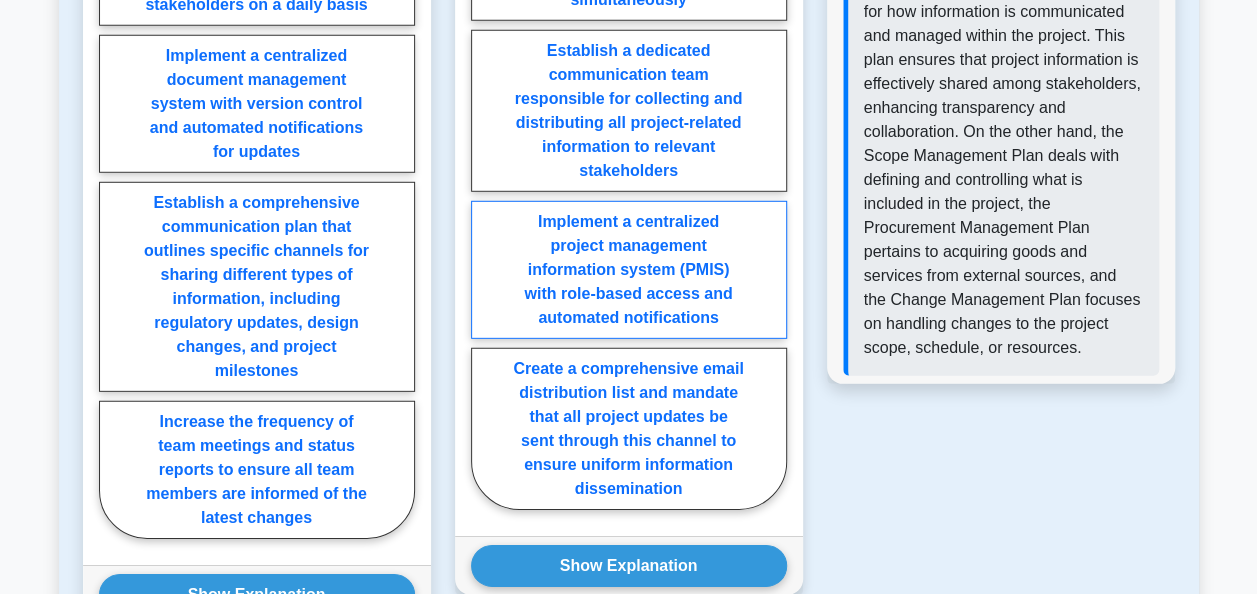 click on "Implement a centralized project management information system (PMIS) with role-based access and automated notifications" at bounding box center [629, 270] 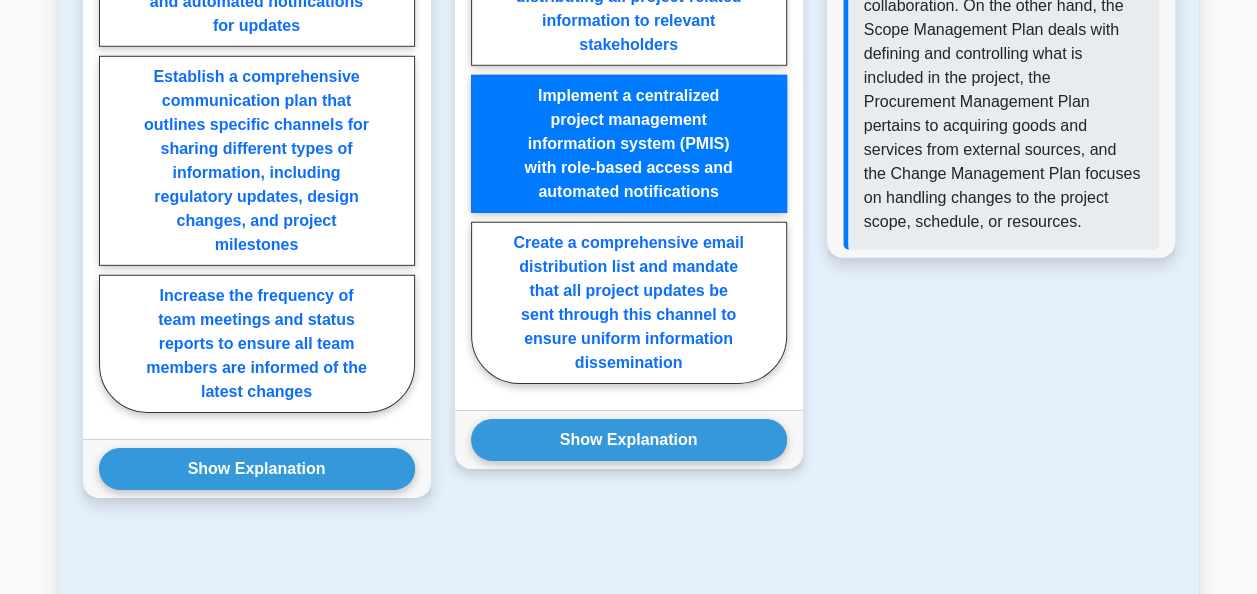 scroll, scrollTop: 3100, scrollLeft: 0, axis: vertical 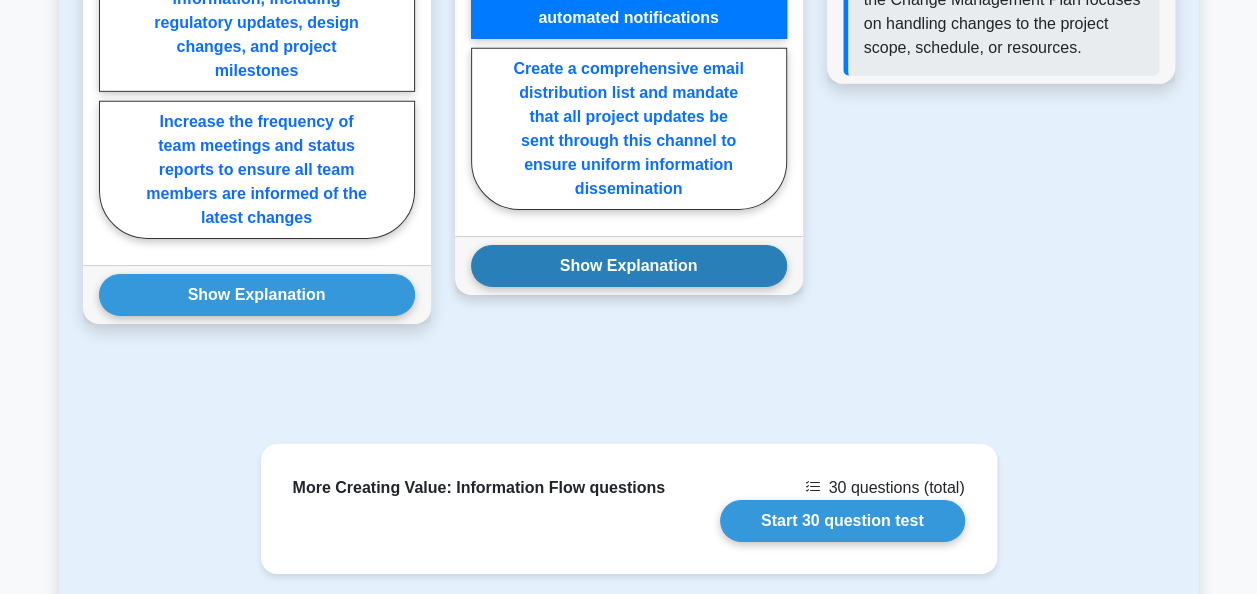 click on "Show Explanation" at bounding box center [629, 266] 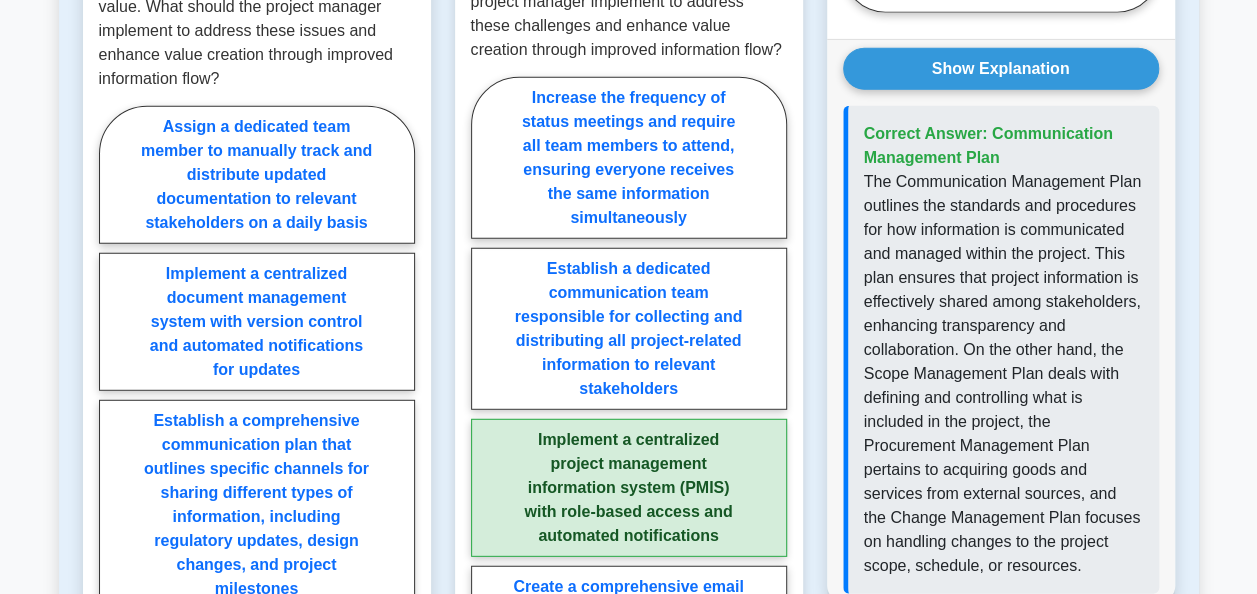 scroll, scrollTop: 2600, scrollLeft: 0, axis: vertical 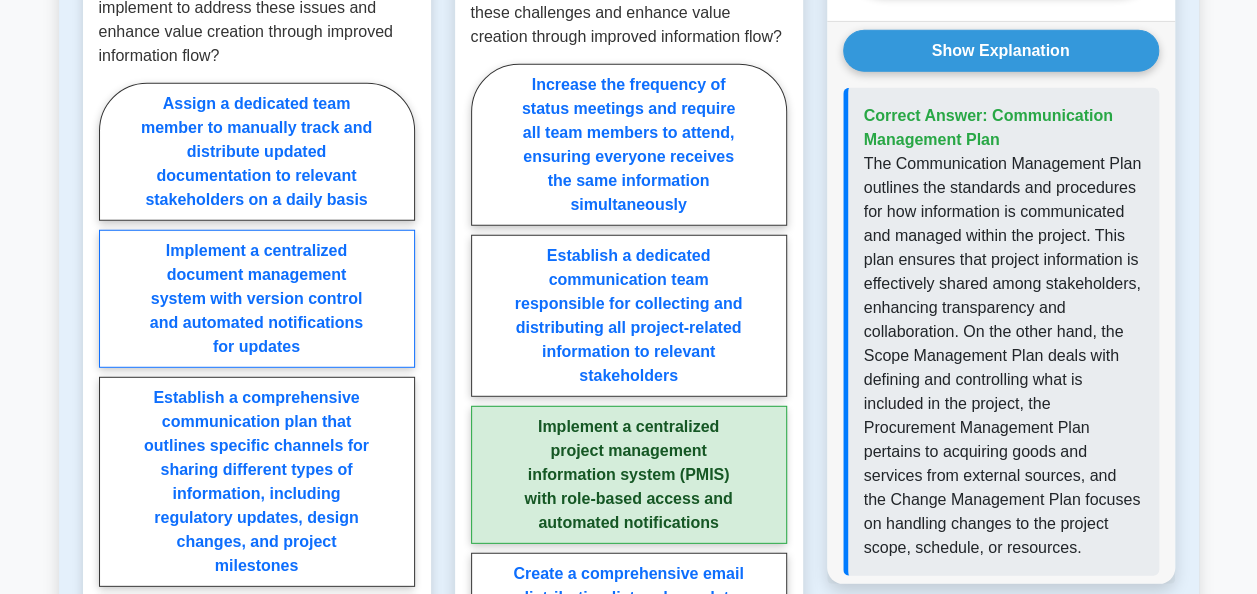 click on "Implement a centralized document management system with version control and automated notifications for updates" at bounding box center (257, 299) 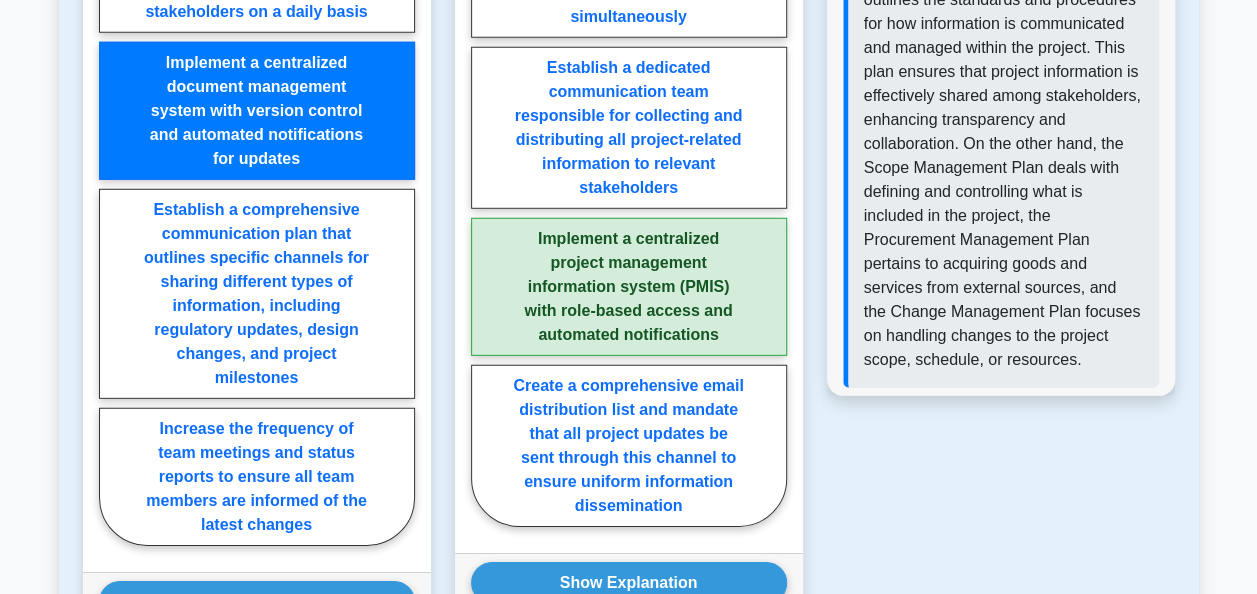 scroll, scrollTop: 3100, scrollLeft: 0, axis: vertical 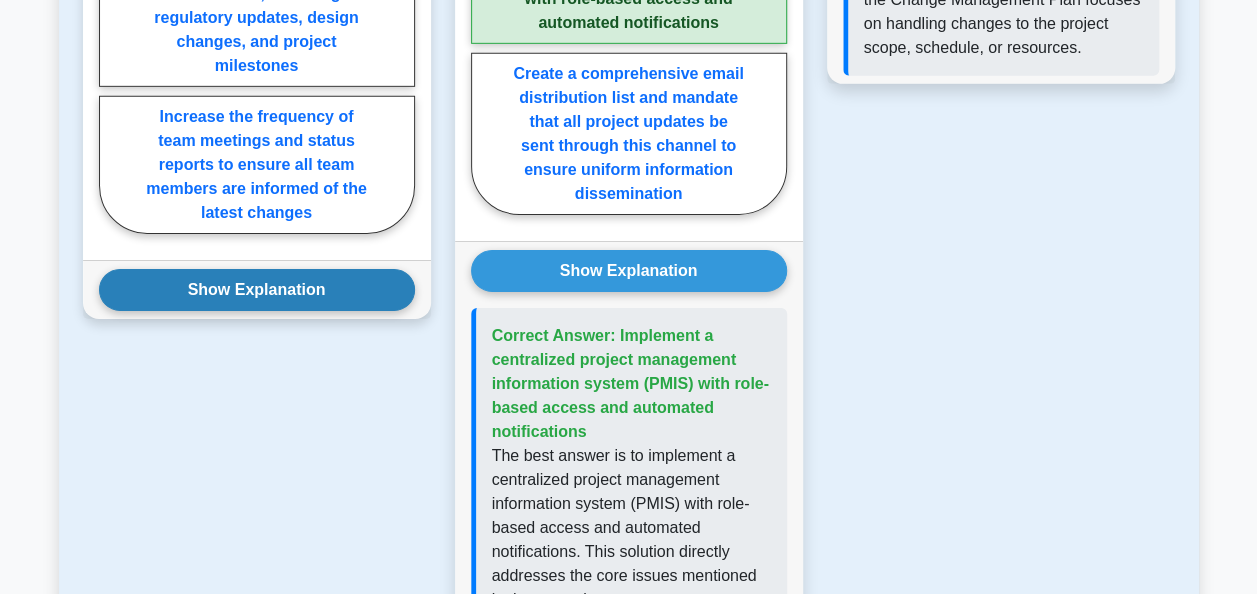 click on "Show Explanation" at bounding box center (257, 290) 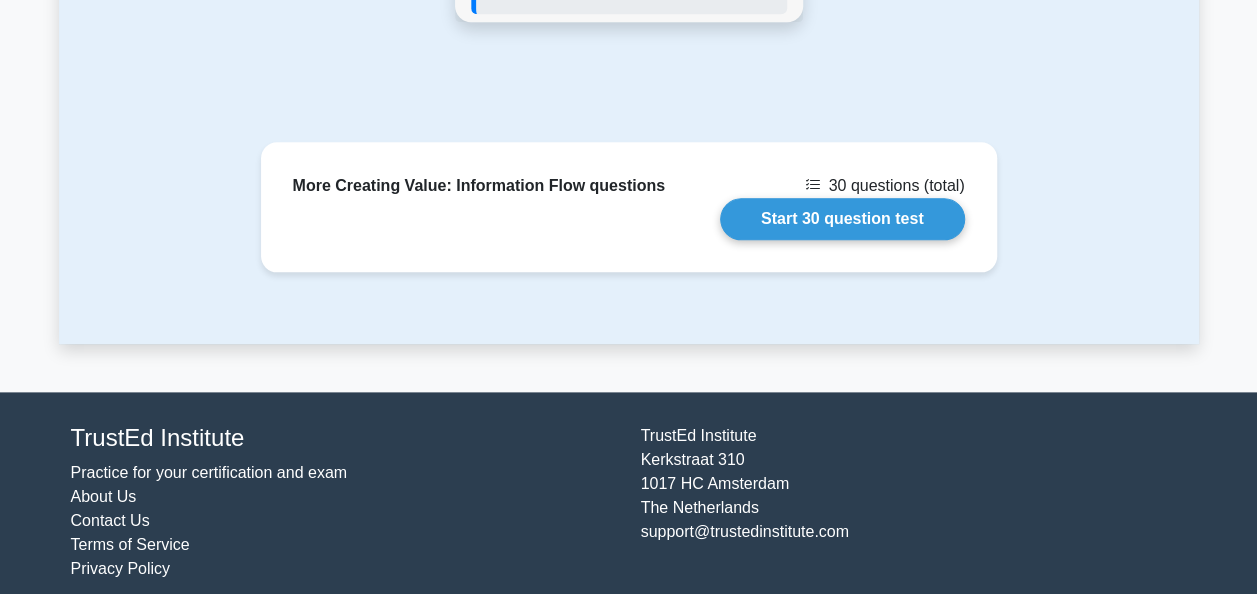scroll, scrollTop: 4900, scrollLeft: 0, axis: vertical 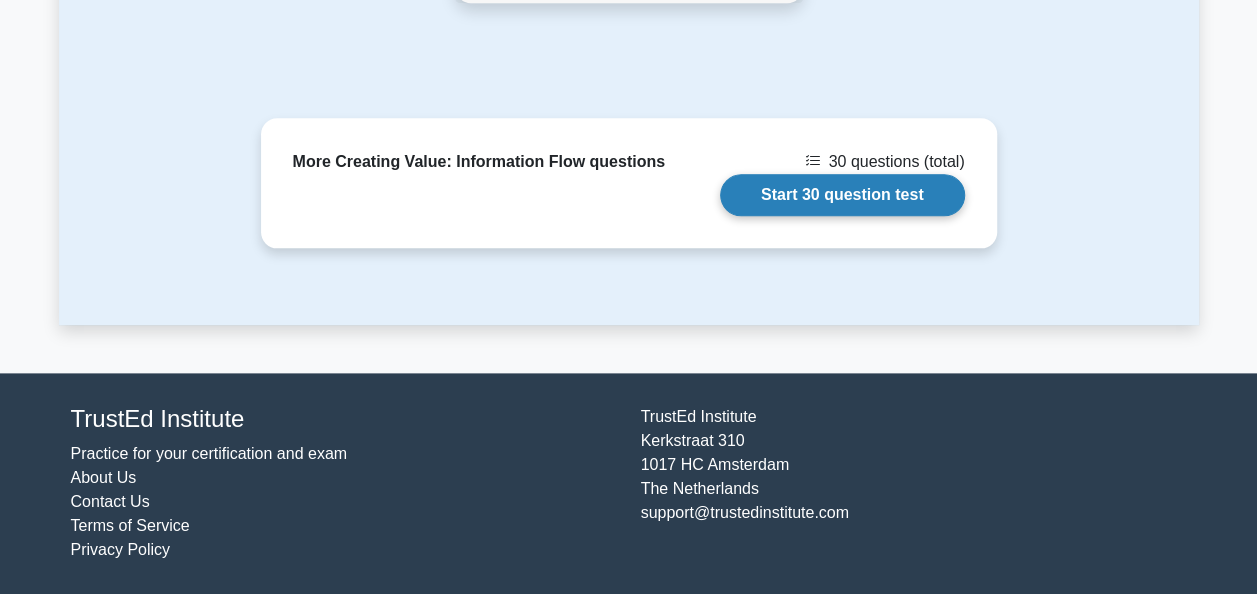 click on "Start 30 question test" at bounding box center [842, 195] 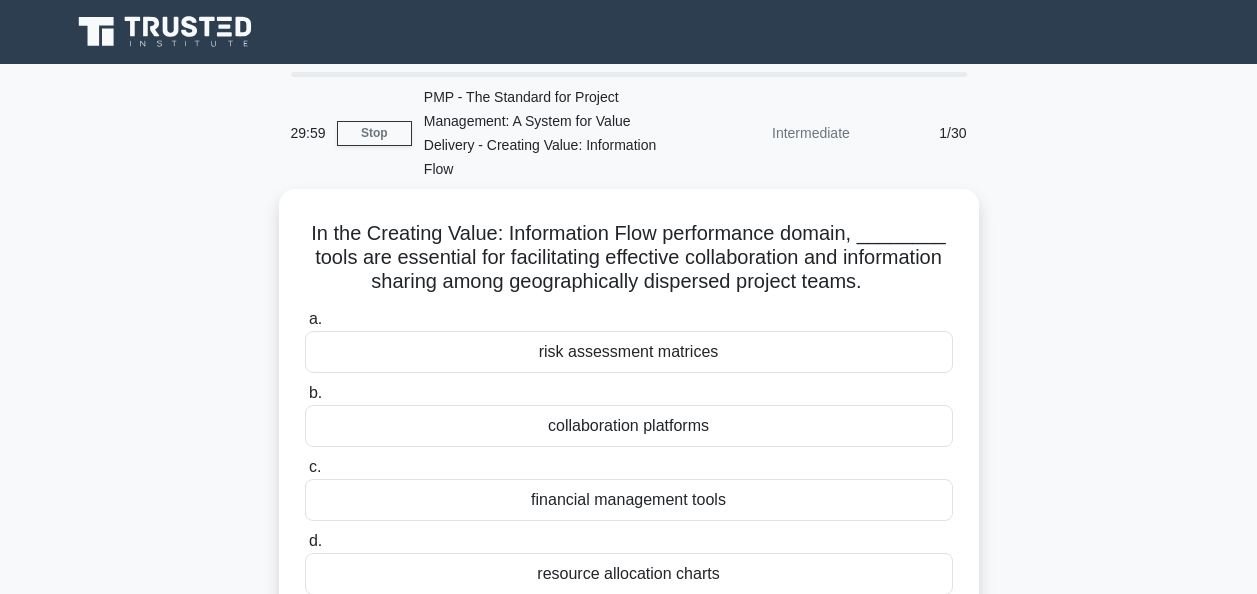 scroll, scrollTop: 0, scrollLeft: 0, axis: both 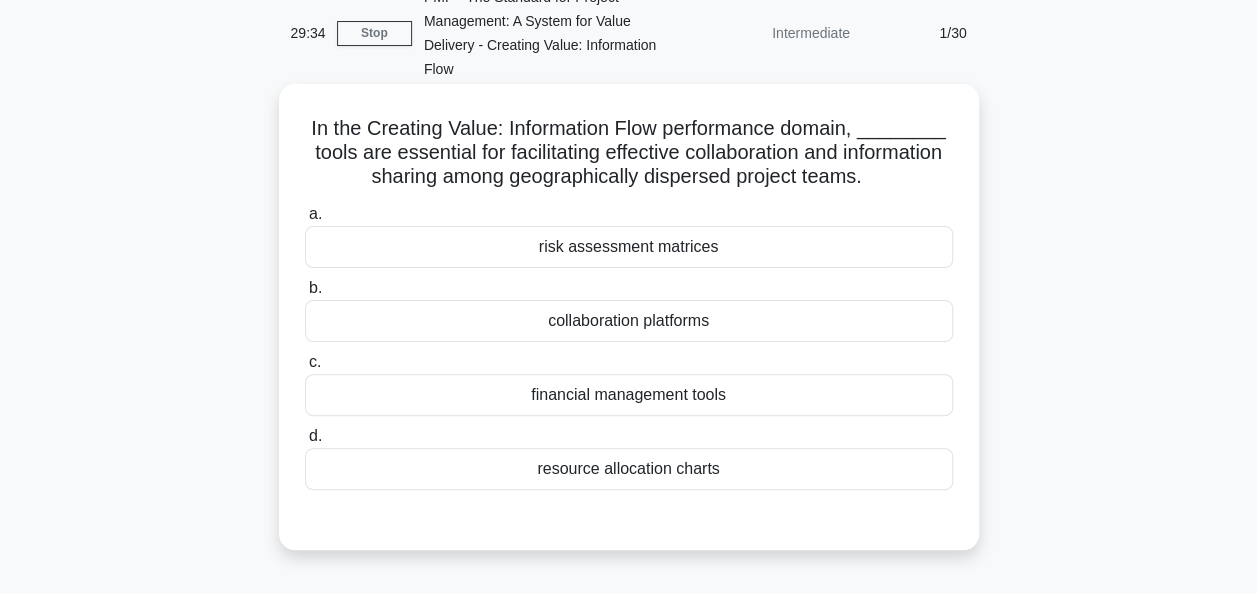 click on "collaboration platforms" at bounding box center [629, 321] 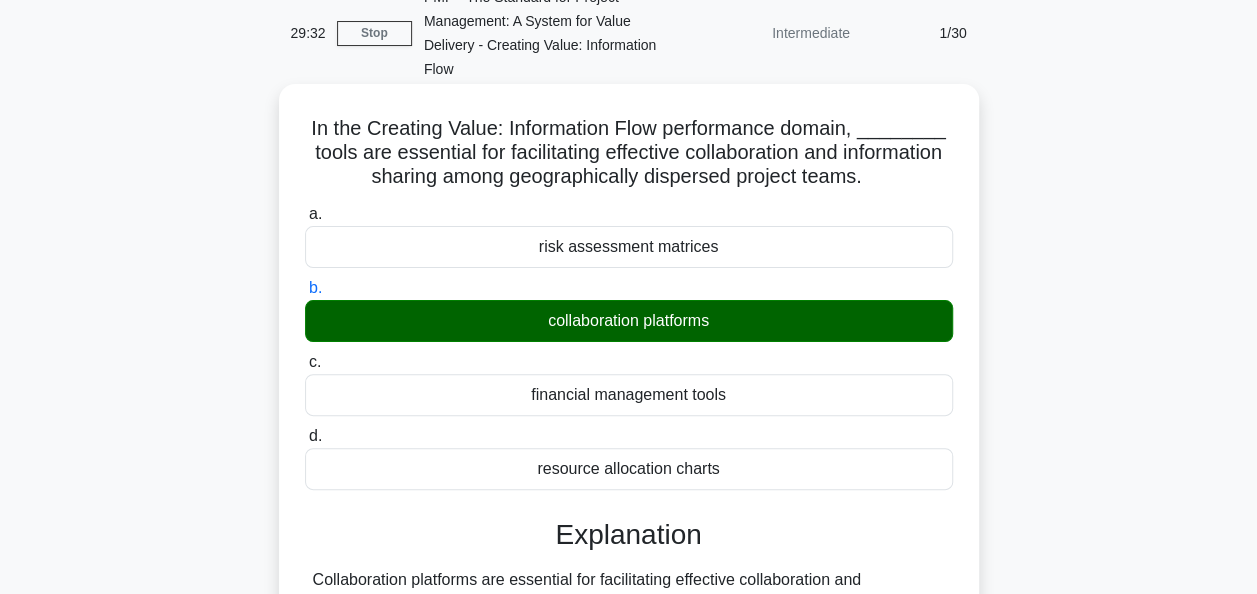 scroll, scrollTop: 486, scrollLeft: 0, axis: vertical 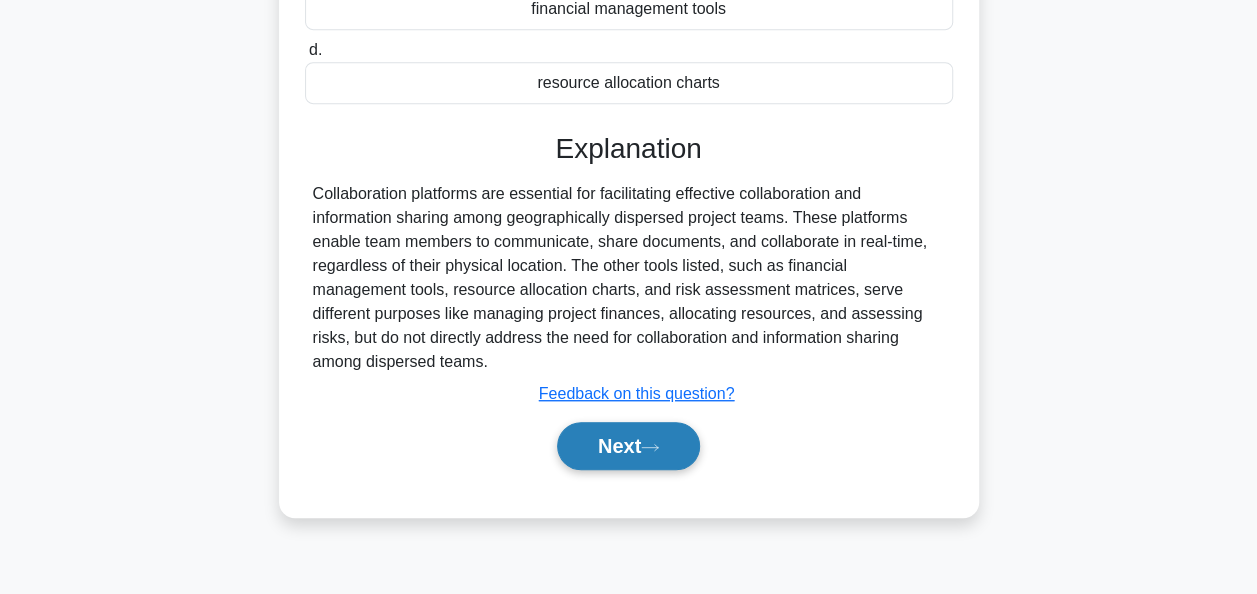 click on "Next" at bounding box center [628, 446] 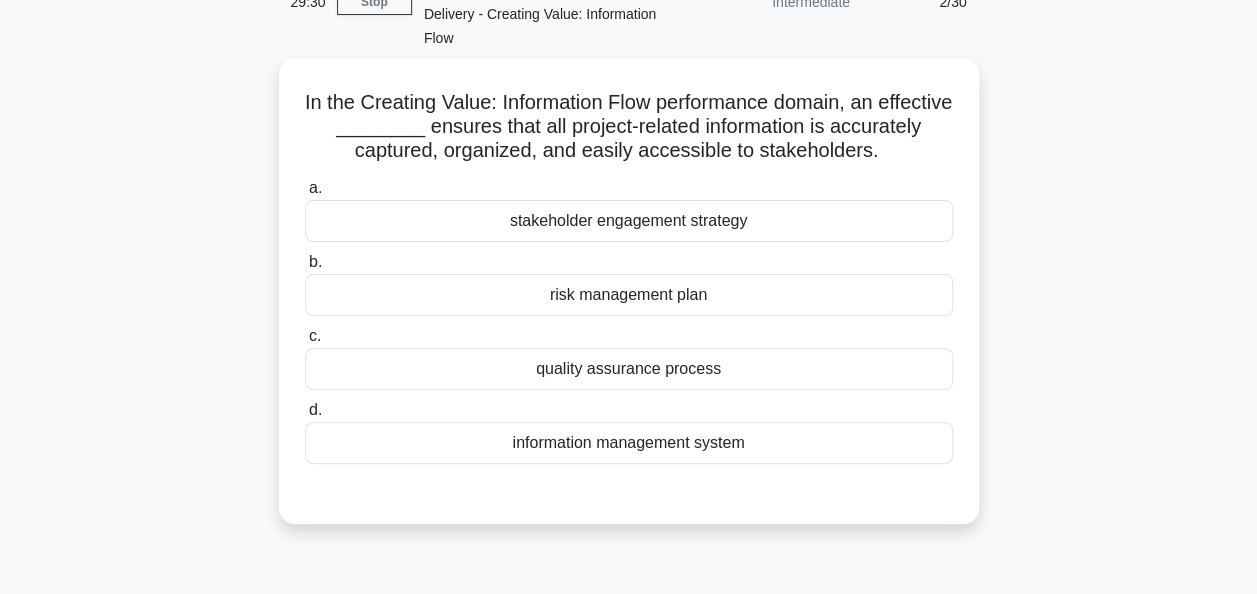 scroll, scrollTop: 86, scrollLeft: 0, axis: vertical 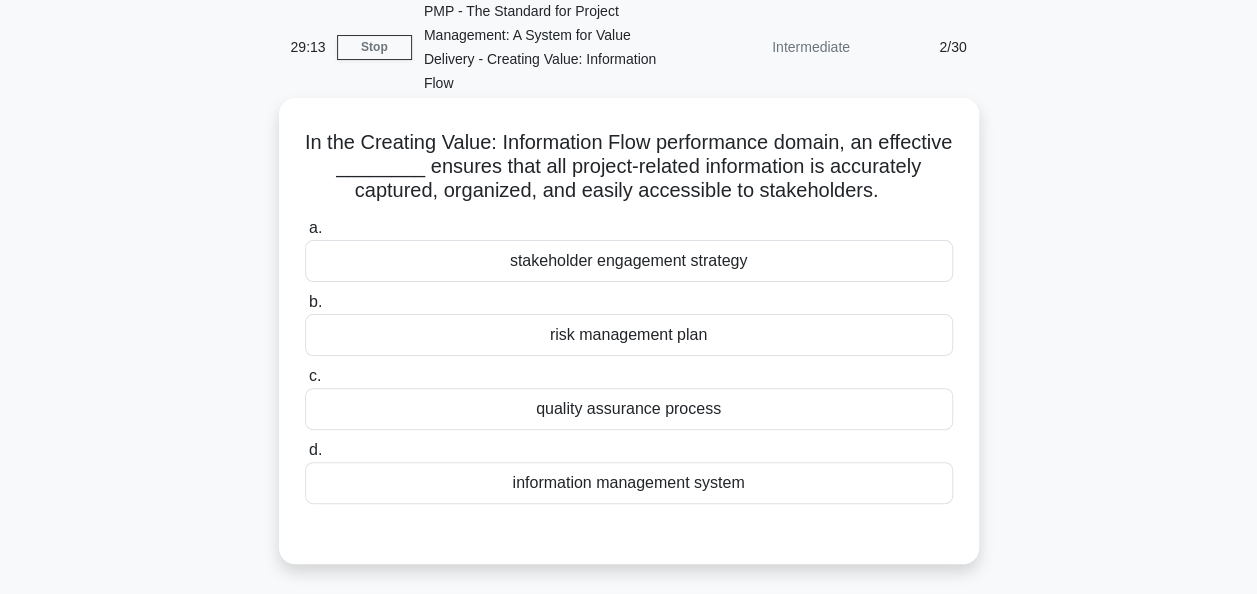 click on "information management system" at bounding box center [629, 483] 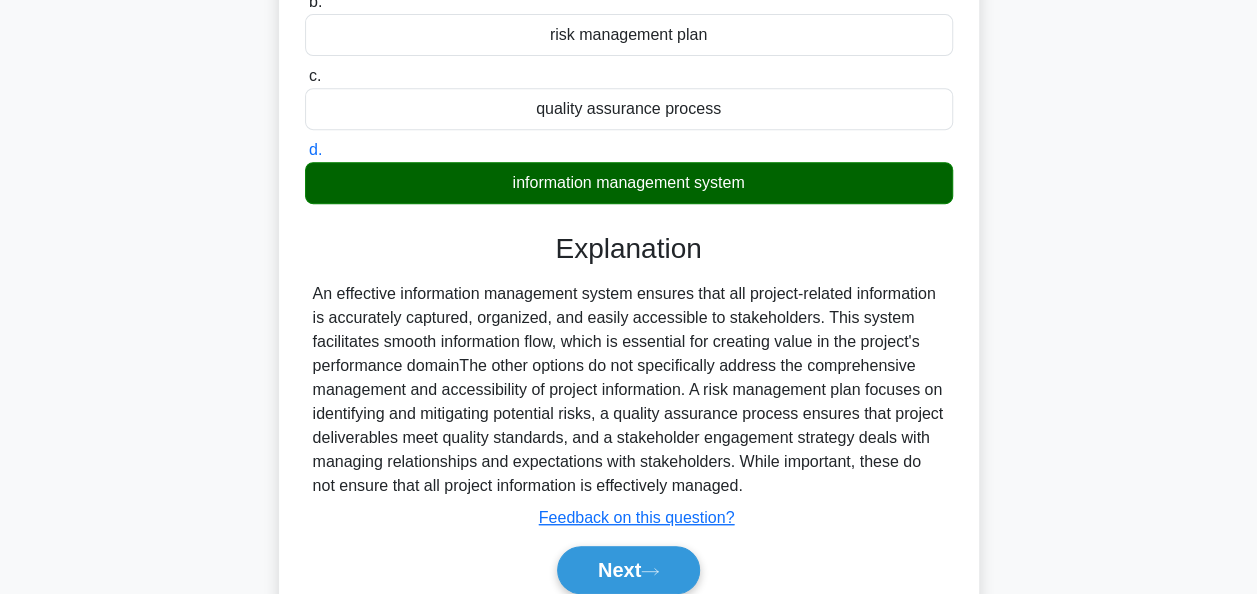 scroll, scrollTop: 492, scrollLeft: 0, axis: vertical 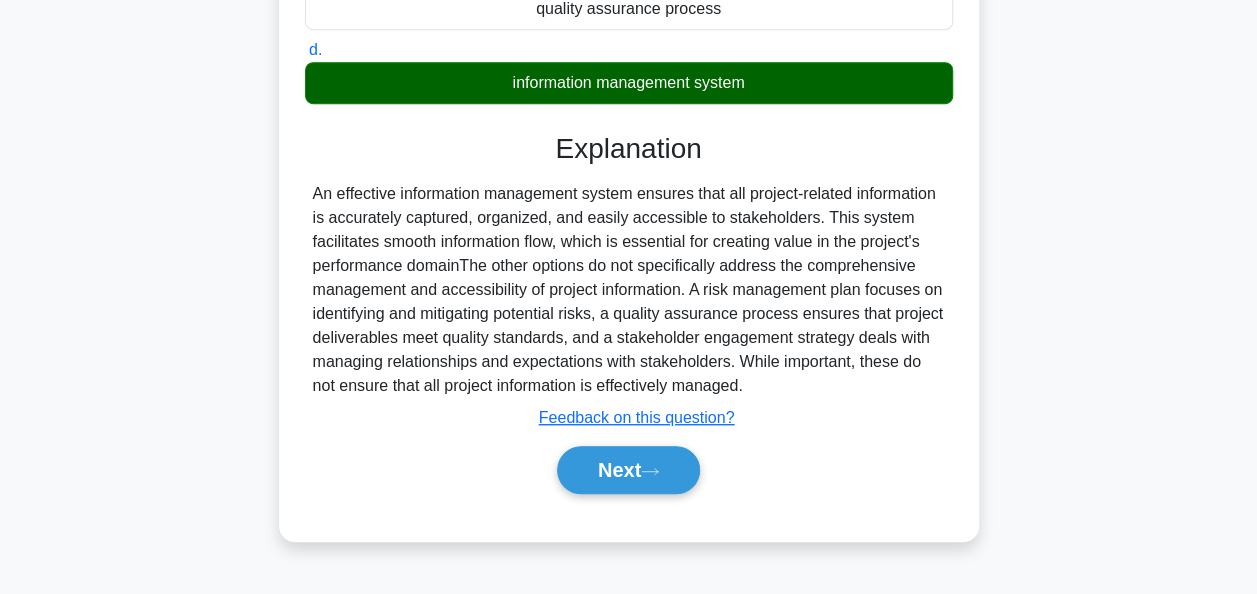 click on "Next" at bounding box center [628, 470] 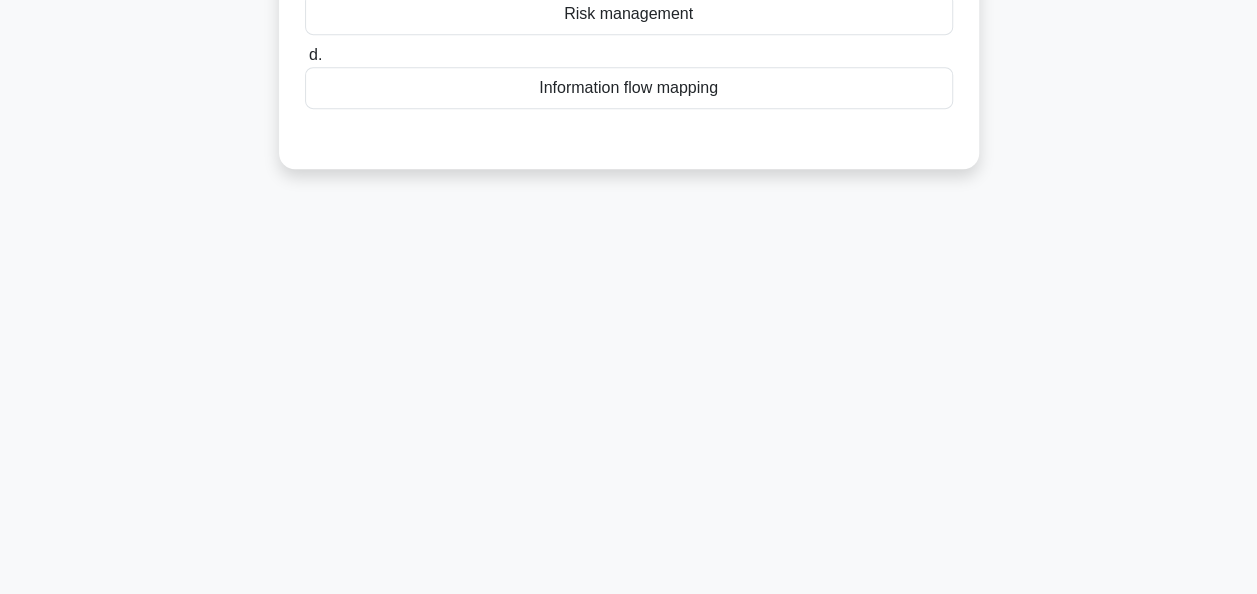 scroll, scrollTop: 86, scrollLeft: 0, axis: vertical 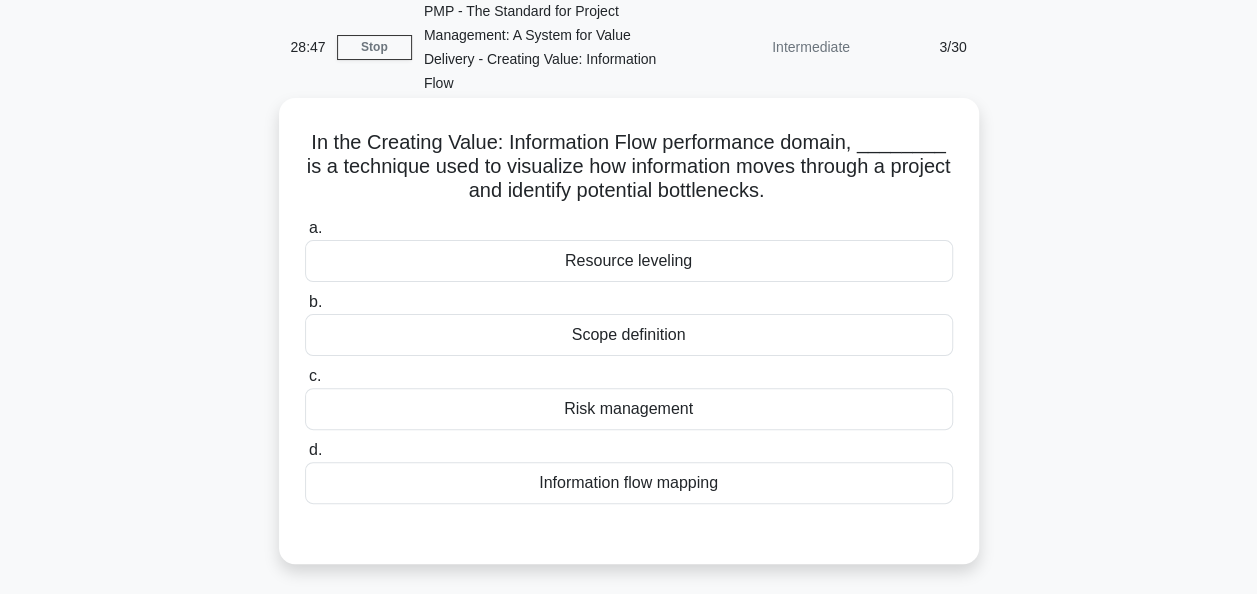 click on "Information flow mapping" at bounding box center (629, 483) 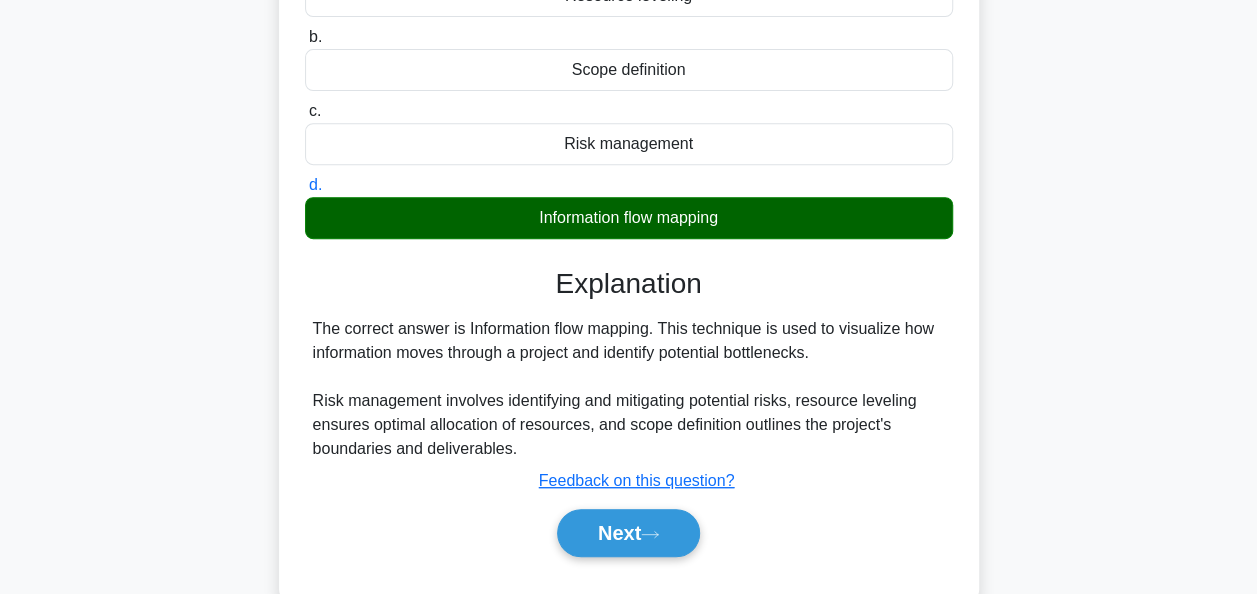 scroll, scrollTop: 486, scrollLeft: 0, axis: vertical 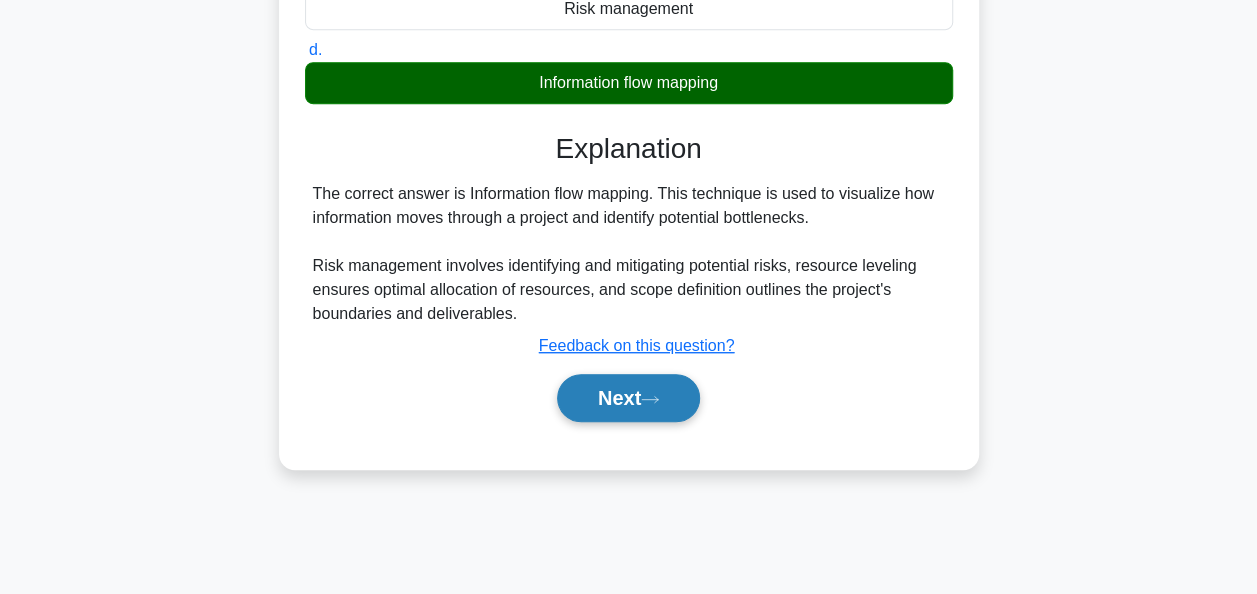 click on "Next" at bounding box center (628, 398) 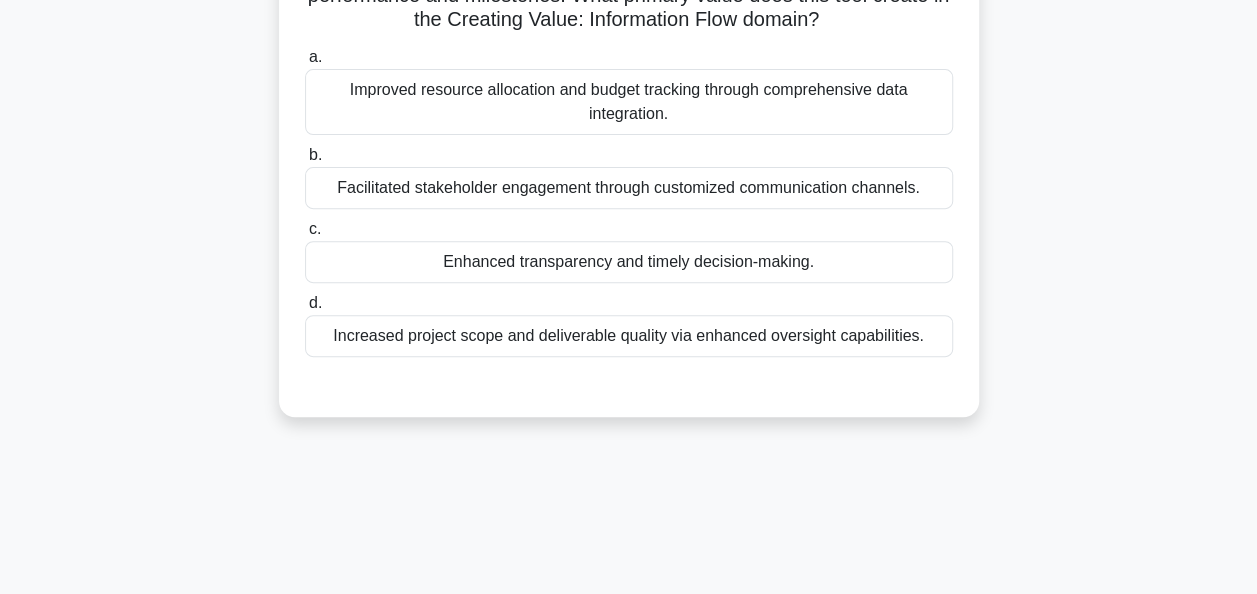 scroll, scrollTop: 186, scrollLeft: 0, axis: vertical 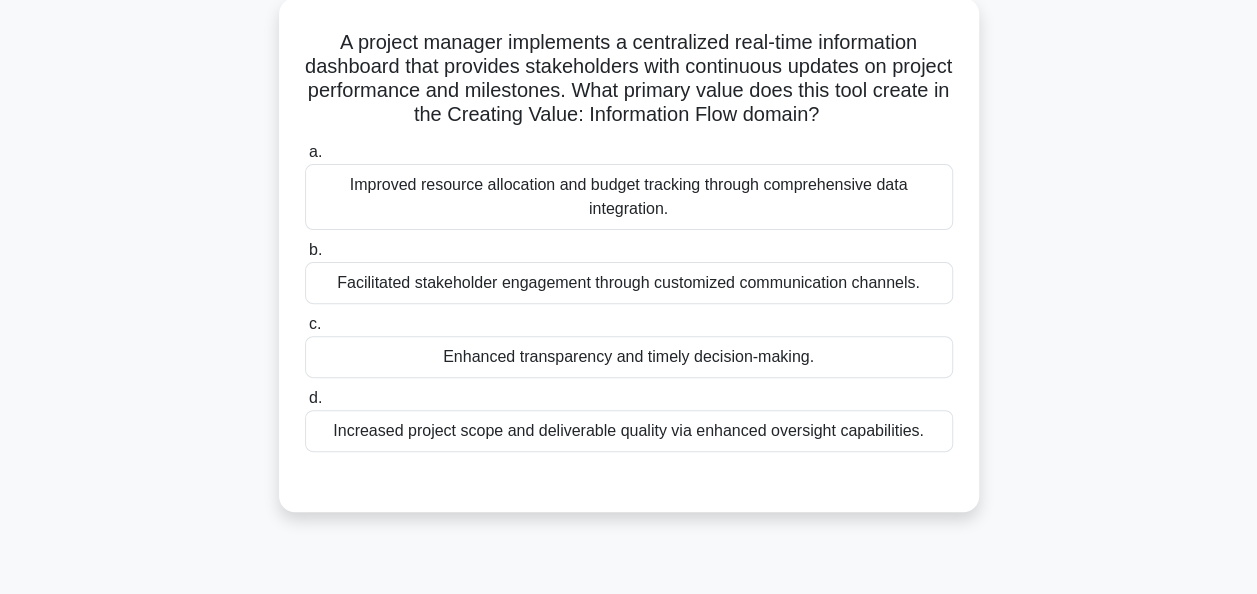 click on "Enhanced transparency and timely decision-making." at bounding box center [629, 357] 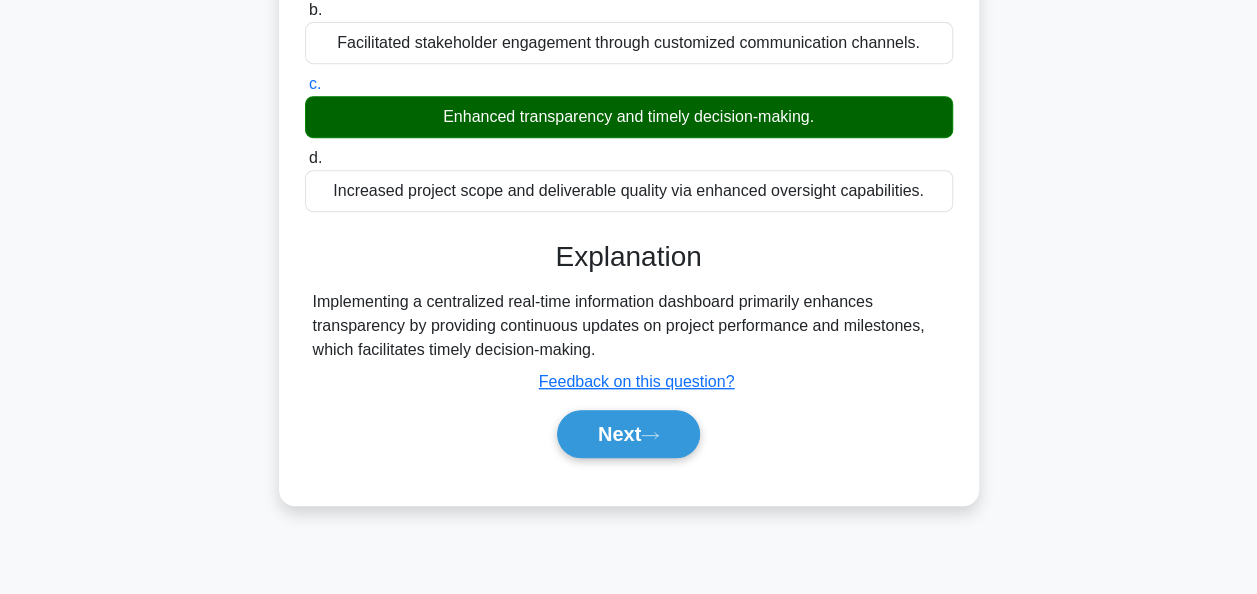 scroll, scrollTop: 486, scrollLeft: 0, axis: vertical 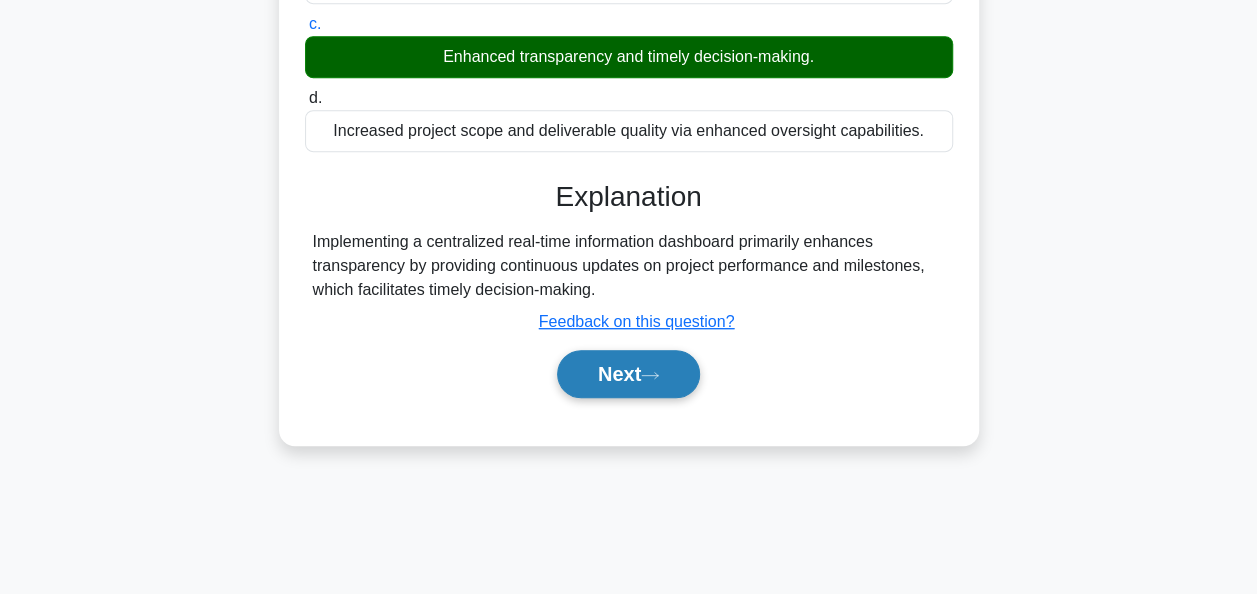 click on "Next" at bounding box center (628, 374) 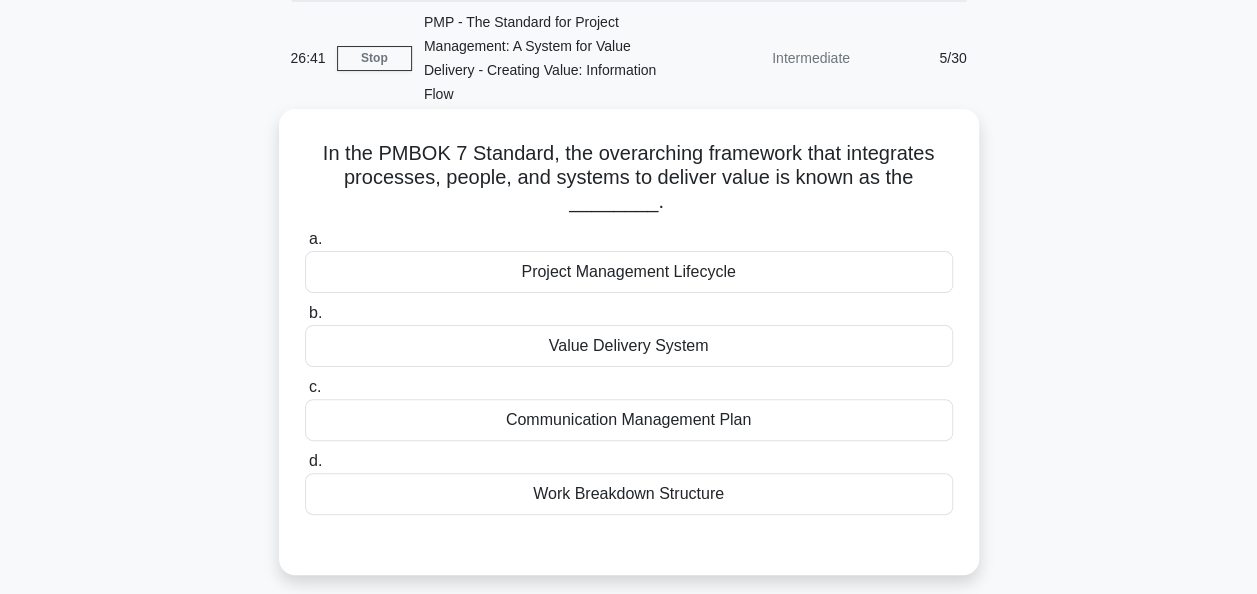 scroll, scrollTop: 100, scrollLeft: 0, axis: vertical 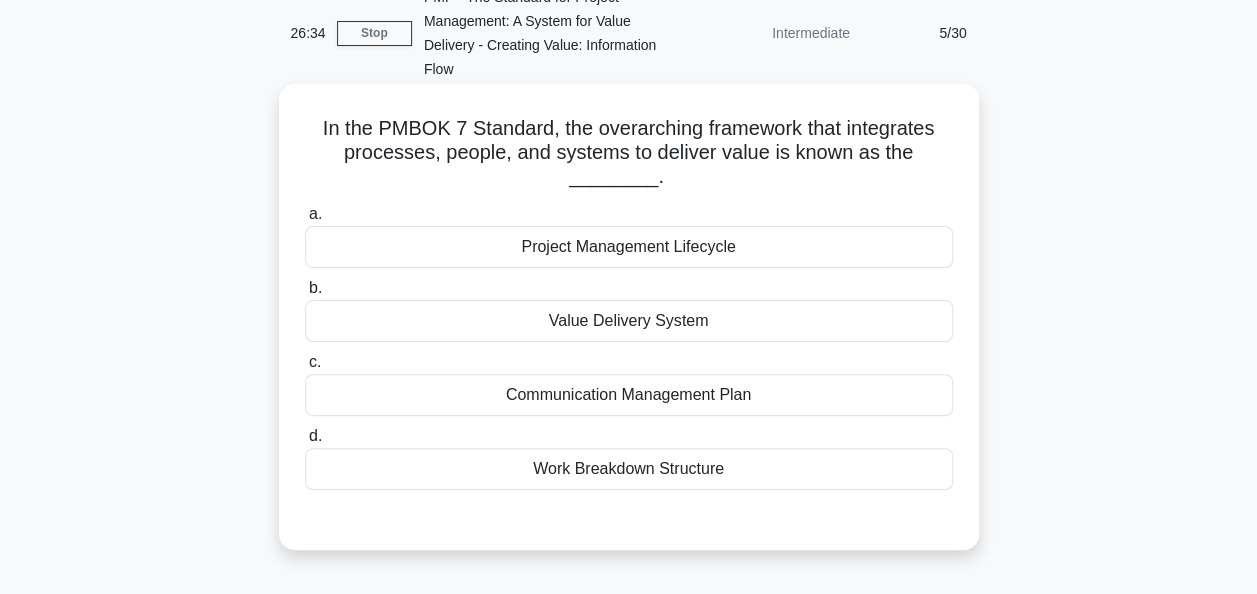 click on "Value Delivery System" at bounding box center (629, 321) 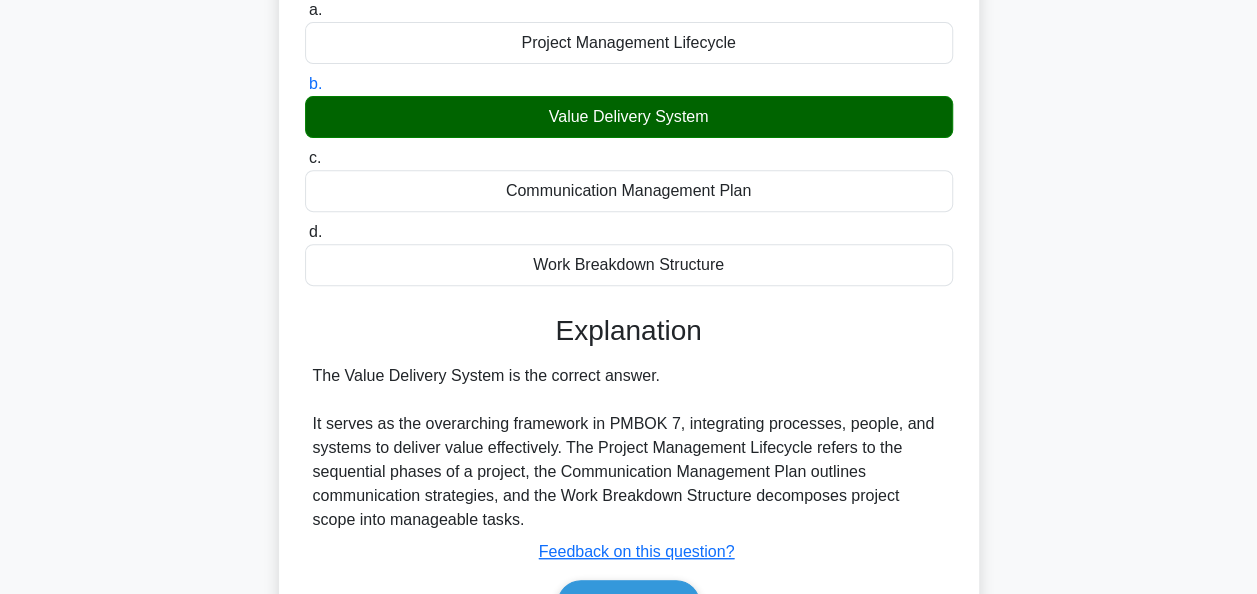 scroll, scrollTop: 486, scrollLeft: 0, axis: vertical 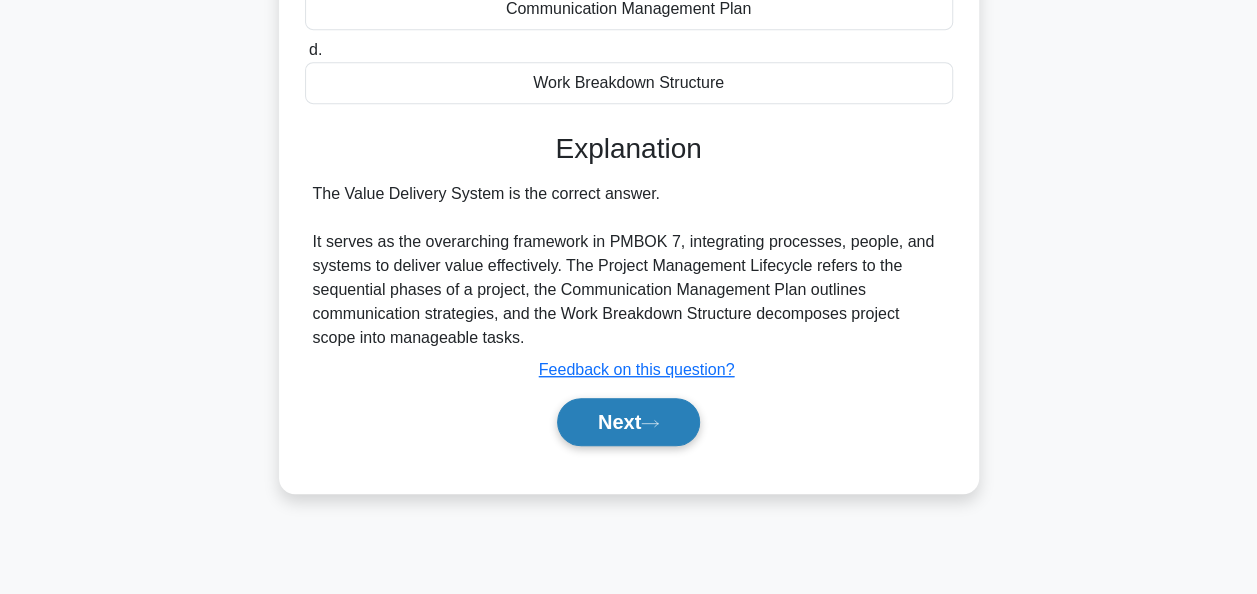 click on "Next" at bounding box center (628, 422) 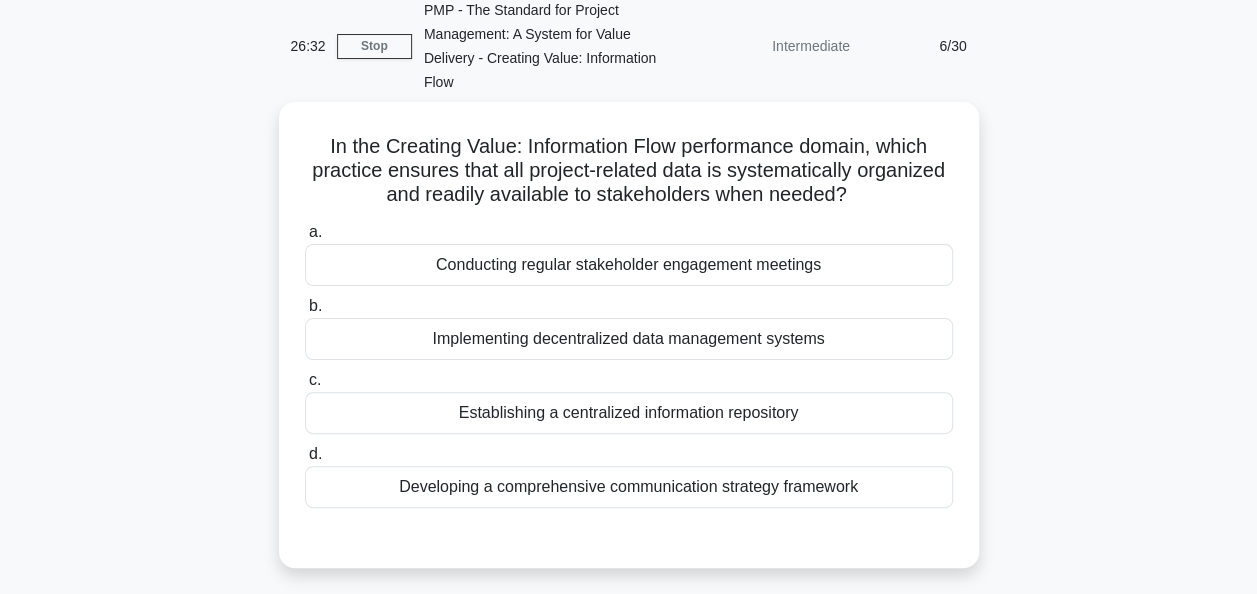 scroll, scrollTop: 86, scrollLeft: 0, axis: vertical 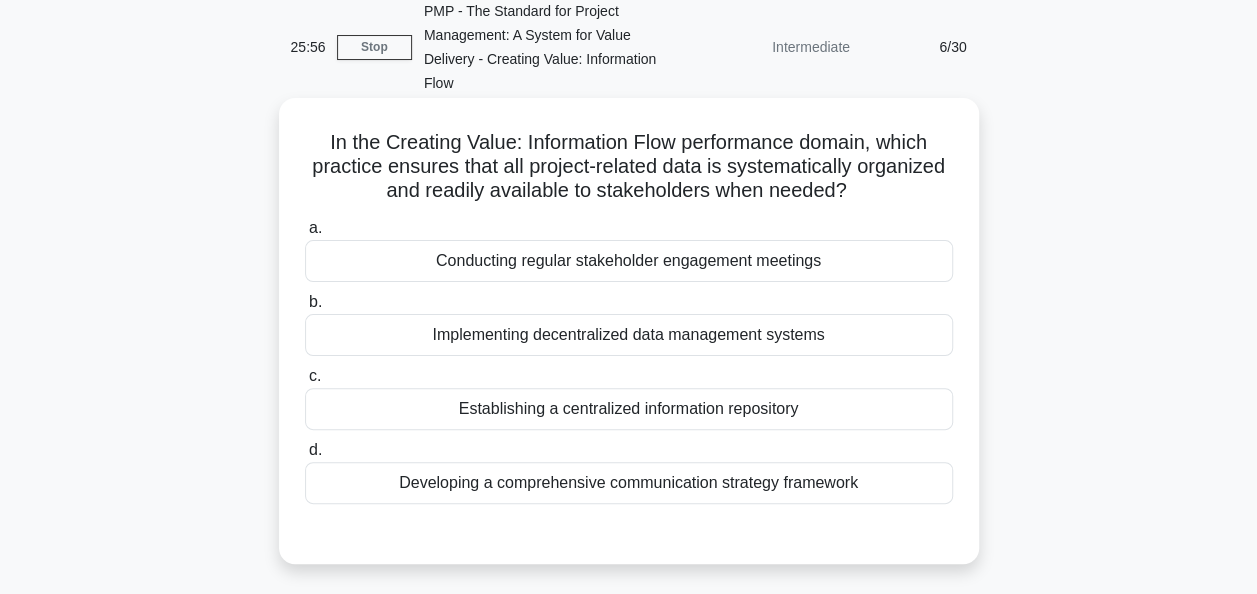click on "Establishing a centralized information repository" at bounding box center [629, 409] 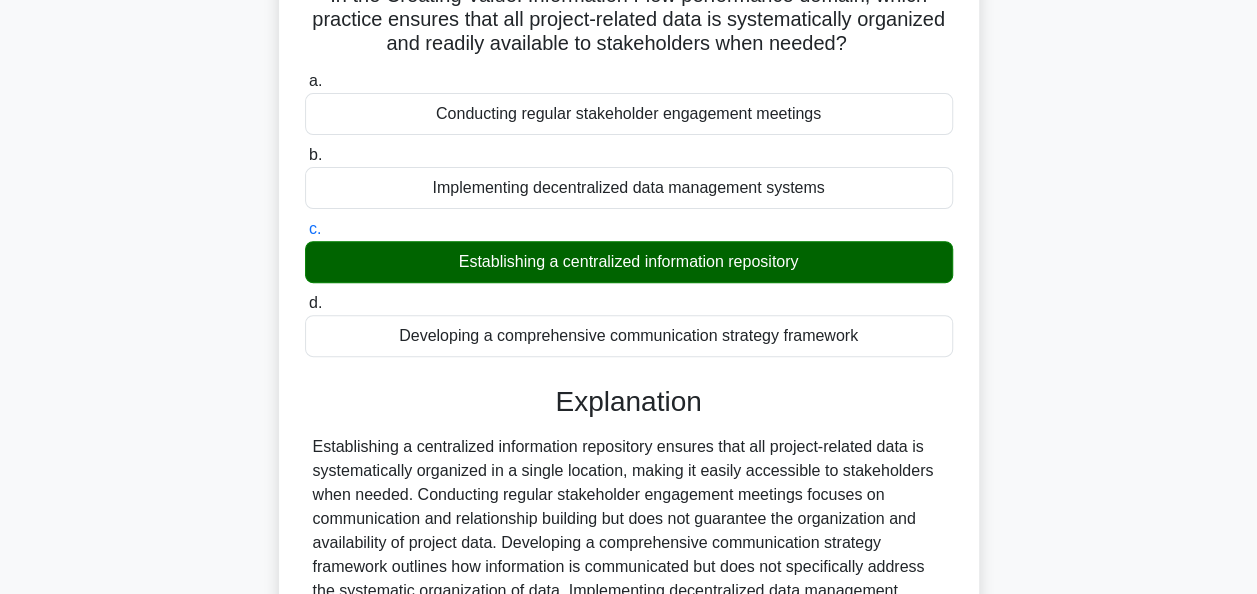 scroll, scrollTop: 386, scrollLeft: 0, axis: vertical 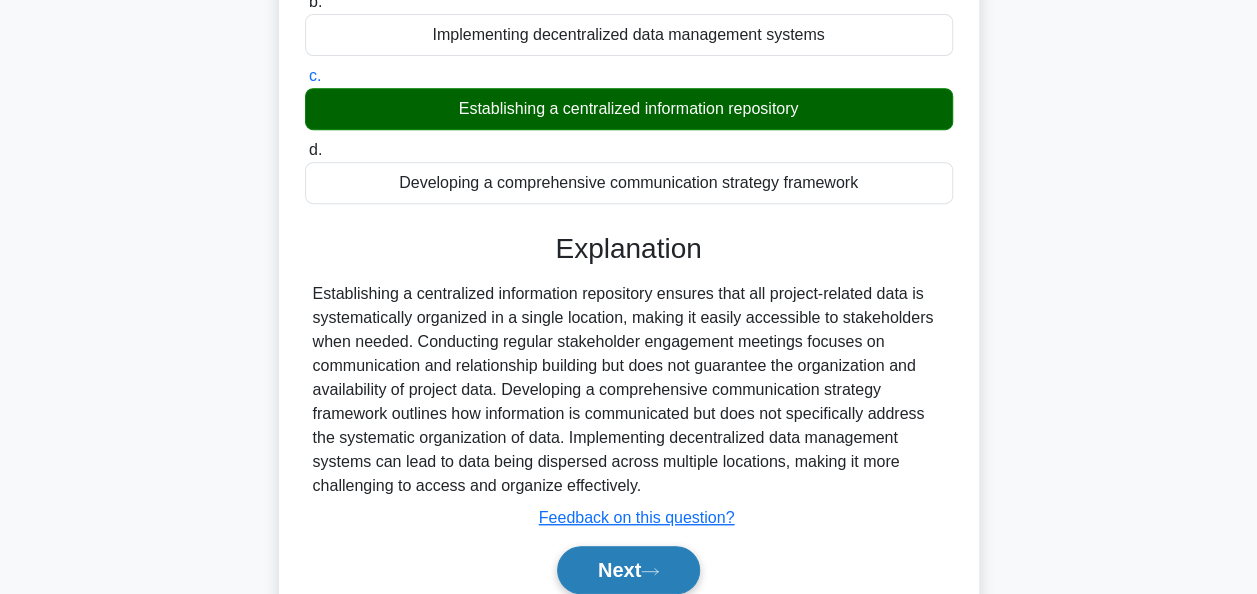 click on "Next" at bounding box center (628, 570) 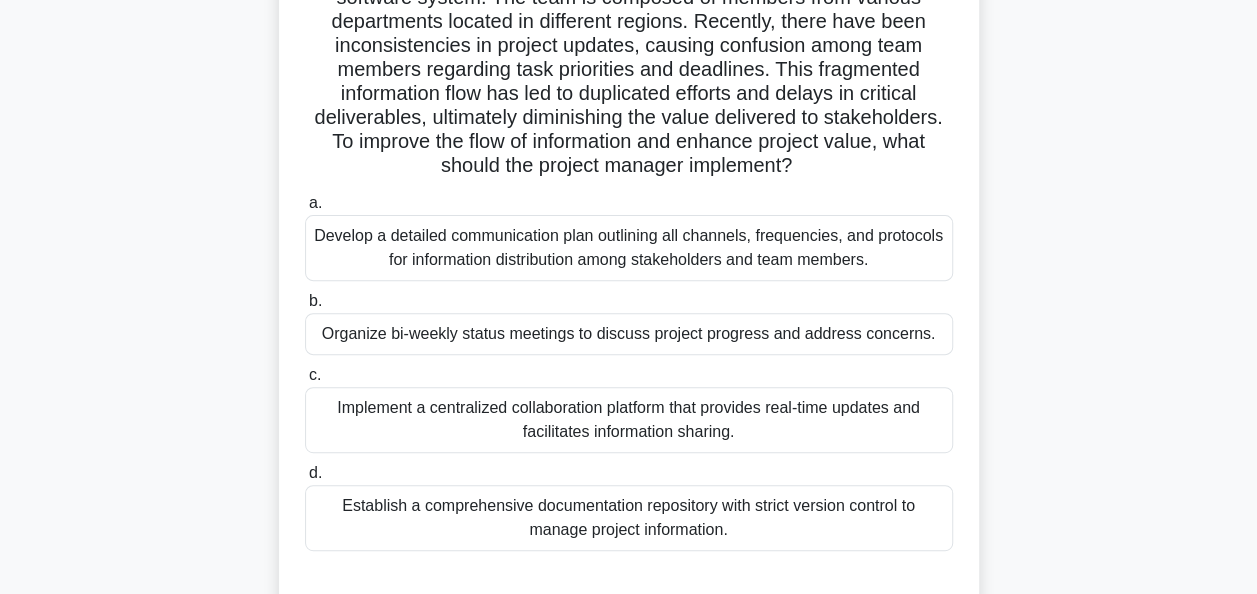 scroll, scrollTop: 286, scrollLeft: 0, axis: vertical 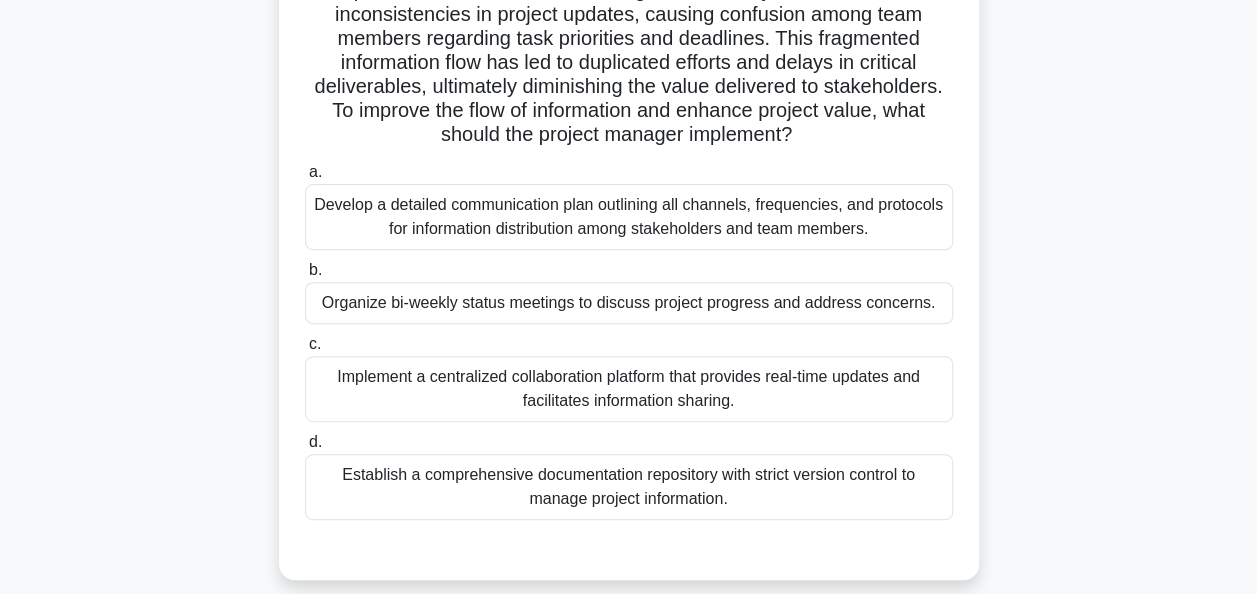 click on "Implement a centralized collaboration platform that provides real-time updates and facilitates information sharing." at bounding box center [629, 389] 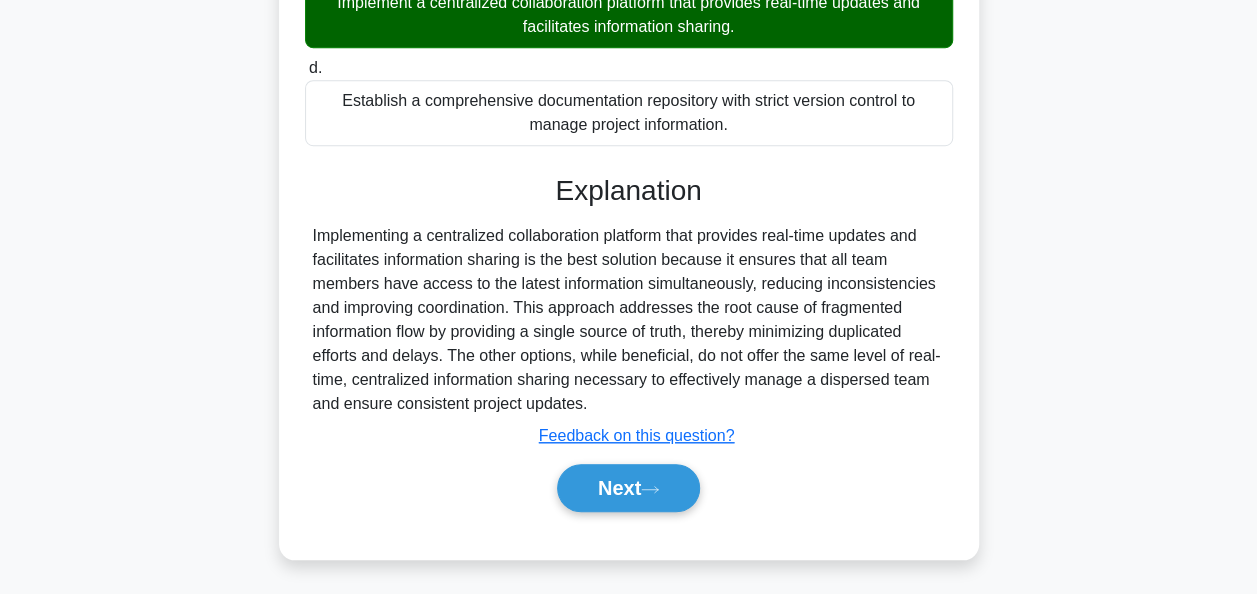 scroll, scrollTop: 660, scrollLeft: 0, axis: vertical 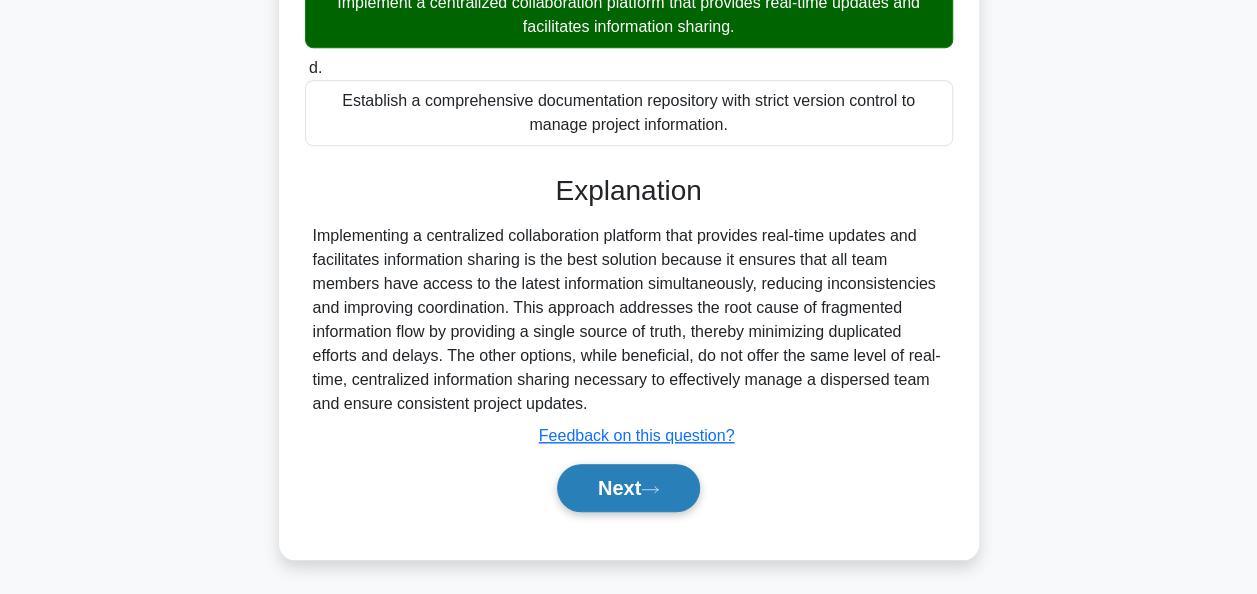 click on "Next" at bounding box center [628, 488] 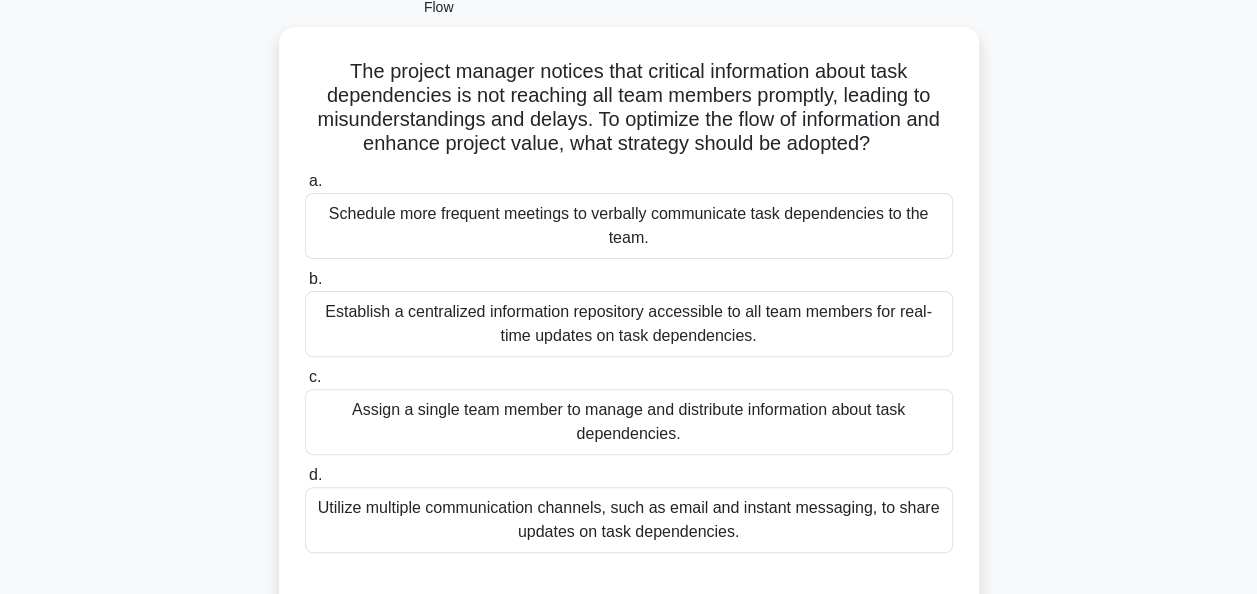 scroll, scrollTop: 186, scrollLeft: 0, axis: vertical 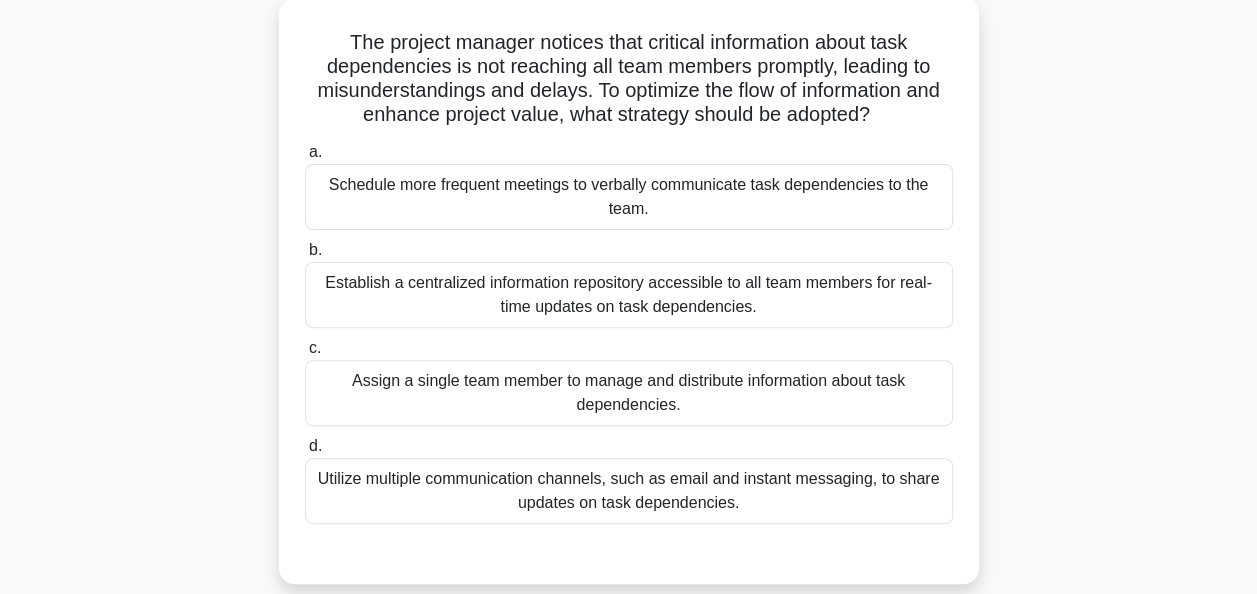 click on "Establish a centralized information repository accessible to all team members for real-time updates on task dependencies." at bounding box center [629, 295] 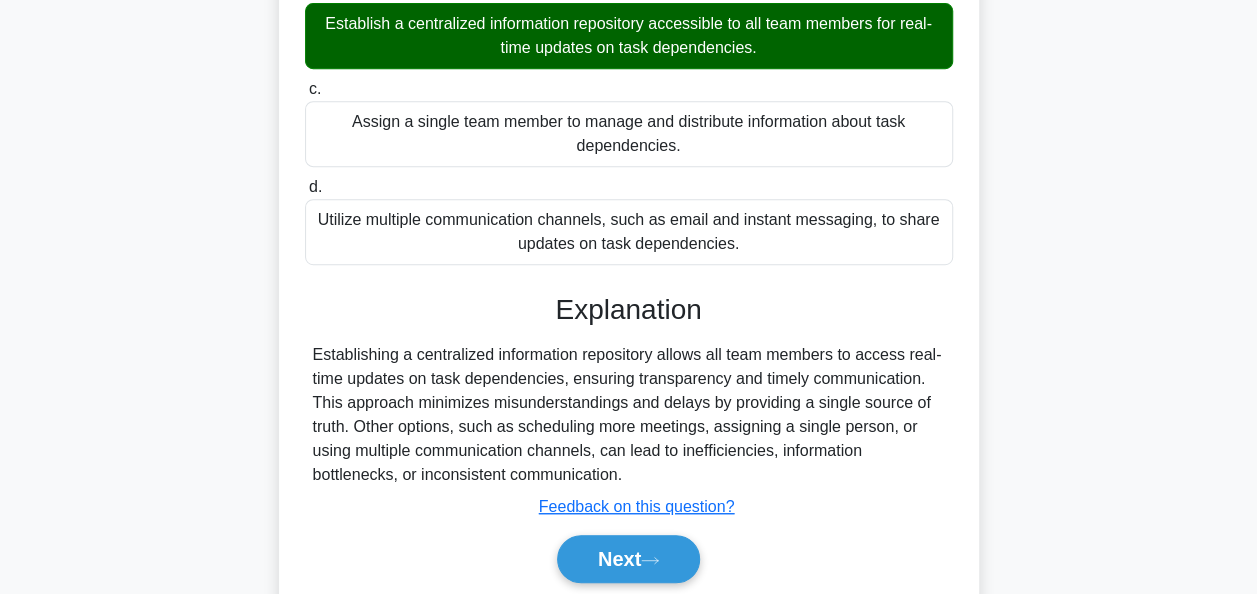 scroll, scrollTop: 486, scrollLeft: 0, axis: vertical 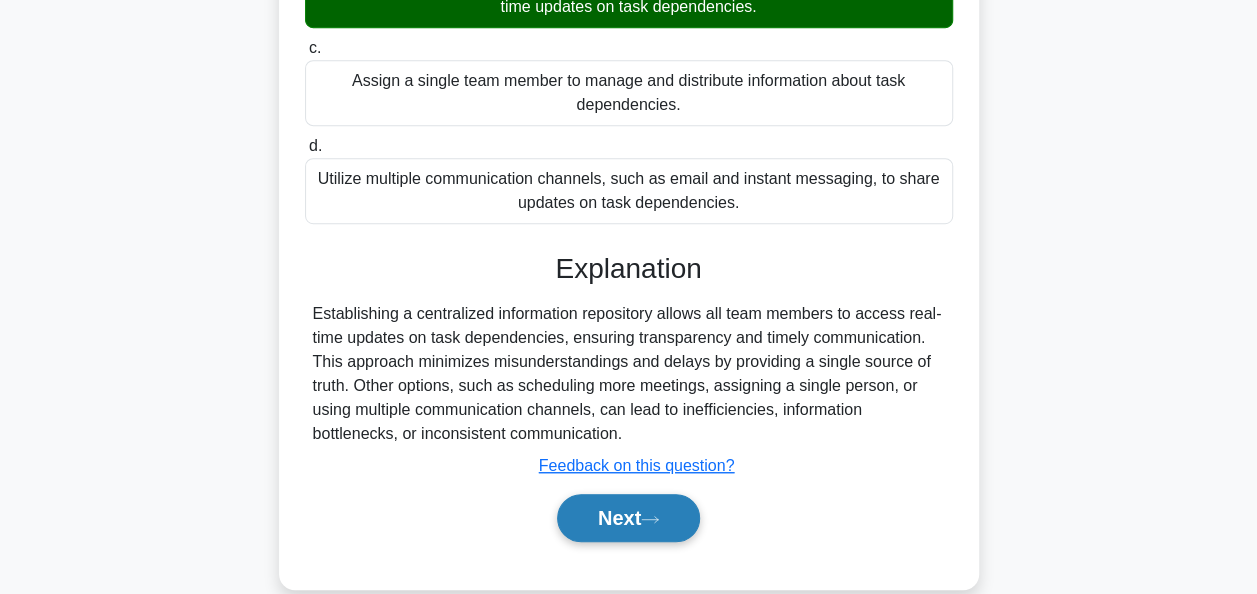 click on "Next" at bounding box center (628, 518) 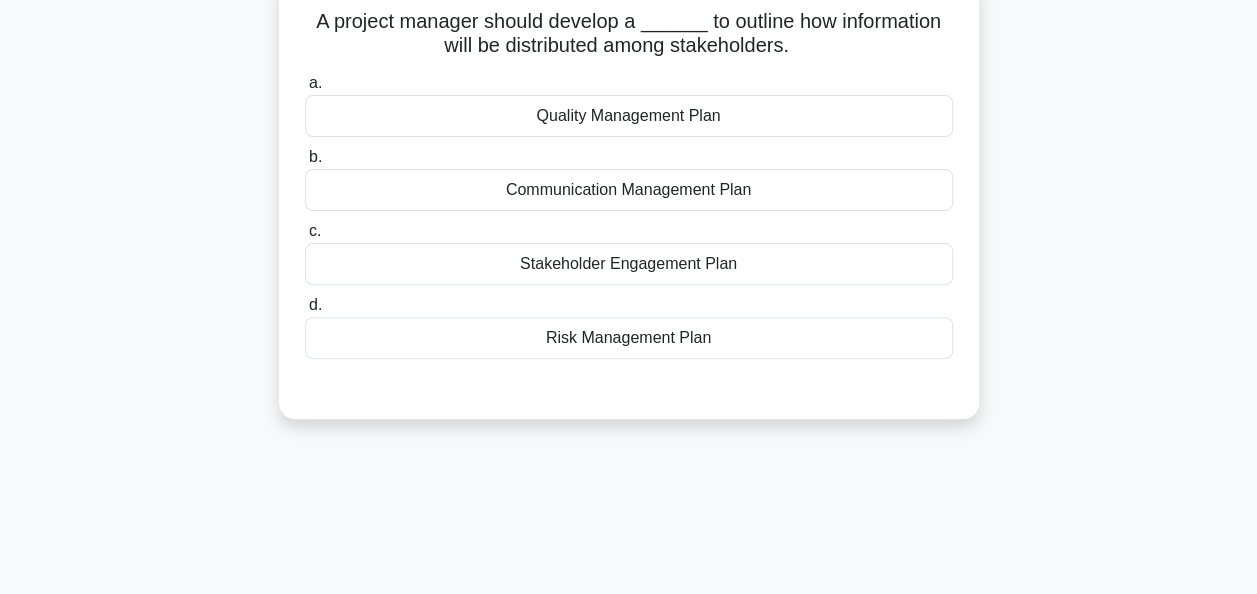 scroll, scrollTop: 0, scrollLeft: 0, axis: both 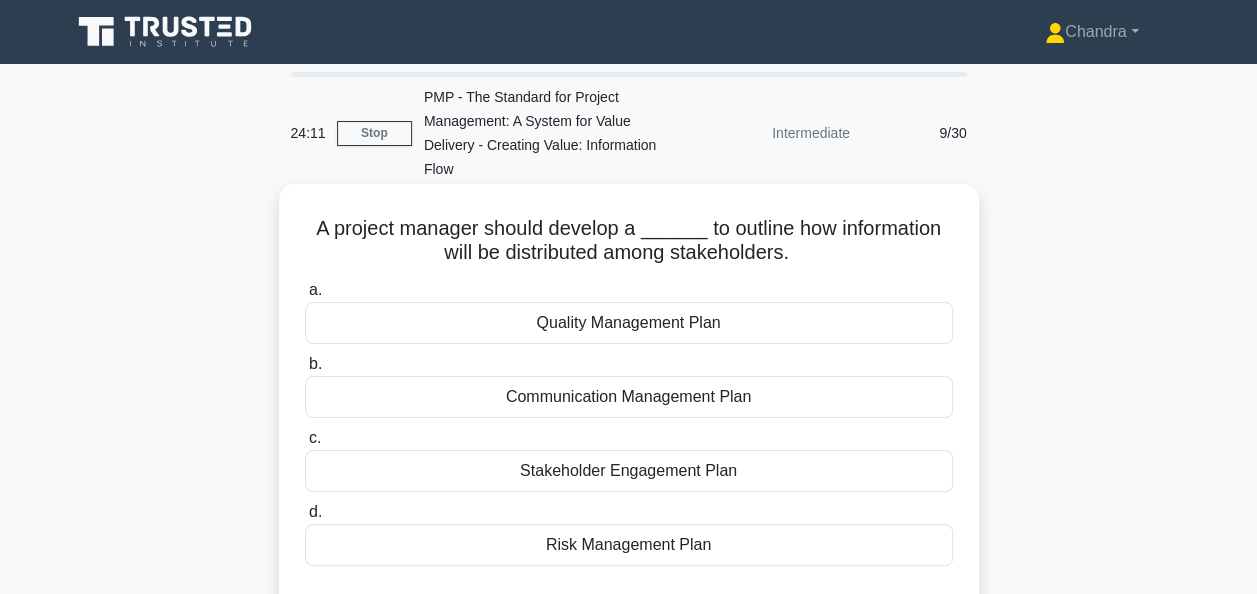 click on "Communication Management Plan" at bounding box center [629, 397] 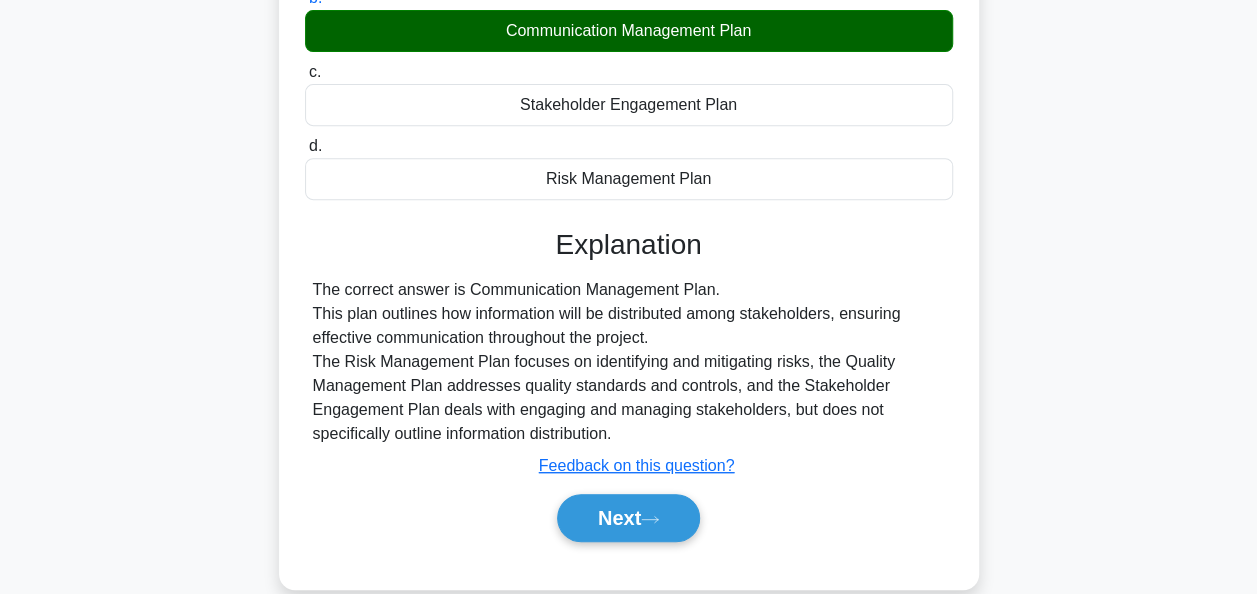 scroll, scrollTop: 400, scrollLeft: 0, axis: vertical 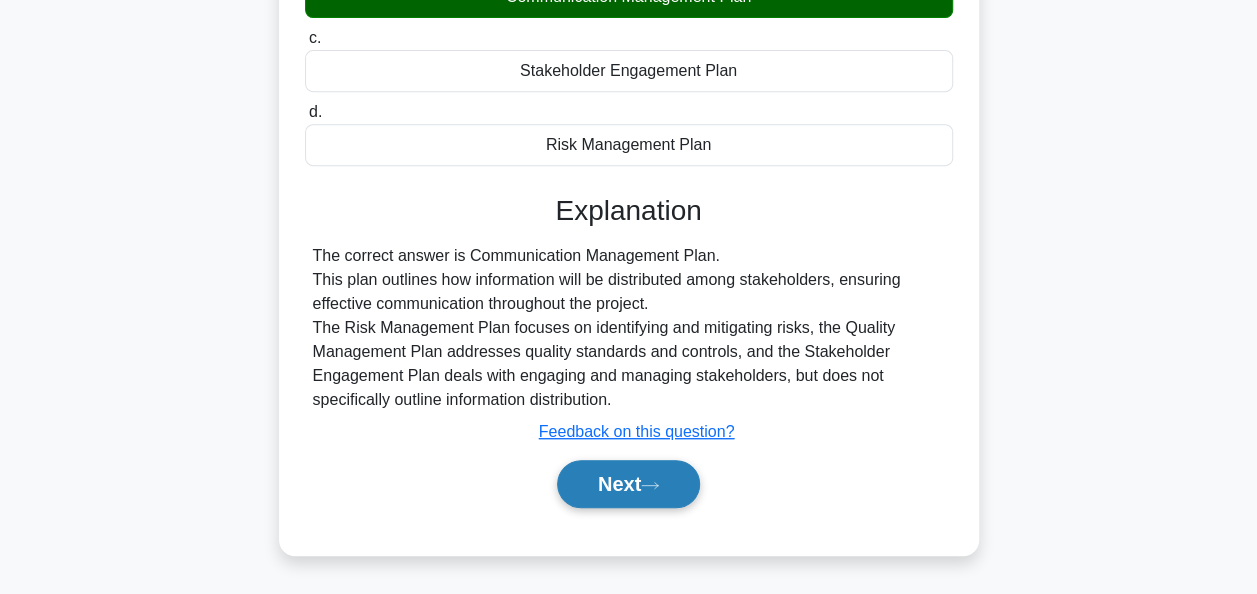 click on "Next" at bounding box center [628, 484] 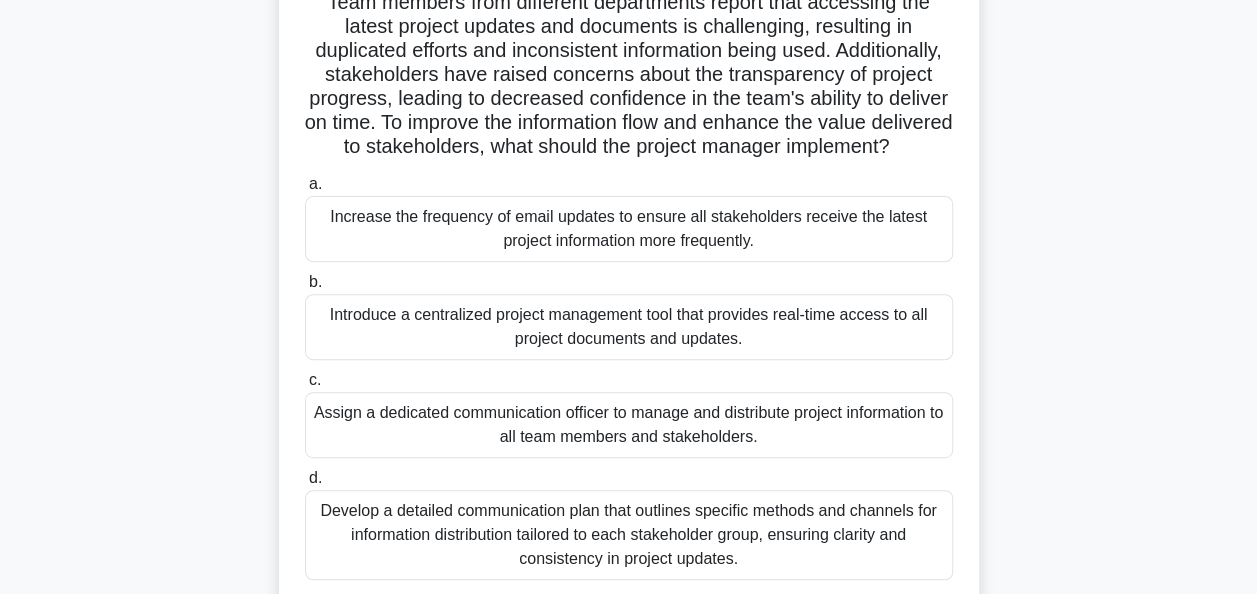 scroll, scrollTop: 300, scrollLeft: 0, axis: vertical 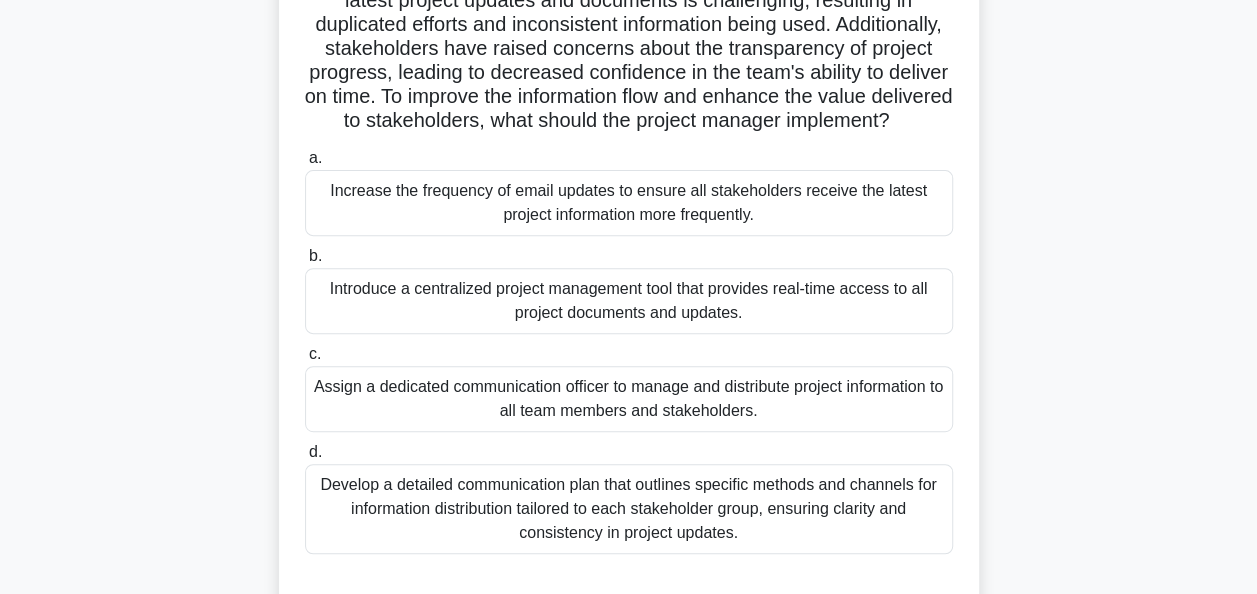 click on "Introduce a centralized project management tool that provides real-time access to all project documents and updates." at bounding box center [629, 301] 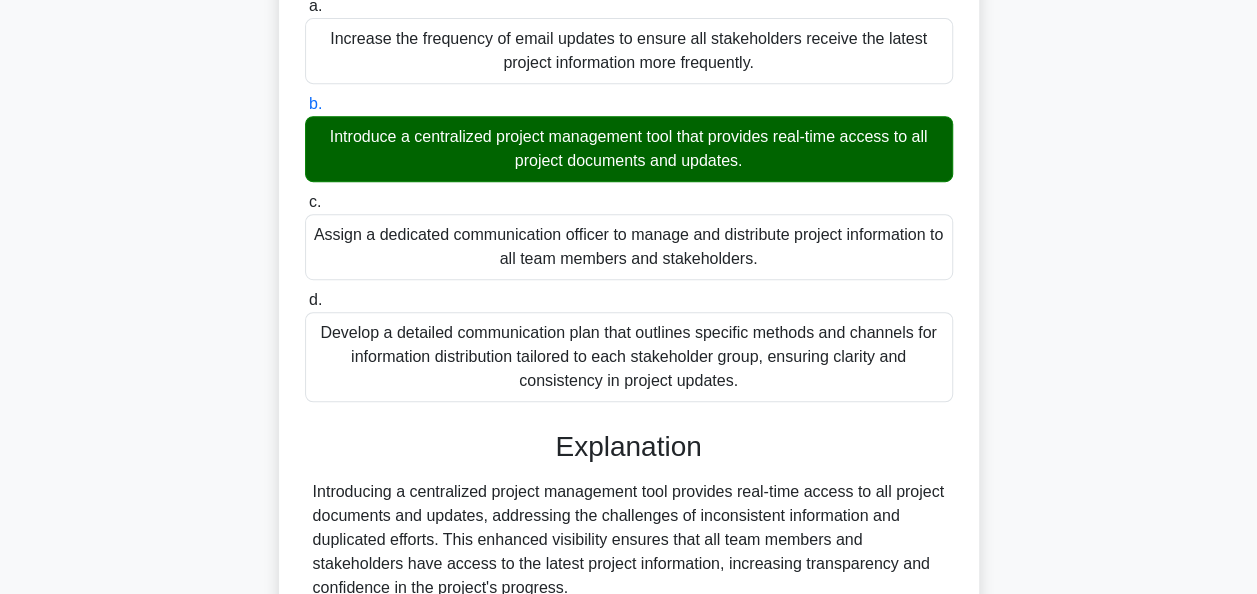 scroll, scrollTop: 660, scrollLeft: 0, axis: vertical 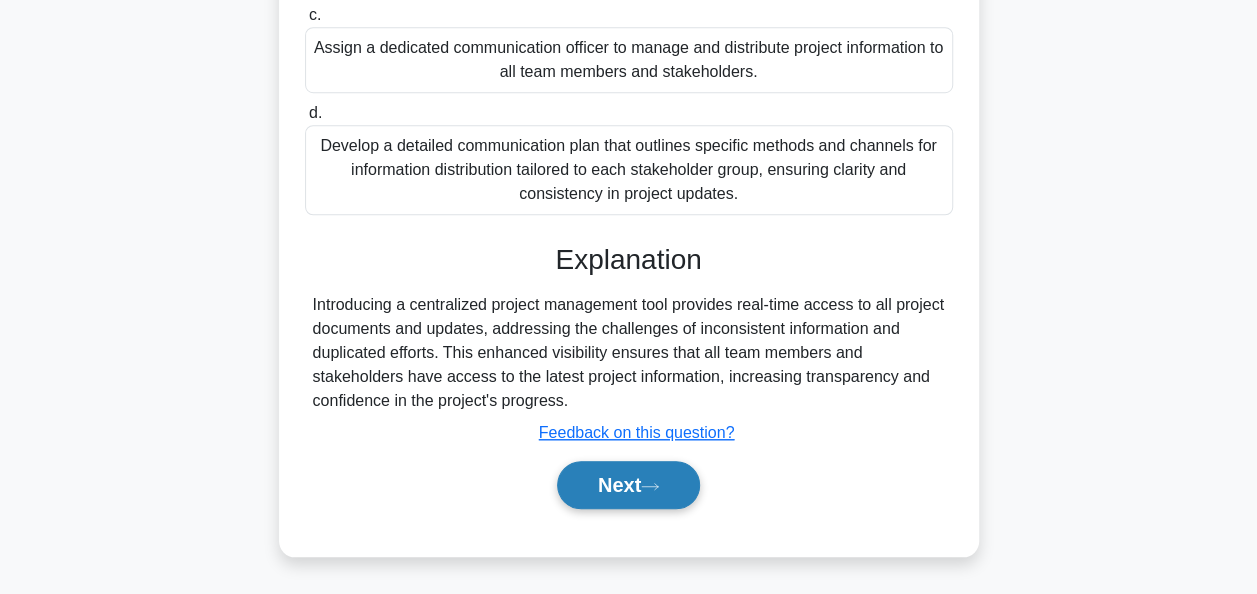 click on "Next" at bounding box center [628, 485] 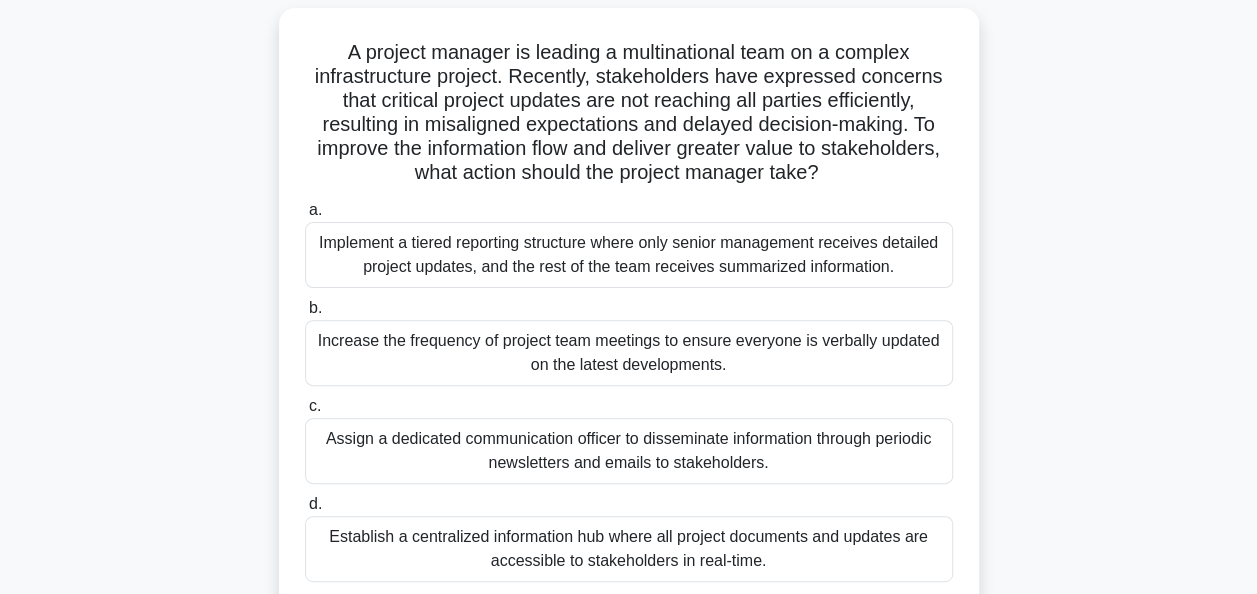 scroll, scrollTop: 200, scrollLeft: 0, axis: vertical 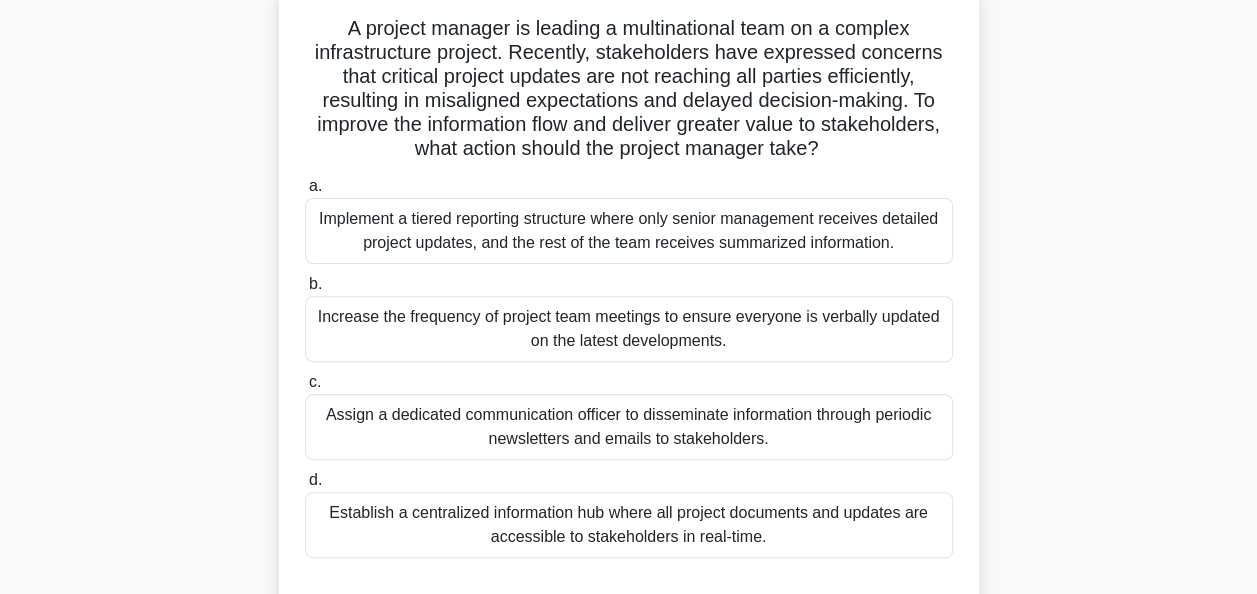 click on "Establish a centralized information hub where all project documents and updates are accessible to stakeholders in real-time." at bounding box center [629, 525] 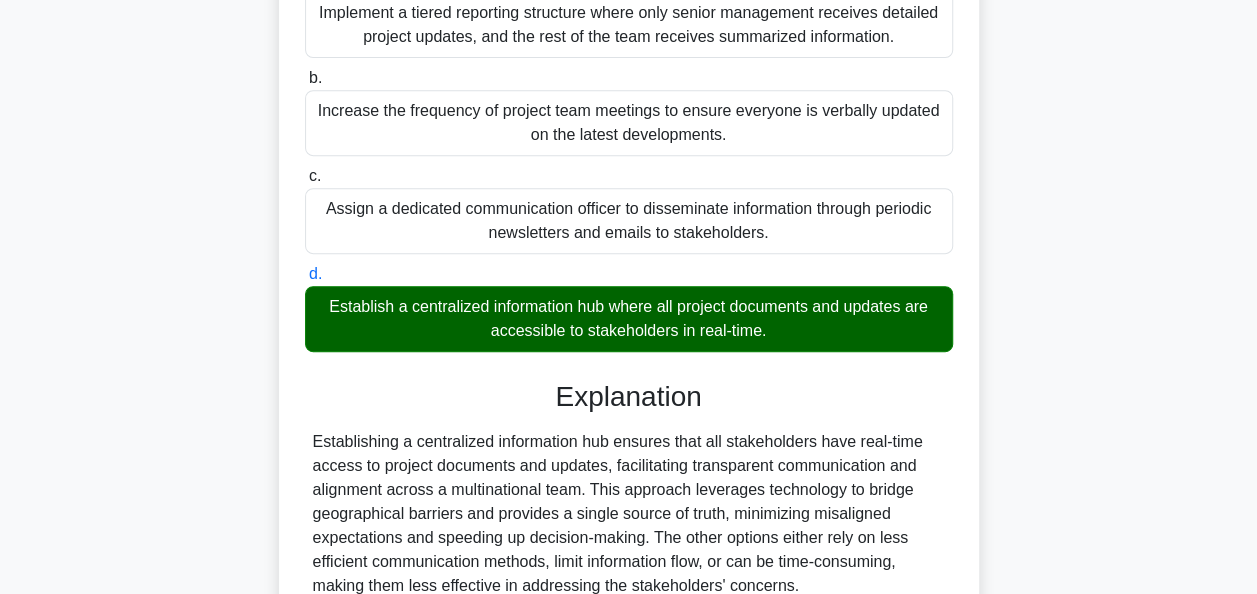 scroll, scrollTop: 588, scrollLeft: 0, axis: vertical 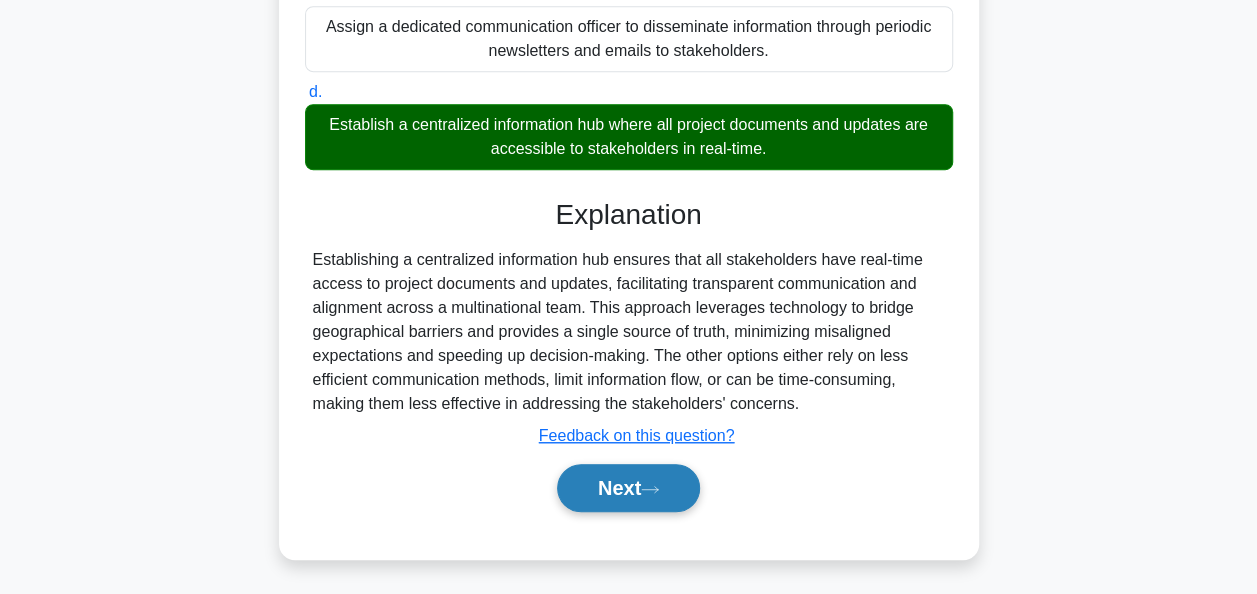 click on "Next" at bounding box center (628, 488) 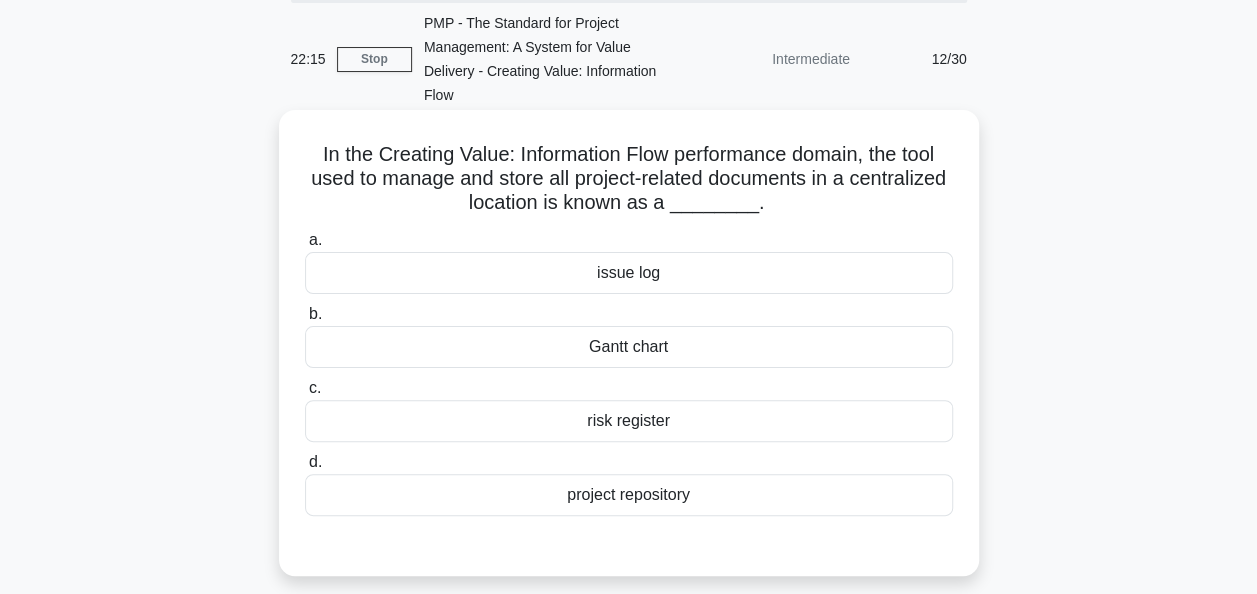 scroll, scrollTop: 100, scrollLeft: 0, axis: vertical 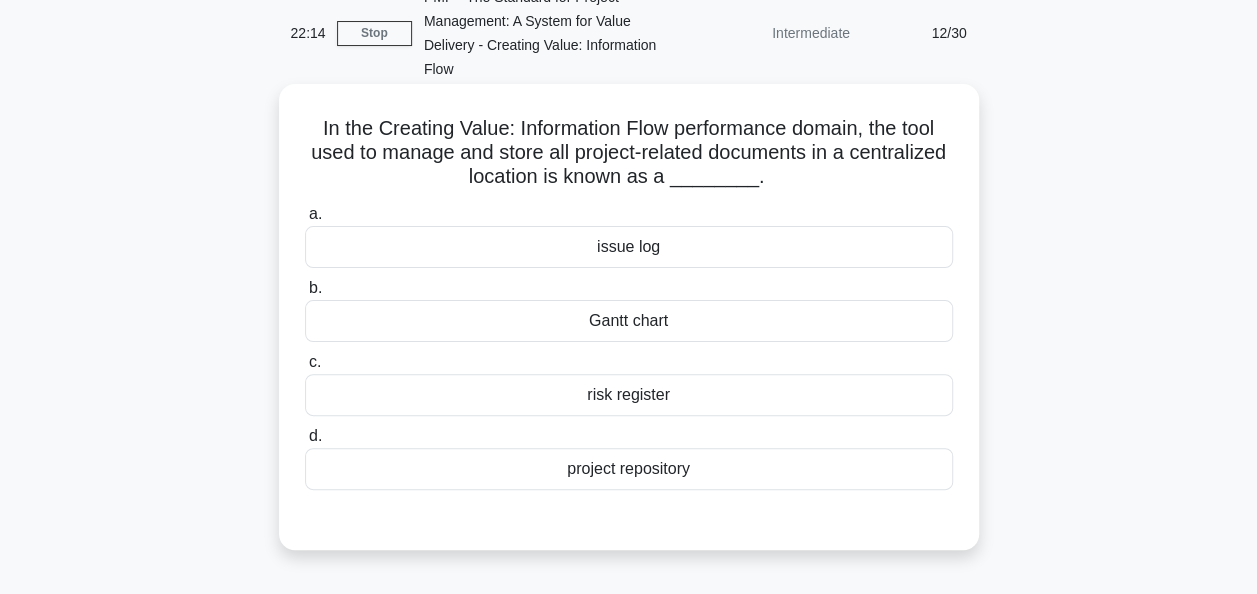 click on "project repository" at bounding box center [629, 469] 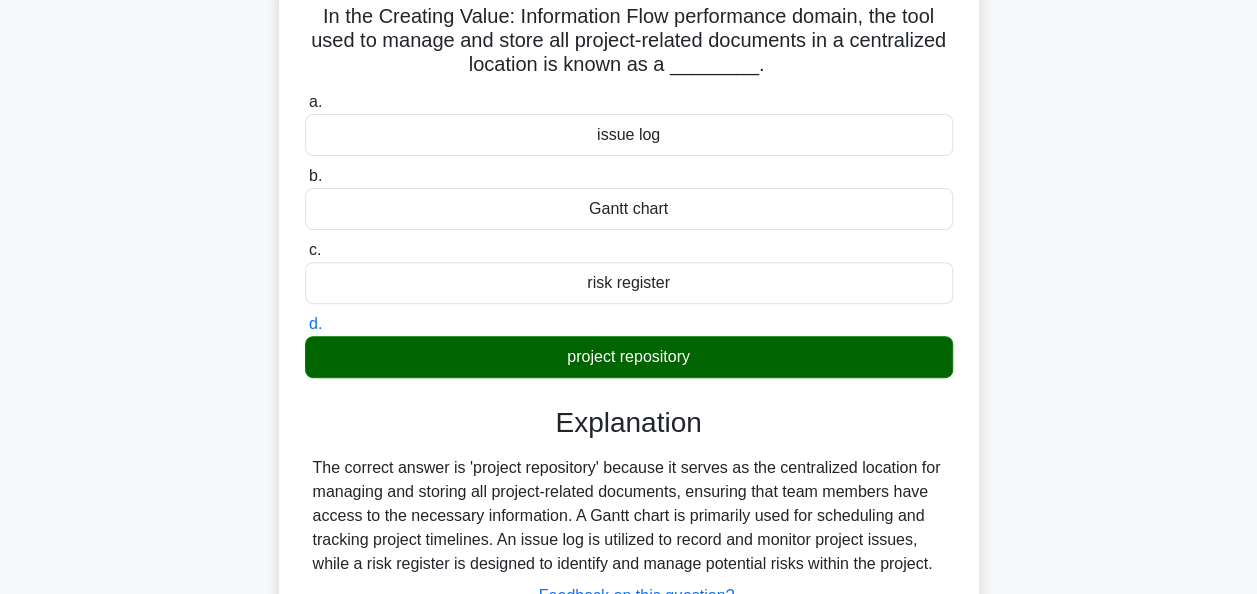 scroll, scrollTop: 486, scrollLeft: 0, axis: vertical 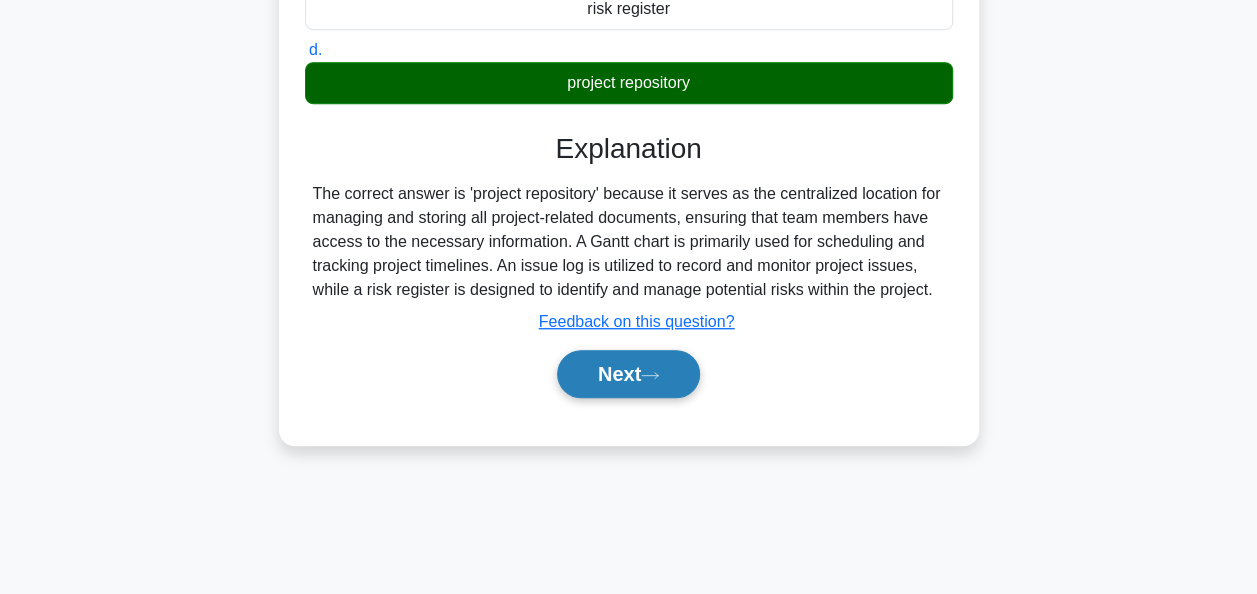 click on "Next" at bounding box center (628, 374) 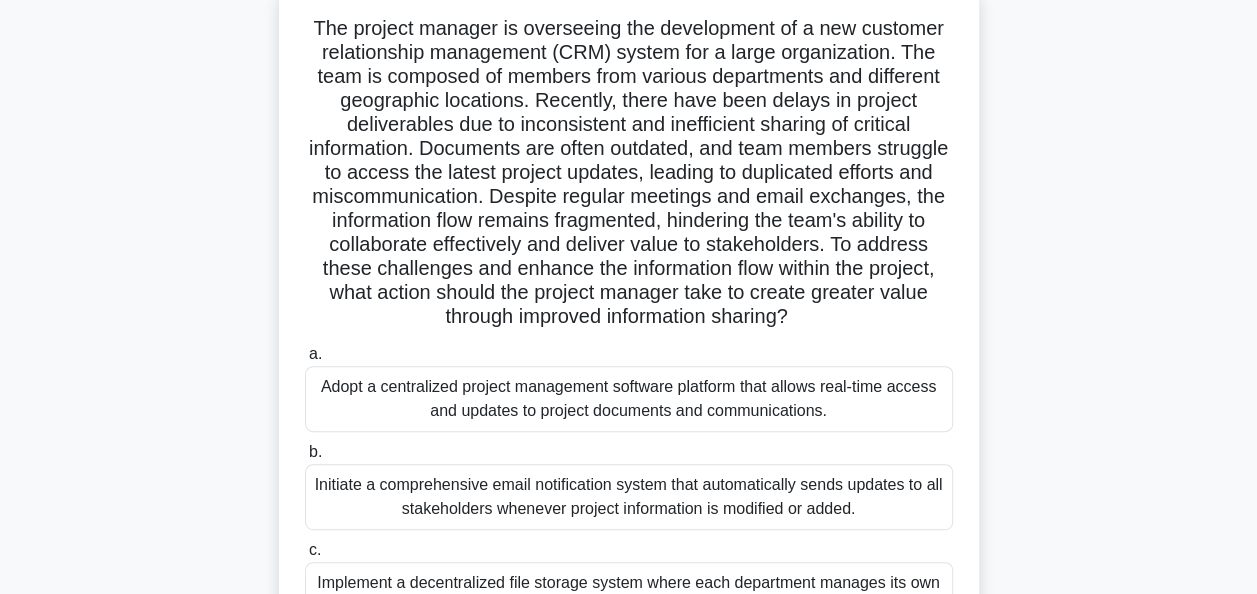 scroll, scrollTop: 400, scrollLeft: 0, axis: vertical 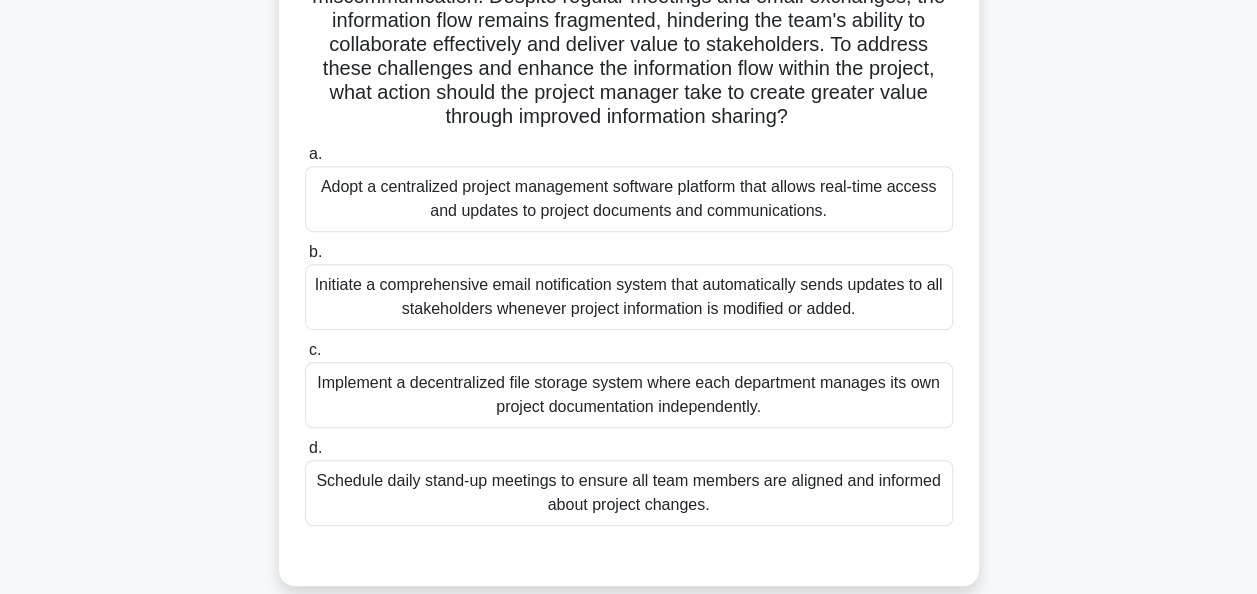 click on "Adopt a centralized project management software platform that allows real-time access and updates to project documents and communications." at bounding box center (629, 199) 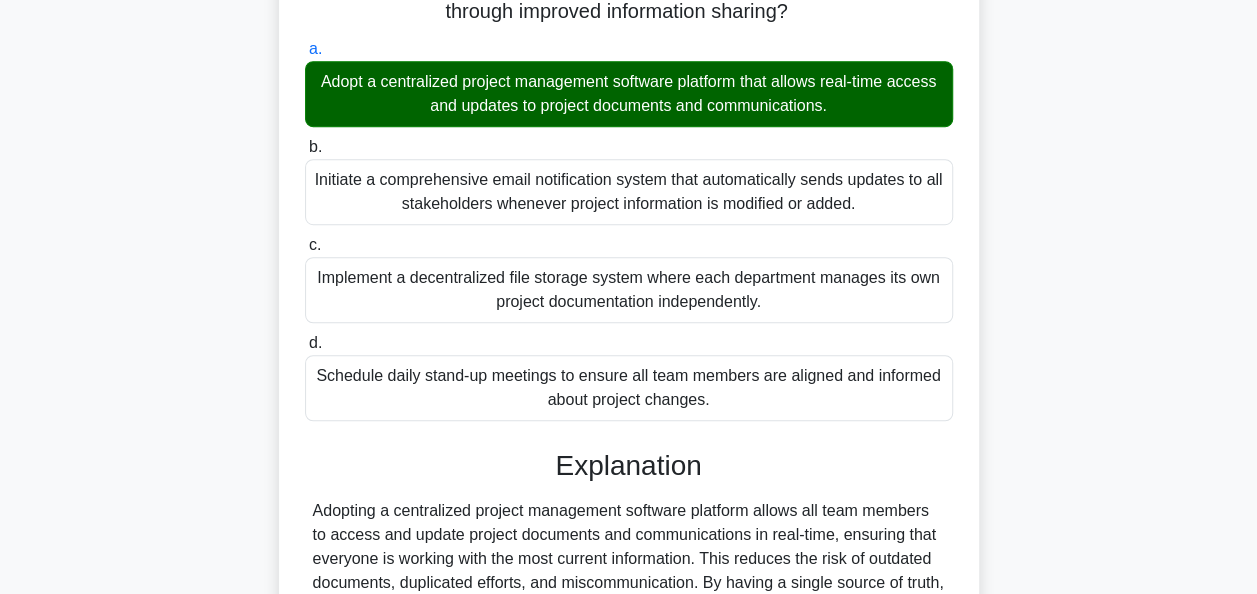 scroll, scrollTop: 780, scrollLeft: 0, axis: vertical 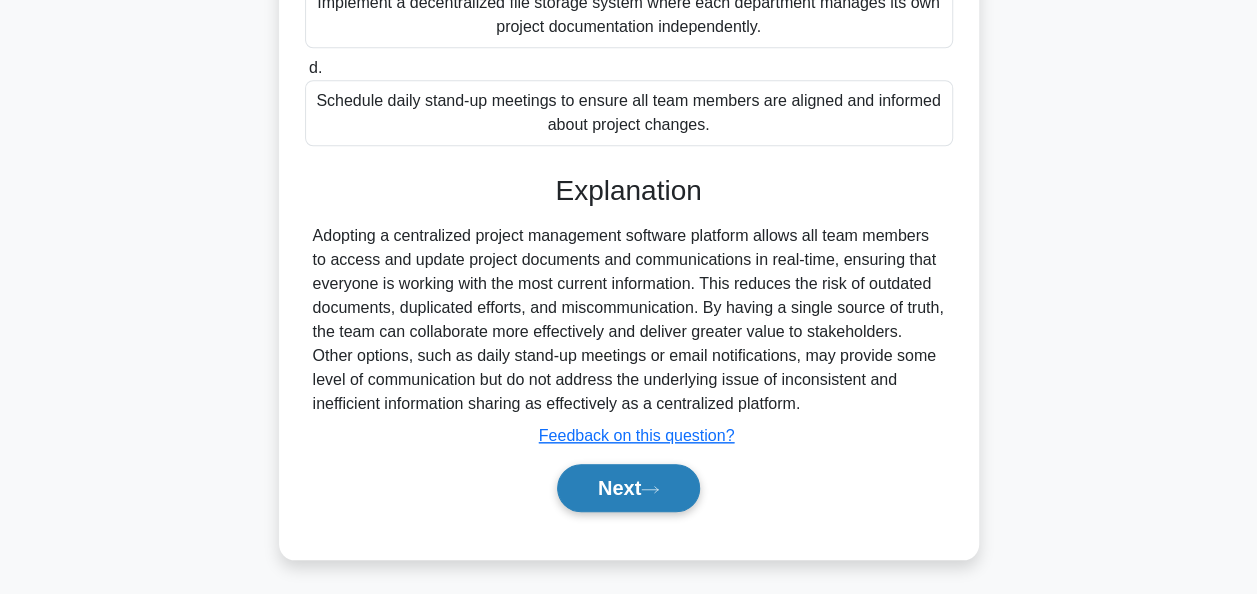 click on "Next" at bounding box center [628, 488] 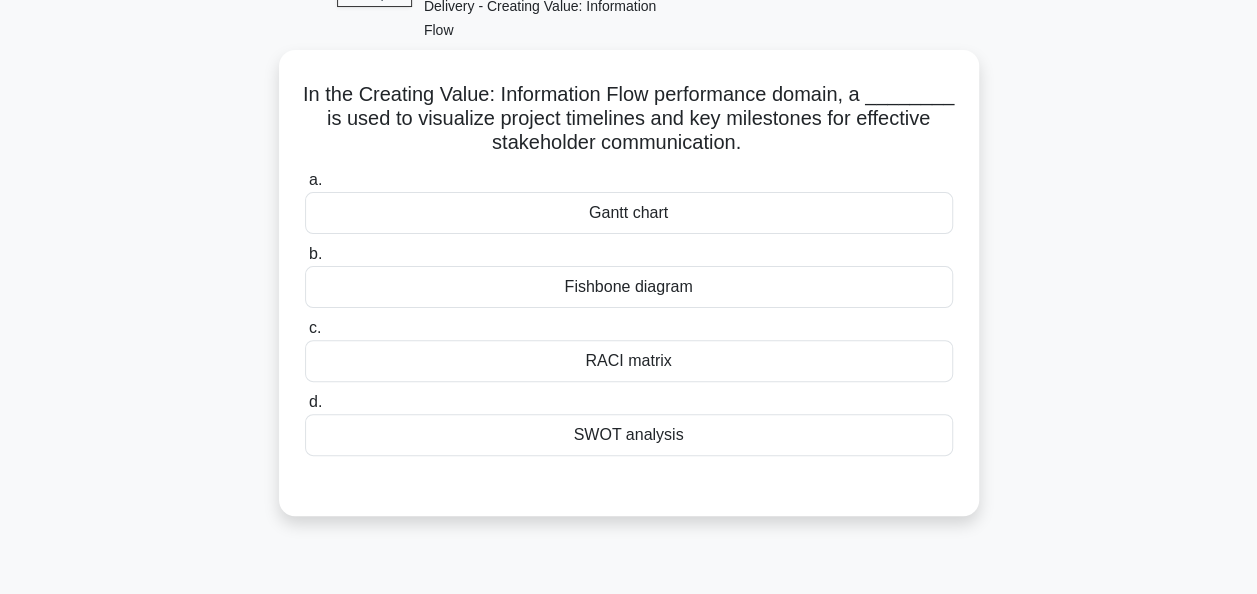 scroll, scrollTop: 0, scrollLeft: 0, axis: both 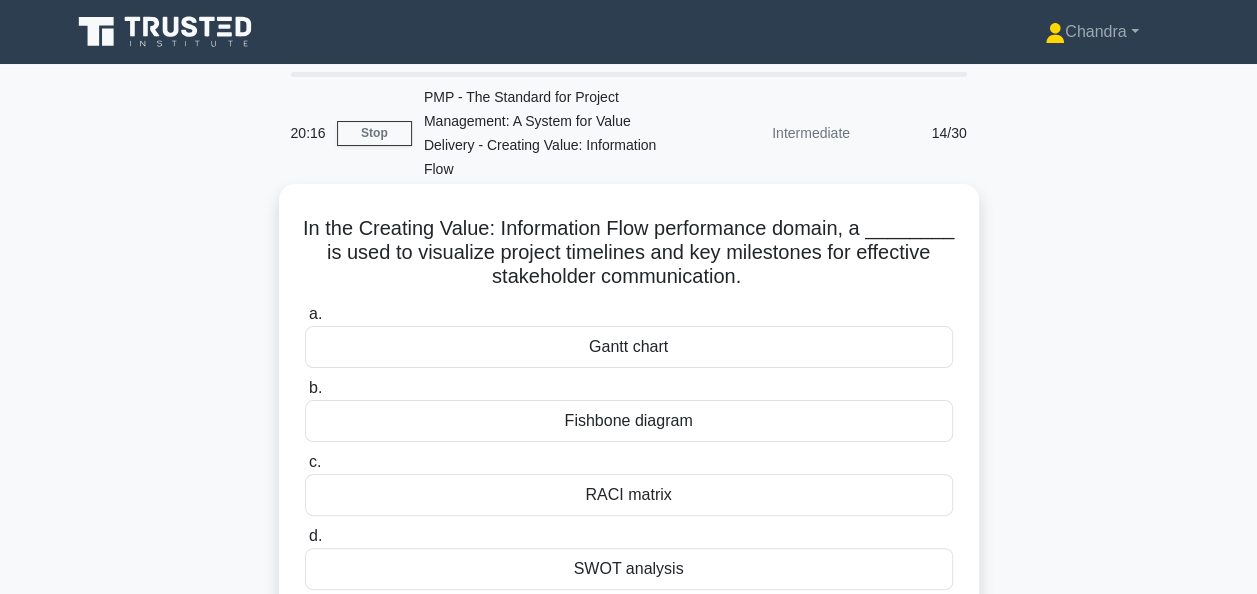 click on "Gantt chart" at bounding box center [629, 347] 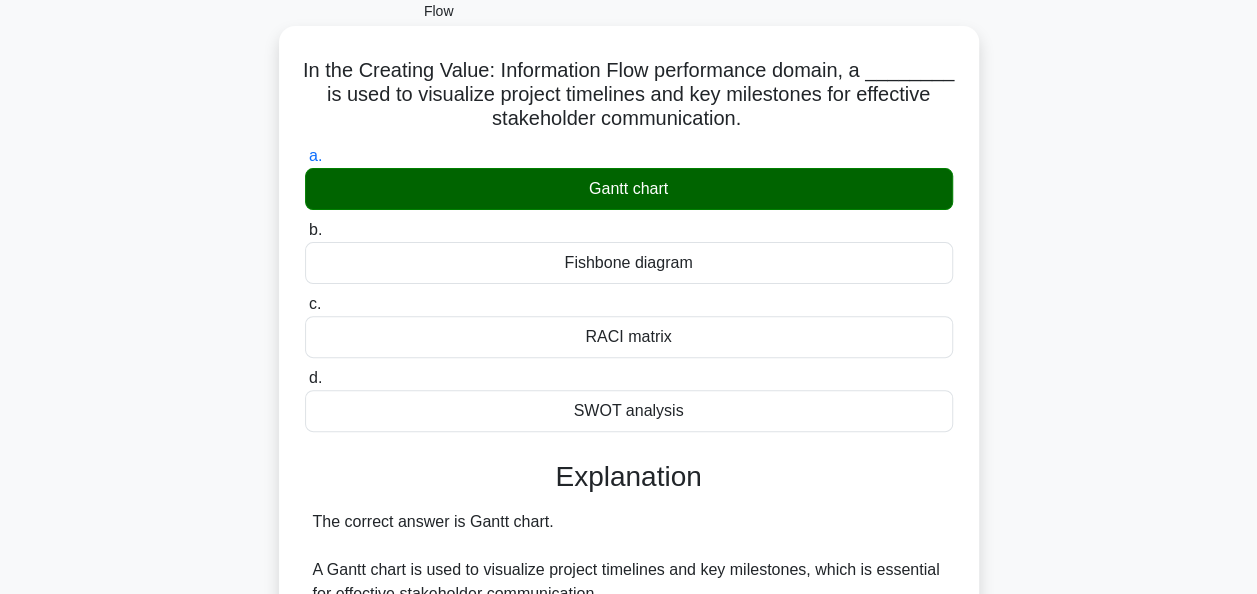 scroll, scrollTop: 400, scrollLeft: 0, axis: vertical 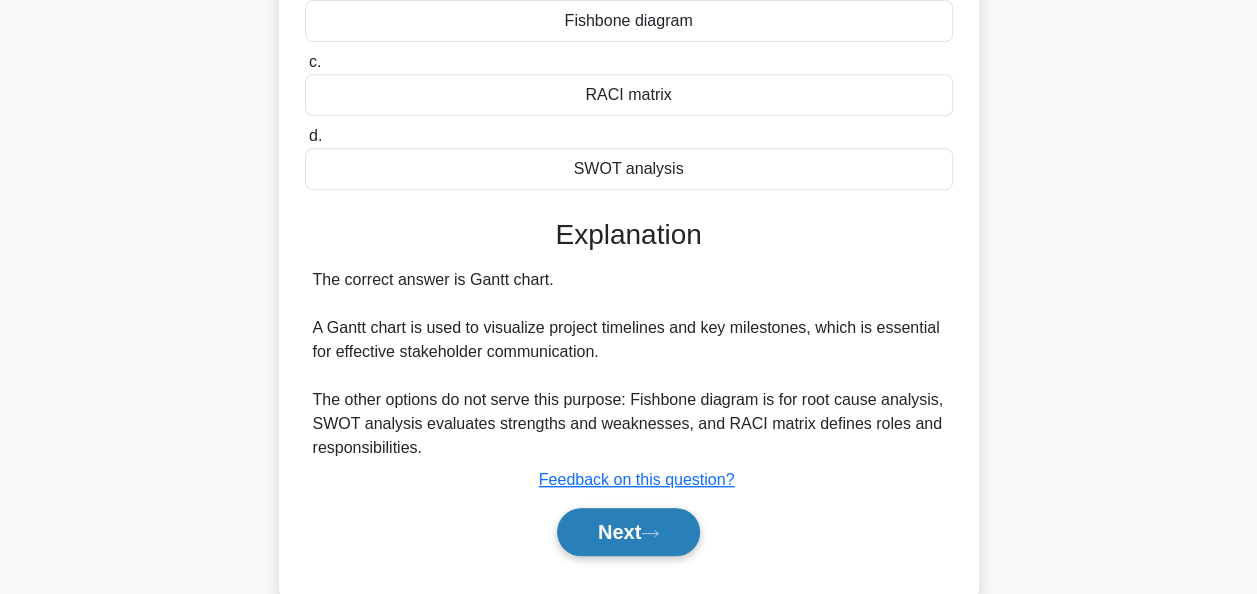 click on "Next" at bounding box center (628, 532) 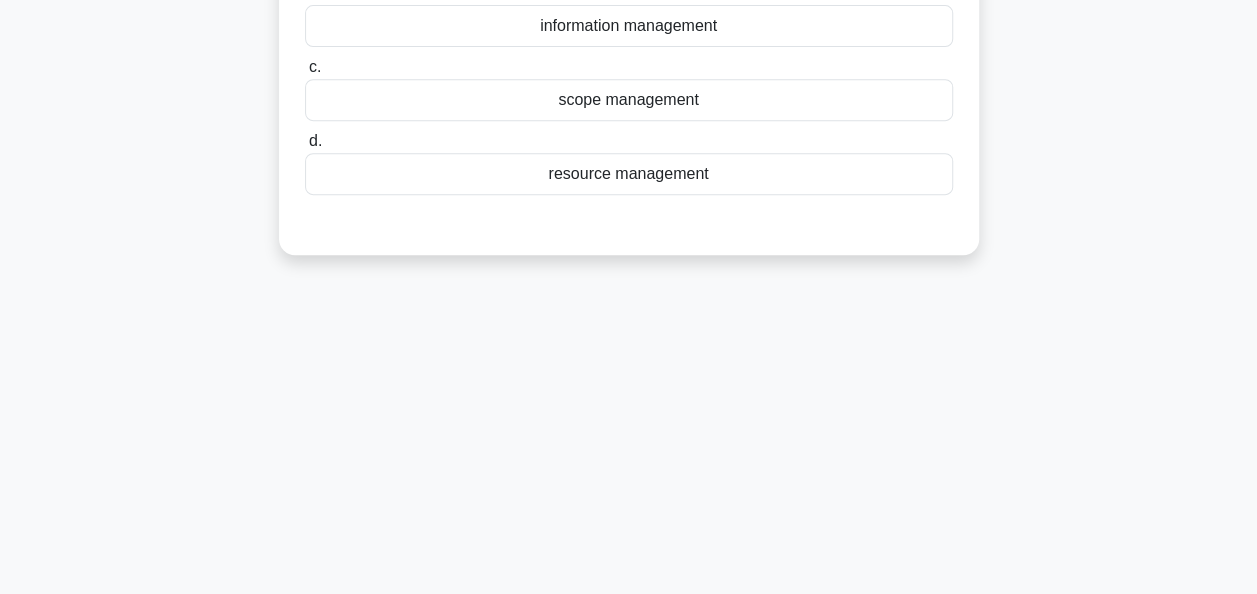scroll, scrollTop: 100, scrollLeft: 0, axis: vertical 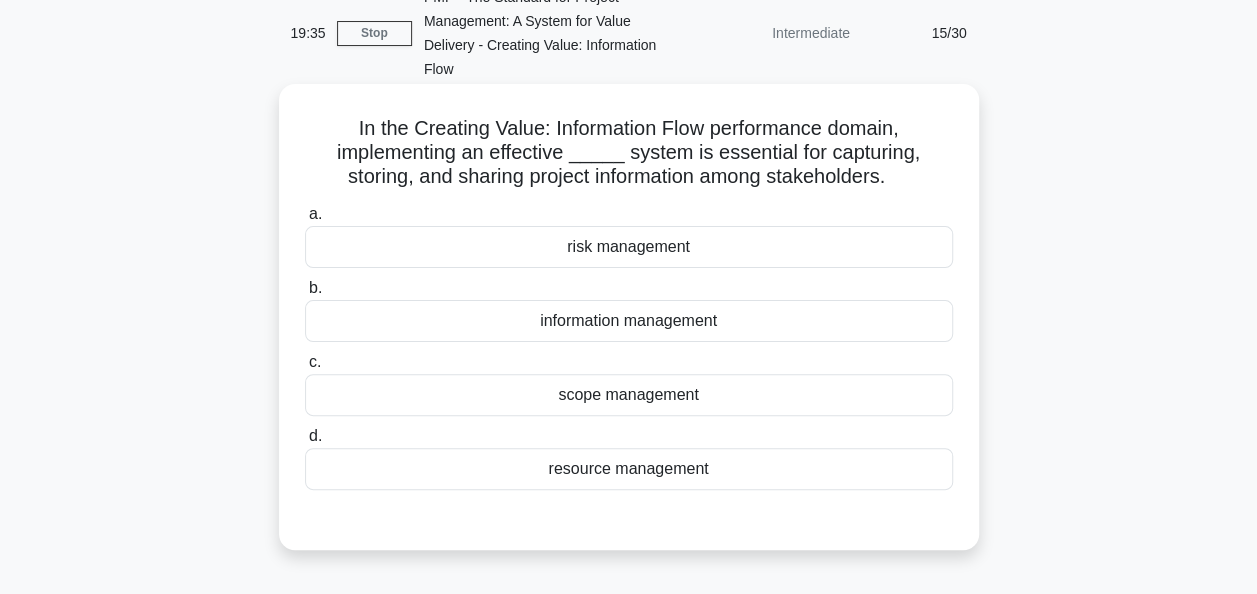 click on "information management" at bounding box center (629, 321) 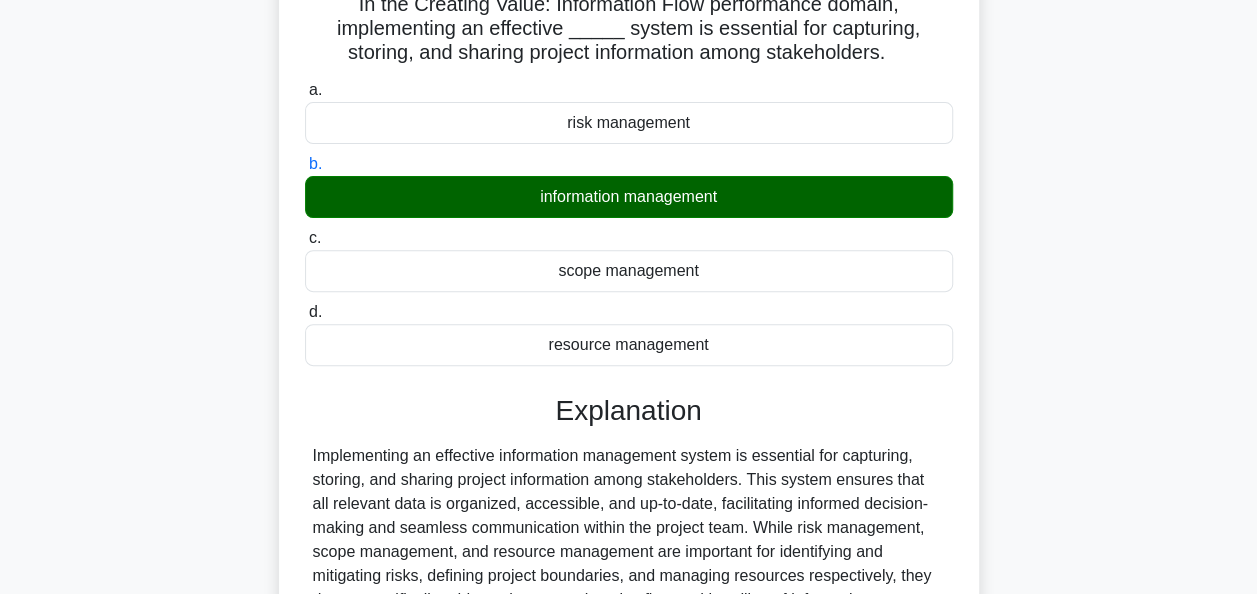scroll, scrollTop: 400, scrollLeft: 0, axis: vertical 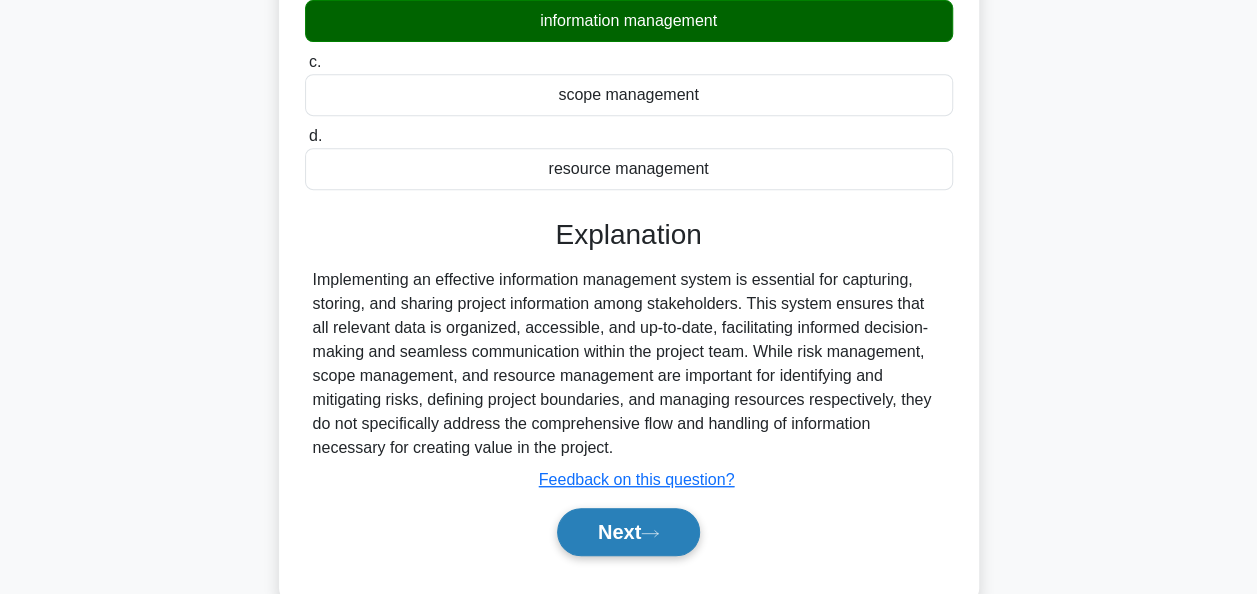 click on "Next" at bounding box center (628, 532) 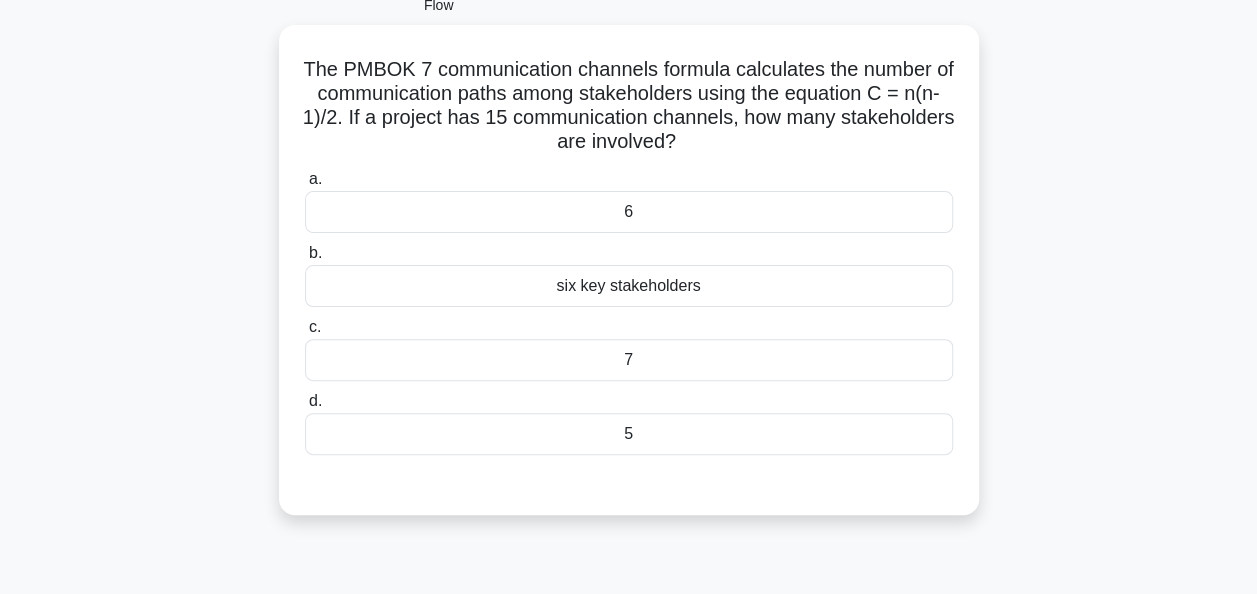 scroll, scrollTop: 100, scrollLeft: 0, axis: vertical 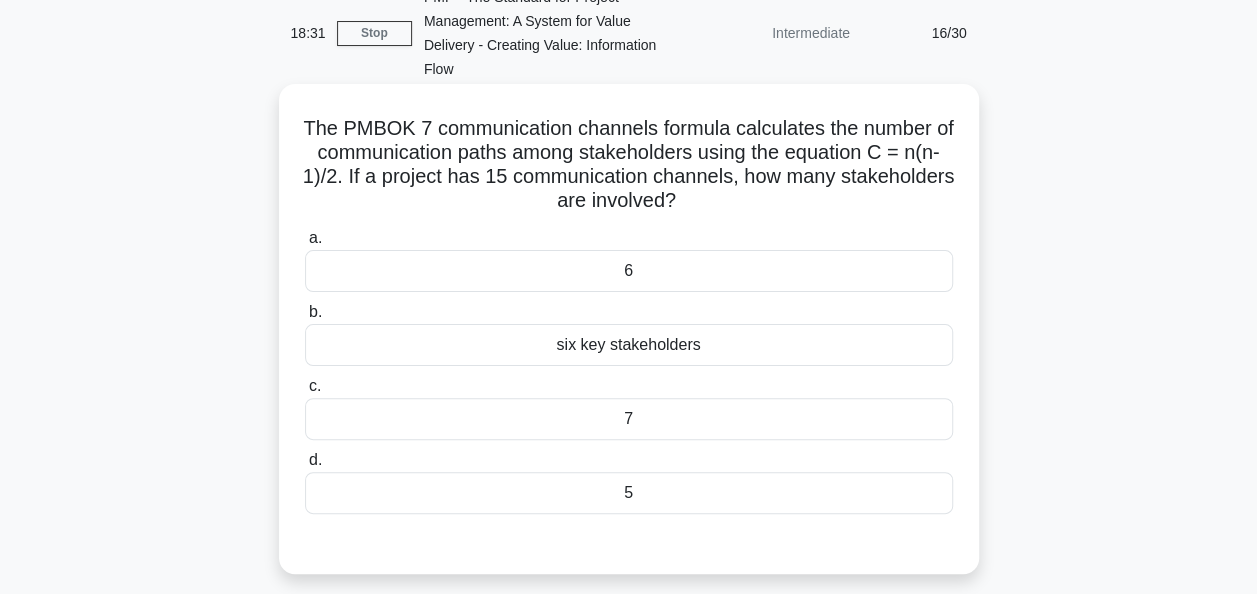 click on "6" at bounding box center [629, 271] 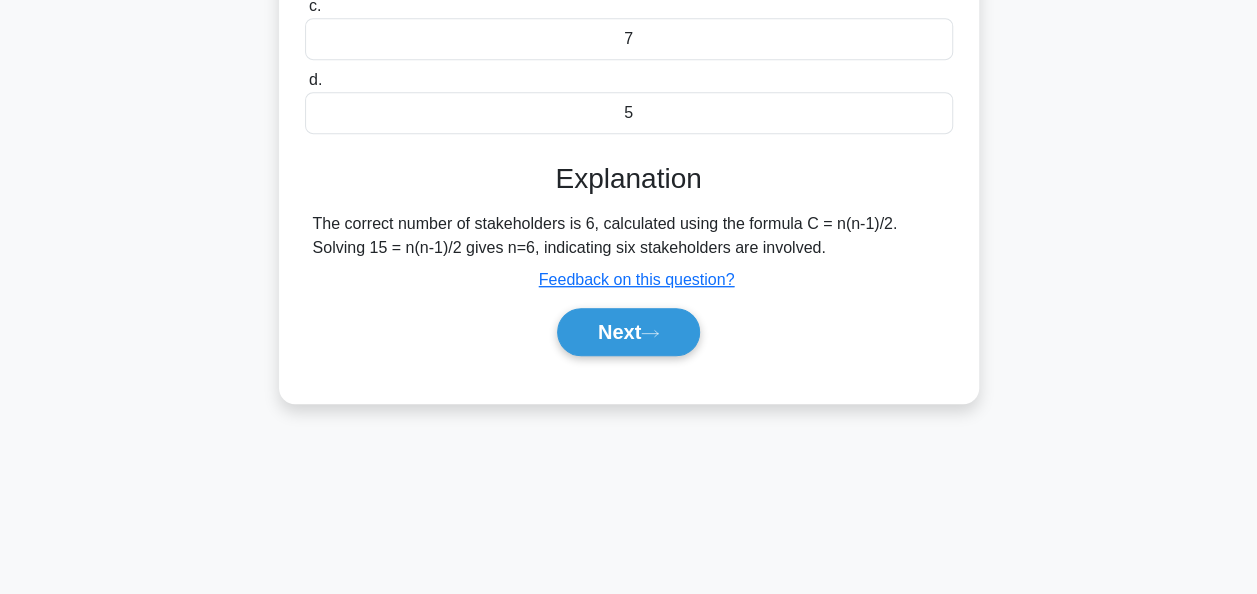 scroll, scrollTop: 486, scrollLeft: 0, axis: vertical 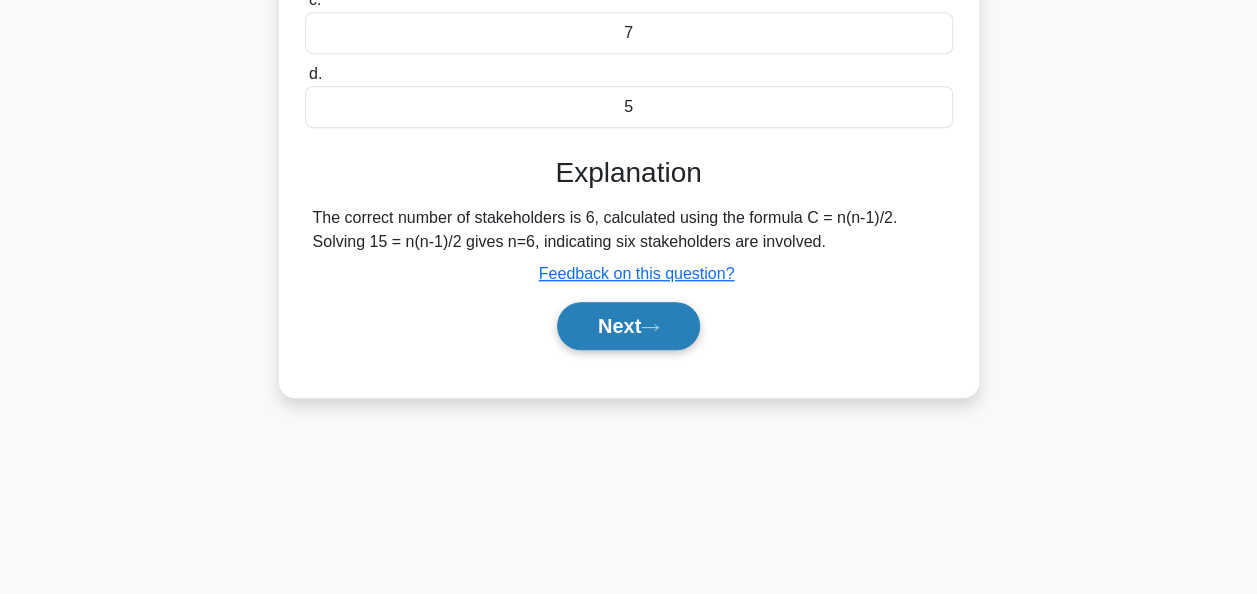 click on "Next" at bounding box center (628, 326) 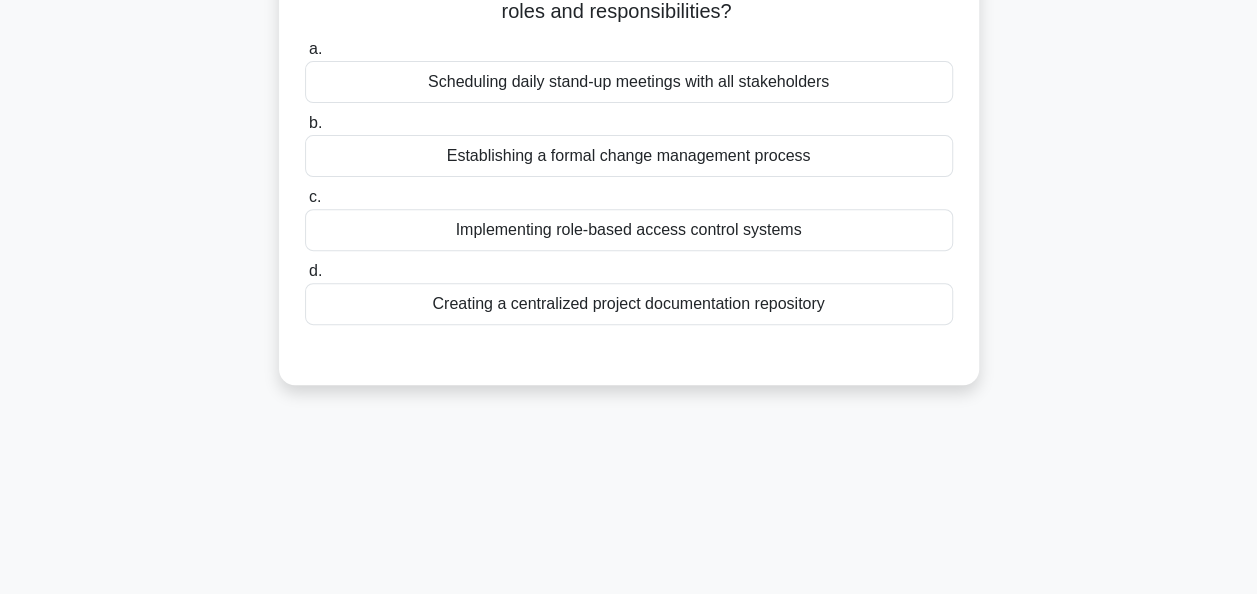 scroll, scrollTop: 86, scrollLeft: 0, axis: vertical 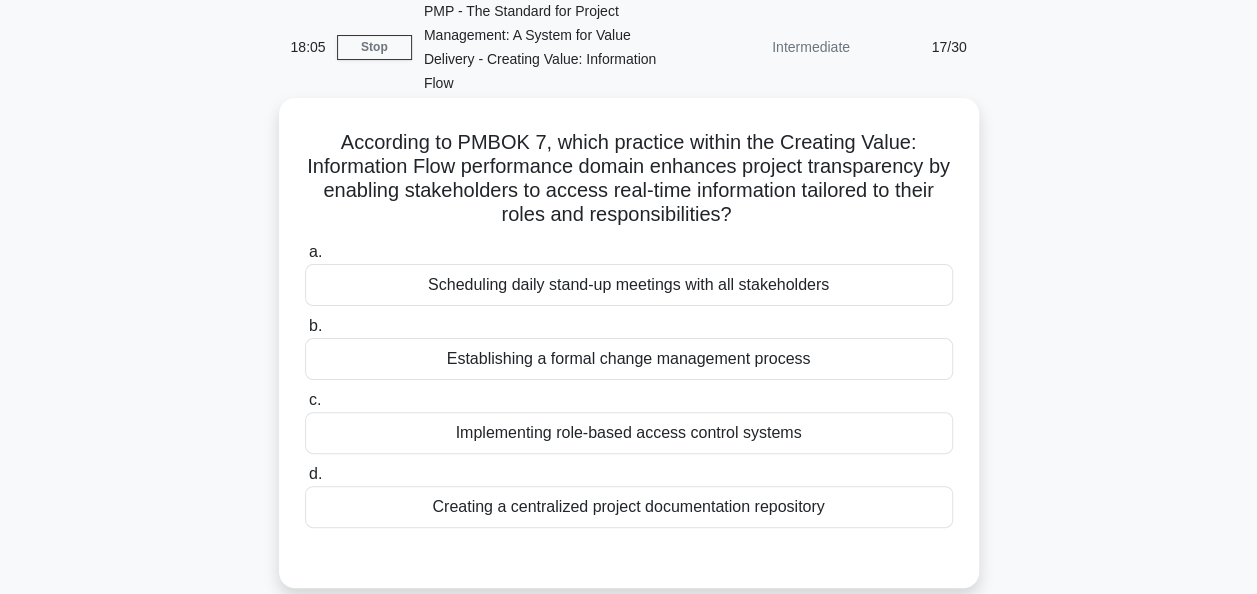 click on "Creating a centralized project documentation repository" at bounding box center [629, 507] 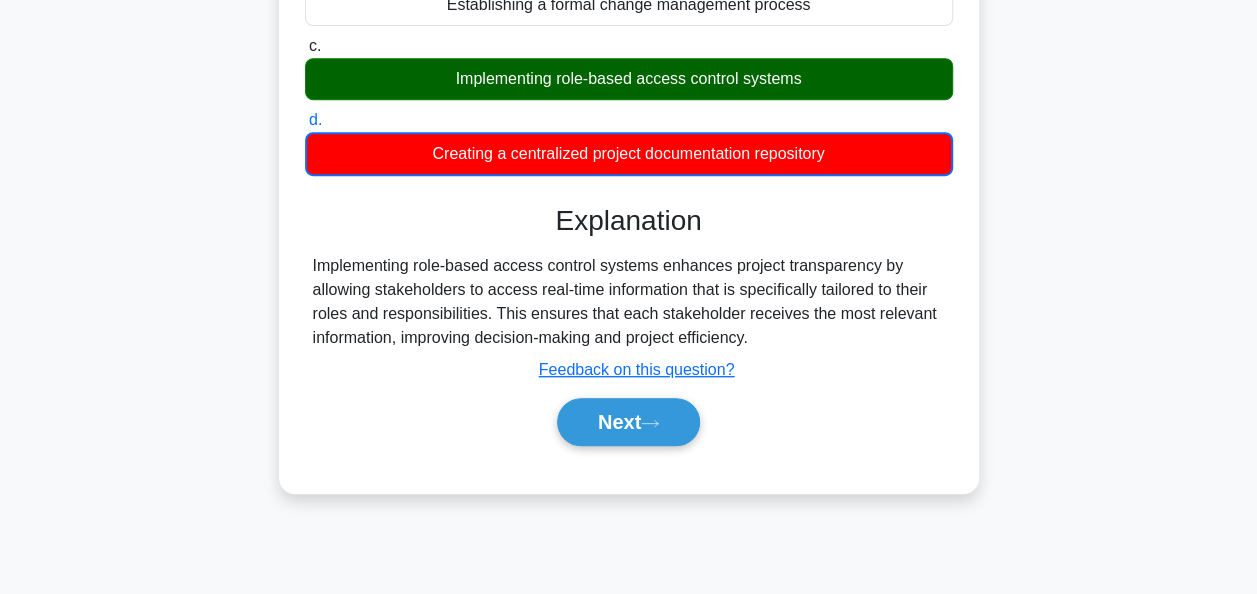 scroll, scrollTop: 486, scrollLeft: 0, axis: vertical 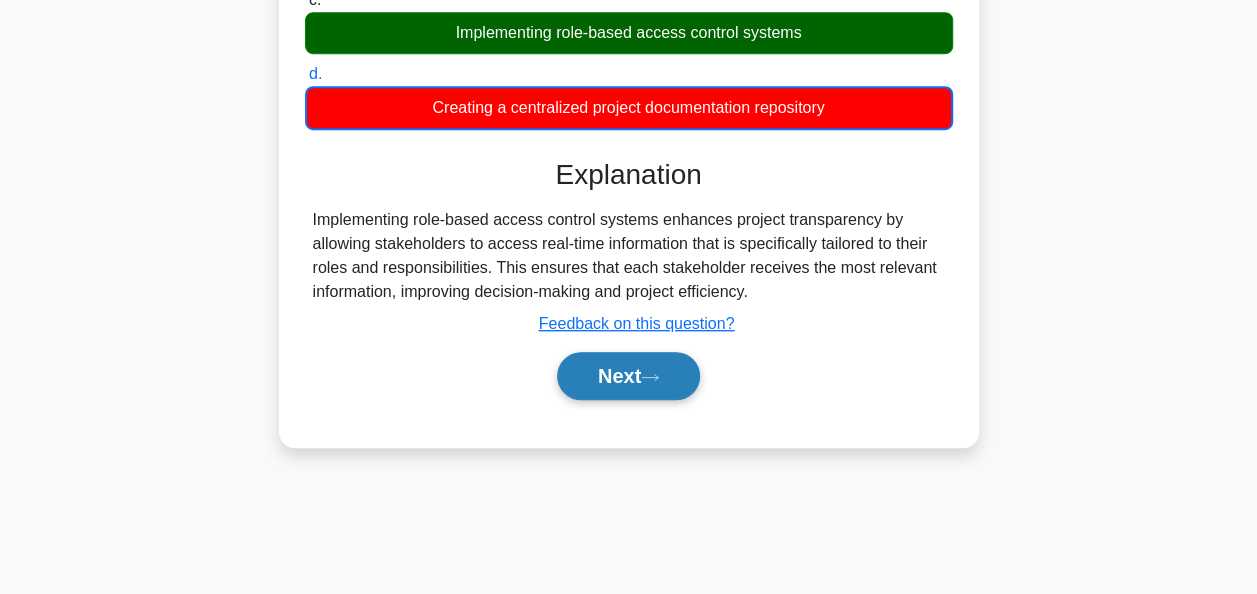 click on "Next" at bounding box center (628, 376) 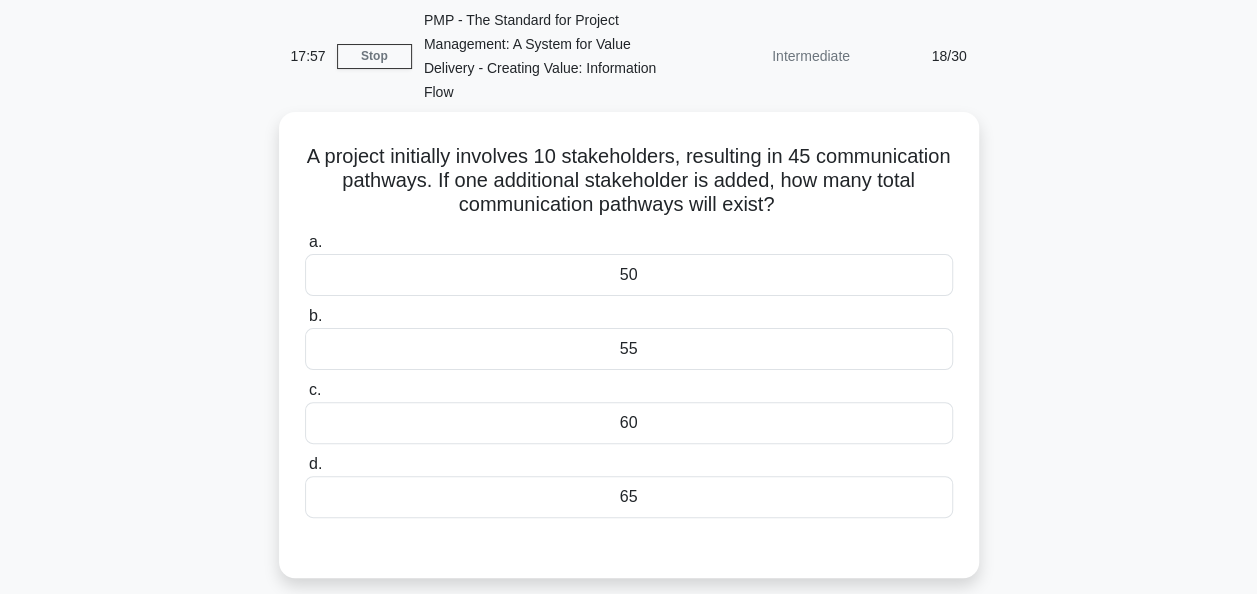 scroll, scrollTop: 0, scrollLeft: 0, axis: both 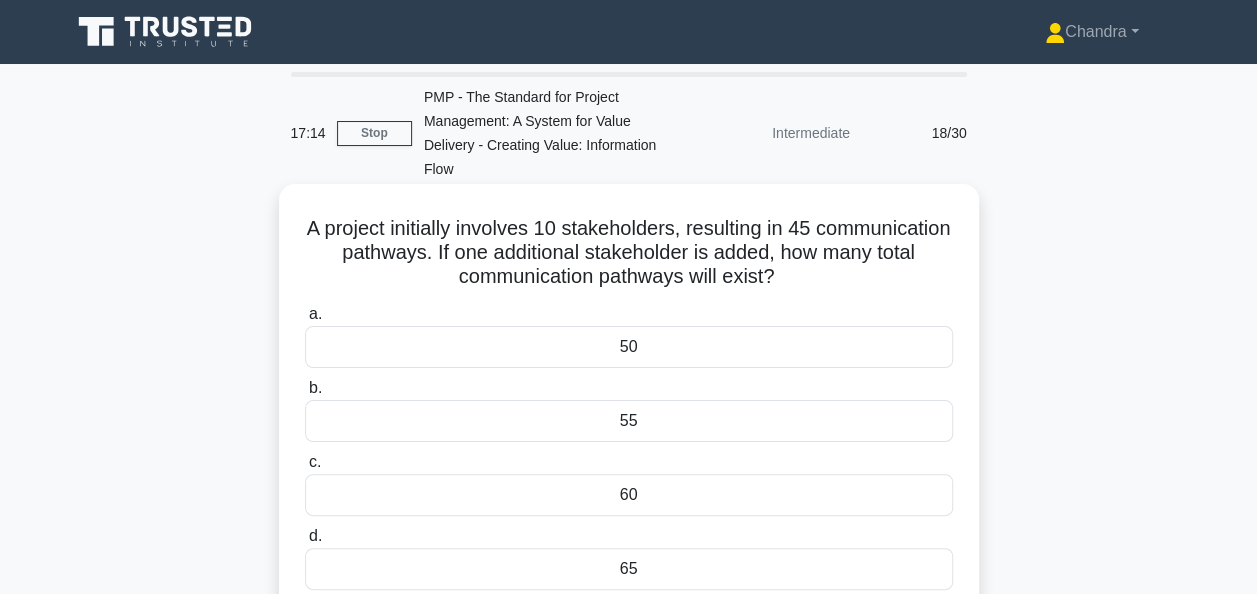 click on "55" at bounding box center (629, 421) 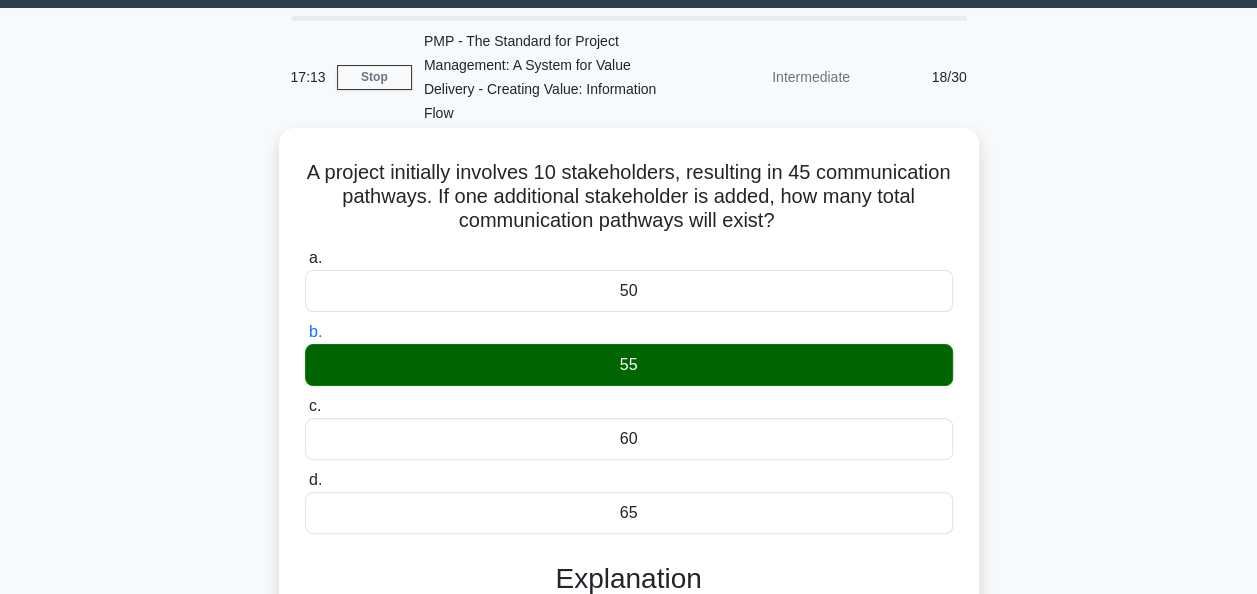 scroll, scrollTop: 486, scrollLeft: 0, axis: vertical 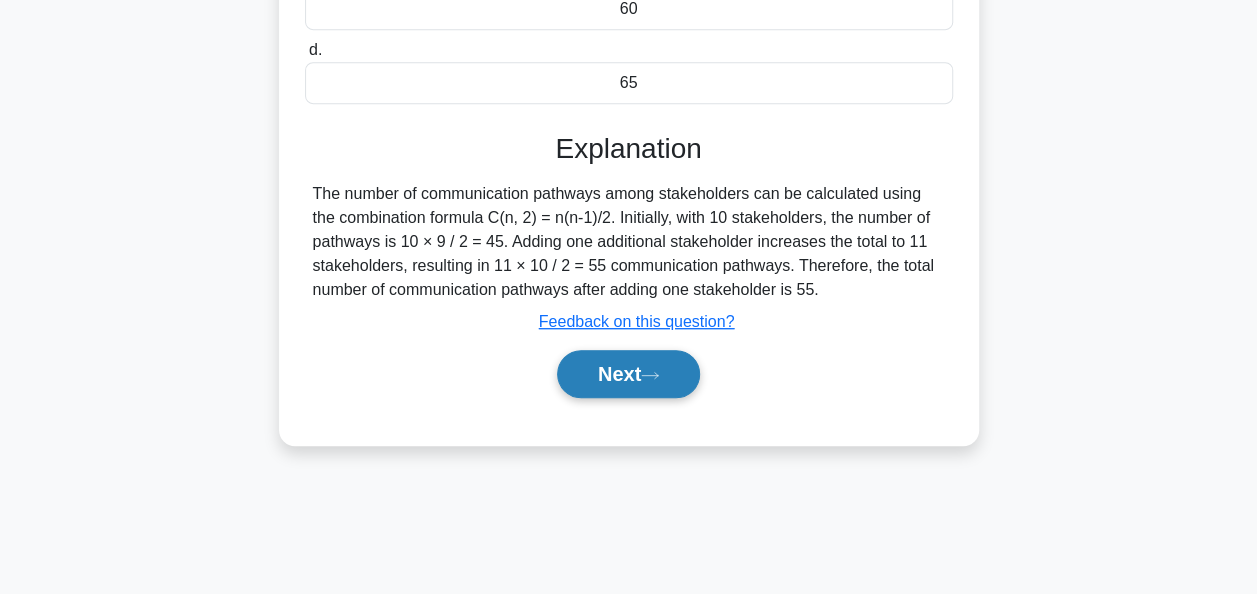 click on "Next" at bounding box center [628, 374] 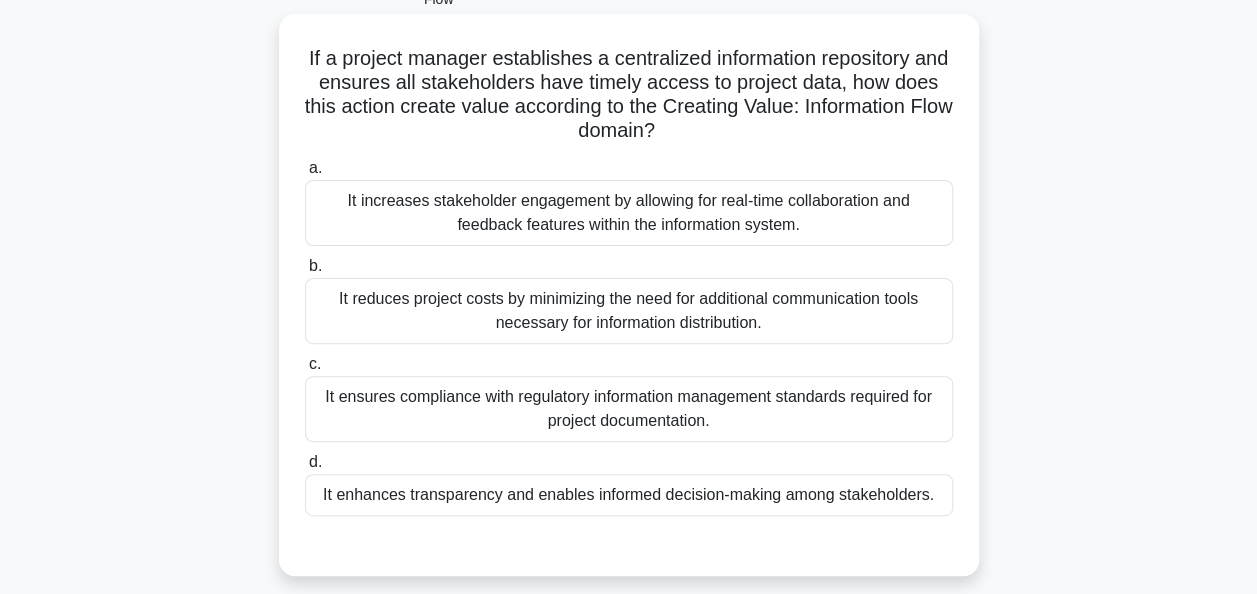 scroll, scrollTop: 200, scrollLeft: 0, axis: vertical 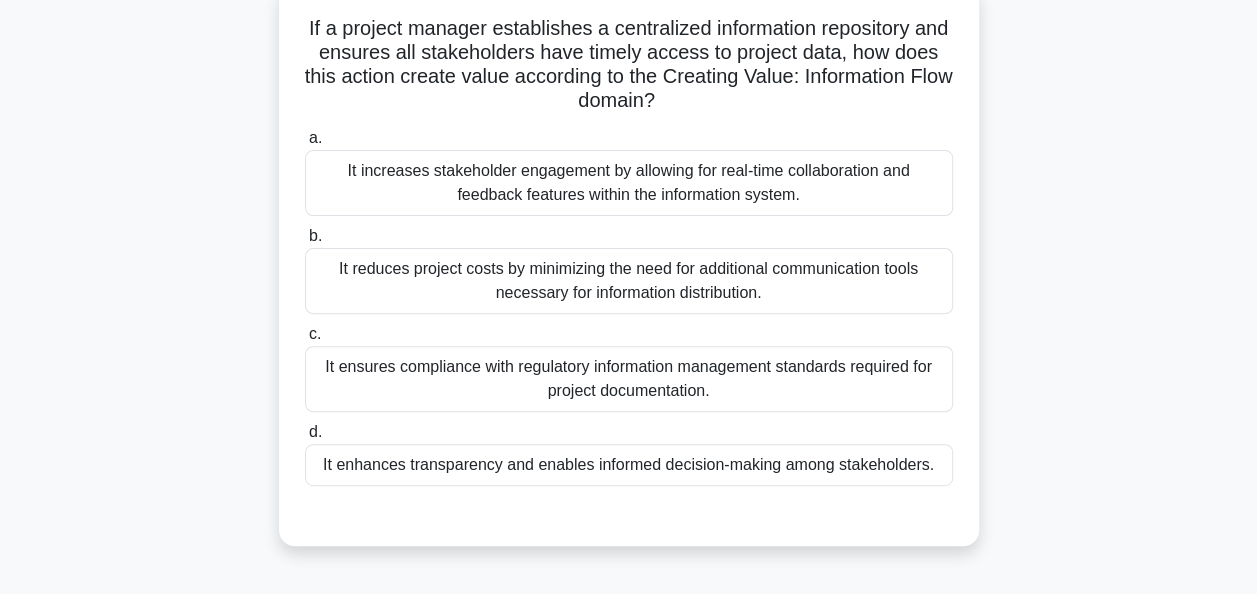 click on "It enhances transparency and enables informed decision-making among stakeholders." at bounding box center [629, 465] 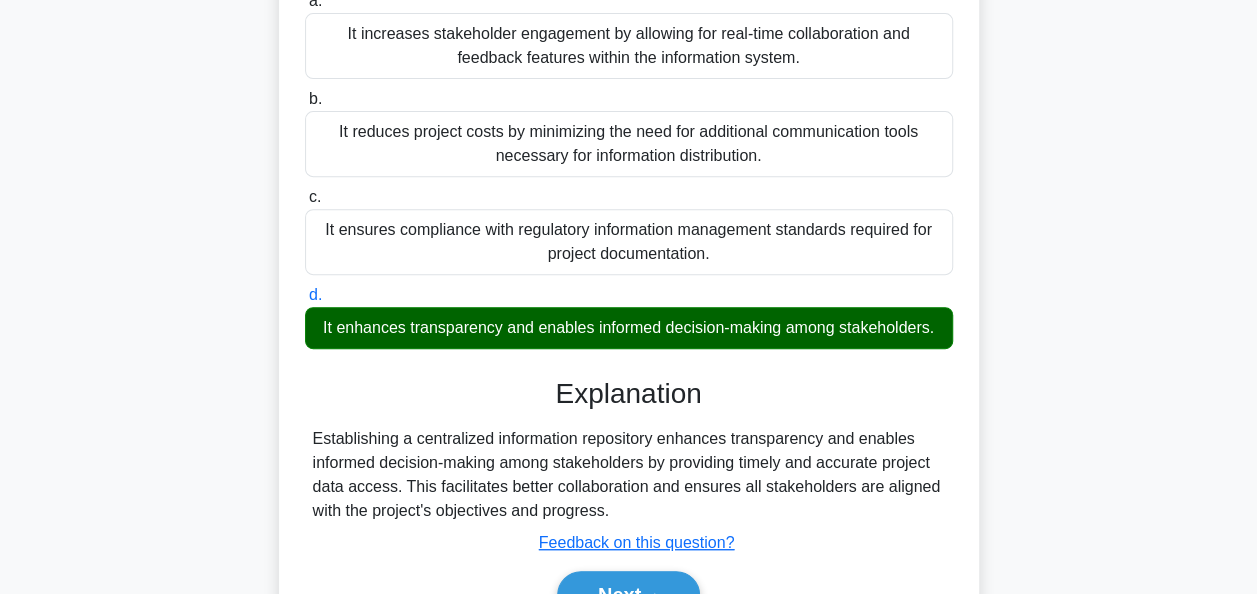 scroll, scrollTop: 486, scrollLeft: 0, axis: vertical 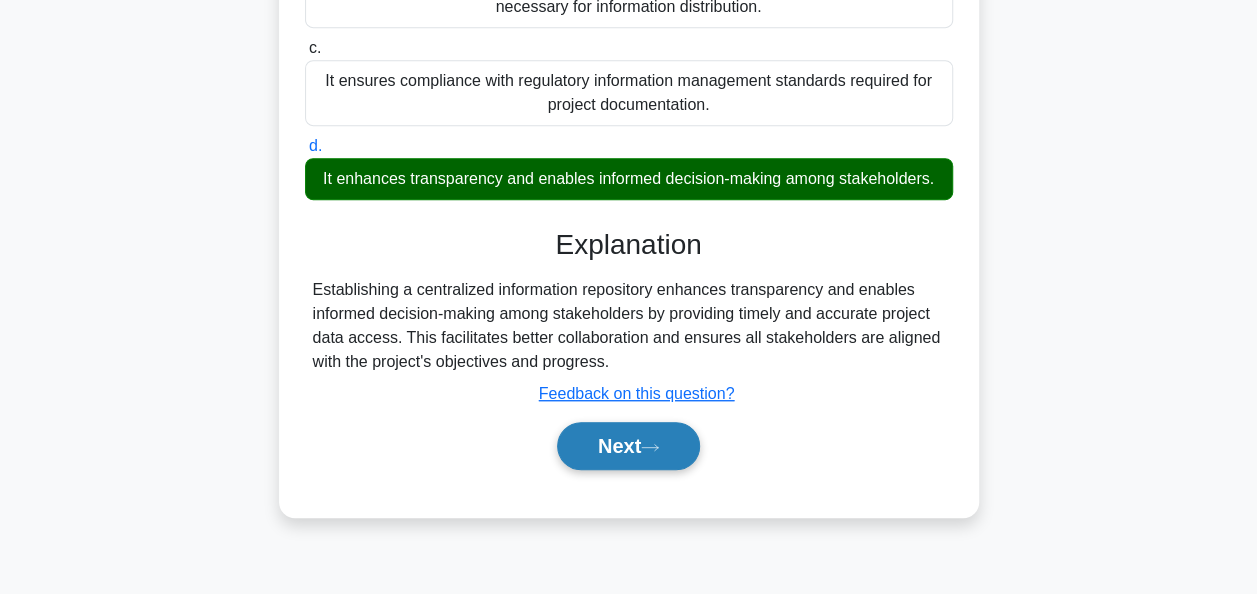 click on "Next" at bounding box center [628, 446] 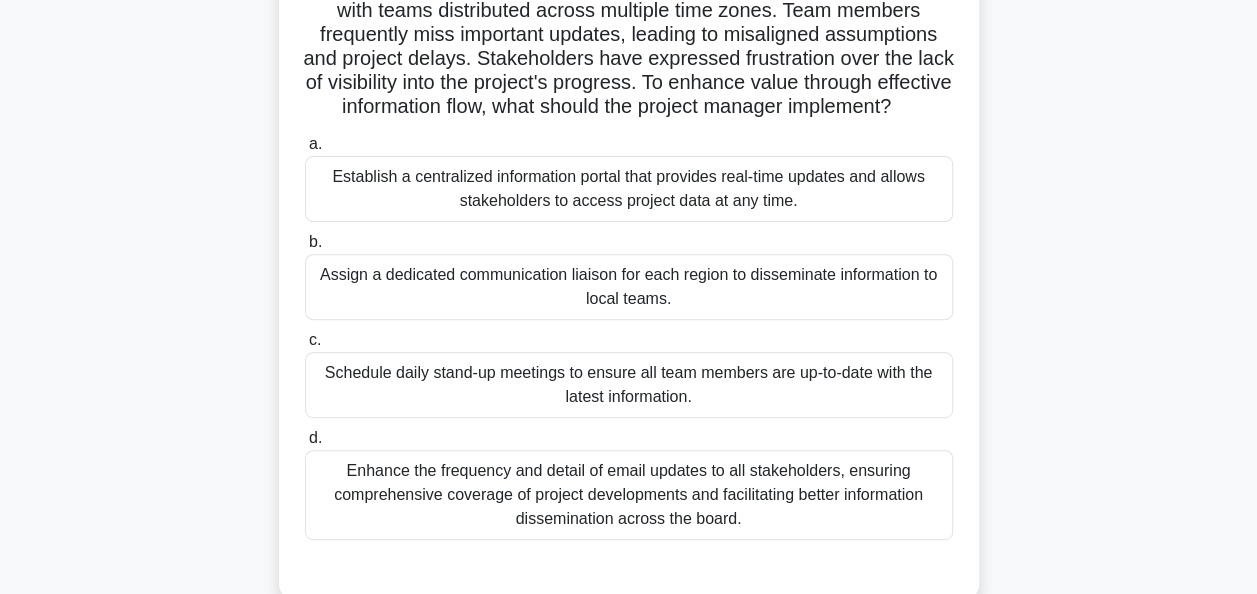 scroll, scrollTop: 186, scrollLeft: 0, axis: vertical 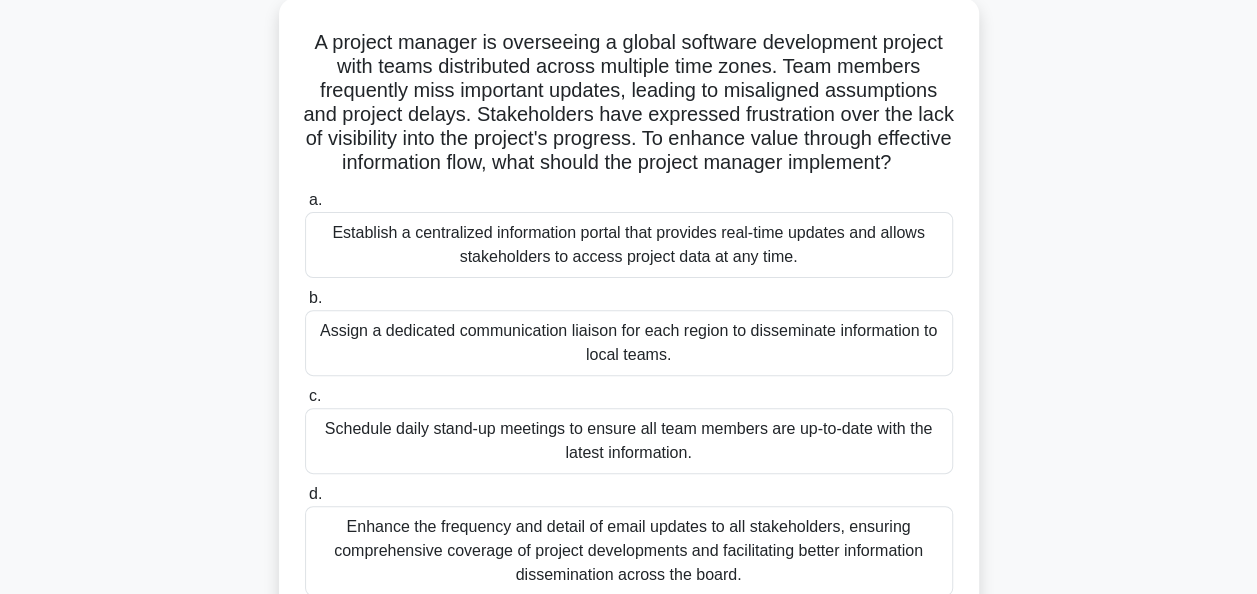 click on "Establish a centralized information portal that provides real-time updates and allows stakeholders to access project data at any time." at bounding box center [629, 245] 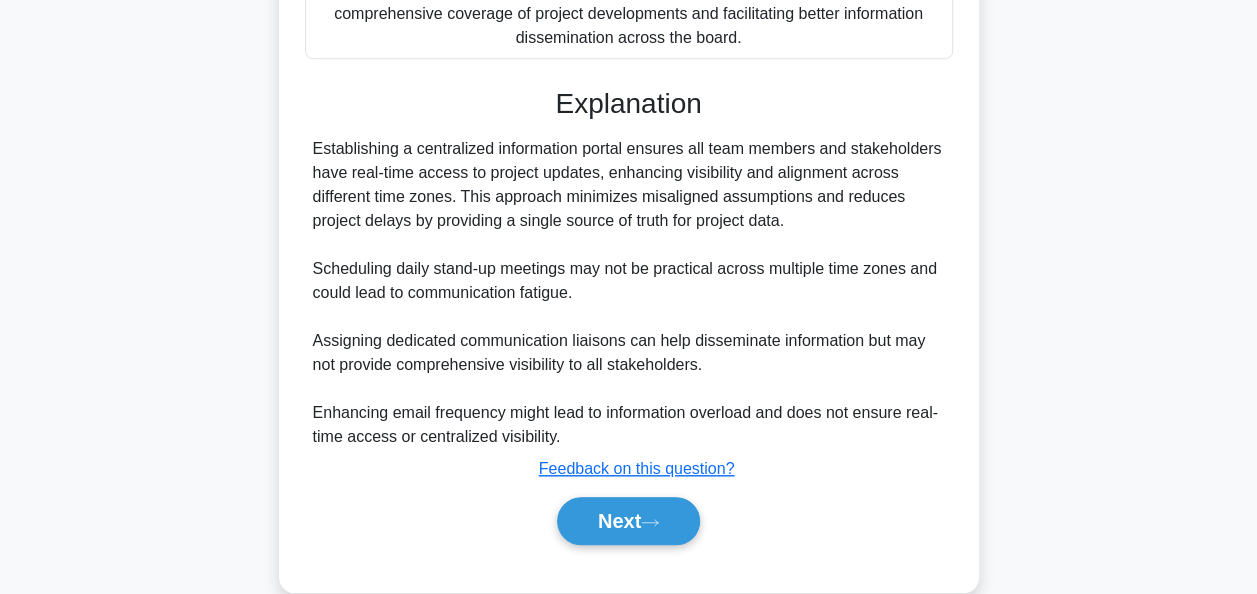 scroll, scrollTop: 780, scrollLeft: 0, axis: vertical 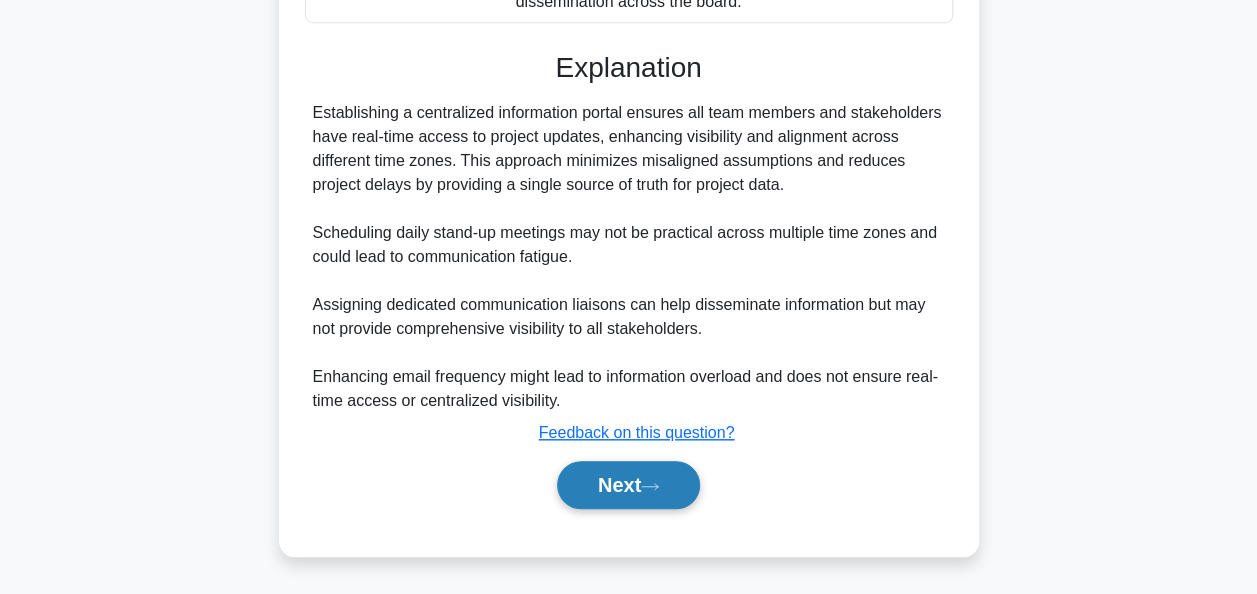 click on "Next" at bounding box center (628, 485) 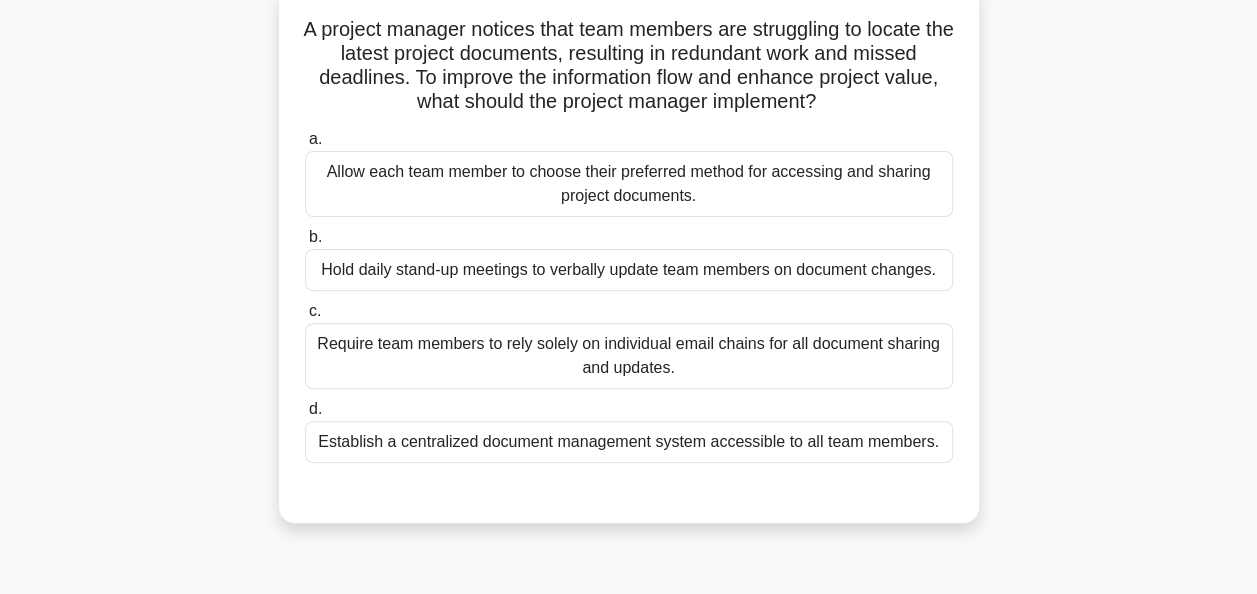 scroll, scrollTop: 200, scrollLeft: 0, axis: vertical 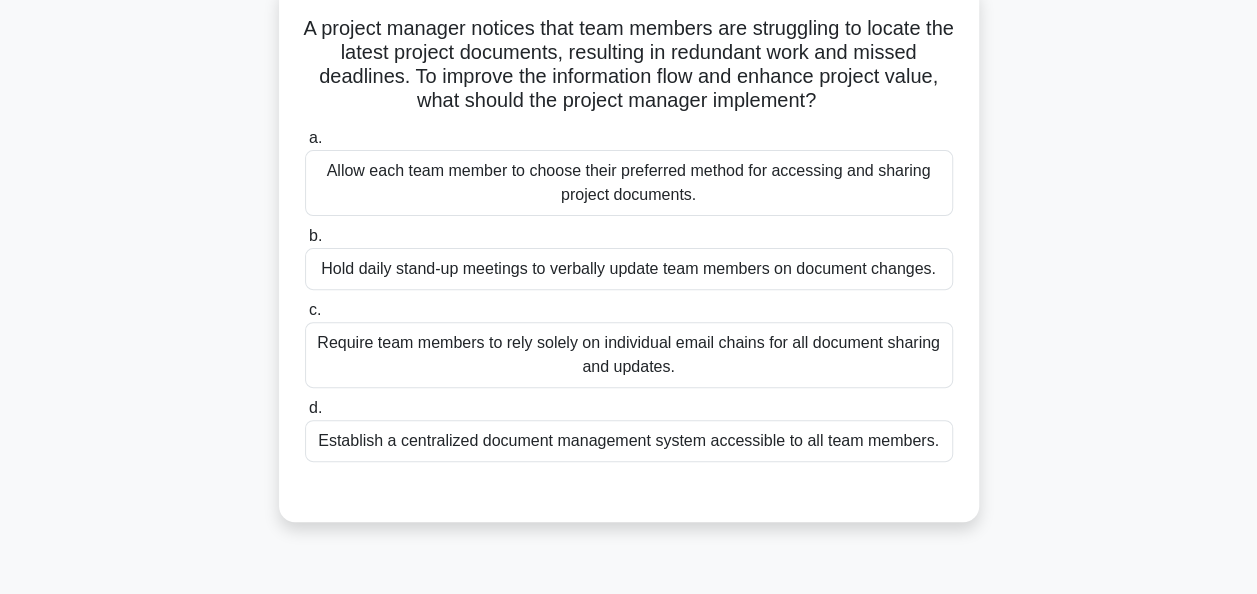 click on "Establish a centralized document management system accessible to all team members." at bounding box center (629, 441) 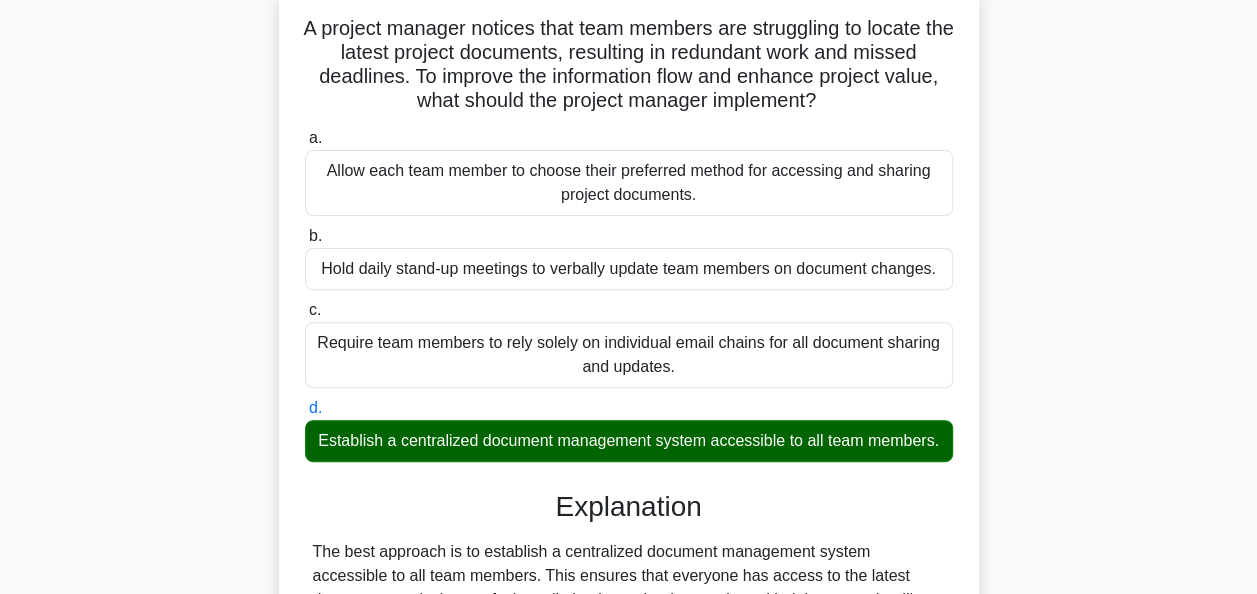 scroll, scrollTop: 516, scrollLeft: 0, axis: vertical 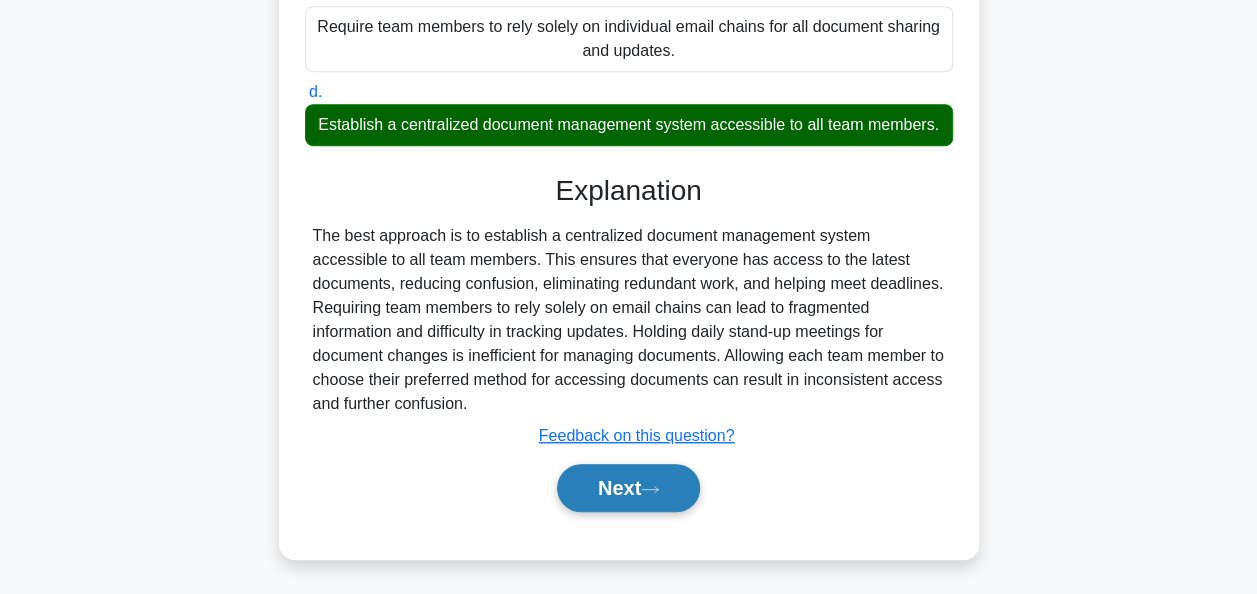 click on "Next" at bounding box center (628, 488) 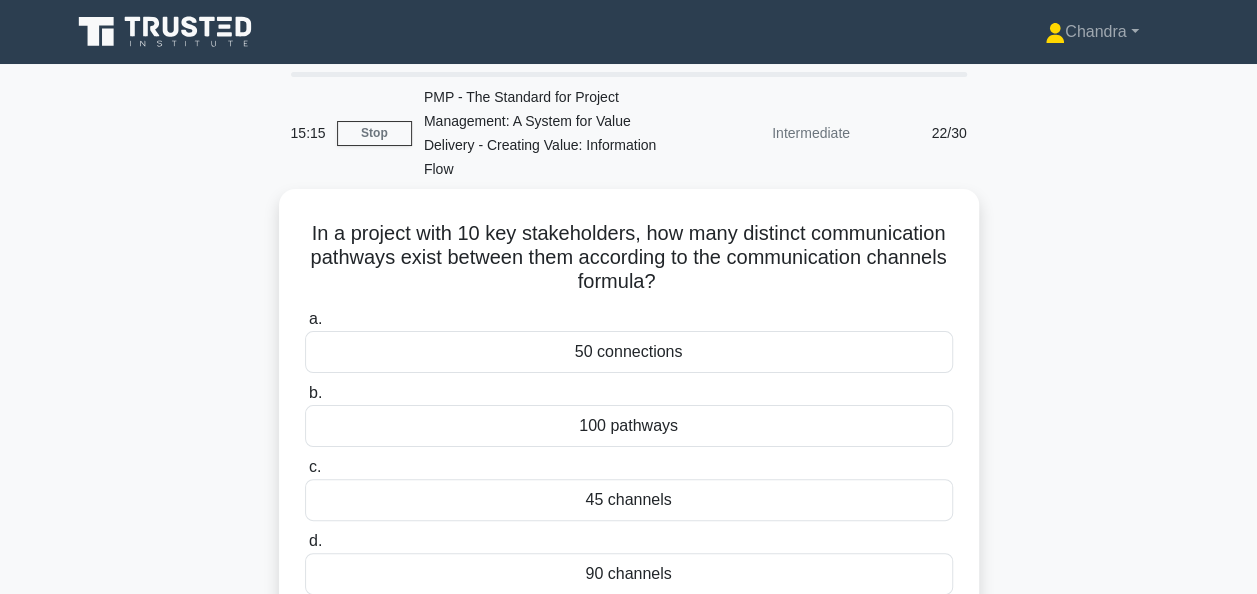 scroll, scrollTop: 0, scrollLeft: 0, axis: both 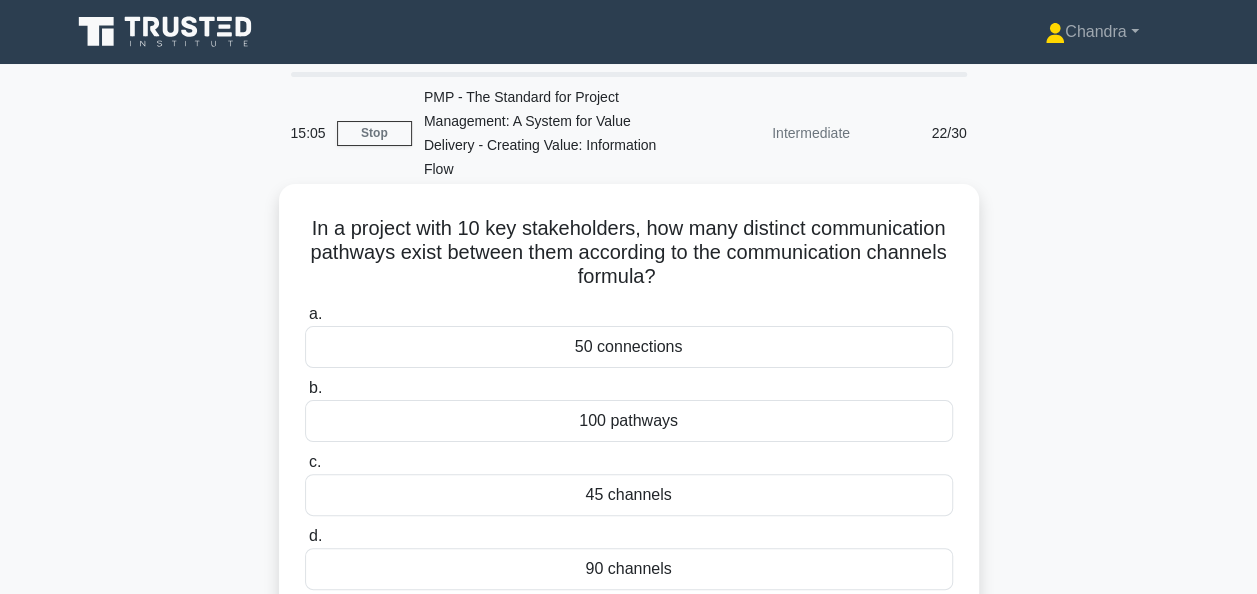 click on "45 channels" at bounding box center (629, 495) 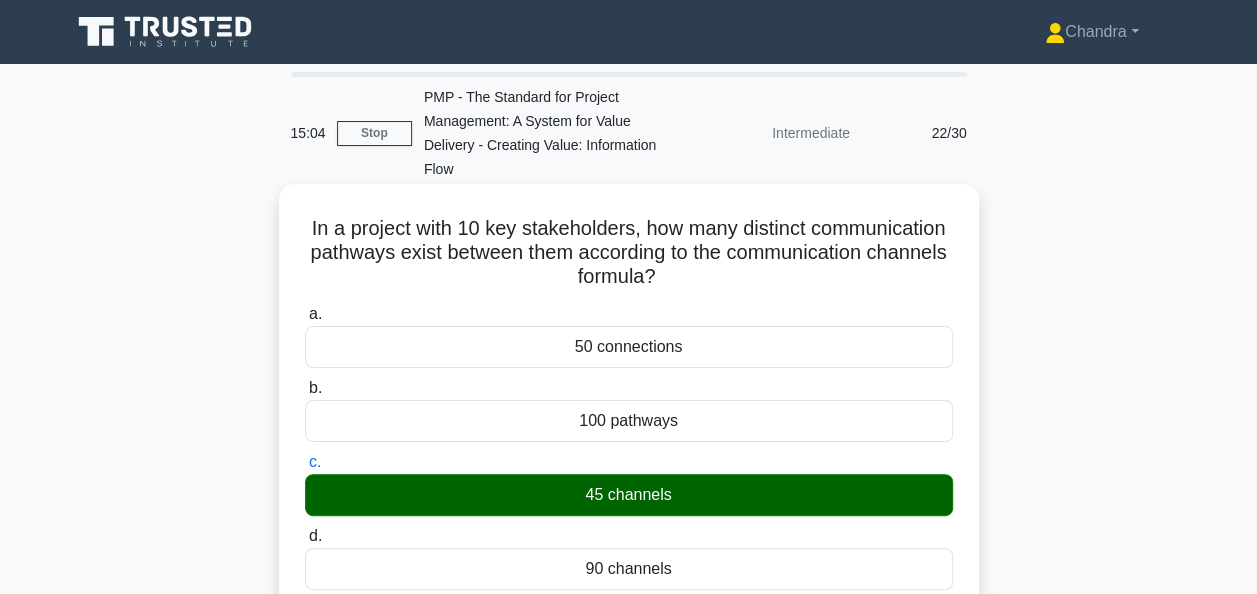 scroll, scrollTop: 486, scrollLeft: 0, axis: vertical 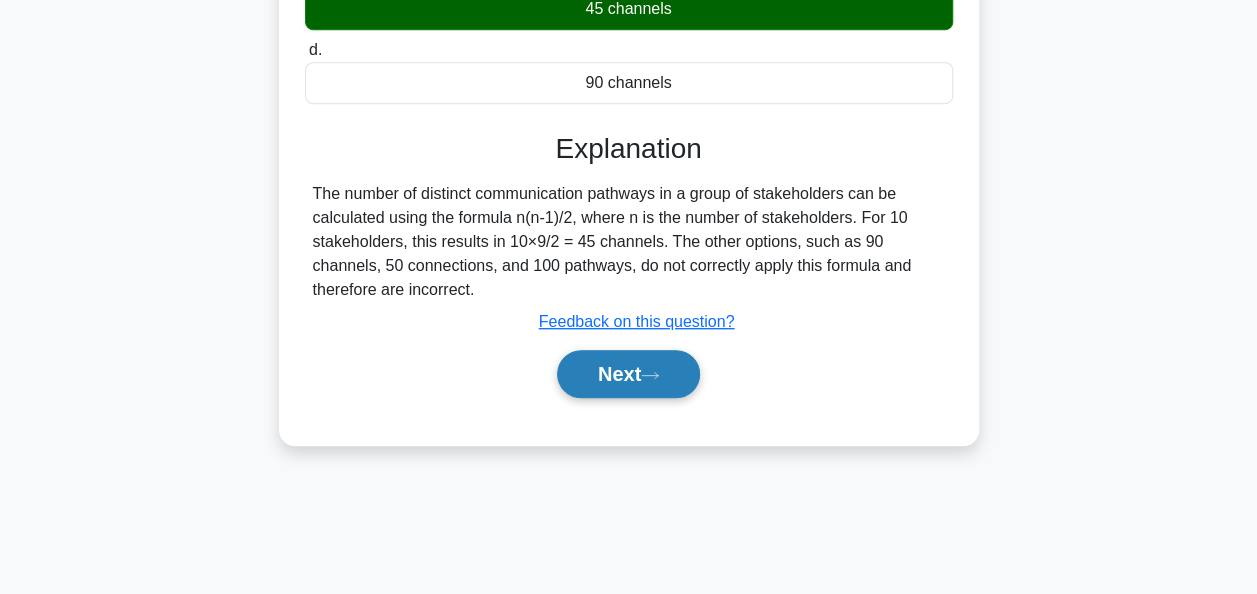 click on "Next" at bounding box center (628, 374) 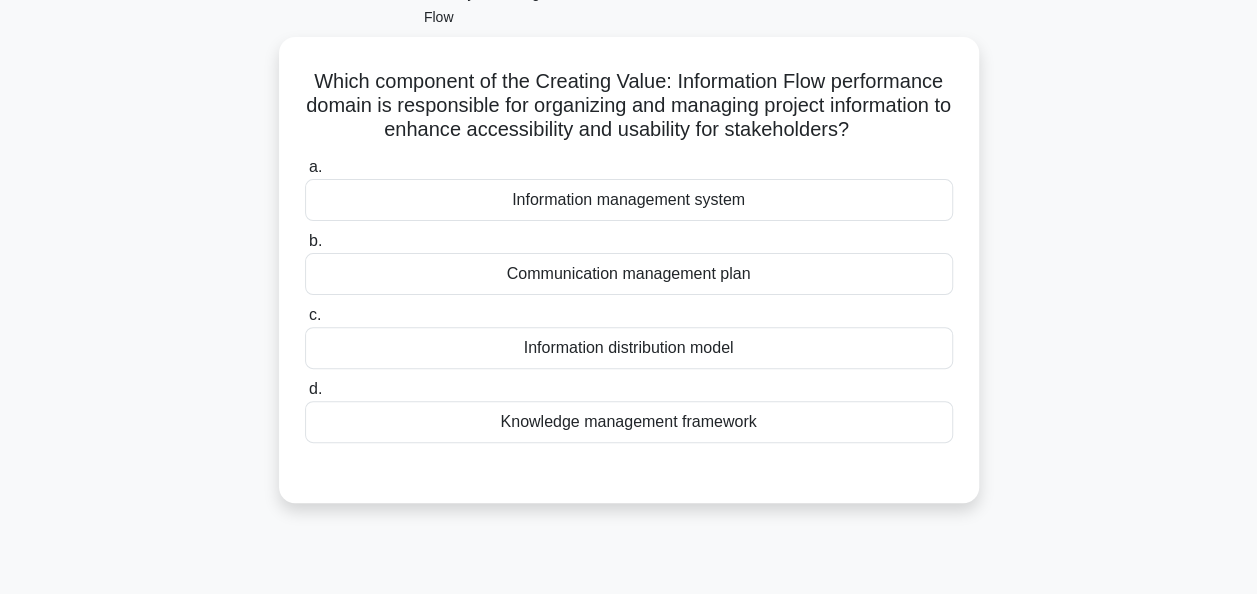 scroll, scrollTop: 200, scrollLeft: 0, axis: vertical 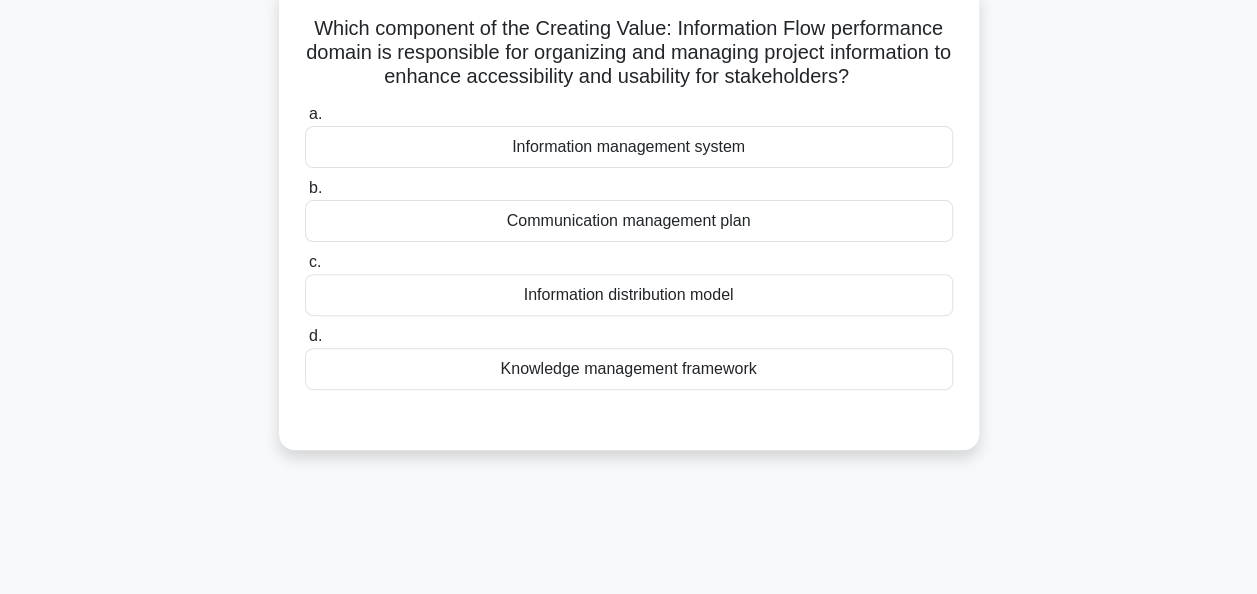 click on "Communication management plan" at bounding box center (629, 221) 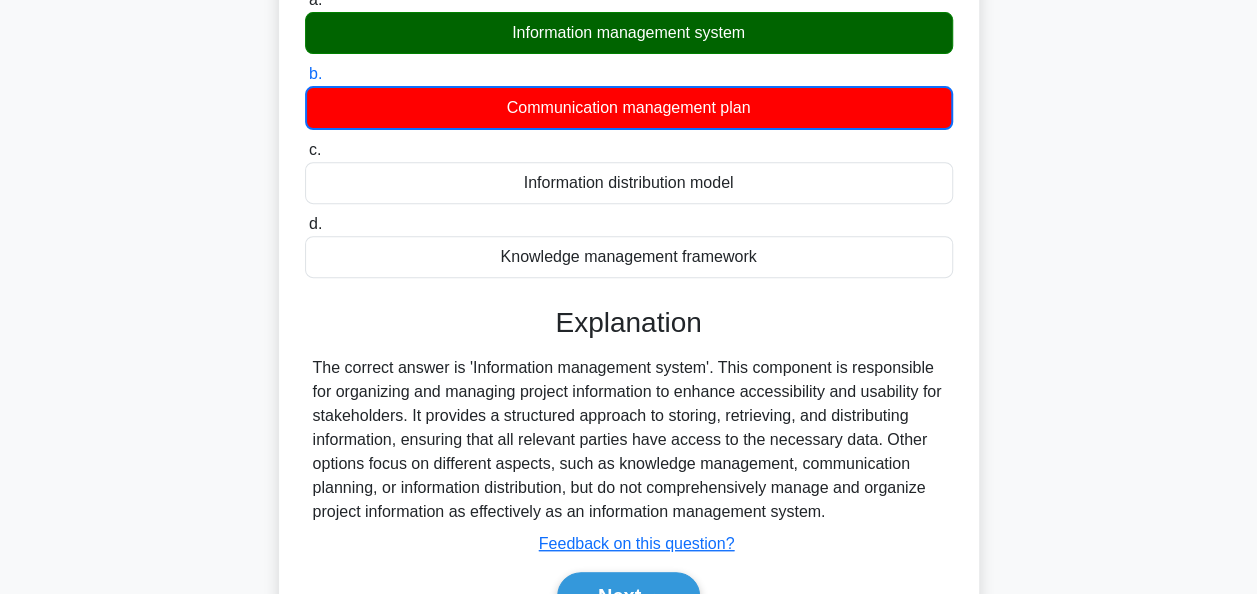 scroll, scrollTop: 486, scrollLeft: 0, axis: vertical 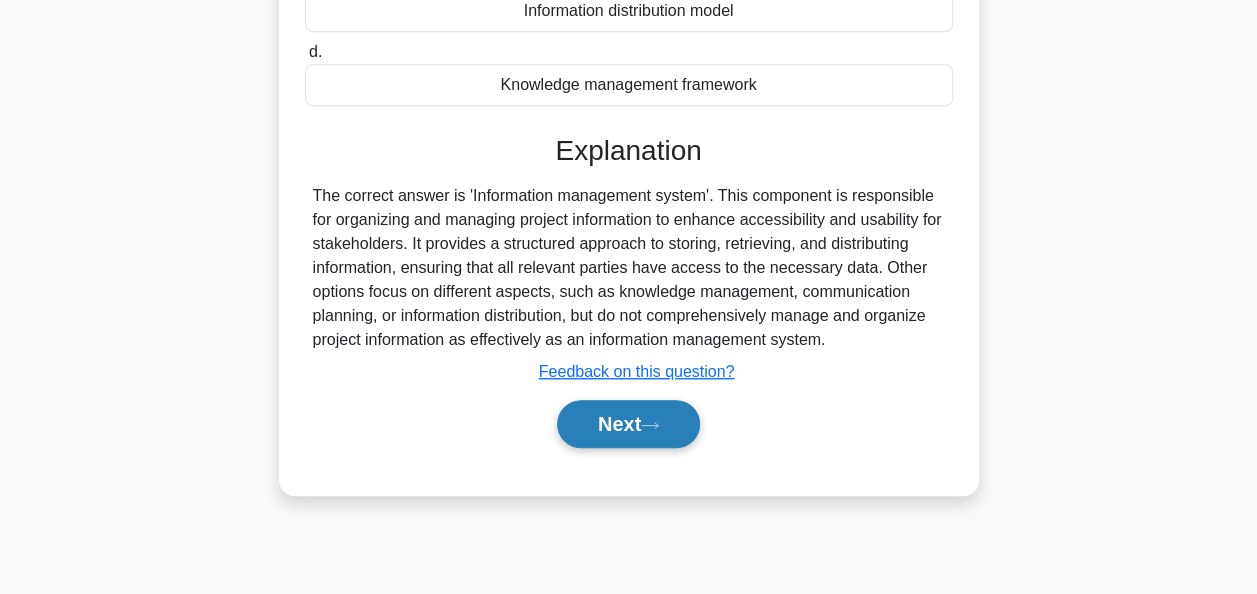 click on "Next" at bounding box center (628, 424) 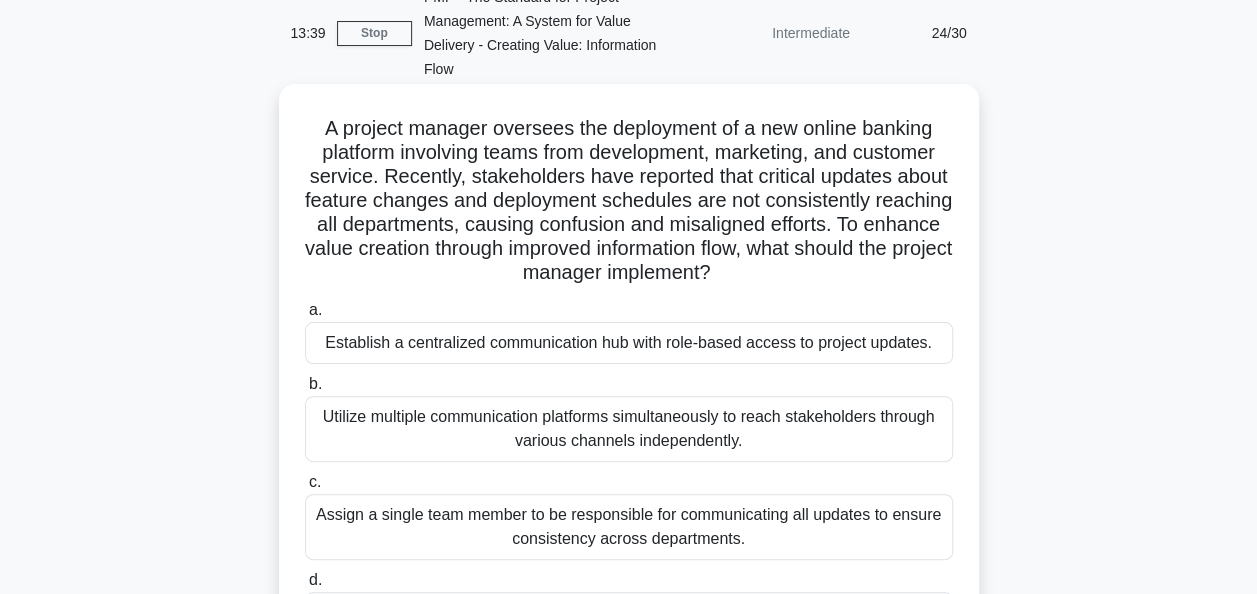 scroll, scrollTop: 300, scrollLeft: 0, axis: vertical 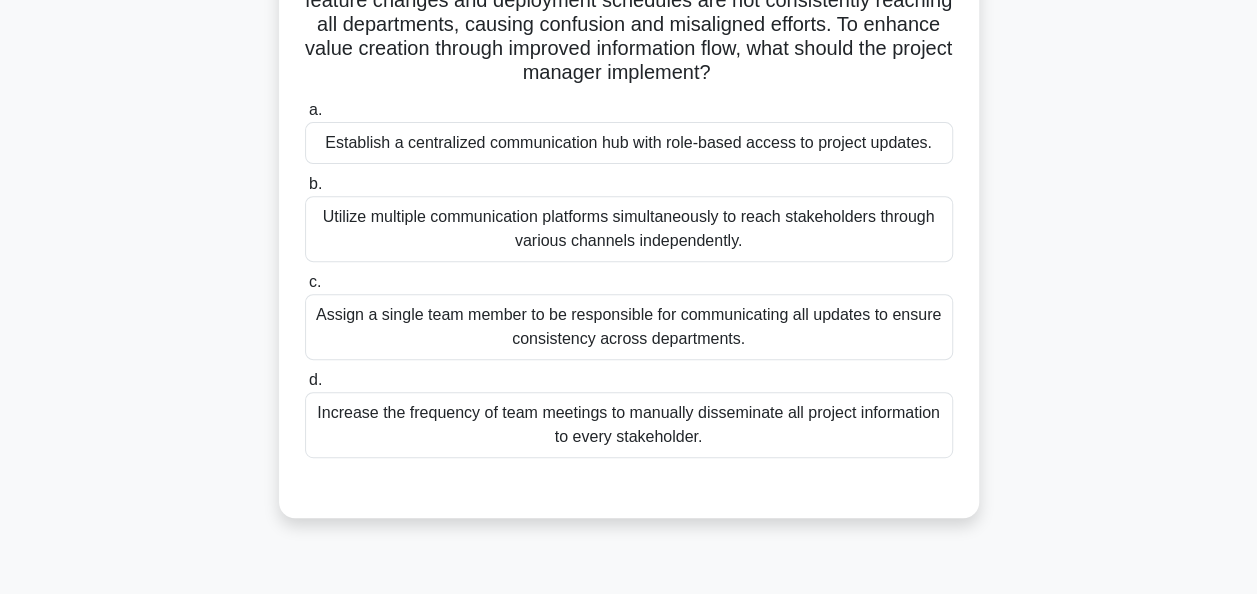 click on "Establish a centralized communication hub with role-based access to project updates." at bounding box center [629, 143] 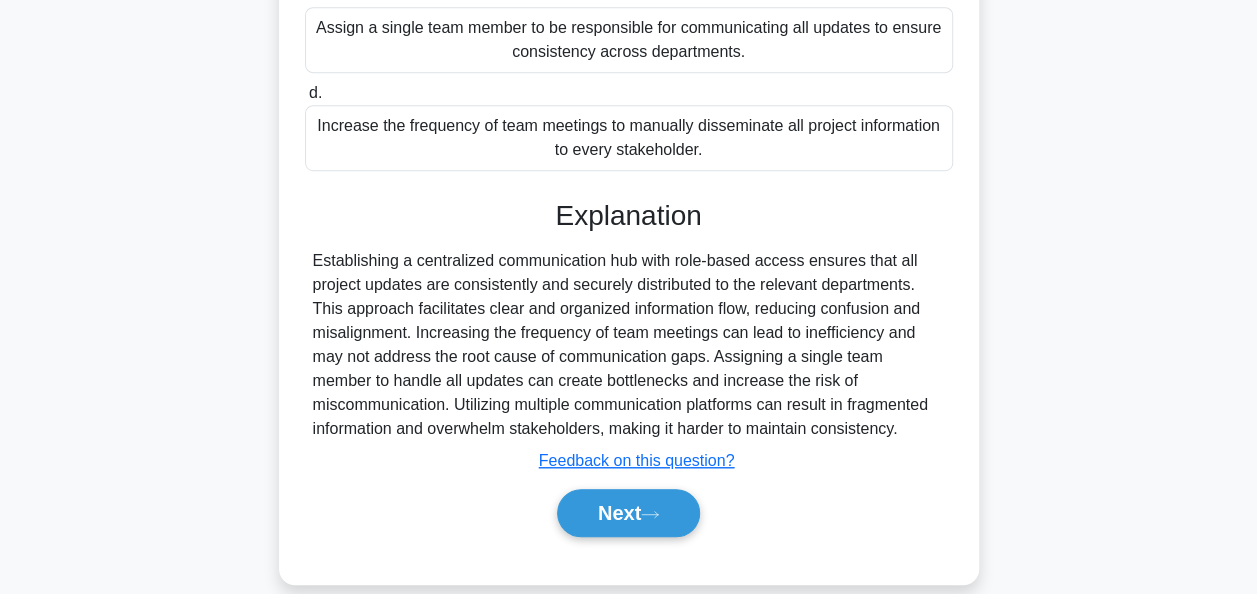scroll, scrollTop: 612, scrollLeft: 0, axis: vertical 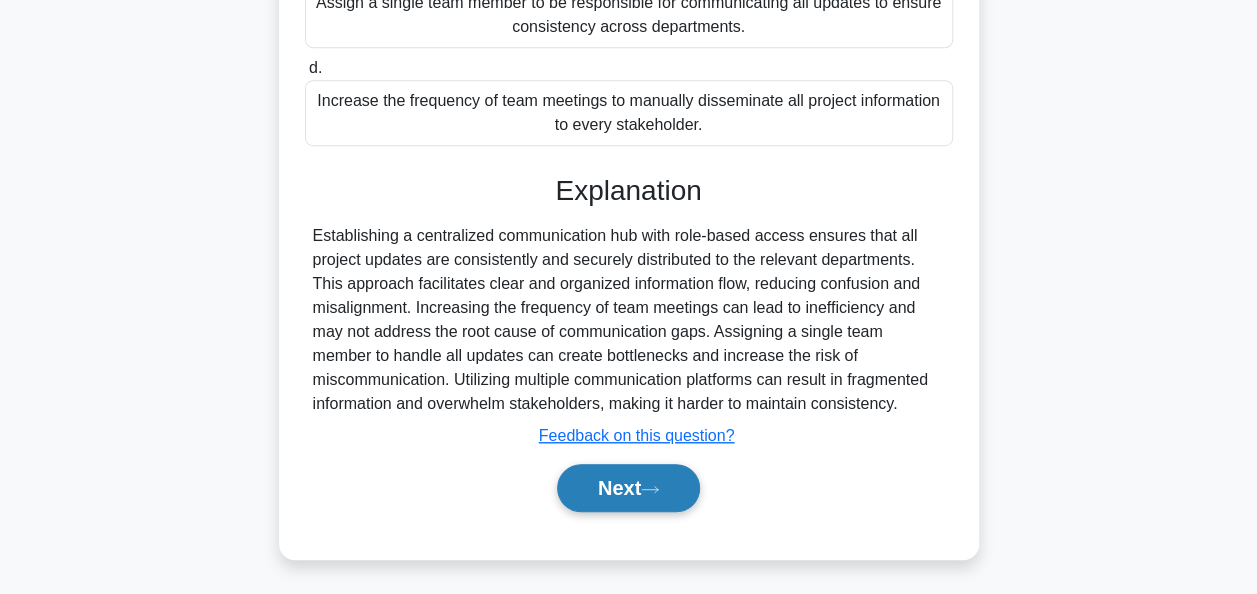 click on "Next" at bounding box center [628, 488] 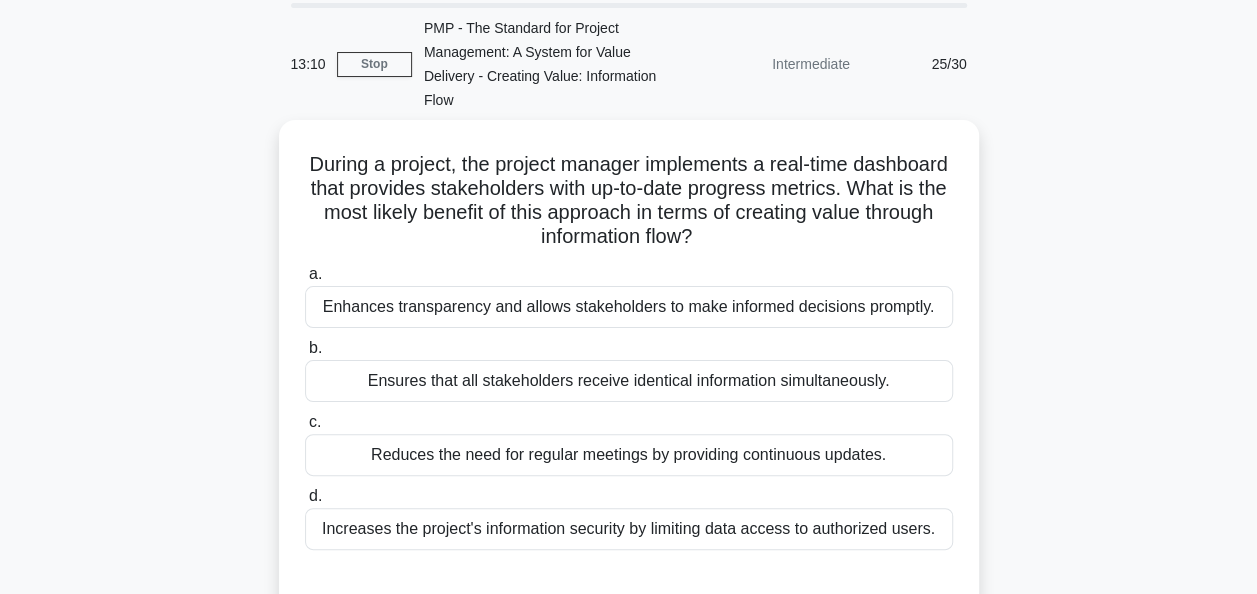 scroll, scrollTop: 100, scrollLeft: 0, axis: vertical 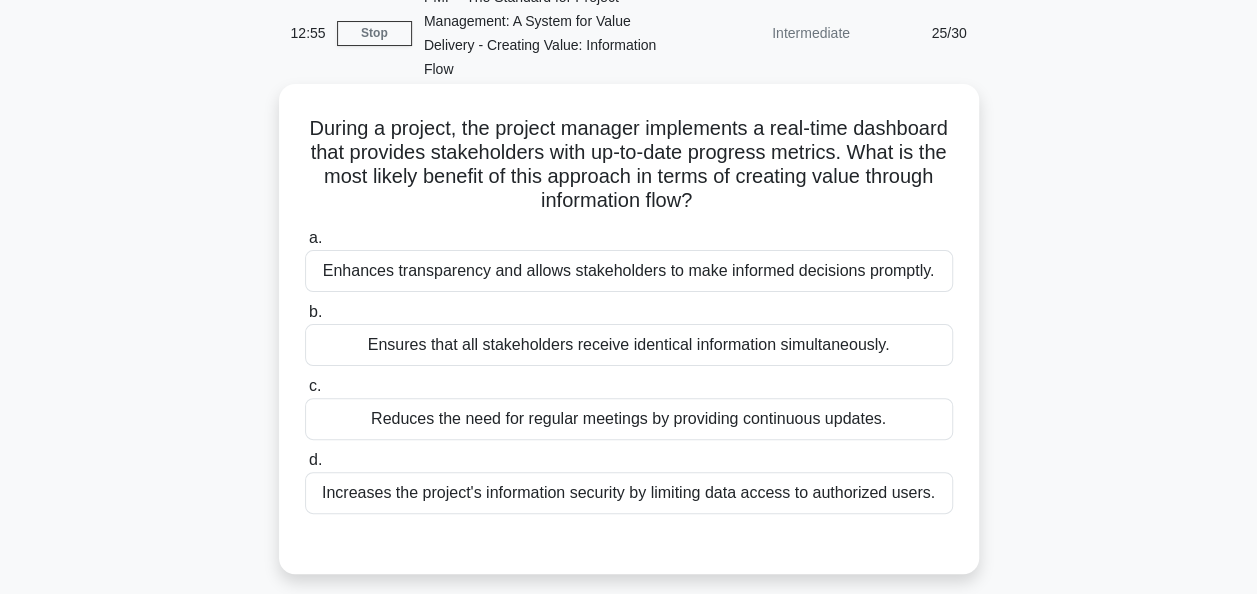 click on "Enhances transparency and allows stakeholders to make informed decisions promptly." at bounding box center [629, 271] 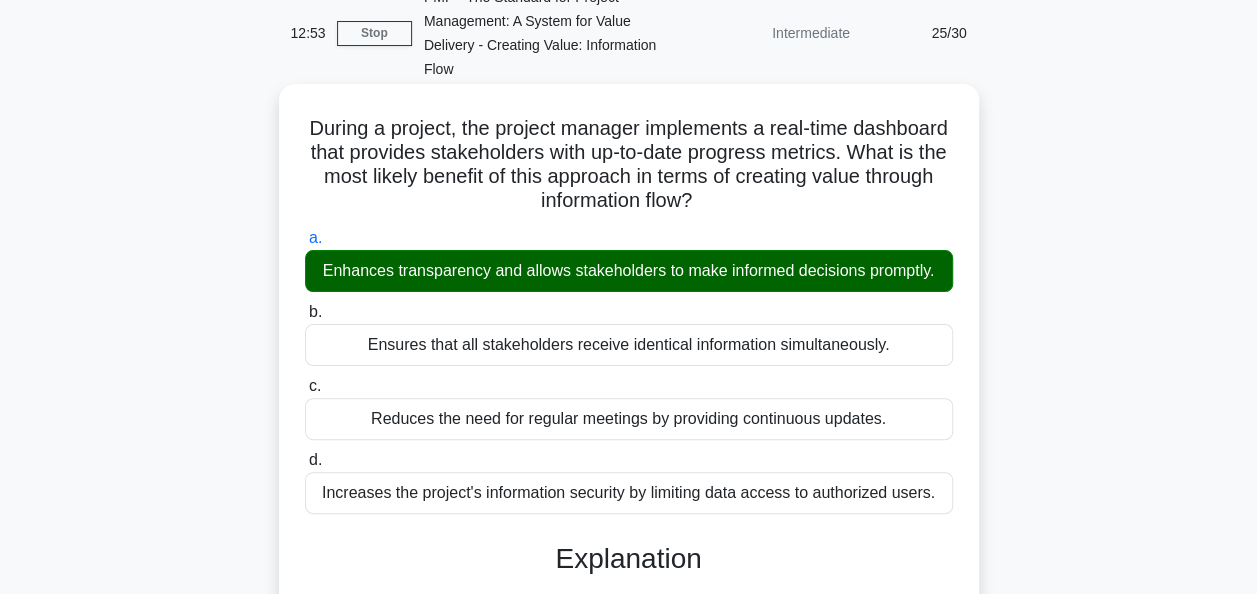 scroll, scrollTop: 486, scrollLeft: 0, axis: vertical 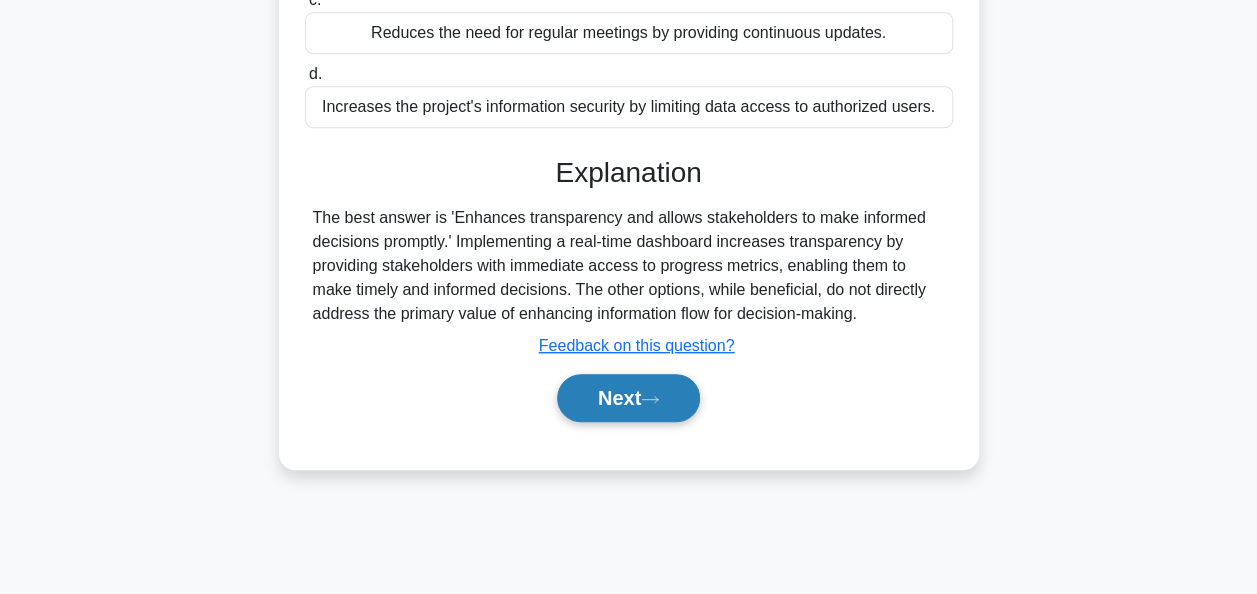 click on "Next" at bounding box center (628, 398) 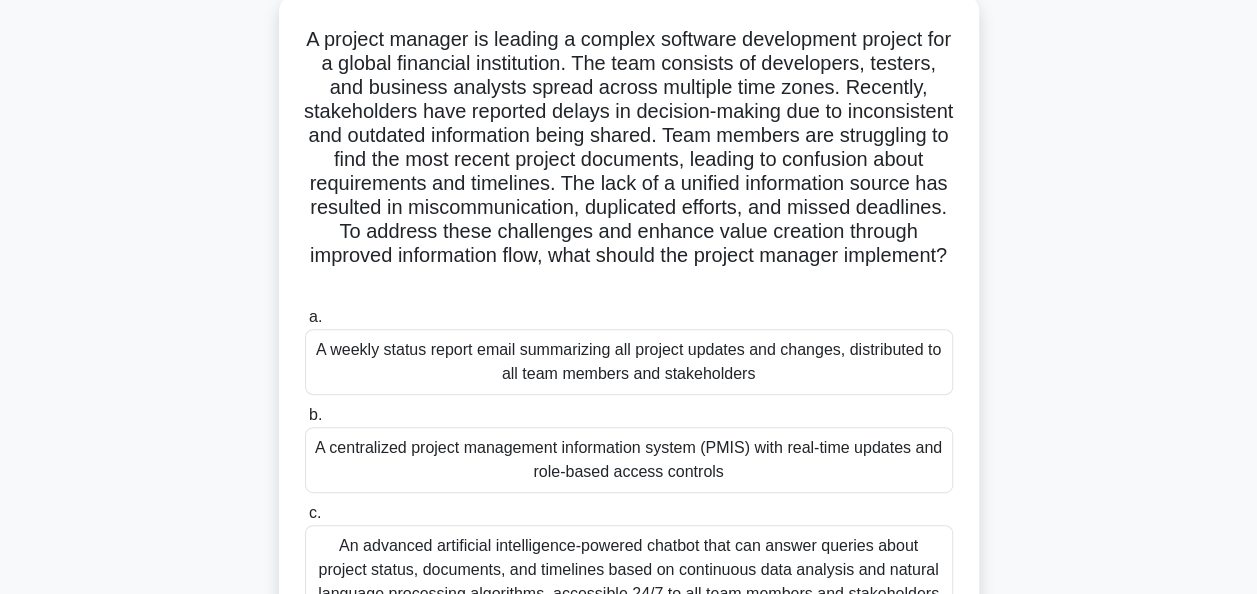 scroll, scrollTop: 200, scrollLeft: 0, axis: vertical 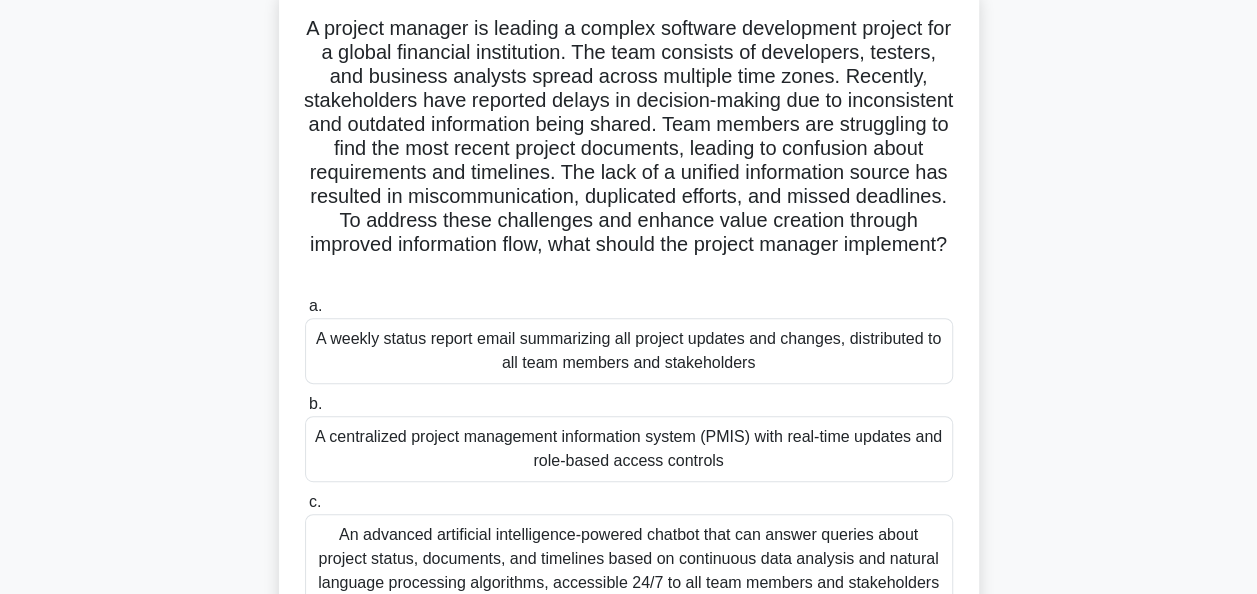 click on "A centralized project management information system (PMIS) with real-time updates and role-based access controls" at bounding box center (629, 449) 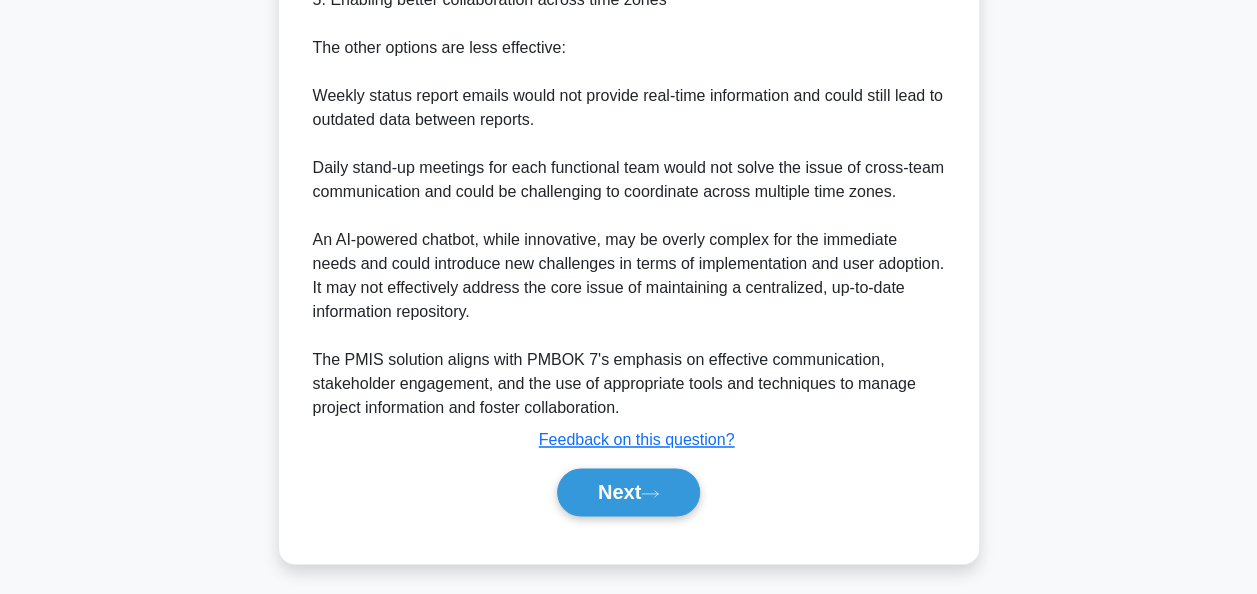 scroll, scrollTop: 1380, scrollLeft: 0, axis: vertical 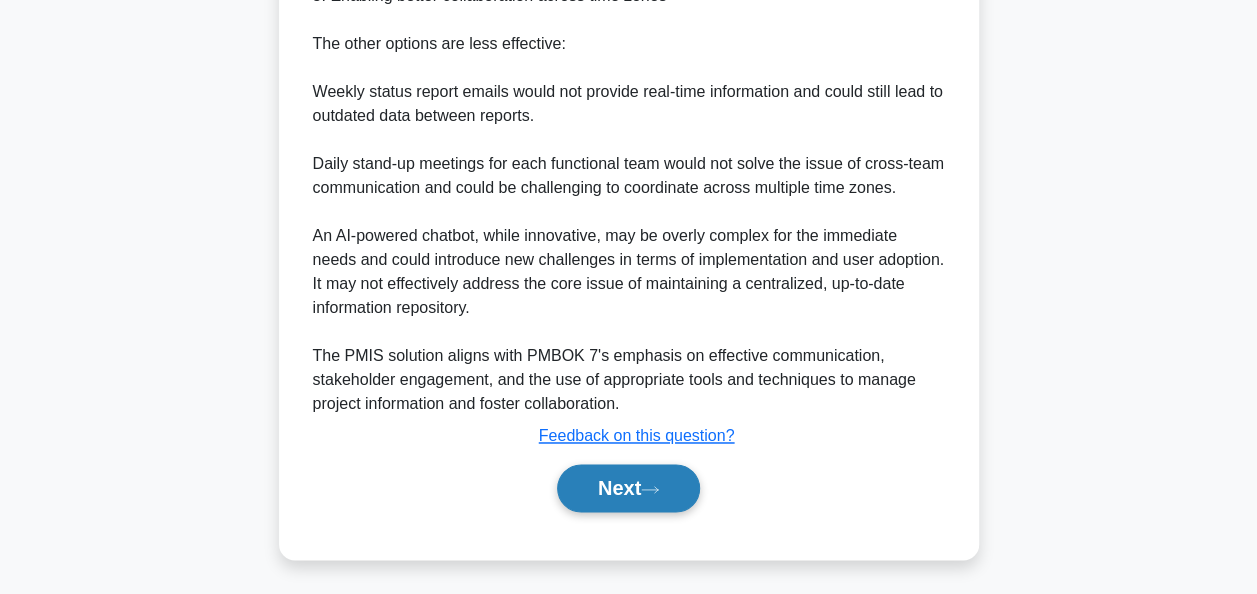 click on "Next" at bounding box center (628, 488) 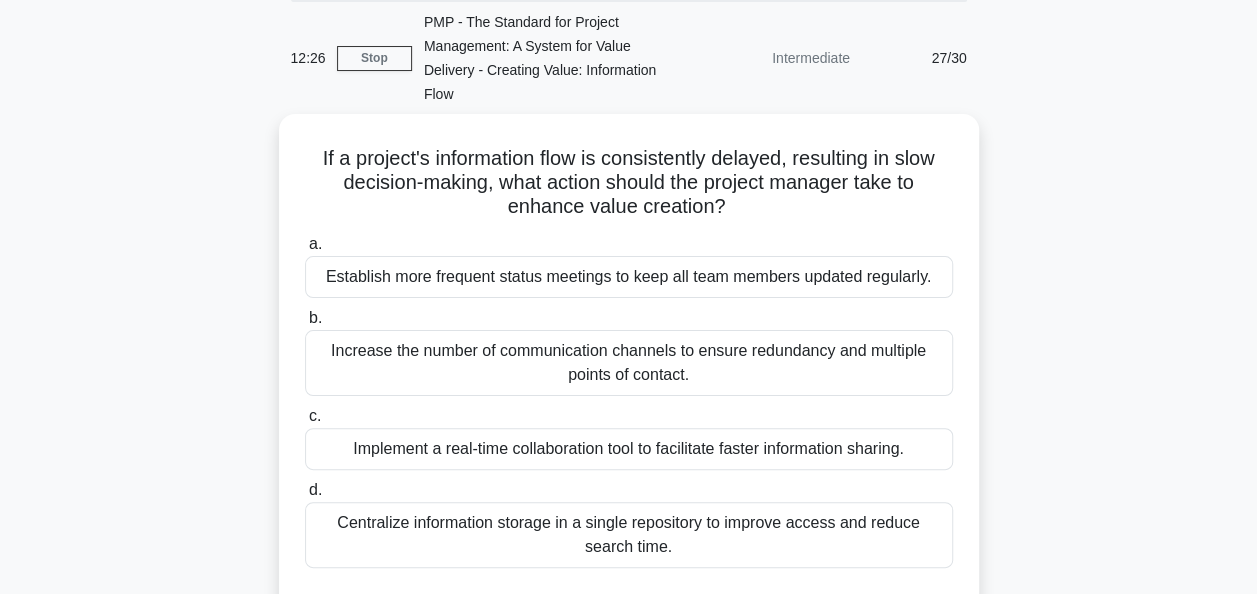 scroll, scrollTop: 100, scrollLeft: 0, axis: vertical 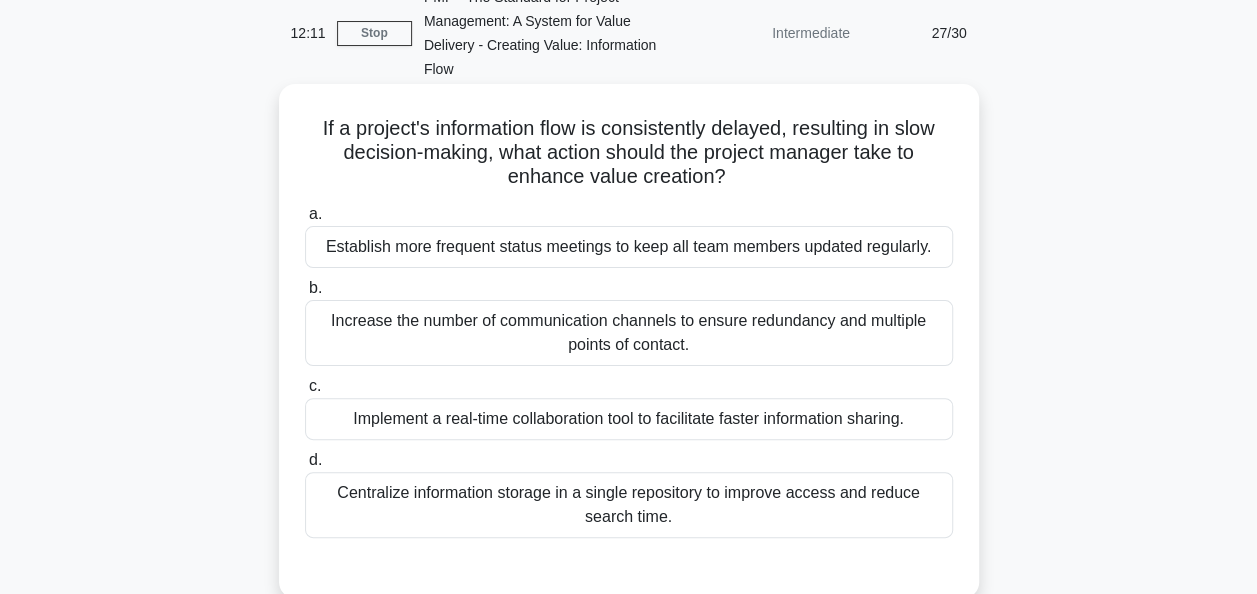 click on "Implement a real-time collaboration tool to facilitate faster information sharing." at bounding box center (629, 419) 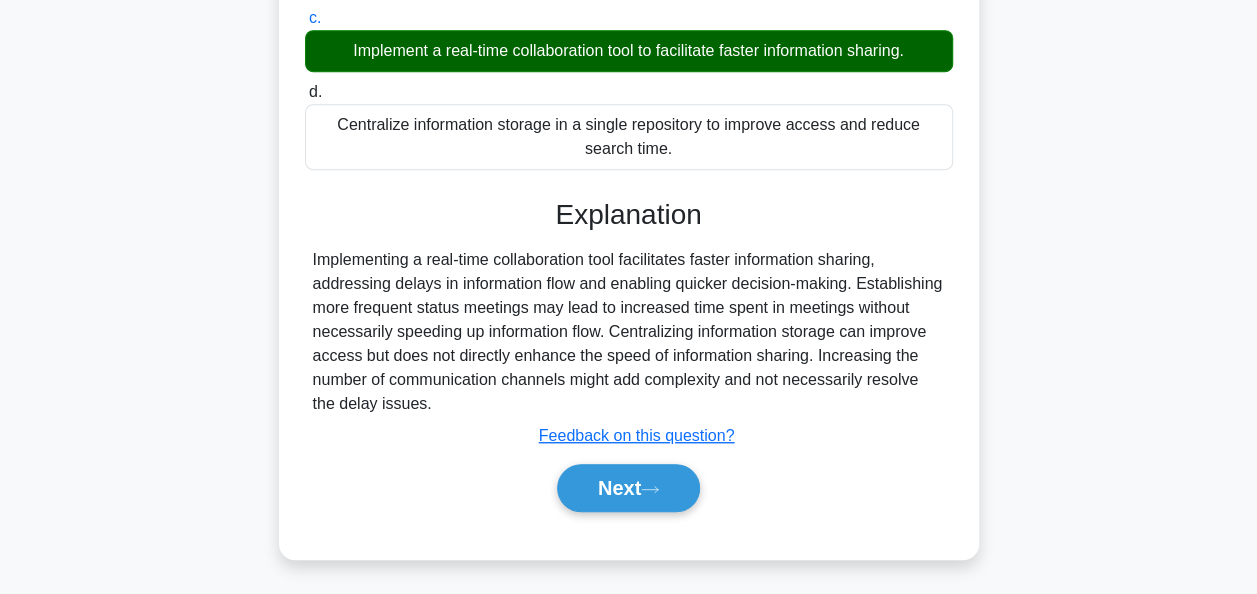 scroll, scrollTop: 486, scrollLeft: 0, axis: vertical 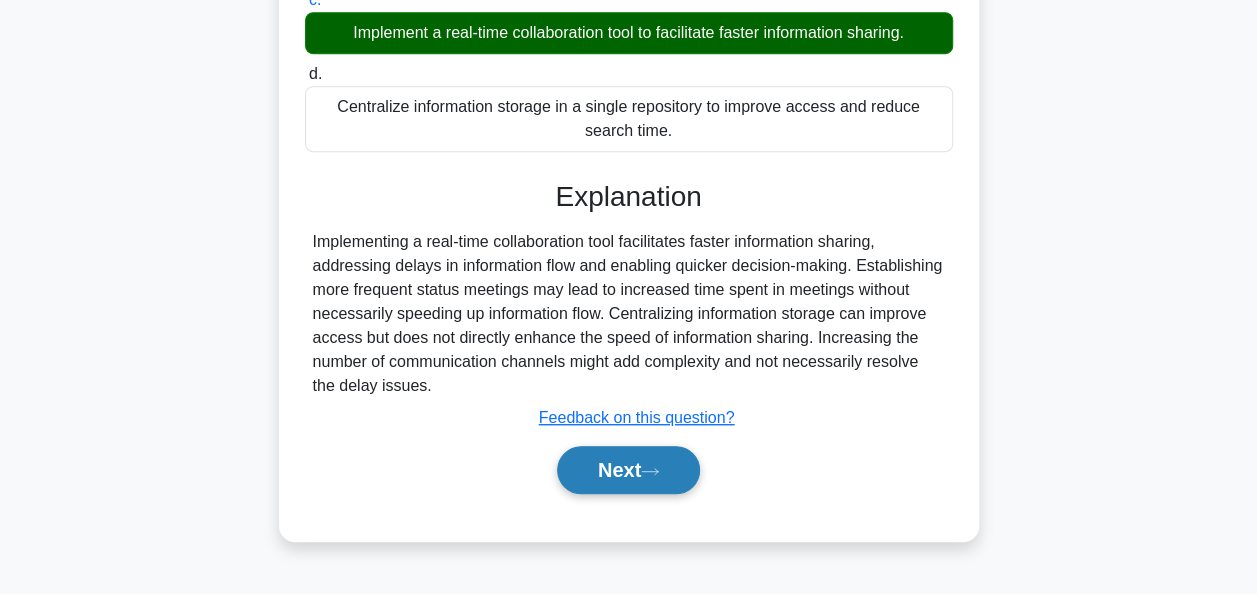 click on "Next" at bounding box center [628, 470] 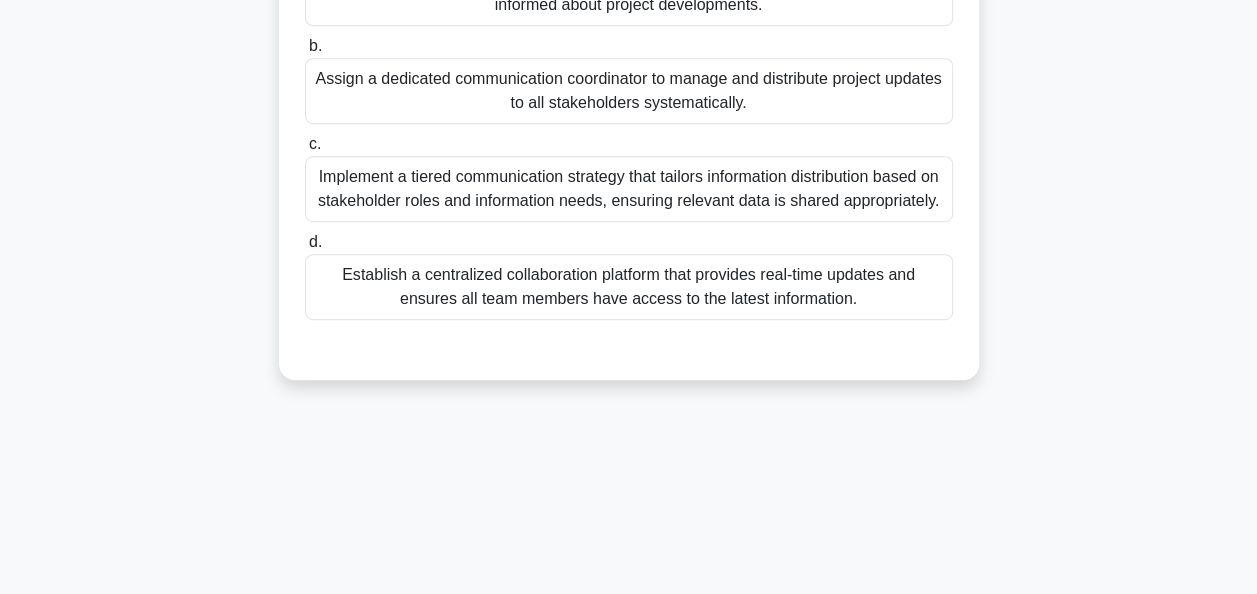 scroll, scrollTop: 386, scrollLeft: 0, axis: vertical 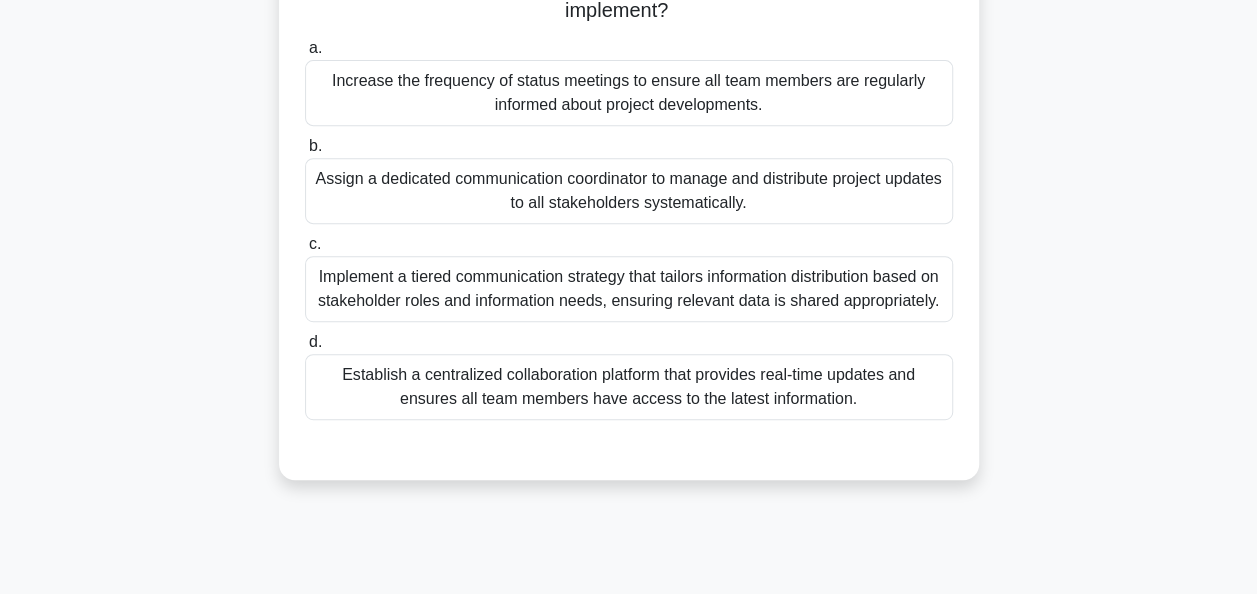 click on "Implement a tiered communication strategy that tailors information distribution based on stakeholder roles and information needs, ensuring relevant data is shared appropriately." at bounding box center (629, 289) 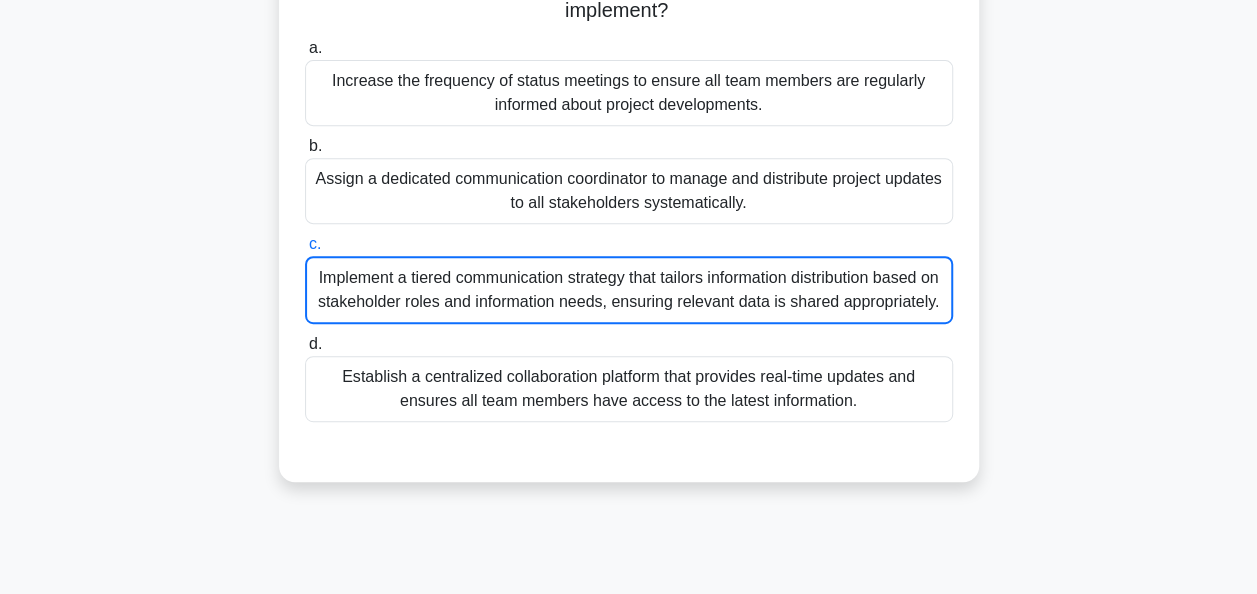 click on "Implement a tiered communication strategy that tailors information distribution based on stakeholder roles and information needs, ensuring relevant data is shared appropriately." at bounding box center (629, 290) 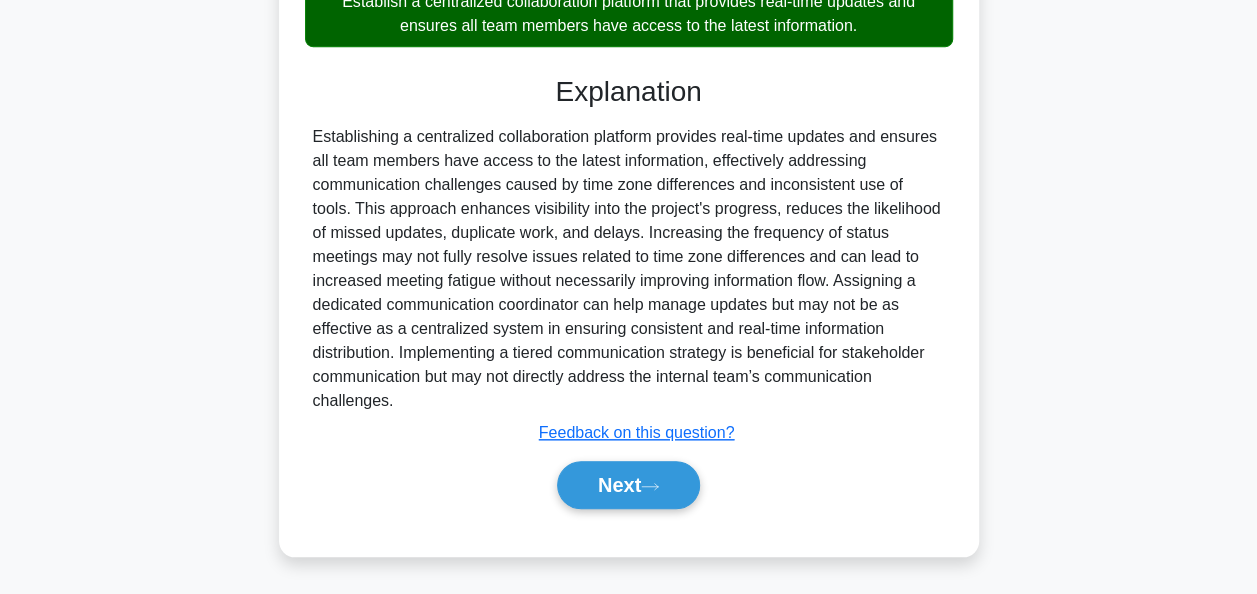 scroll, scrollTop: 783, scrollLeft: 0, axis: vertical 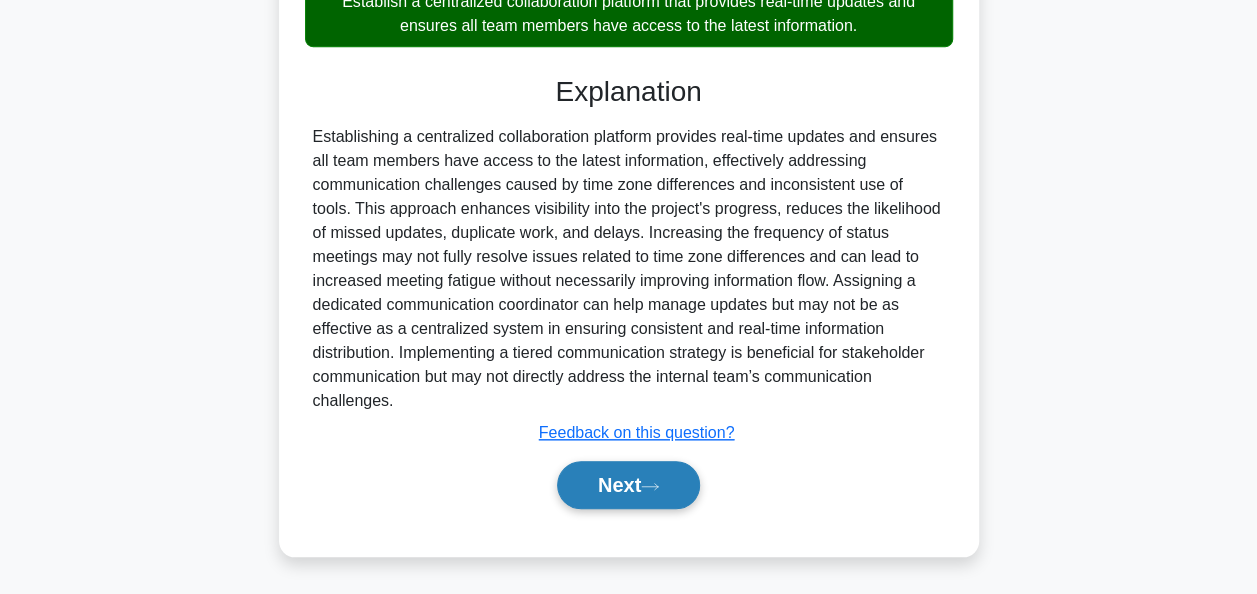 click on "Next" at bounding box center (628, 485) 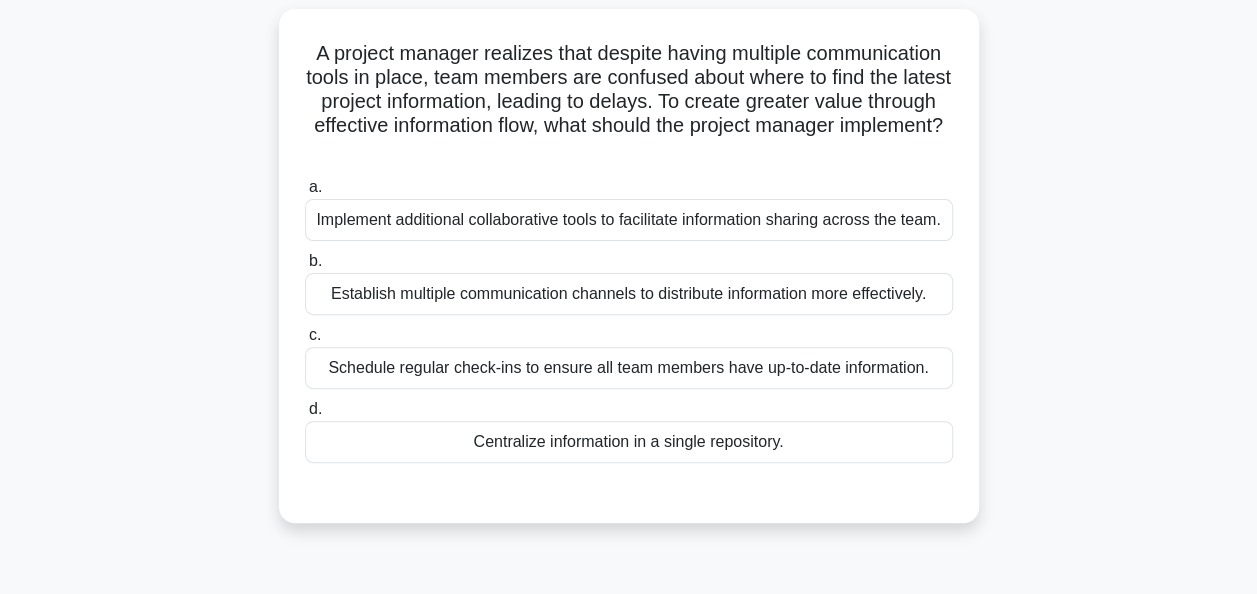 scroll, scrollTop: 200, scrollLeft: 0, axis: vertical 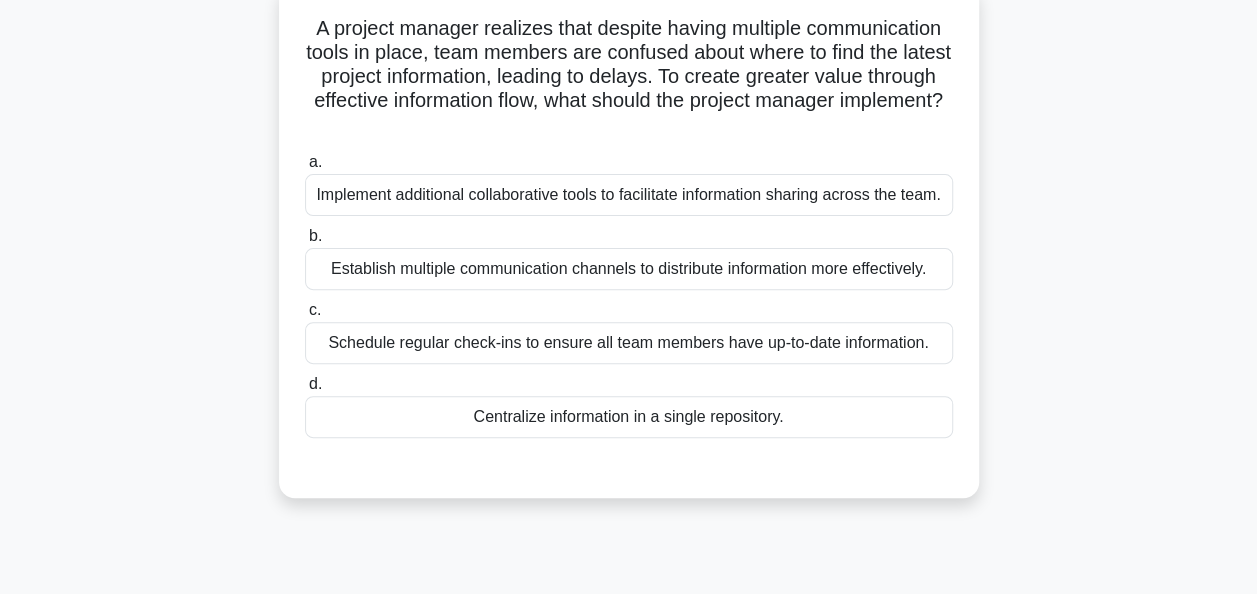 click on "Centralize information in a single repository." at bounding box center (629, 417) 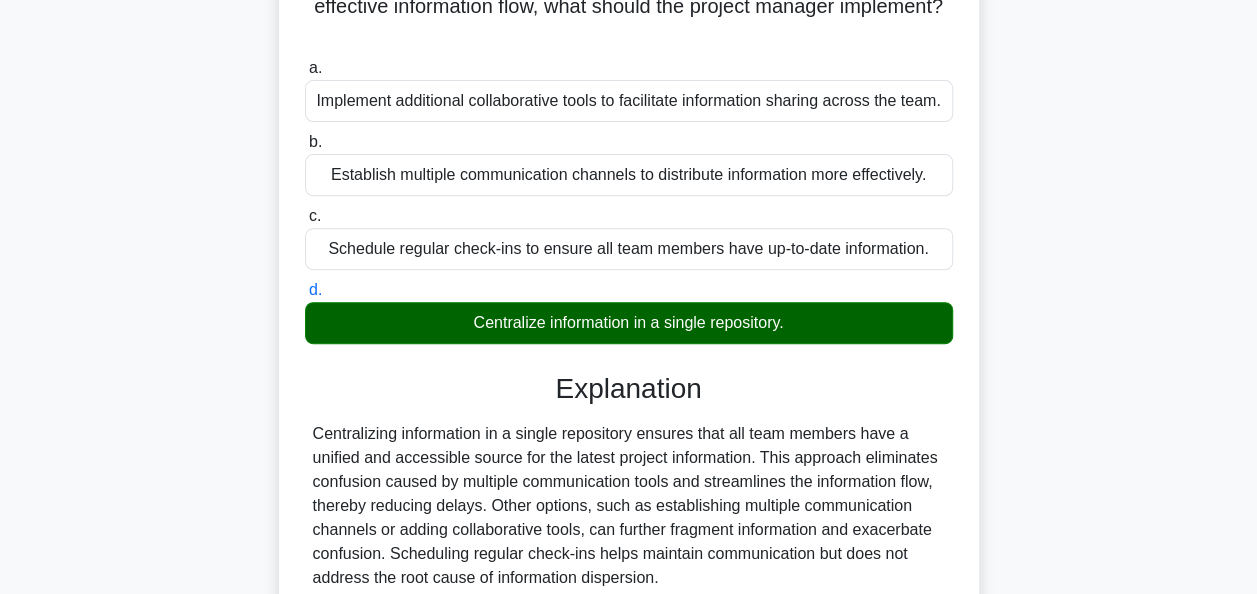 scroll, scrollTop: 492, scrollLeft: 0, axis: vertical 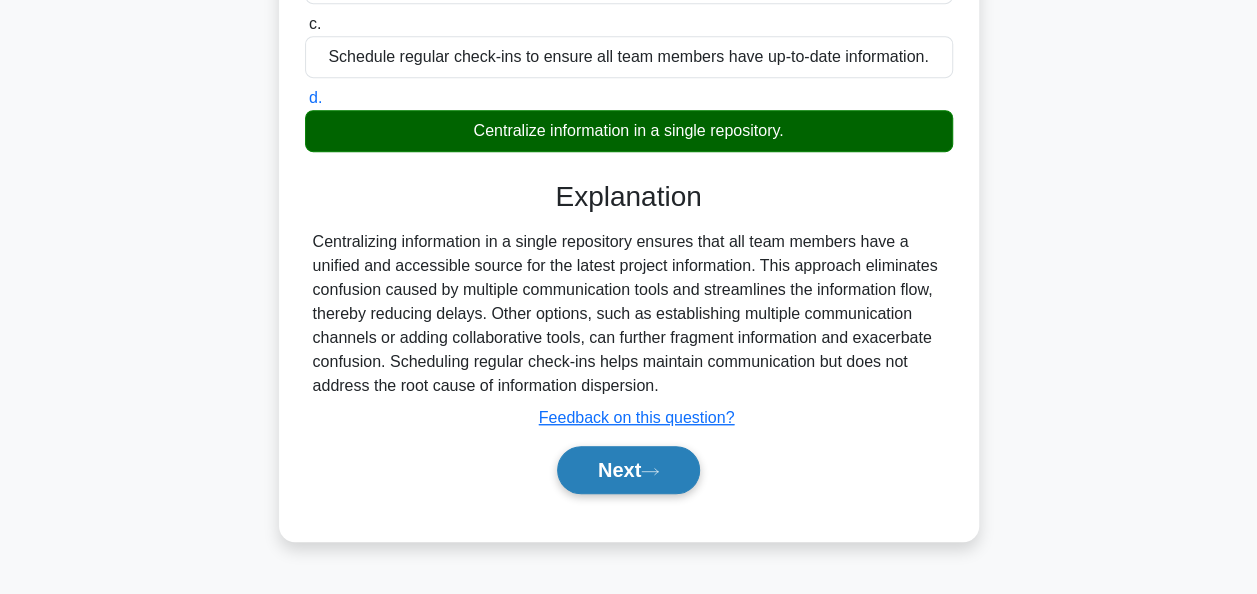 click on "Next" at bounding box center [628, 470] 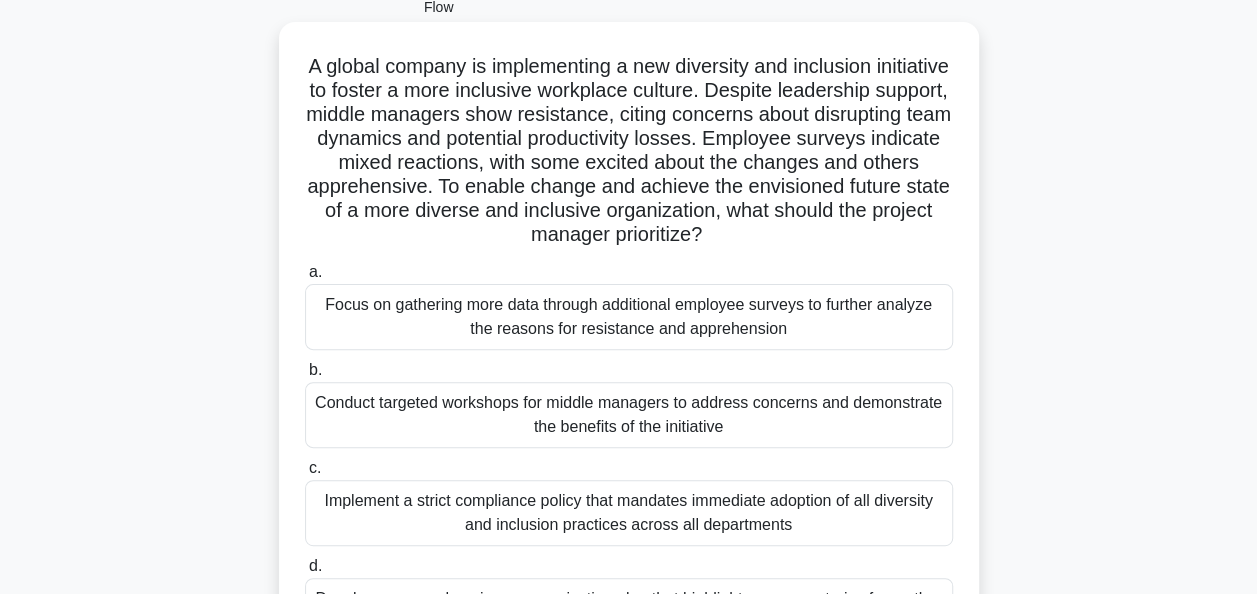 scroll, scrollTop: 286, scrollLeft: 0, axis: vertical 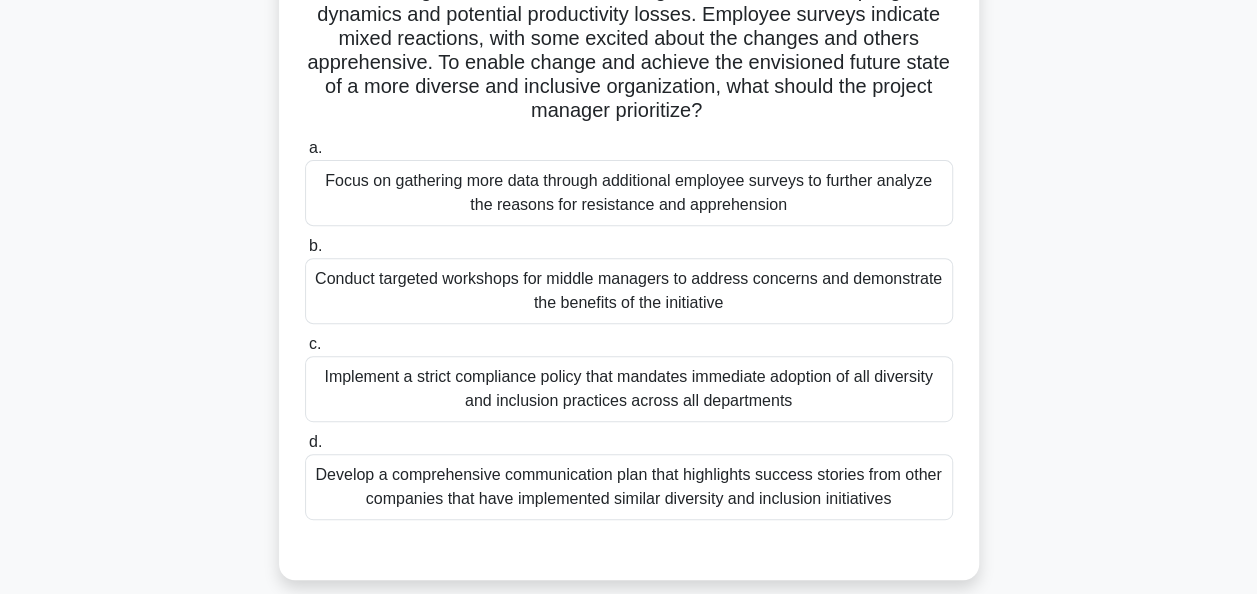 click on "Conduct targeted workshops for middle managers to address concerns and demonstrate the benefits of the initiative" at bounding box center [629, 291] 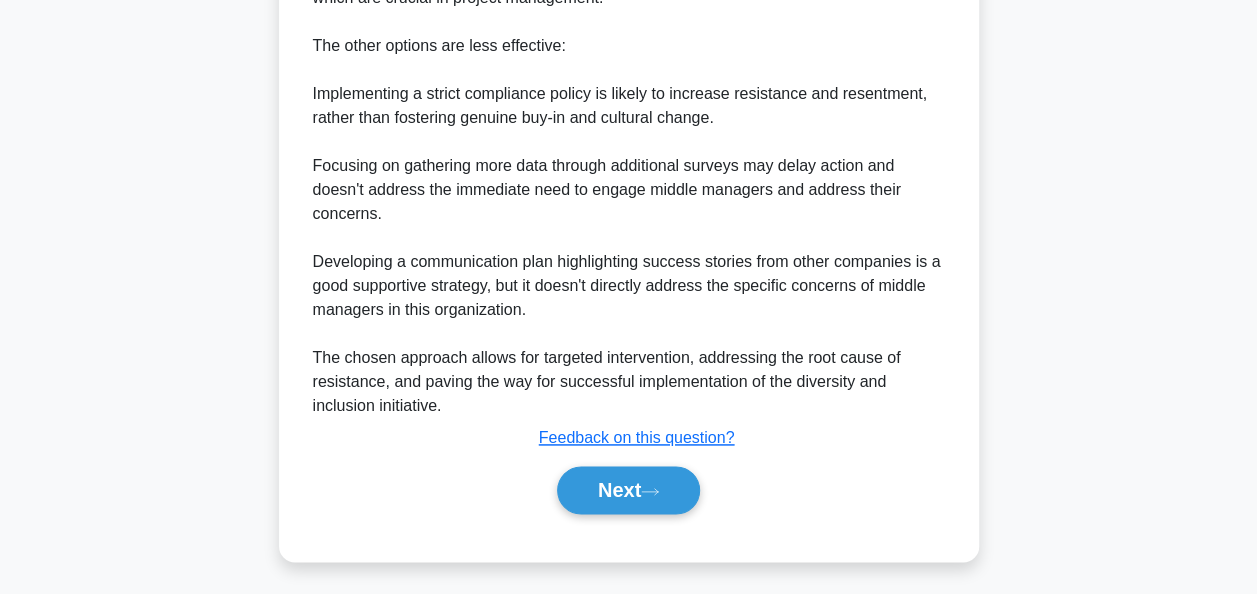 scroll, scrollTop: 1164, scrollLeft: 0, axis: vertical 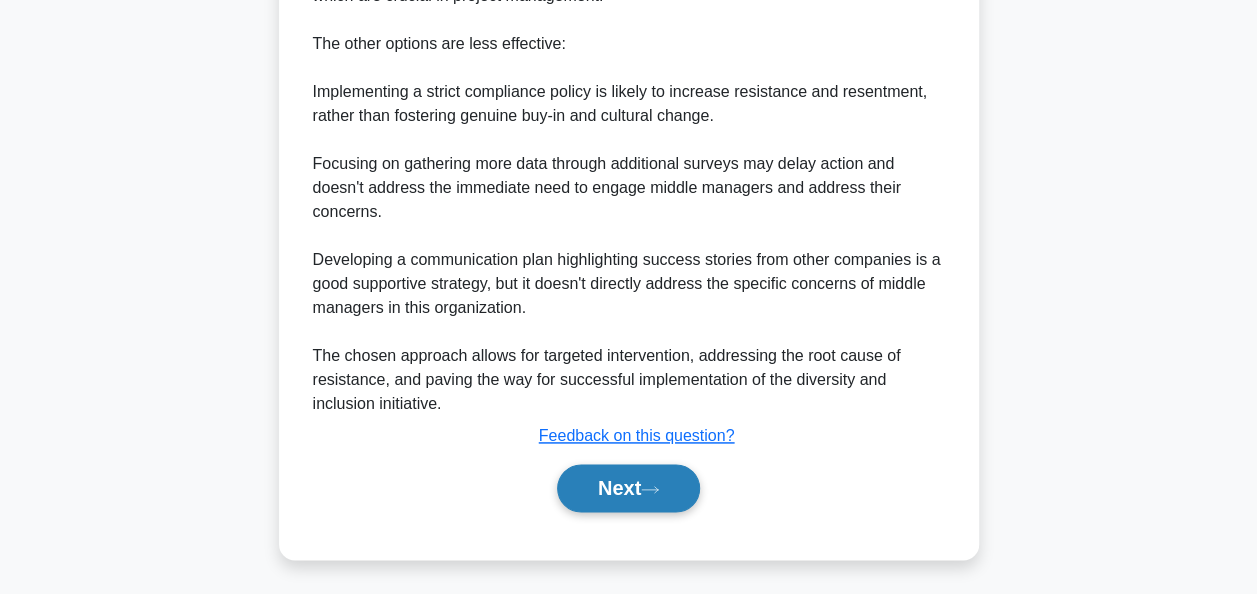 click on "Next" at bounding box center [628, 488] 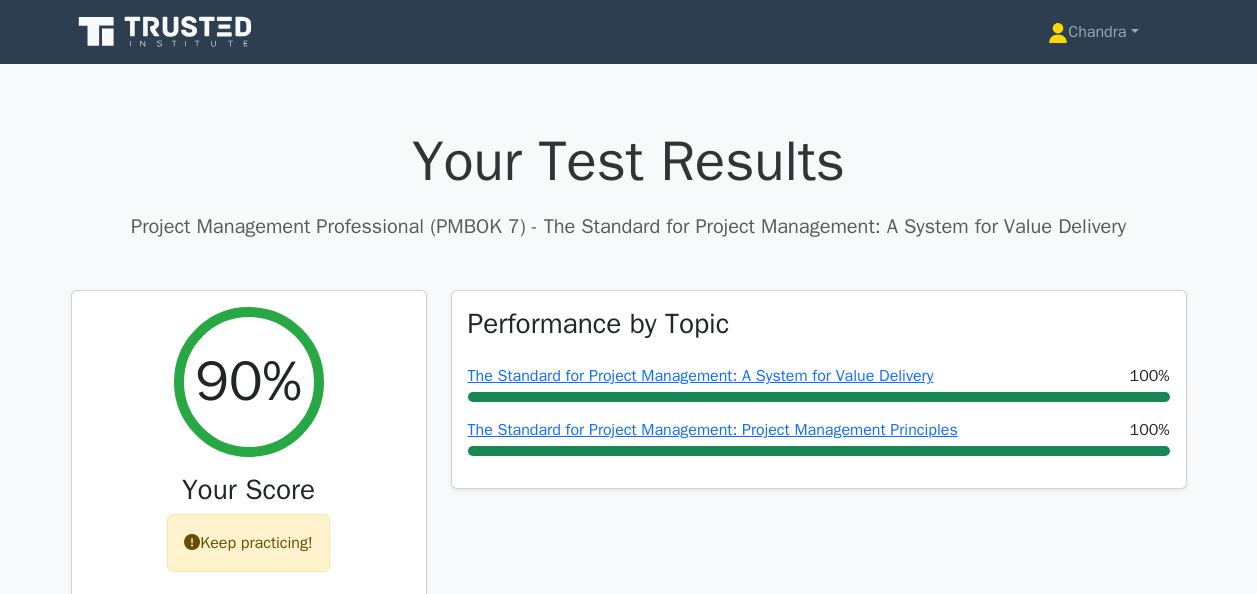 scroll, scrollTop: 0, scrollLeft: 0, axis: both 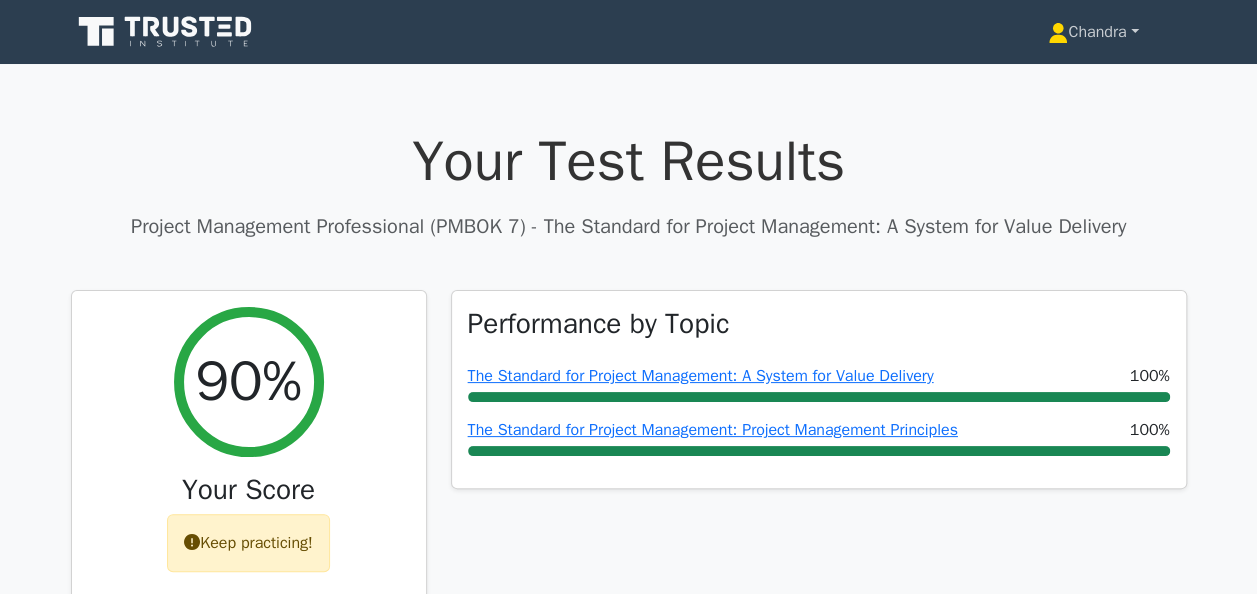 click on "Chandra" at bounding box center (1093, 32) 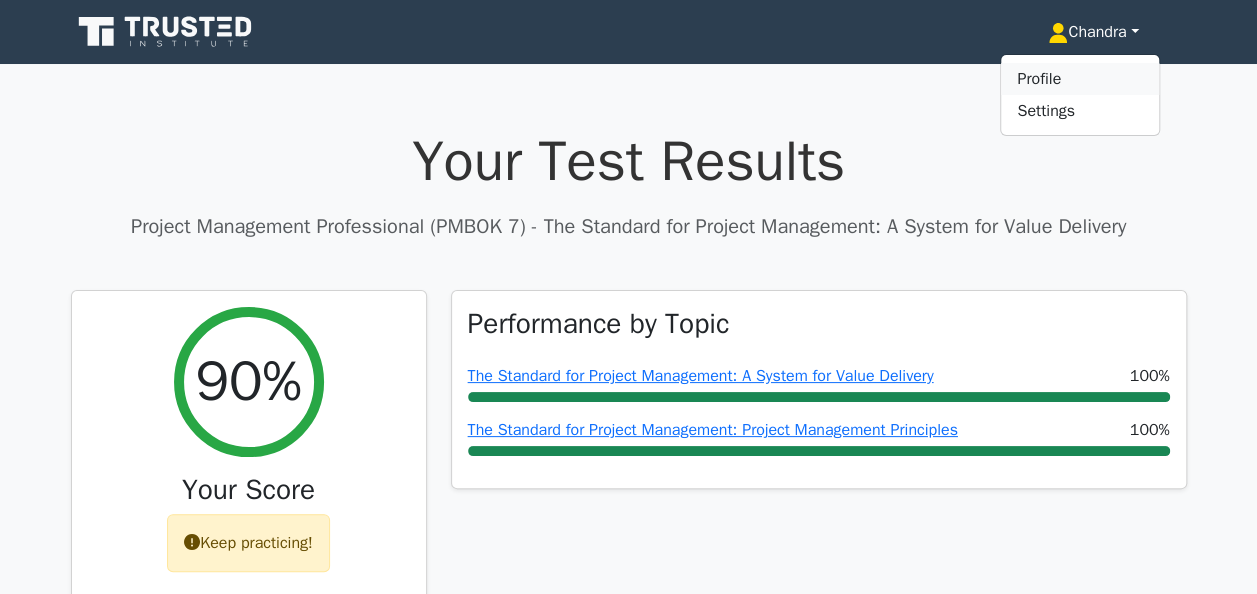 click on "Profile" at bounding box center (1080, 79) 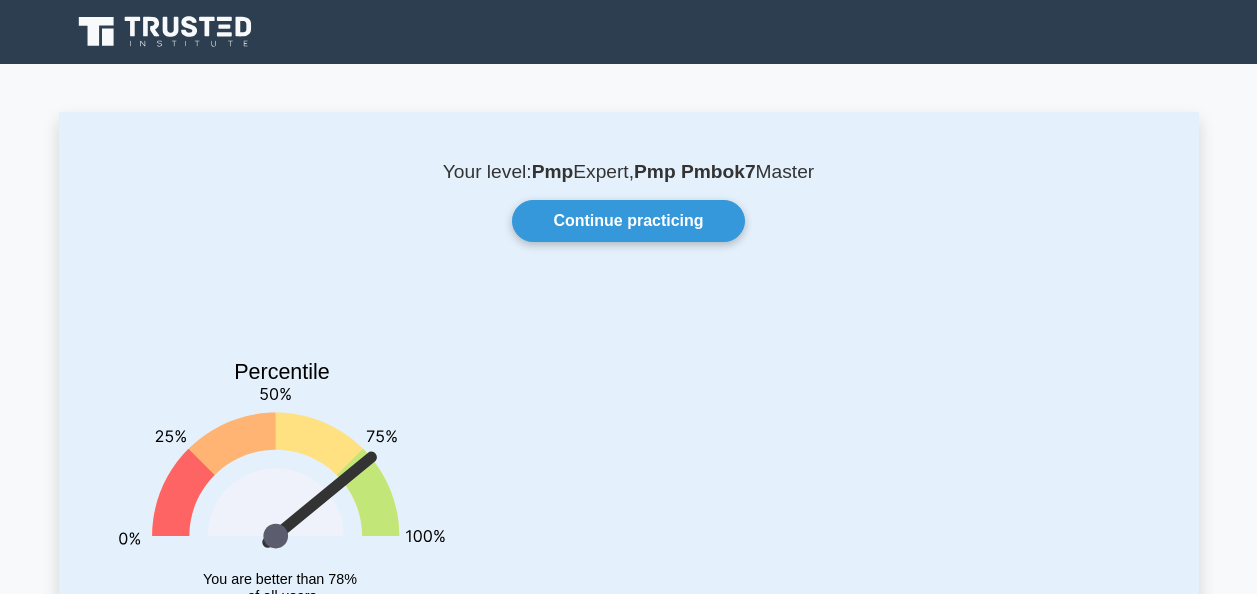 scroll, scrollTop: 0, scrollLeft: 0, axis: both 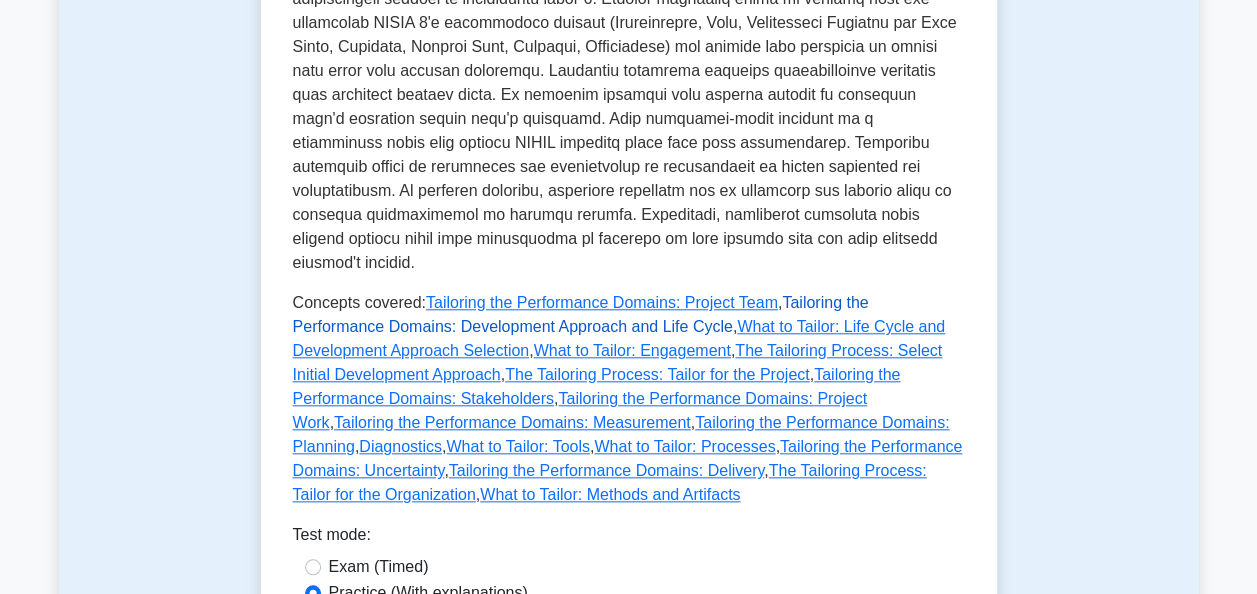click on "Tailoring the Performance Domains: Development Approach and Life Cycle" at bounding box center (581, 314) 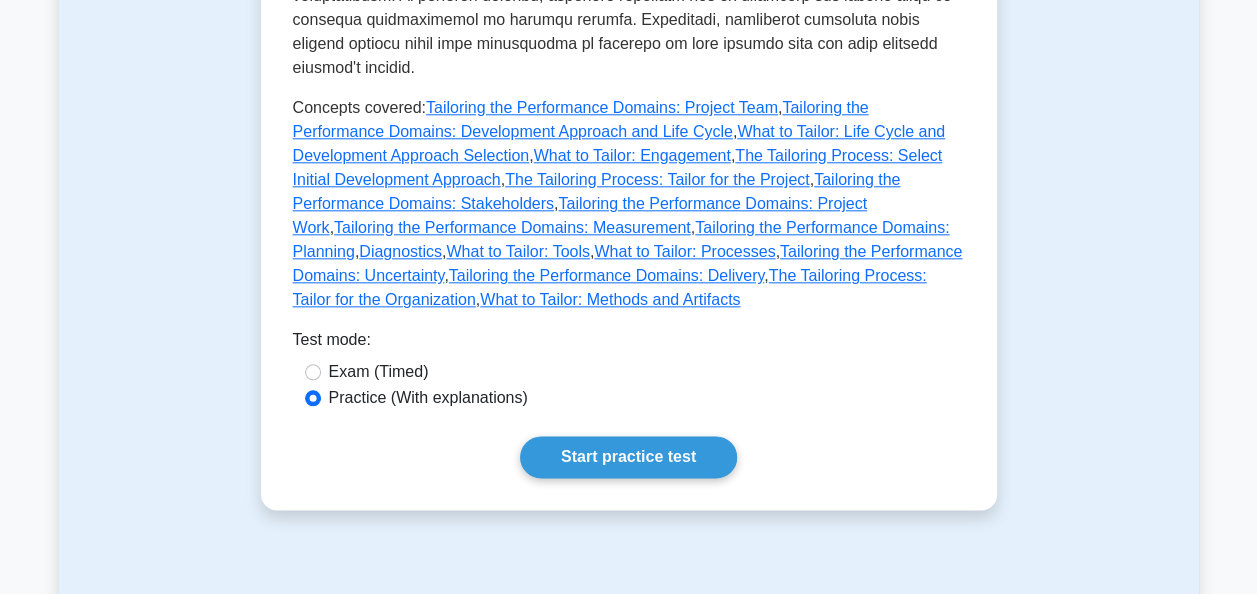scroll, scrollTop: 1000, scrollLeft: 0, axis: vertical 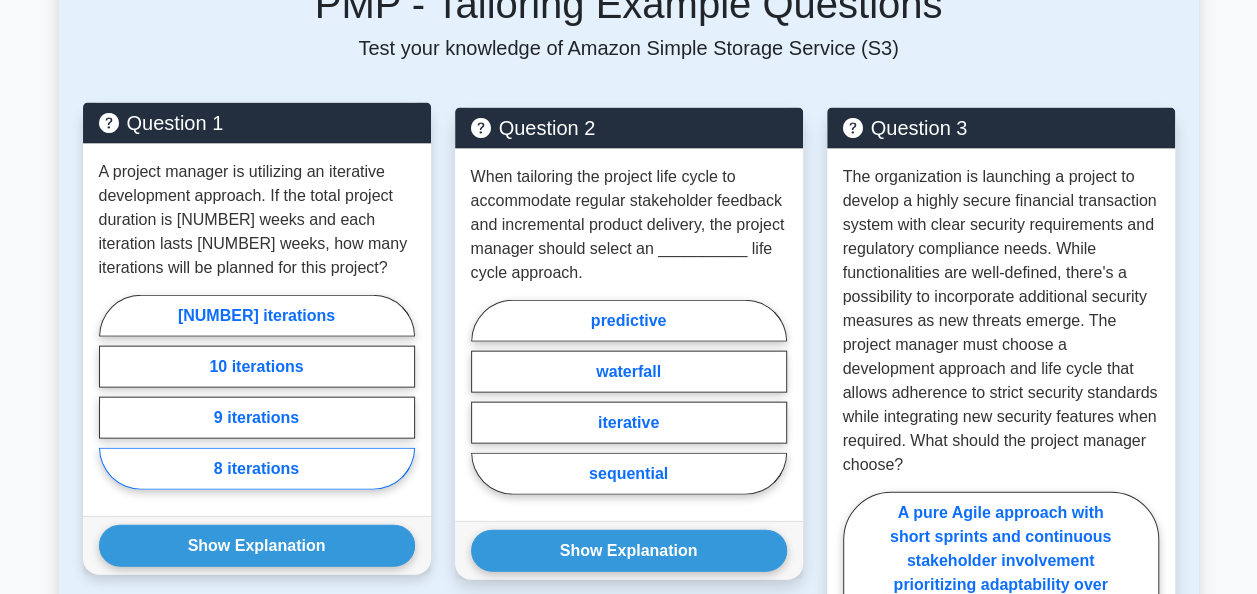 click on "8 iterations" at bounding box center [257, 469] 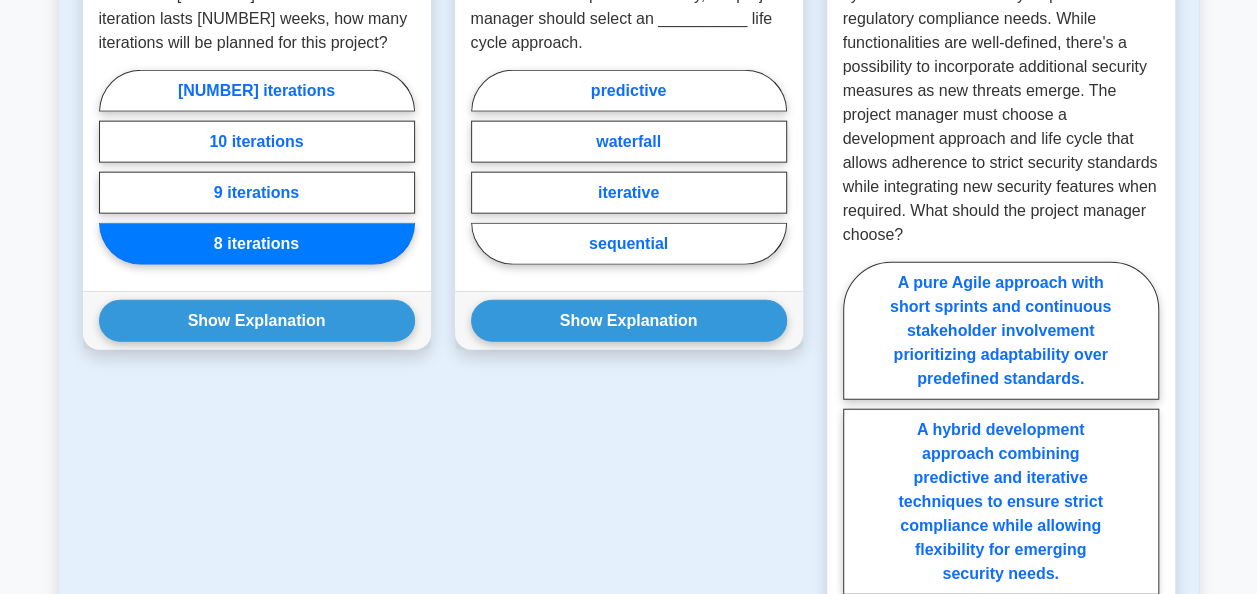 scroll, scrollTop: 2400, scrollLeft: 0, axis: vertical 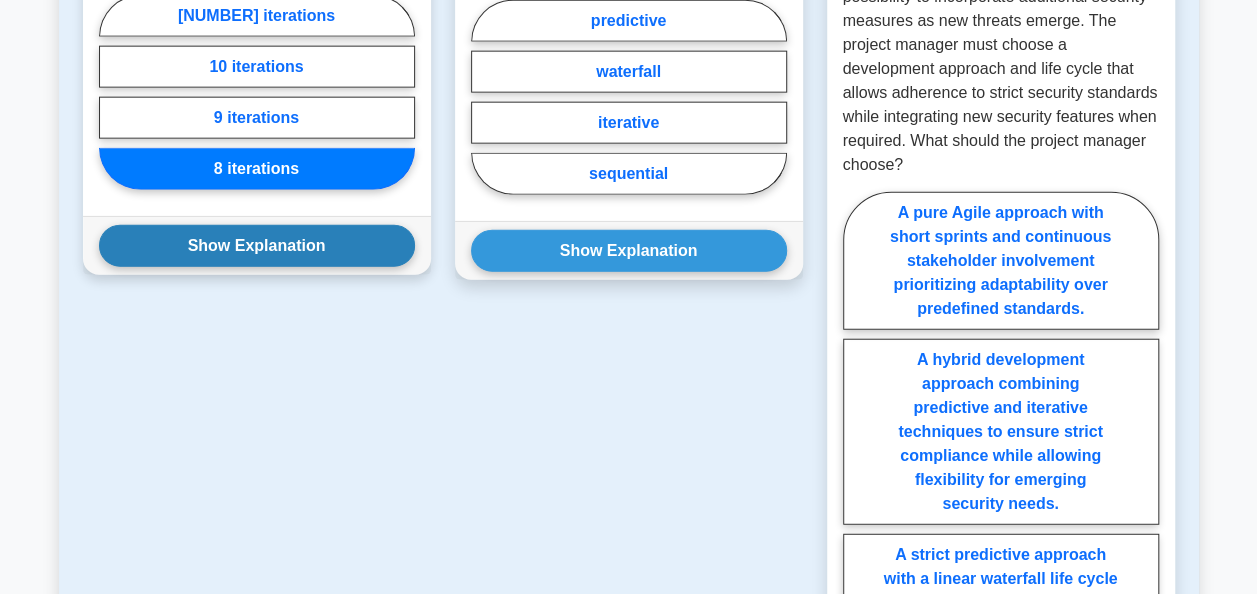 click on "Show Explanation" at bounding box center (257, 246) 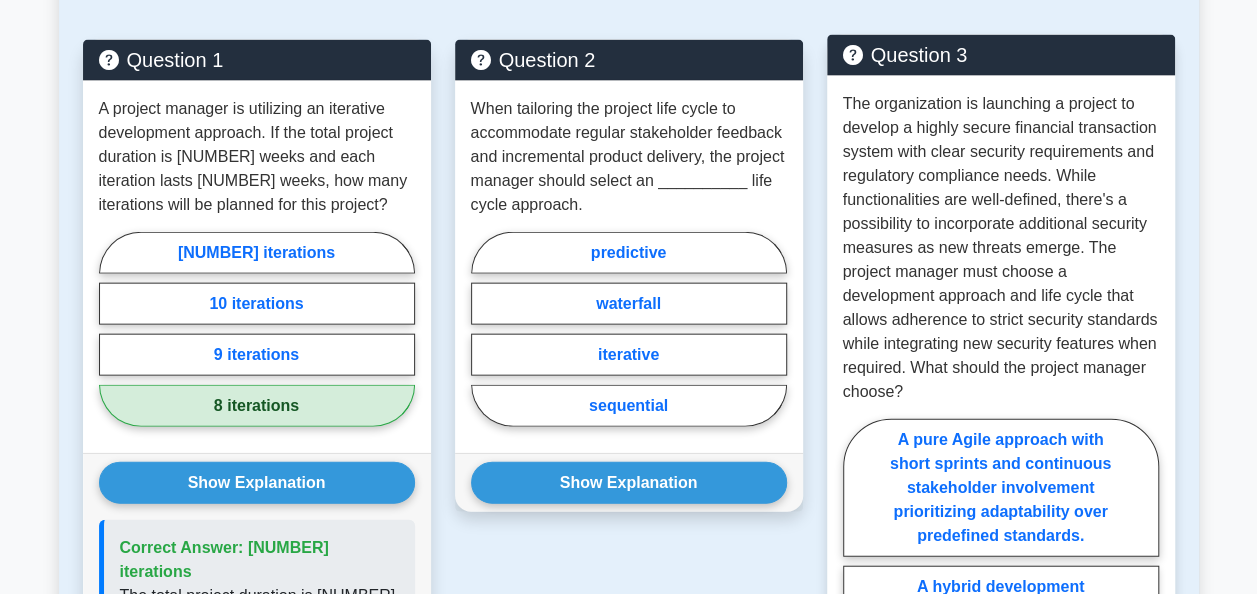 scroll, scrollTop: 2200, scrollLeft: 0, axis: vertical 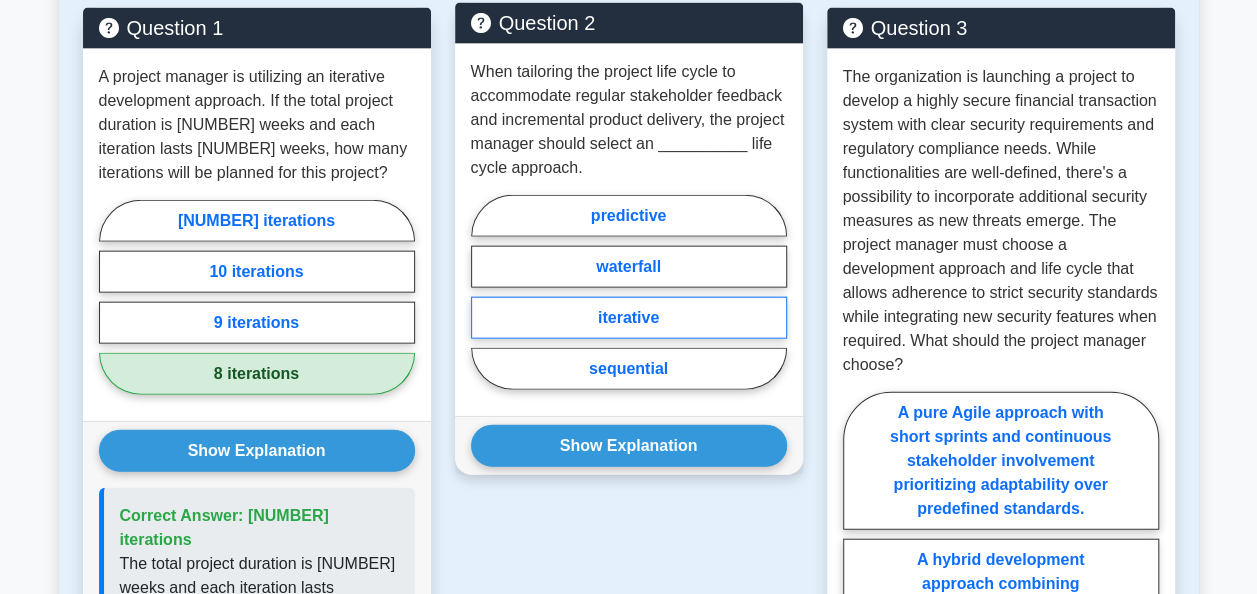 click on "iterative" at bounding box center [629, 318] 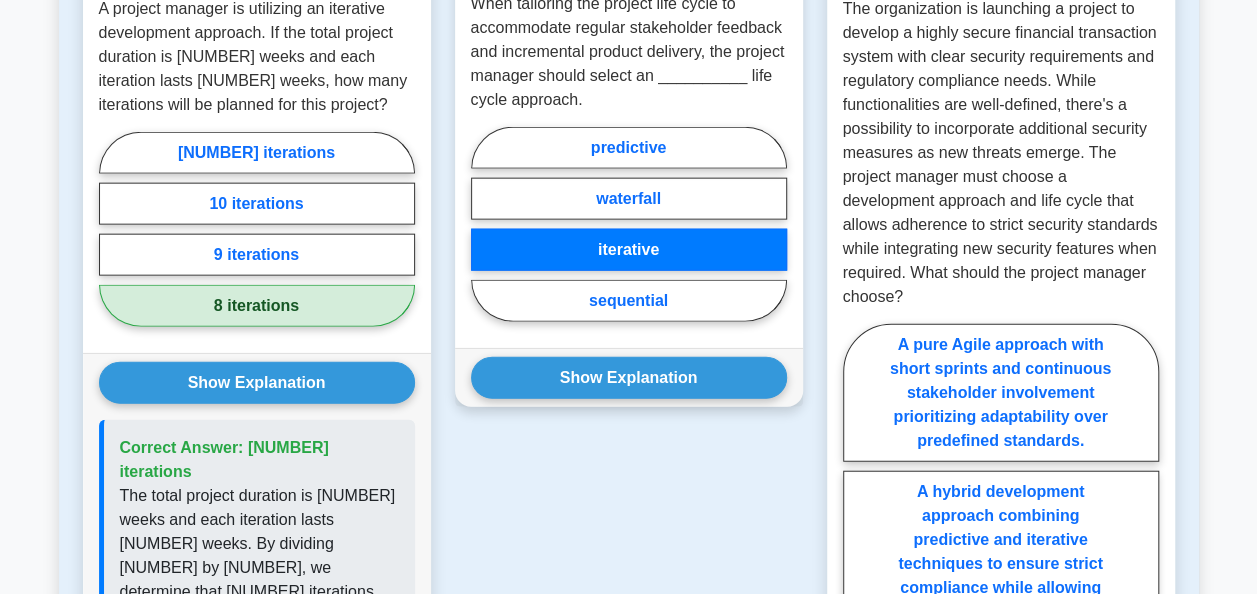 scroll, scrollTop: 2300, scrollLeft: 0, axis: vertical 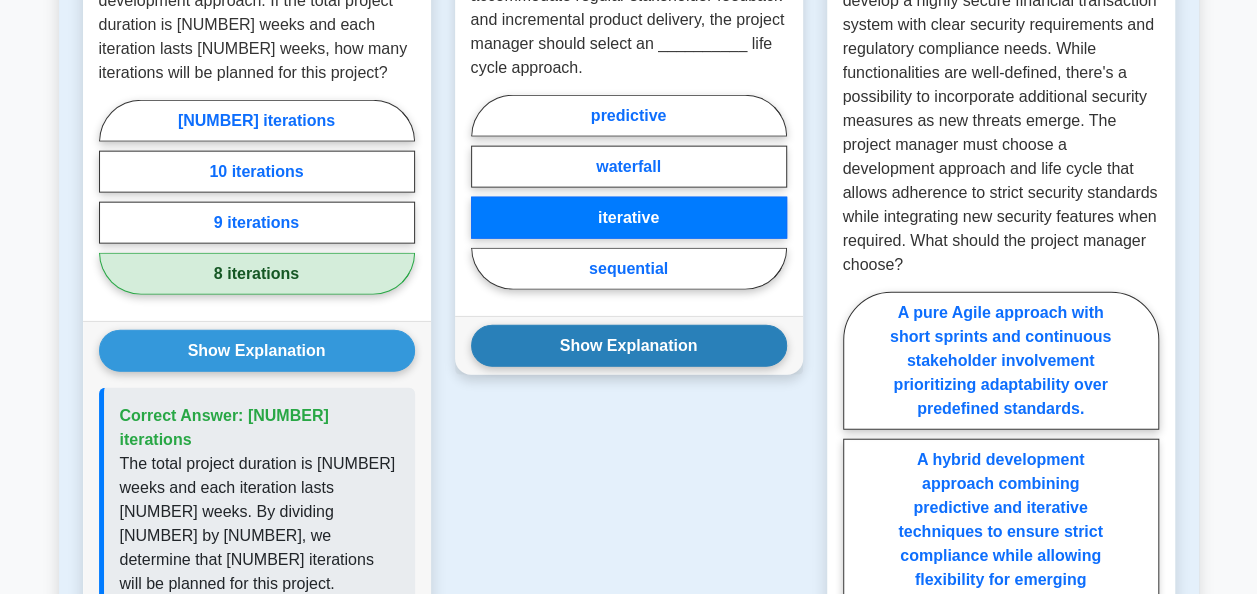 click on "Show Explanation" at bounding box center [629, 346] 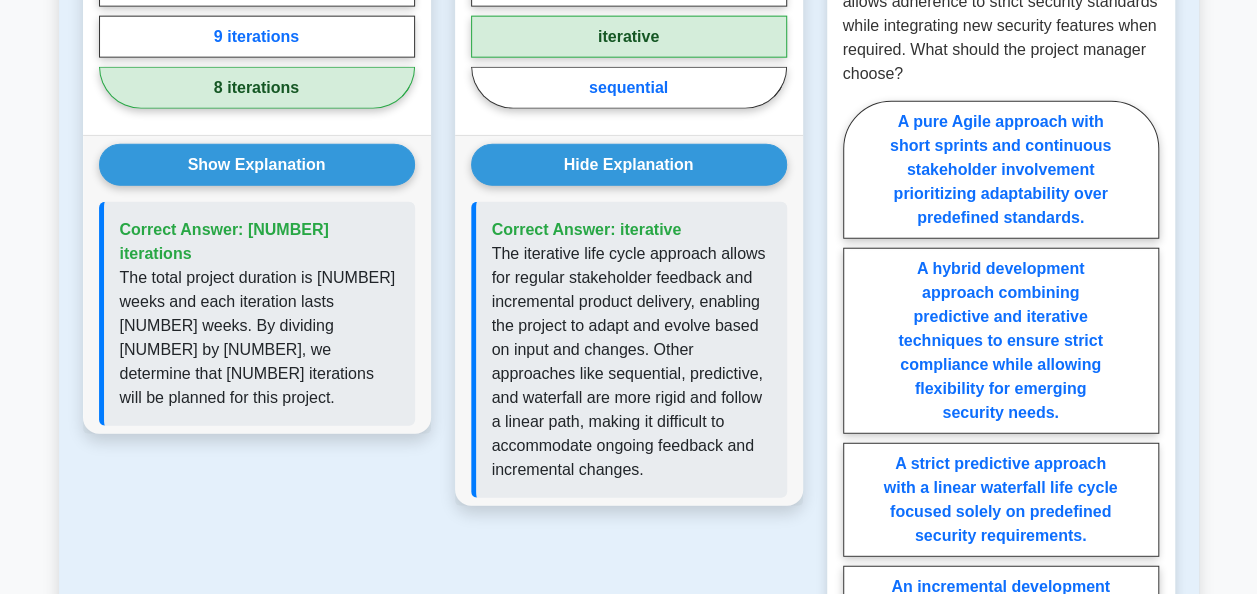 scroll, scrollTop: 2500, scrollLeft: 0, axis: vertical 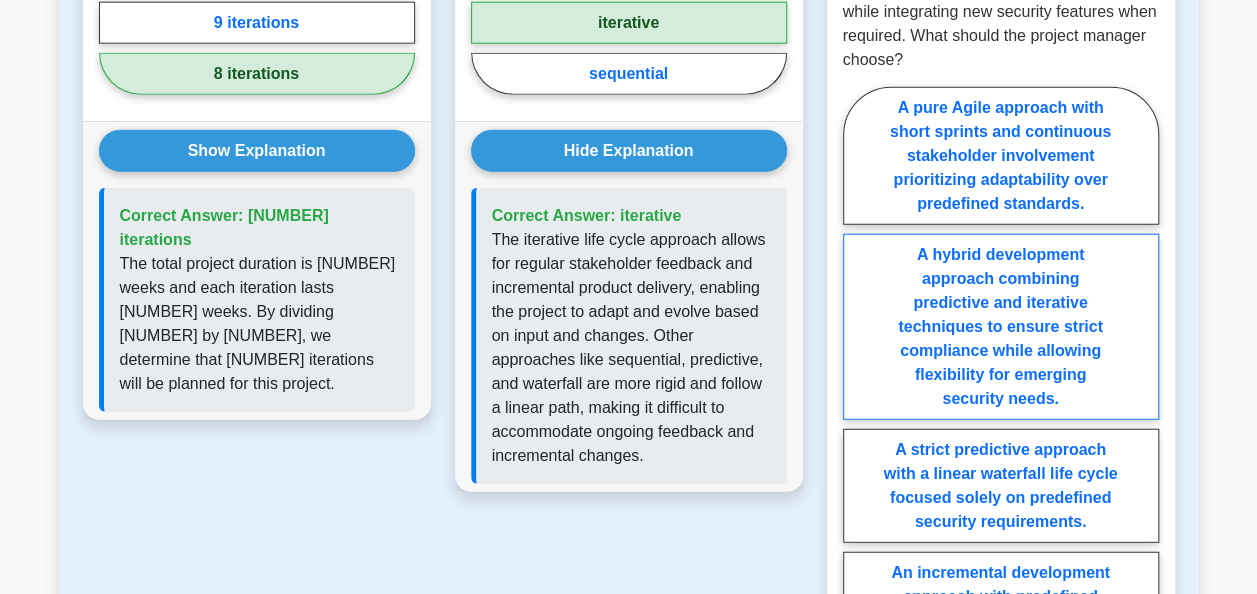click on "A hybrid development approach combining predictive and iterative techniques to ensure strict compliance while allowing flexibility for emerging security needs." at bounding box center [1001, 327] 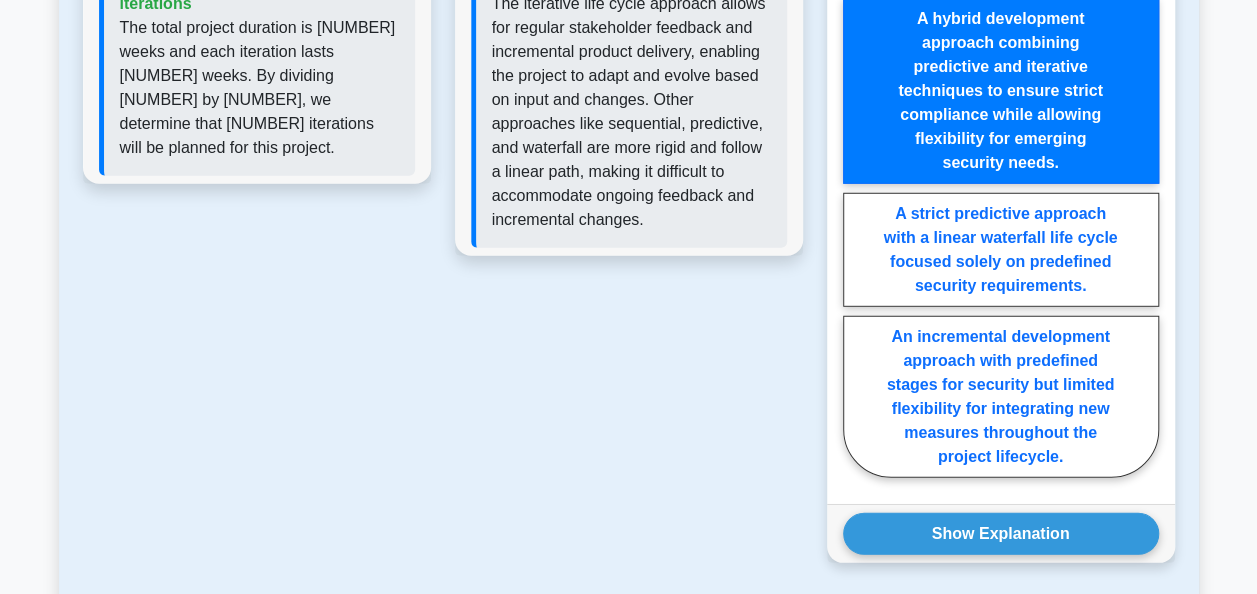 scroll, scrollTop: 3000, scrollLeft: 0, axis: vertical 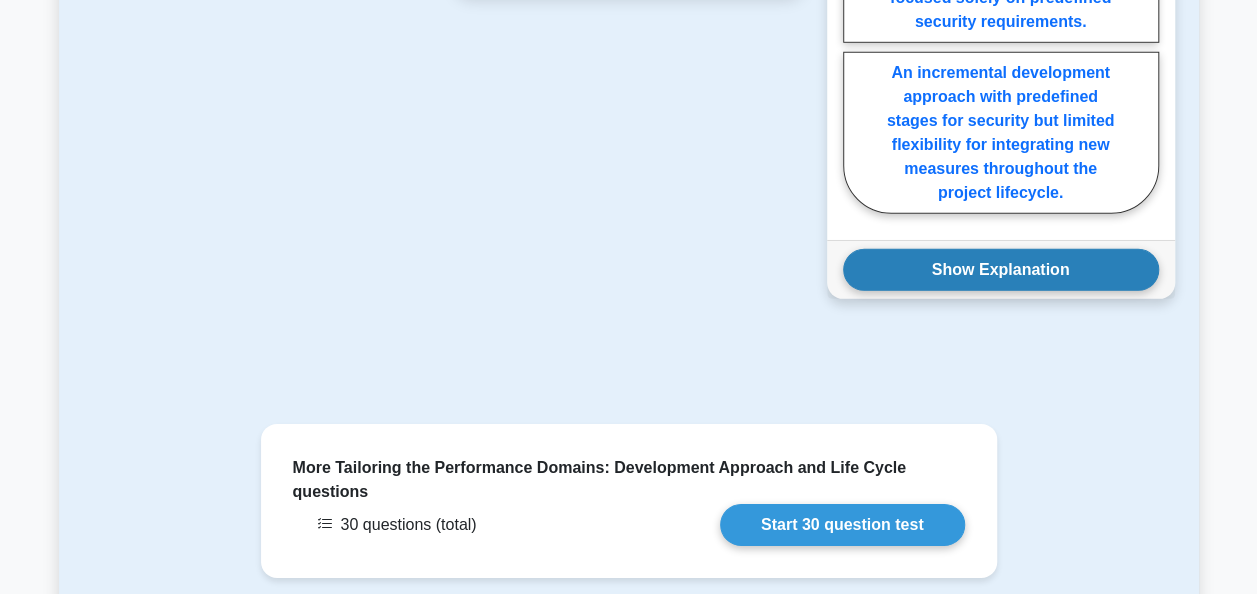 click on "Show Explanation" at bounding box center [1001, 270] 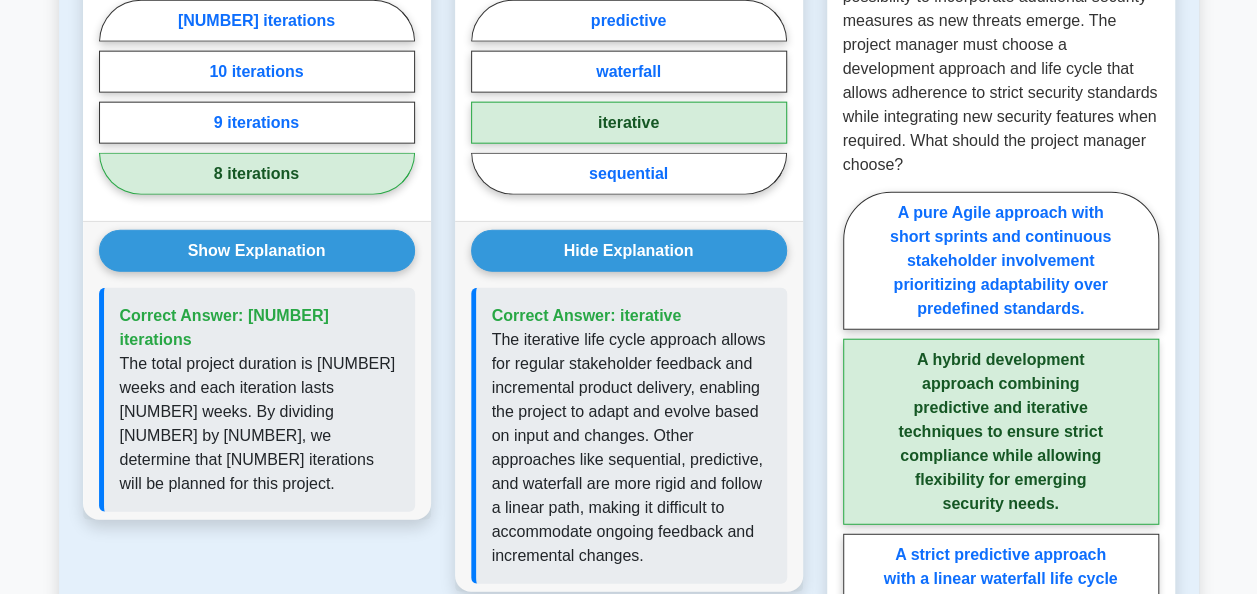 scroll, scrollTop: 1600, scrollLeft: 0, axis: vertical 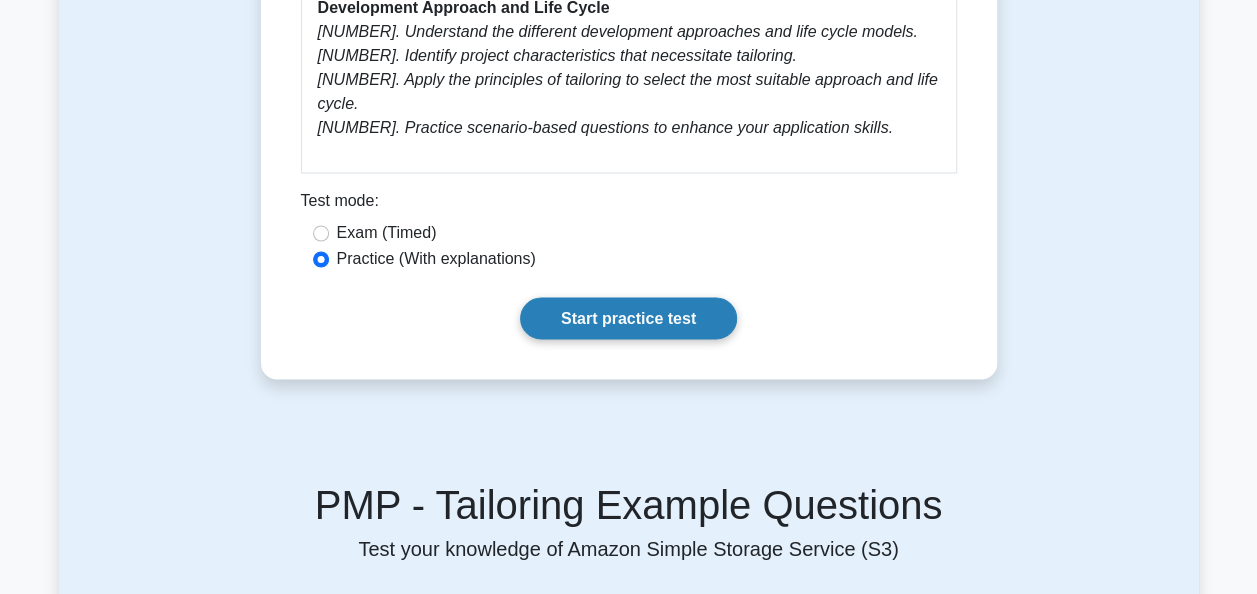 click on "Start practice test" at bounding box center (628, 318) 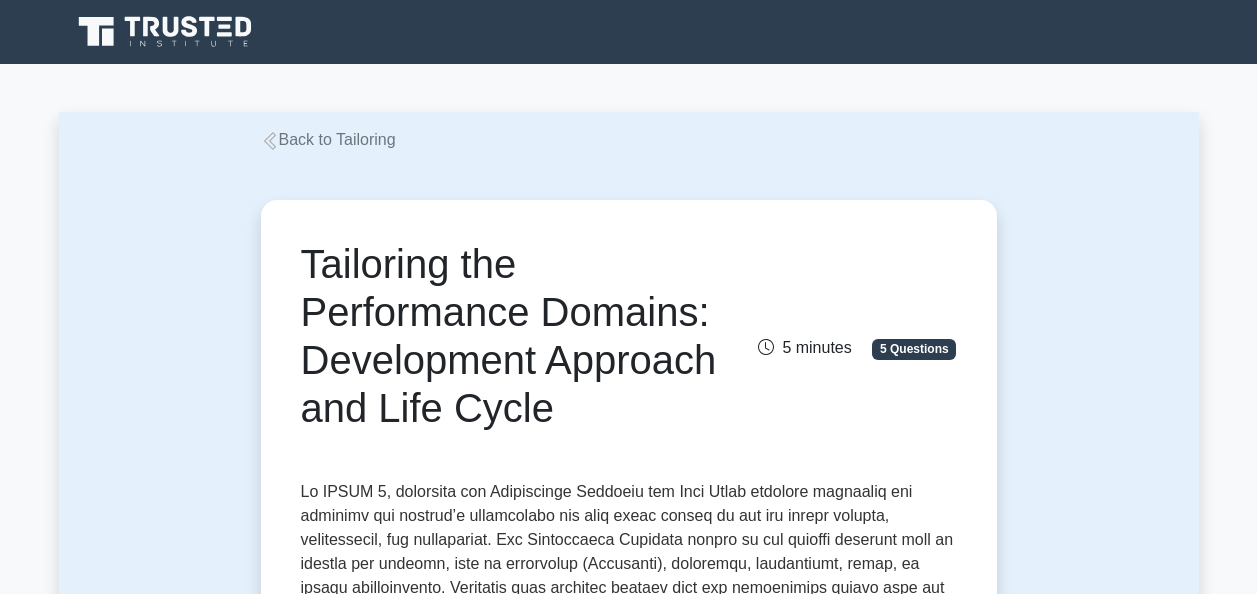 scroll, scrollTop: 0, scrollLeft: 0, axis: both 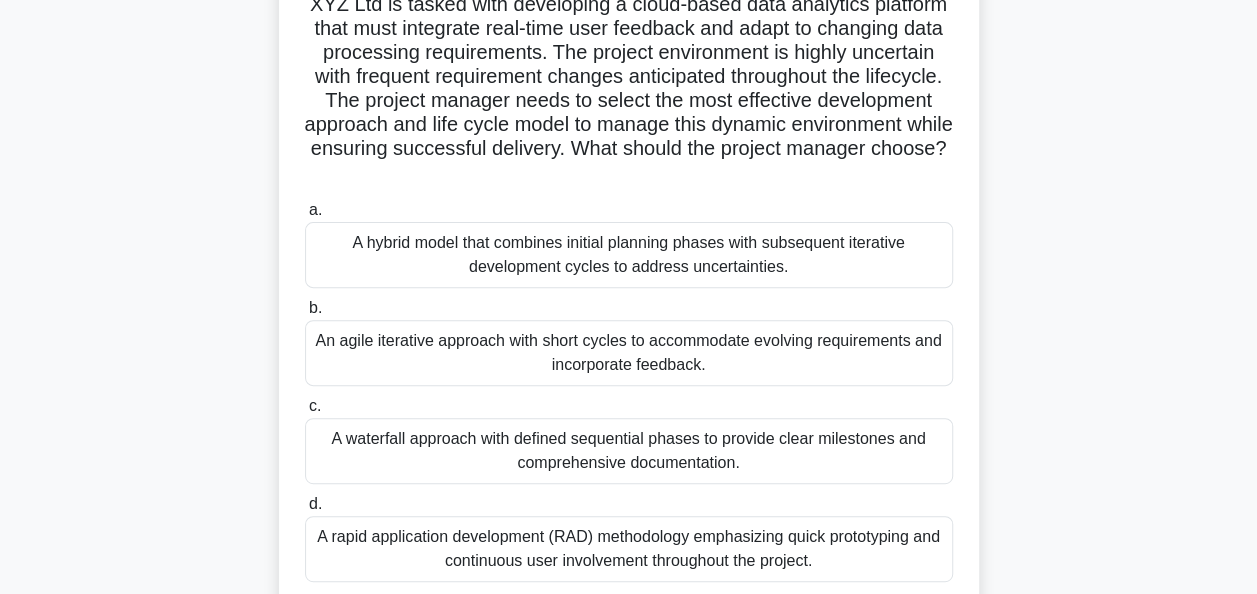 click on "A hybrid model that combines initial planning phases with subsequent iterative development cycles to address uncertainties." at bounding box center (629, 255) 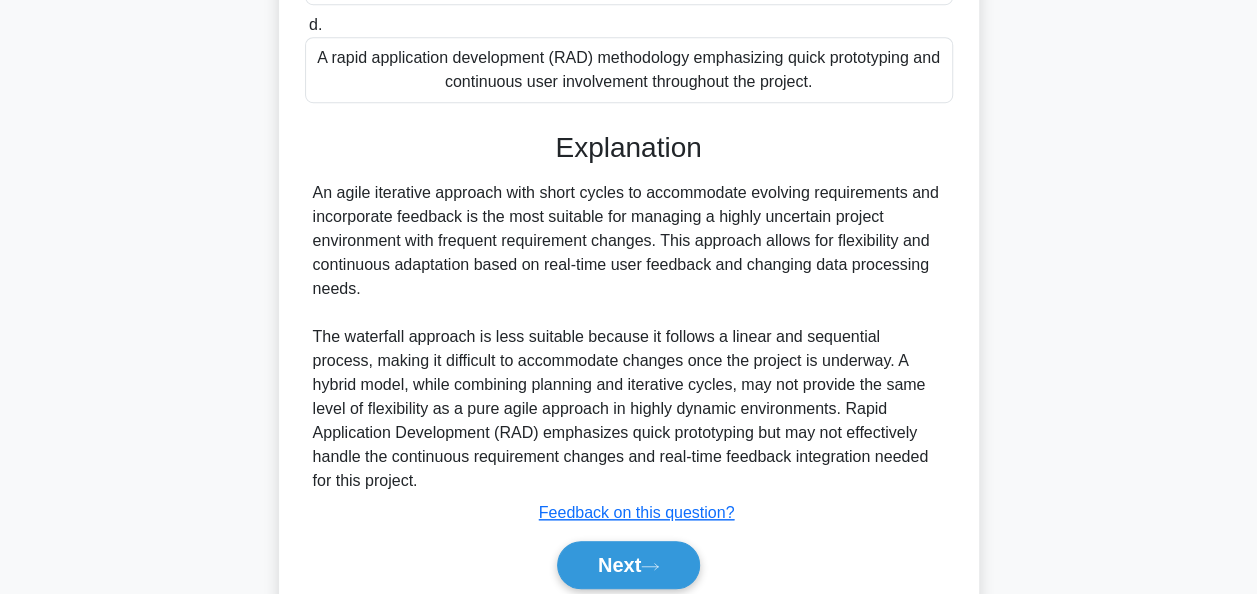 scroll, scrollTop: 759, scrollLeft: 0, axis: vertical 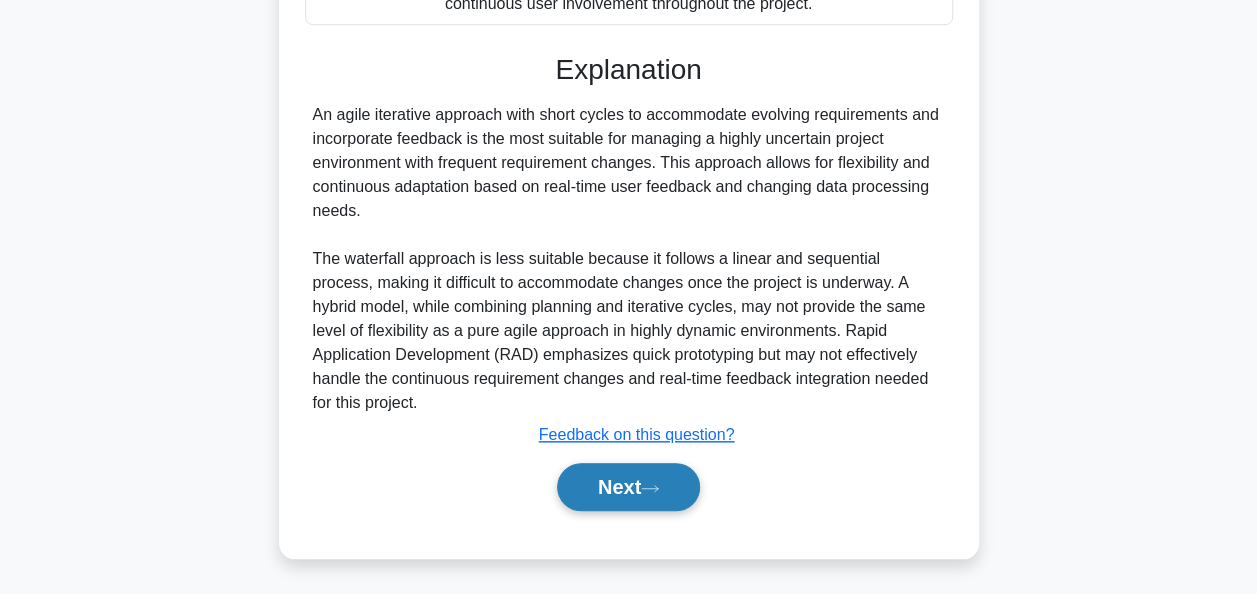 click on "Next" at bounding box center [628, 487] 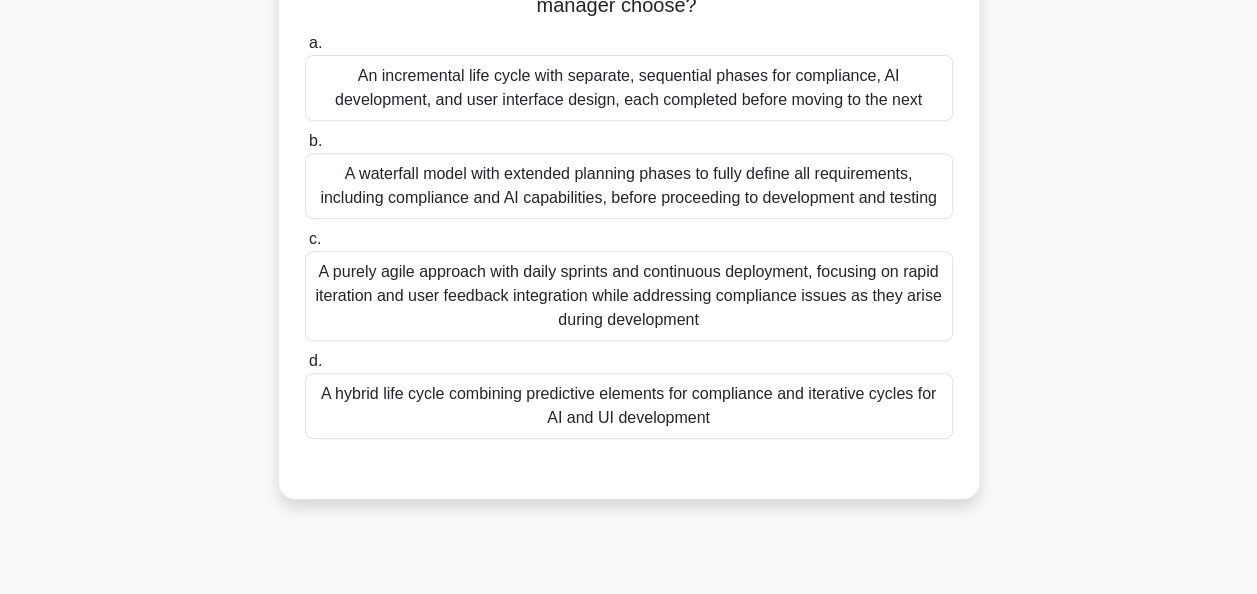 scroll, scrollTop: 400, scrollLeft: 0, axis: vertical 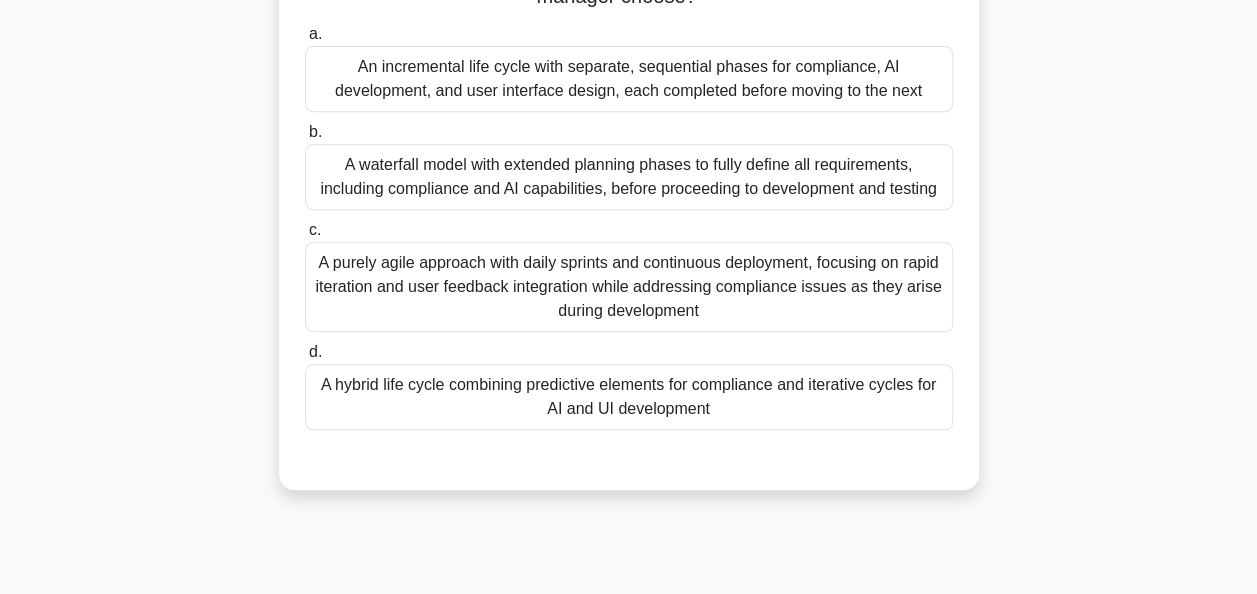 click on "A purely agile approach with daily sprints and continuous deployment, focusing on rapid iteration and user feedback integration while addressing compliance issues as they arise during development" at bounding box center [629, 287] 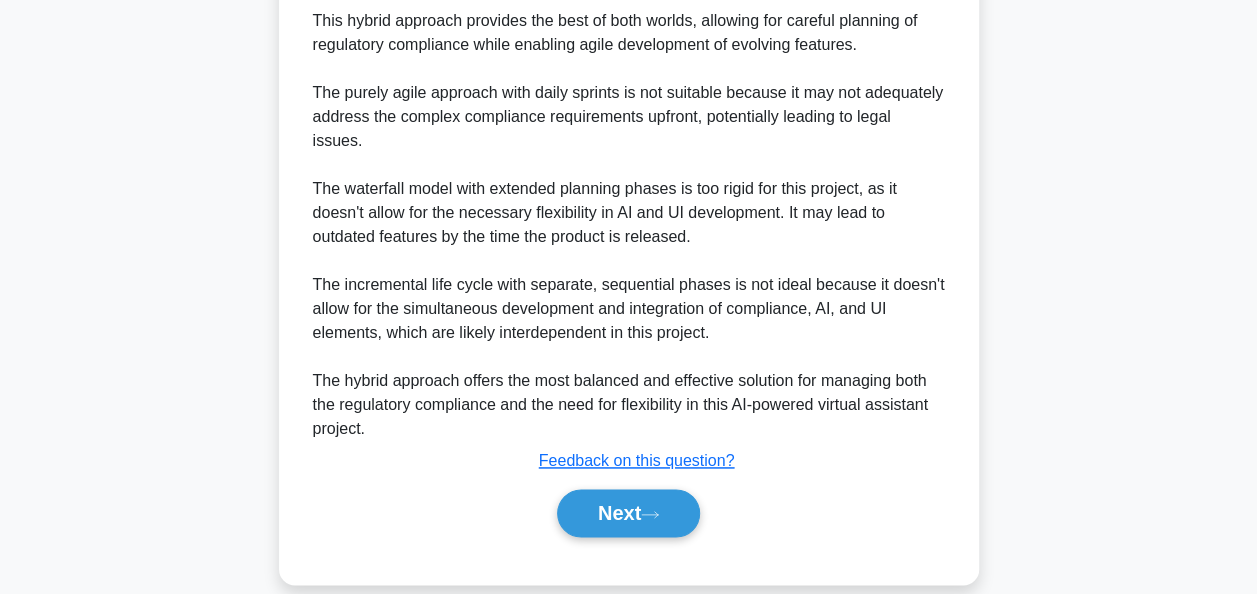 scroll, scrollTop: 1167, scrollLeft: 0, axis: vertical 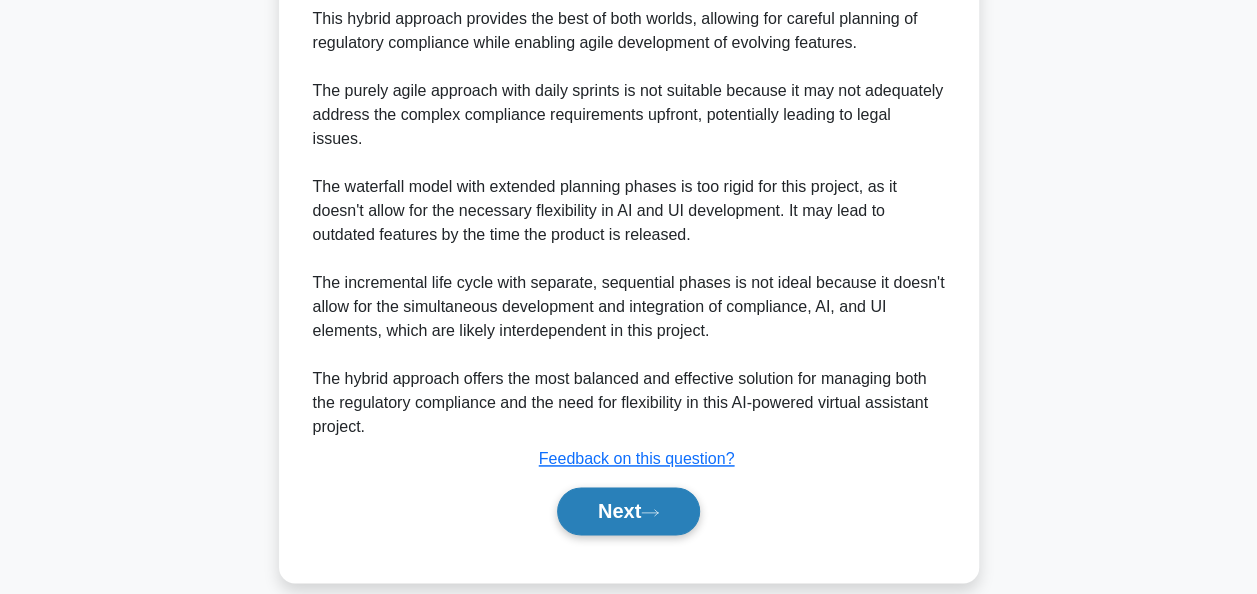 click on "Next" at bounding box center [628, 511] 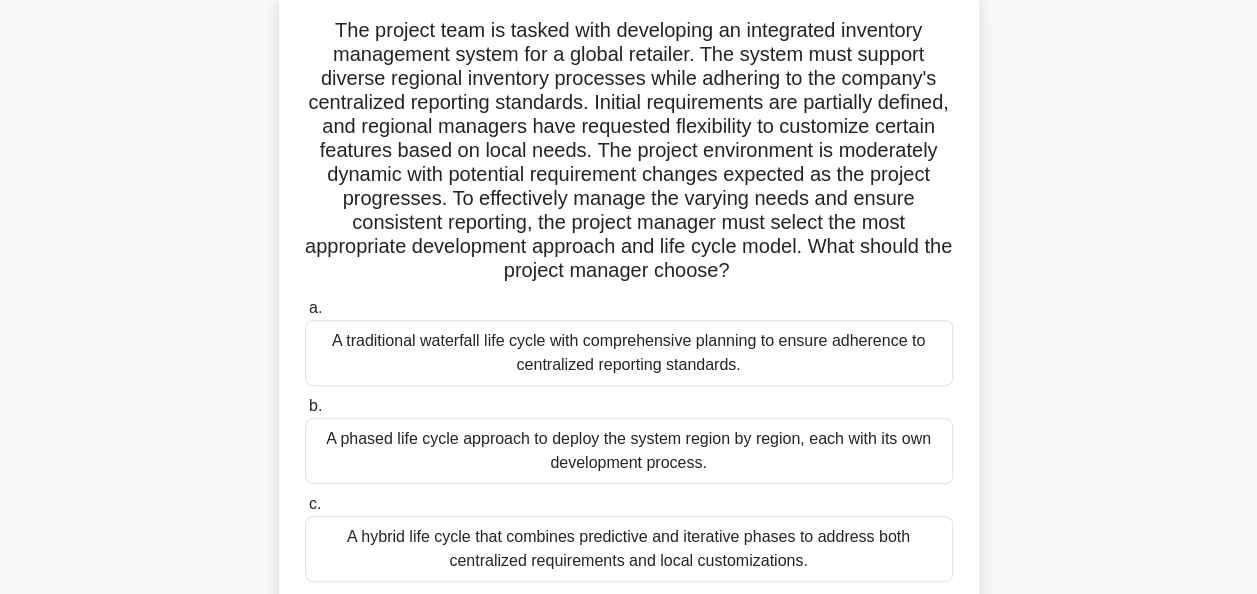 scroll, scrollTop: 0, scrollLeft: 0, axis: both 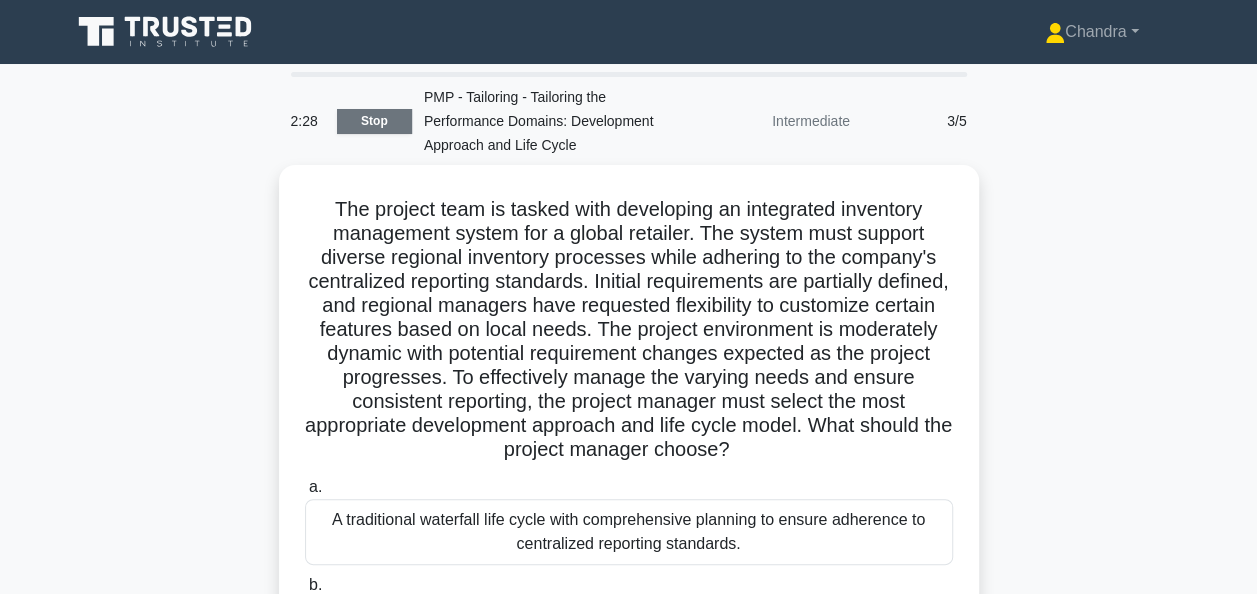click on "Stop" at bounding box center [374, 121] 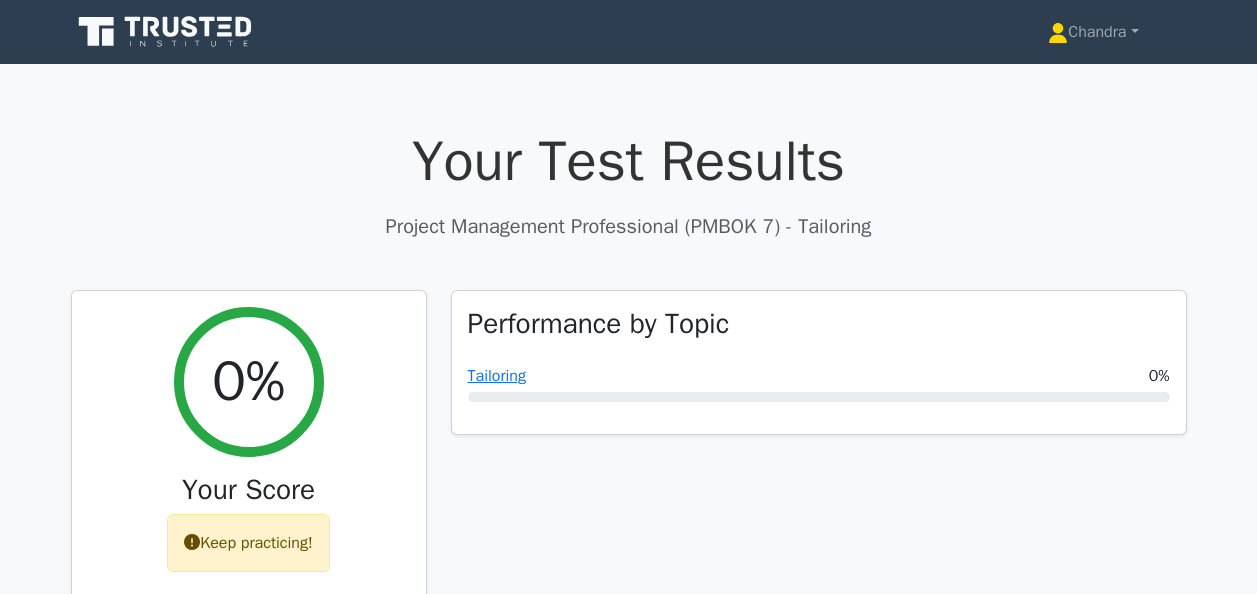 scroll, scrollTop: 0, scrollLeft: 0, axis: both 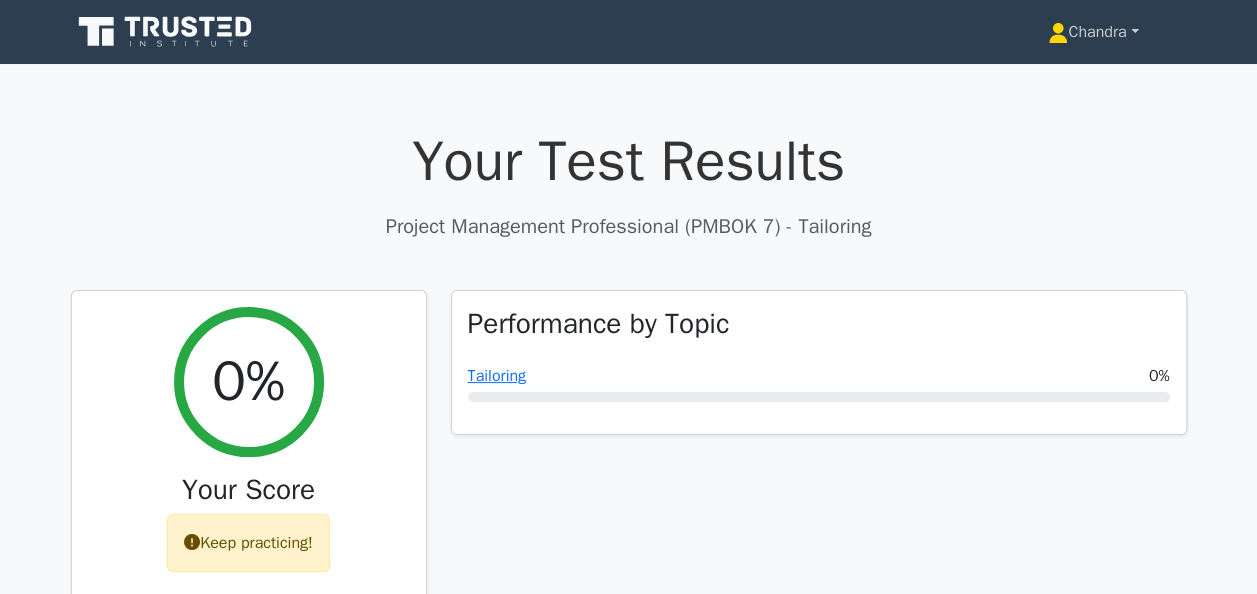 click on "Chandra" at bounding box center (1093, 32) 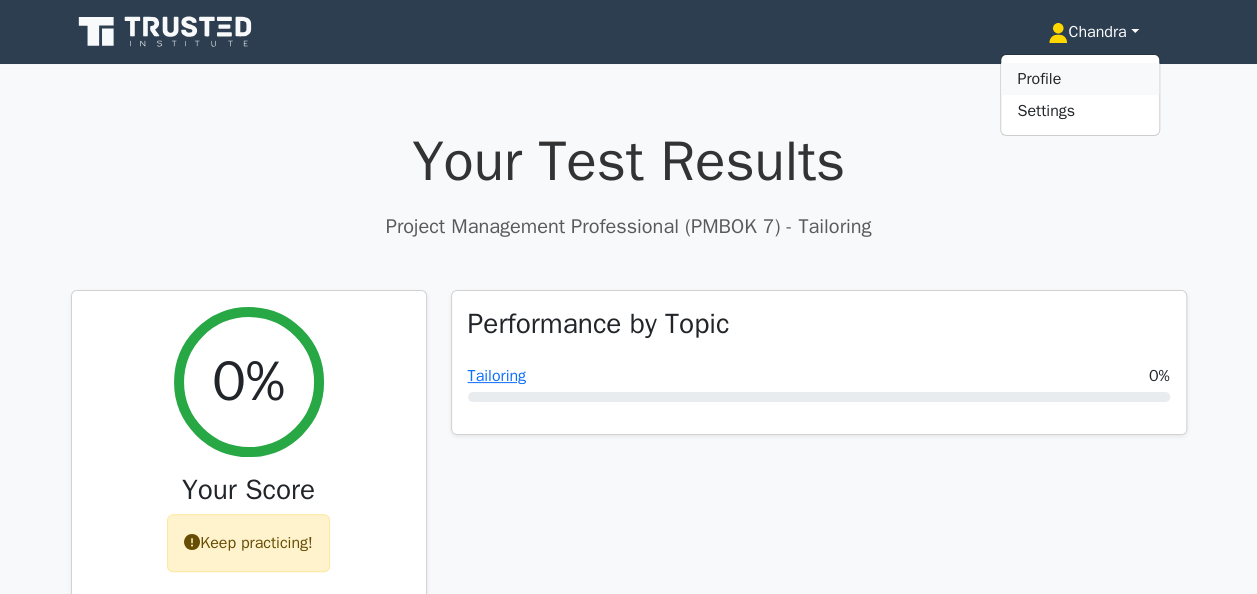 click on "Profile" at bounding box center (1080, 79) 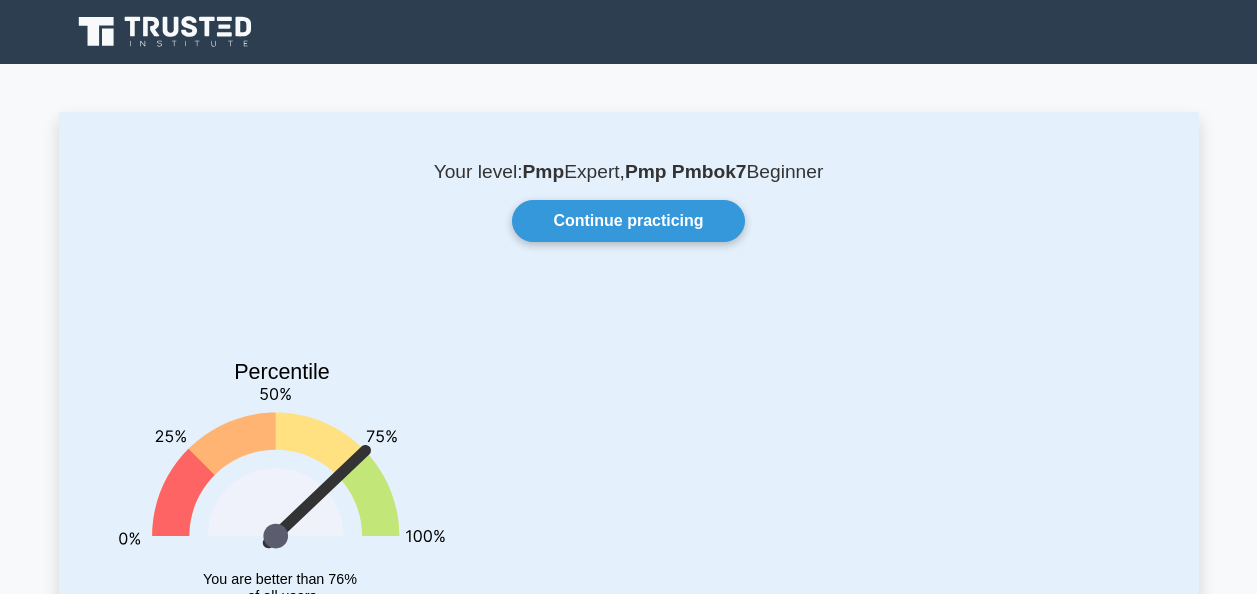 scroll, scrollTop: 0, scrollLeft: 0, axis: both 